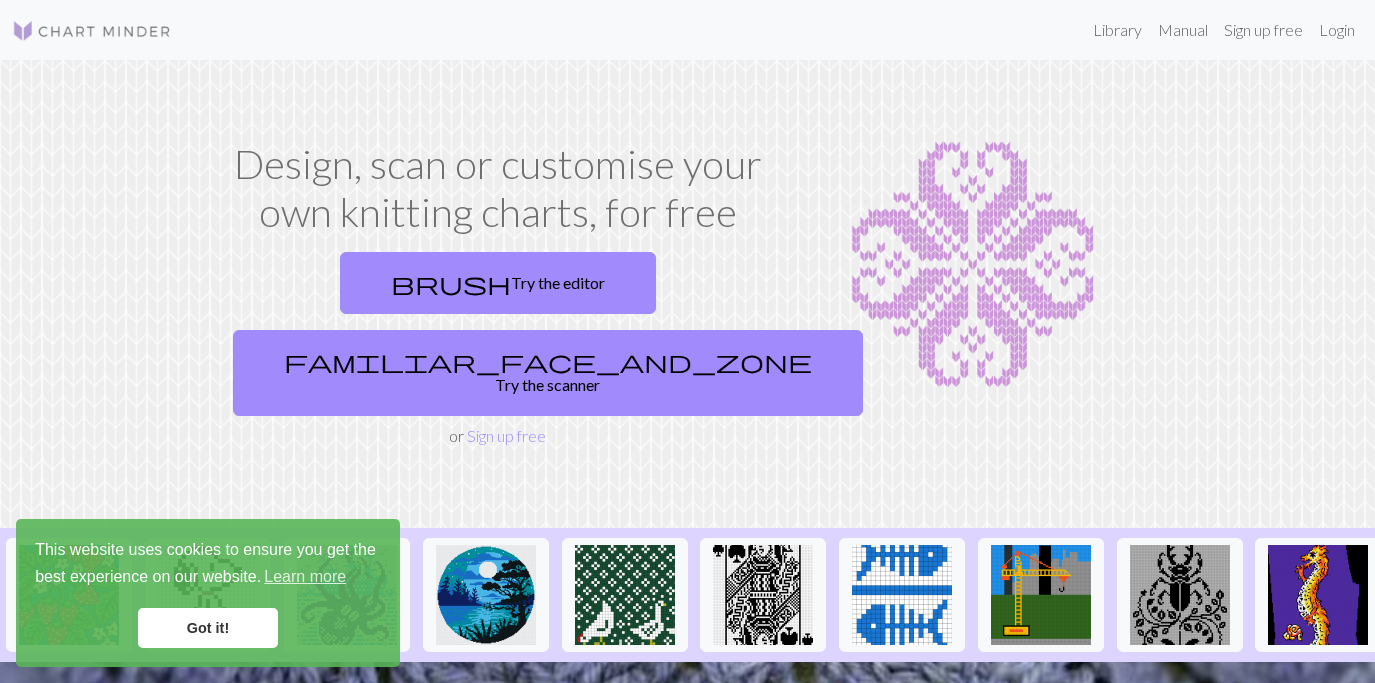 scroll, scrollTop: 0, scrollLeft: 0, axis: both 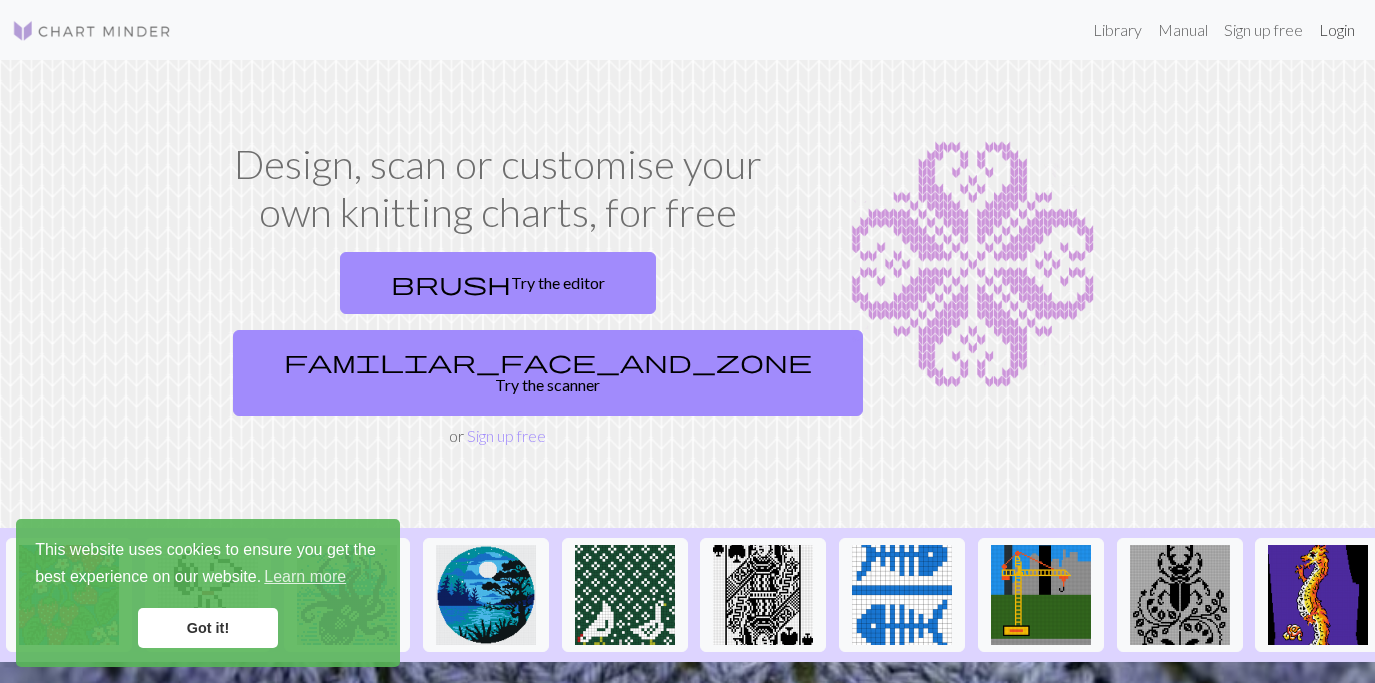 click on "Login" at bounding box center (1337, 30) 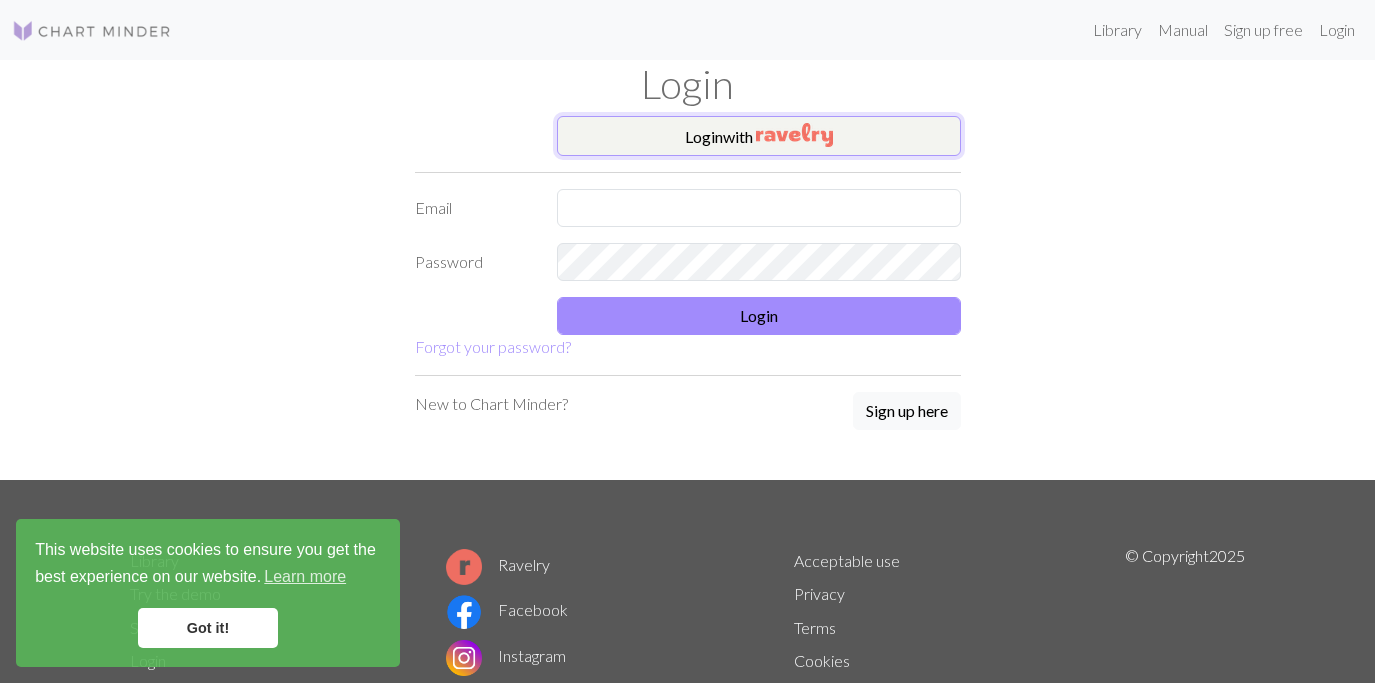 click on "Login  with" at bounding box center (759, 136) 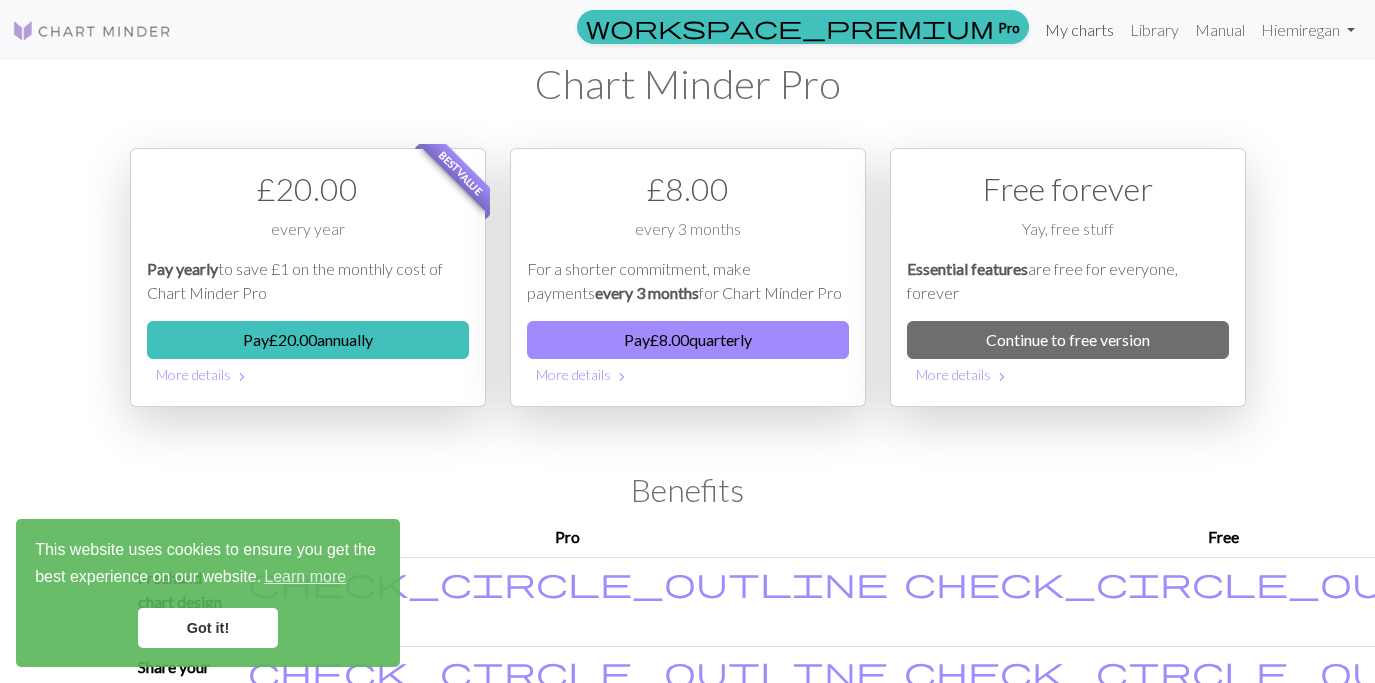 click on "My charts" at bounding box center (1079, 30) 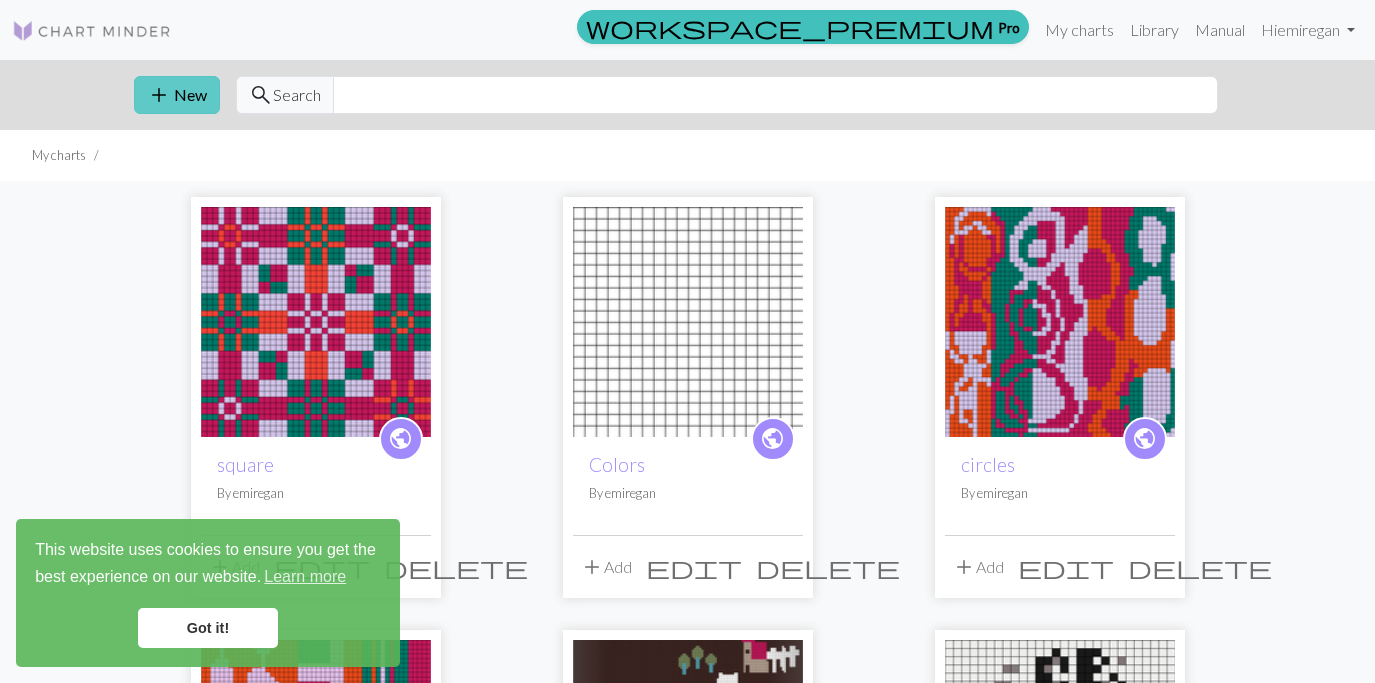 click on "add   New" at bounding box center (177, 95) 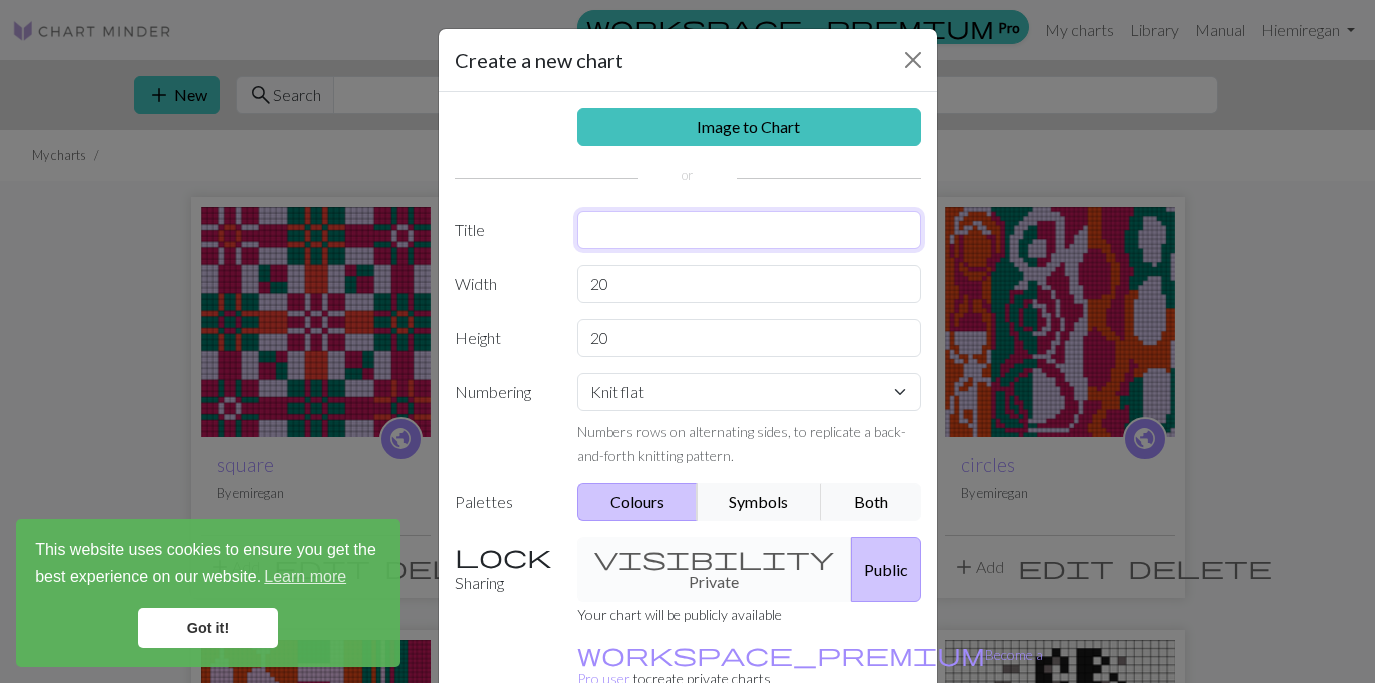 click at bounding box center [749, 230] 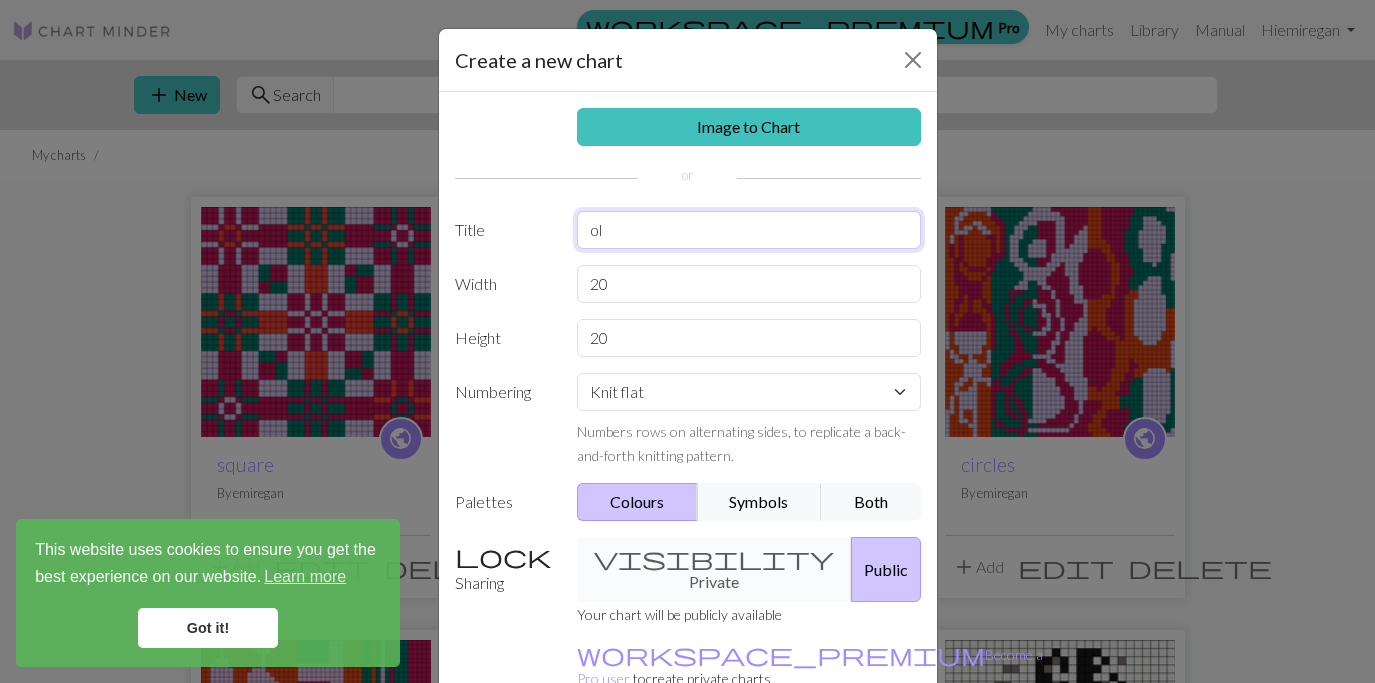 type on "o" 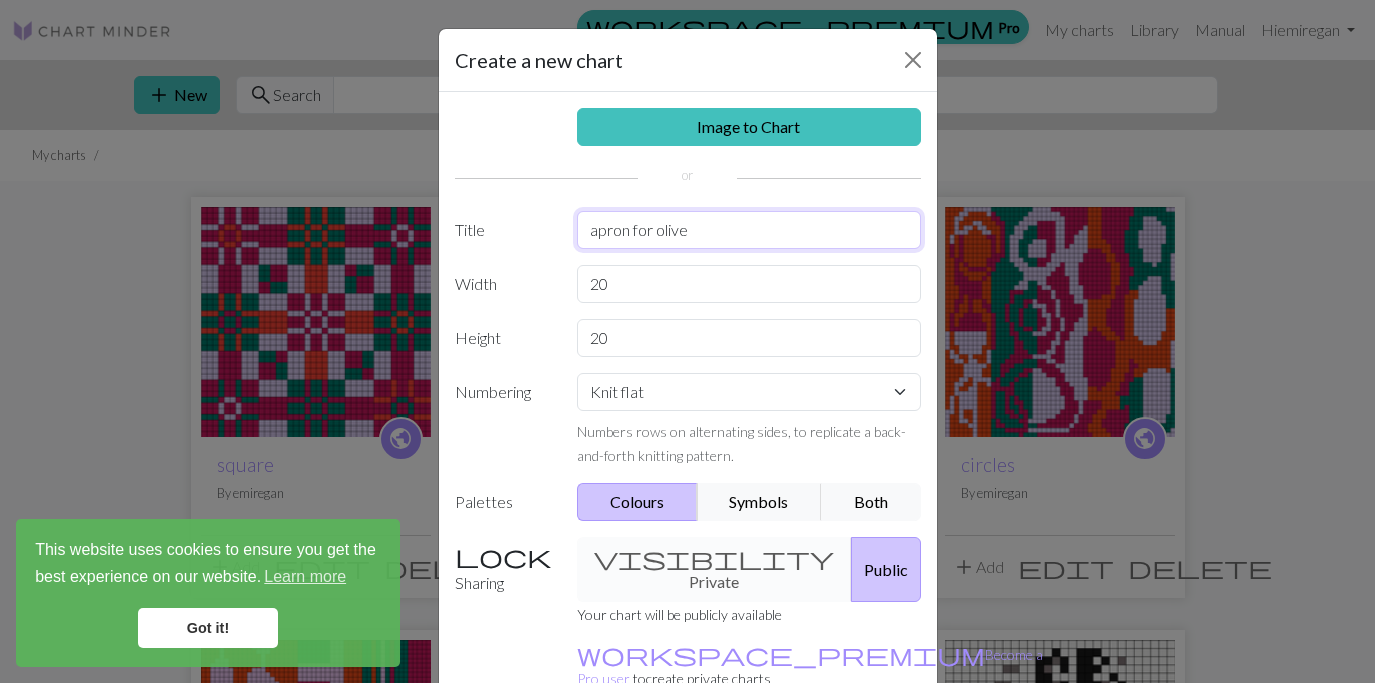 type on "apron for olive" 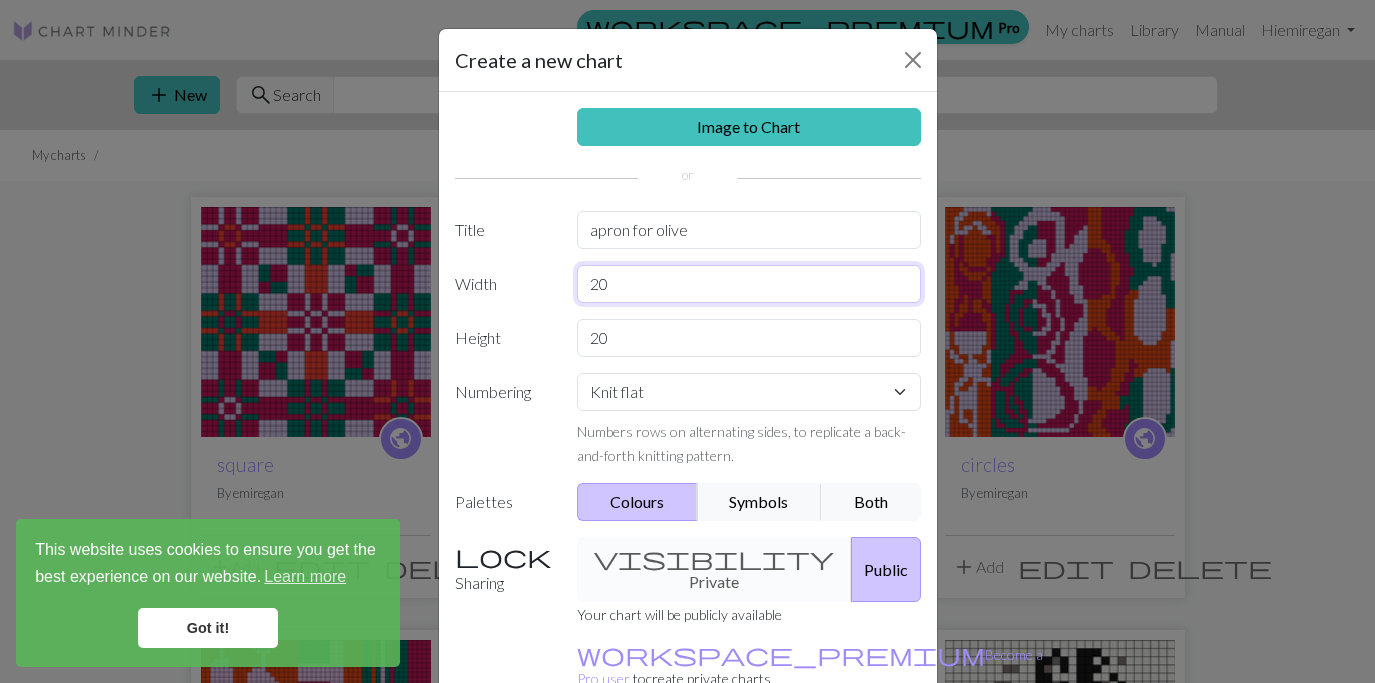 click on "20" at bounding box center (749, 284) 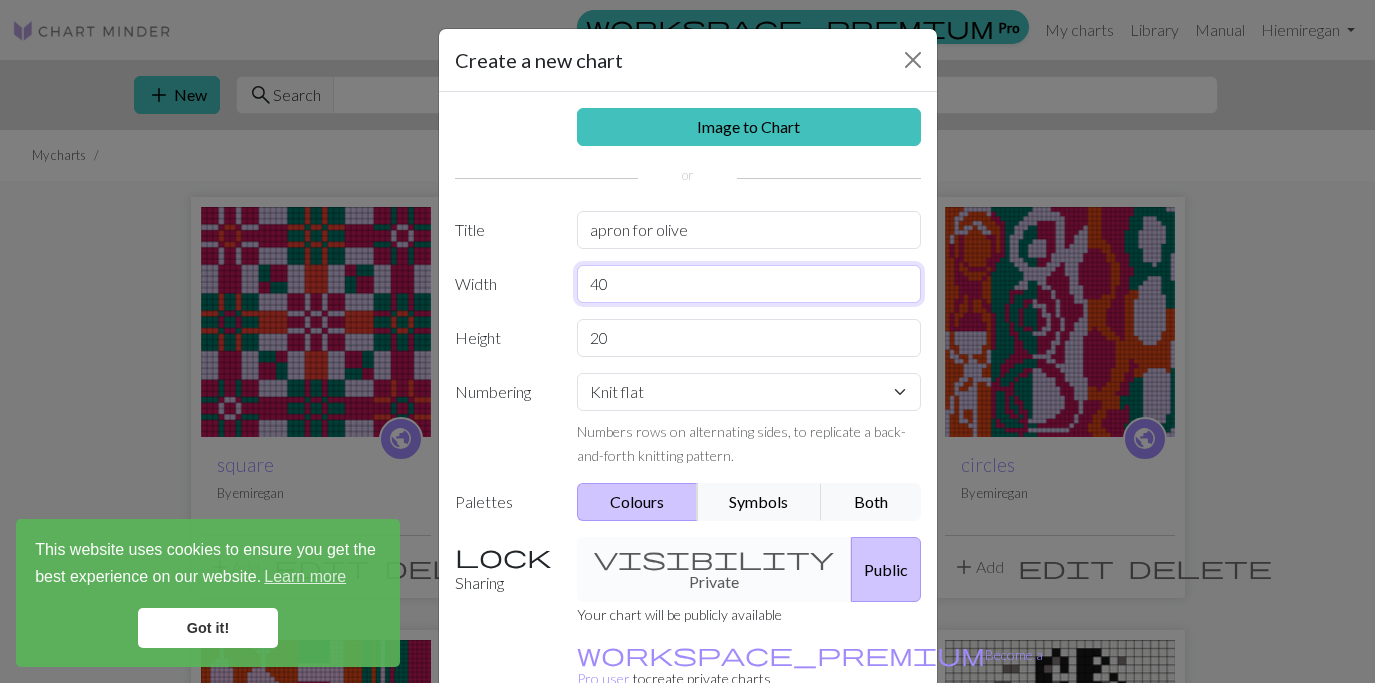 type on "40" 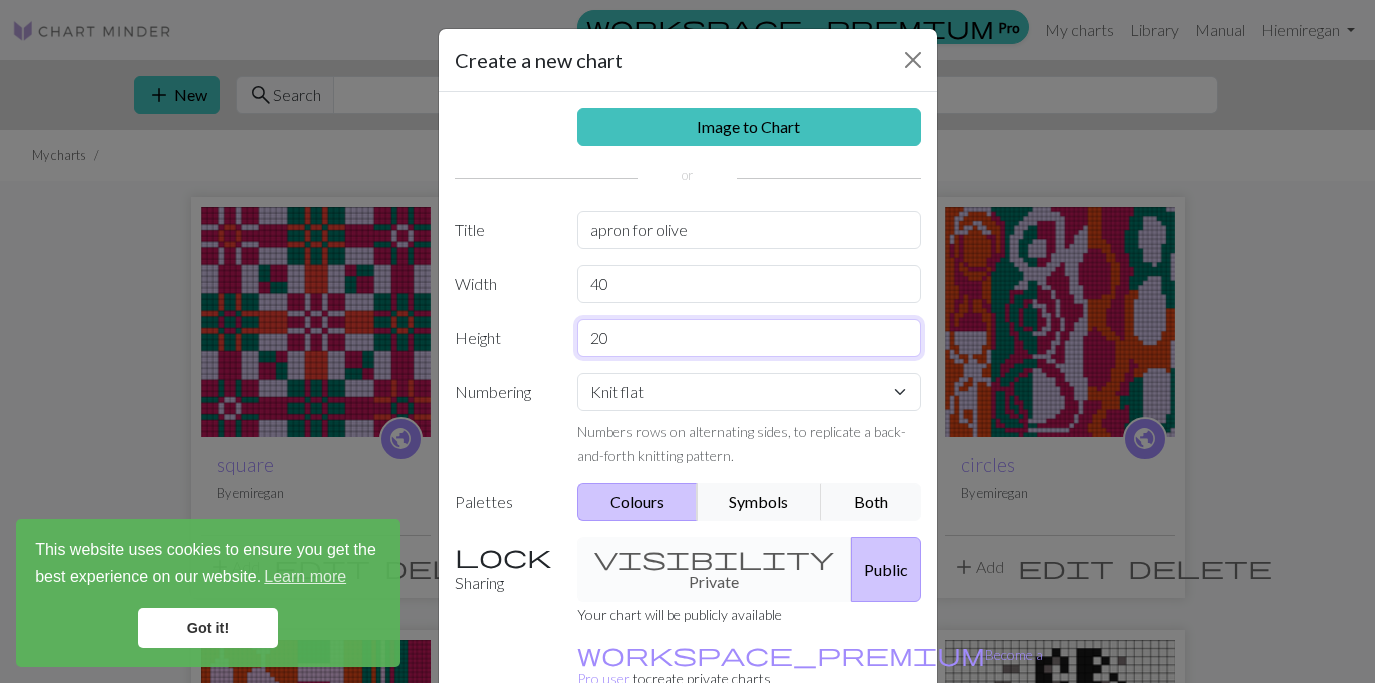 click on "20" at bounding box center [749, 338] 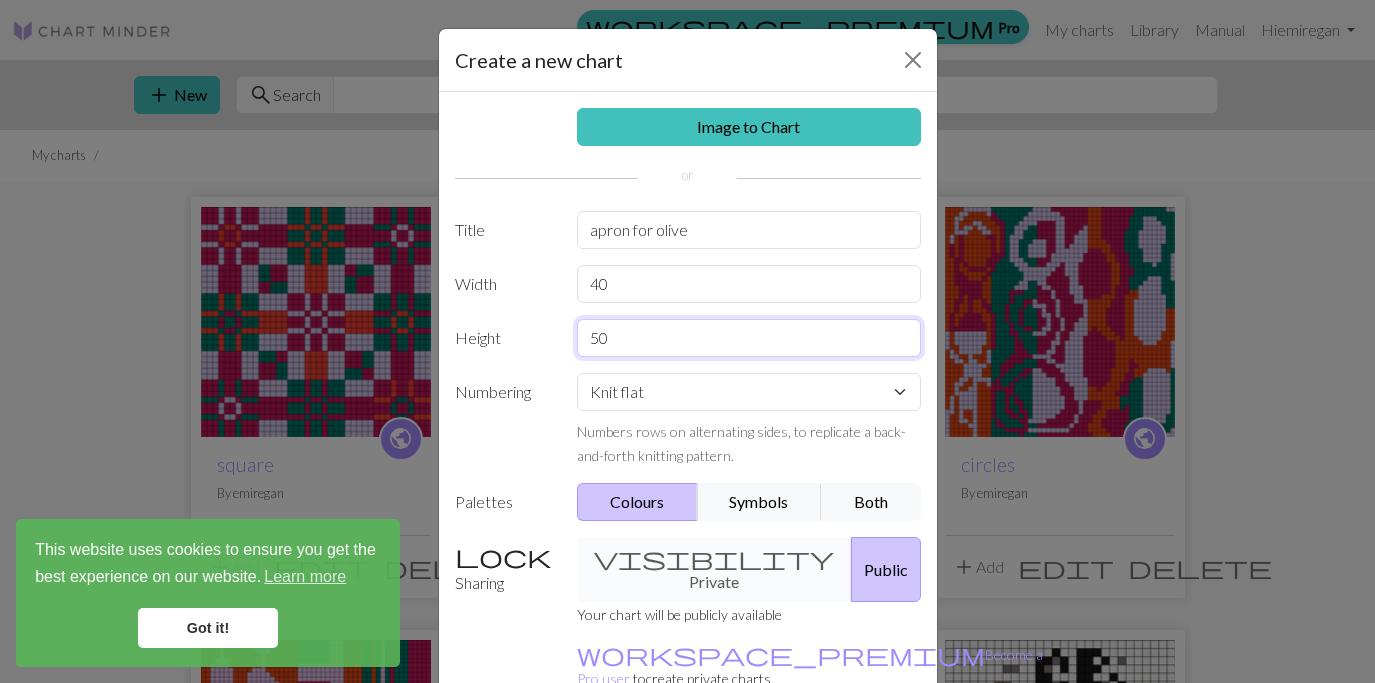 type on "5" 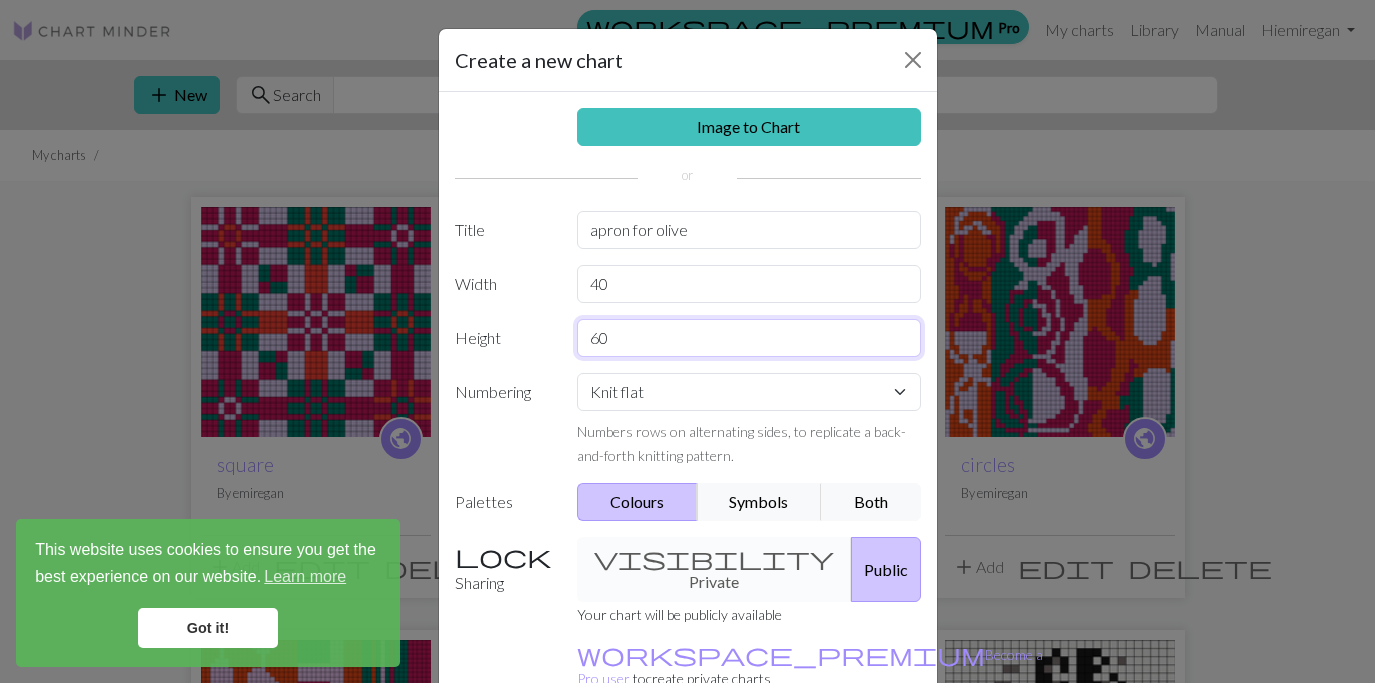 type on "60" 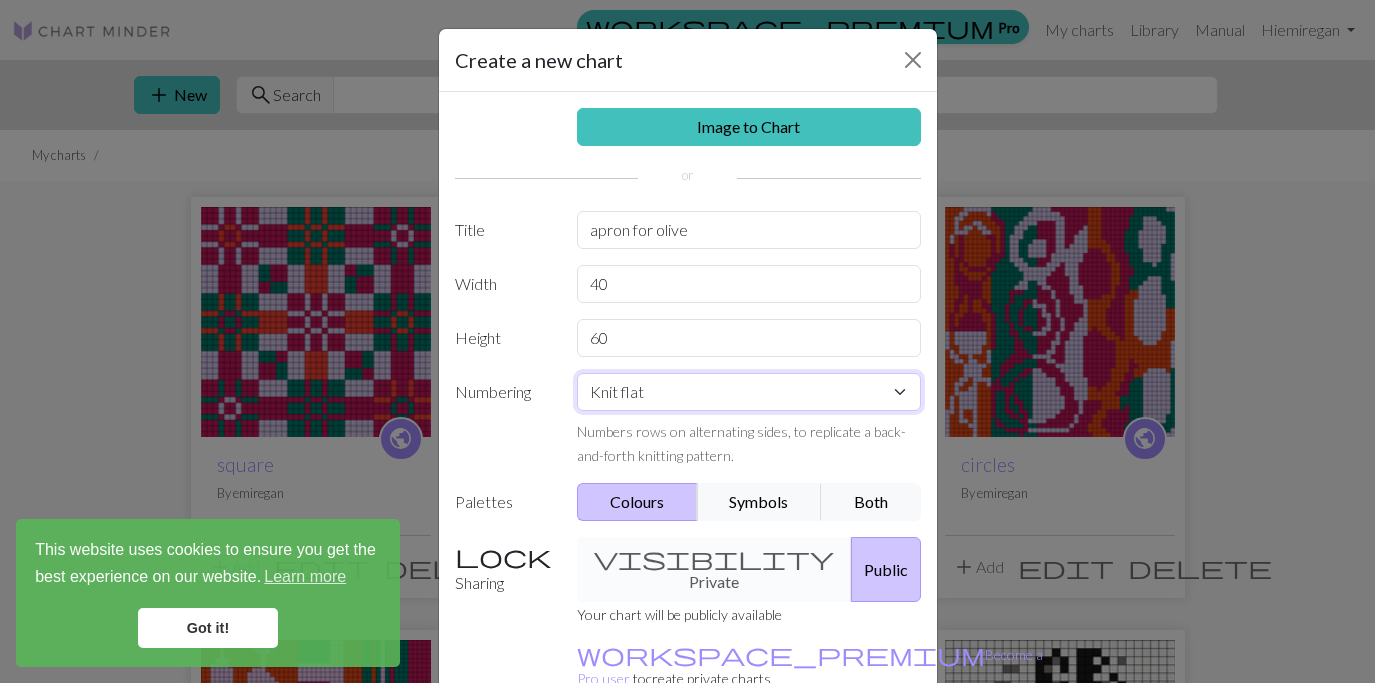 click on "Knit flat Knit in the round Lace knitting Cross stitch" at bounding box center [749, 392] 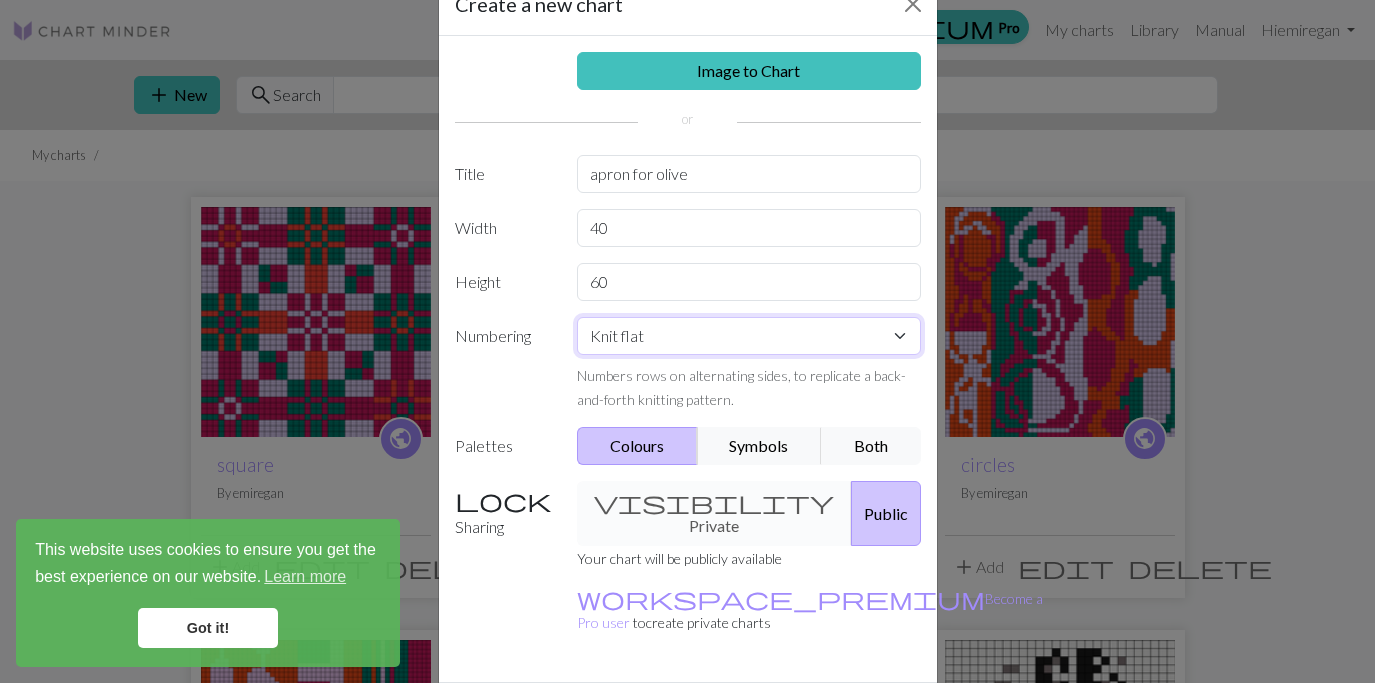 scroll, scrollTop: 85, scrollLeft: 0, axis: vertical 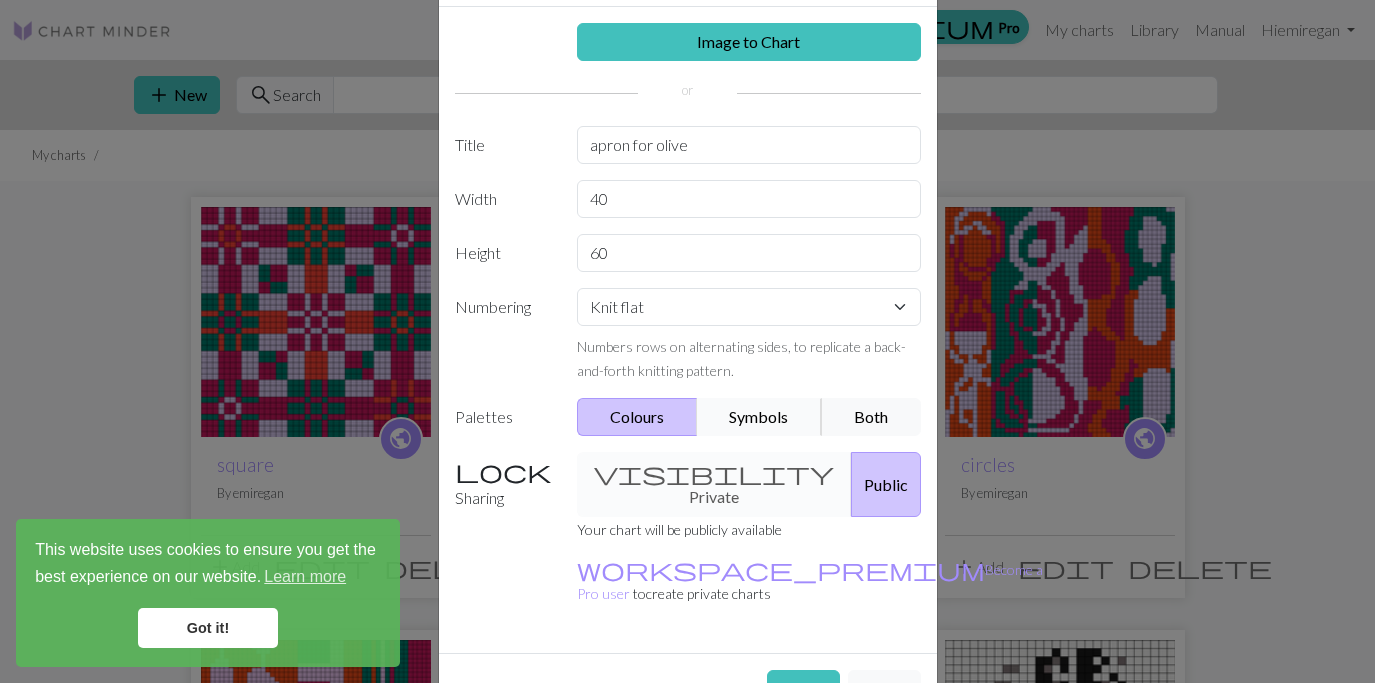 click on "Symbols" at bounding box center (760, 417) 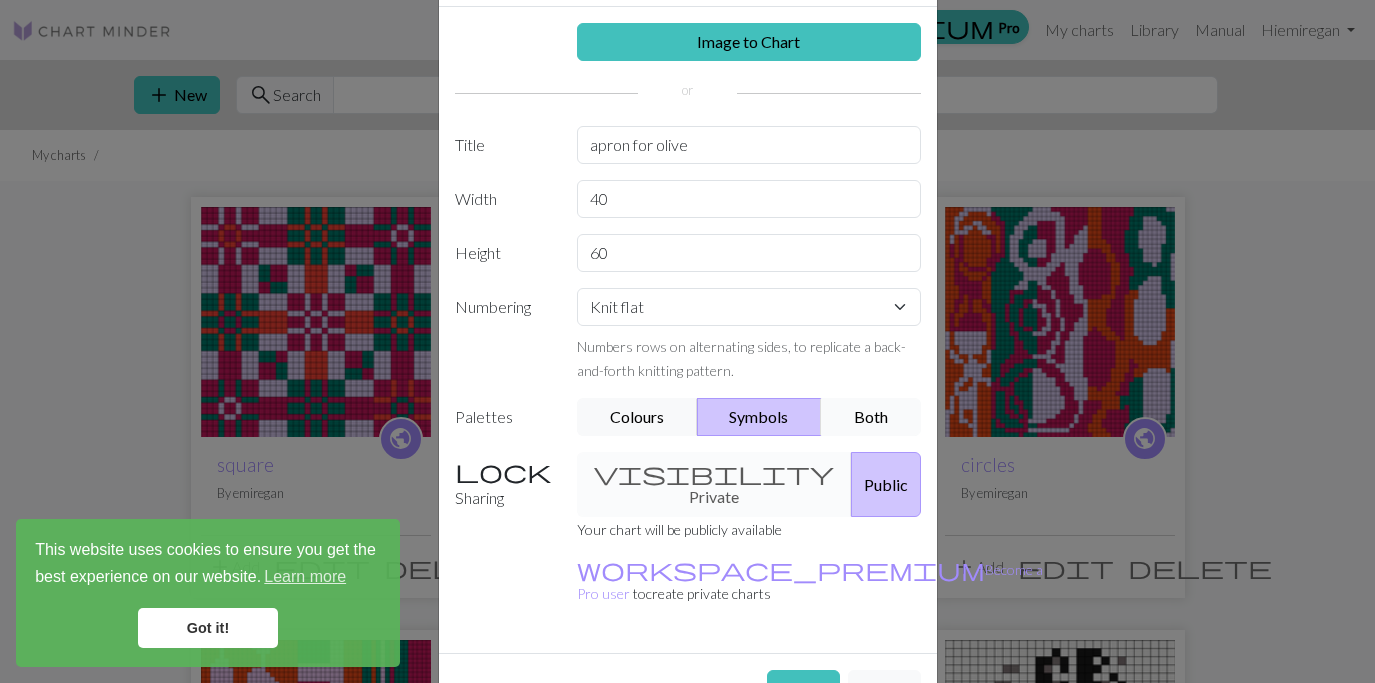 click on "Both" at bounding box center [871, 417] 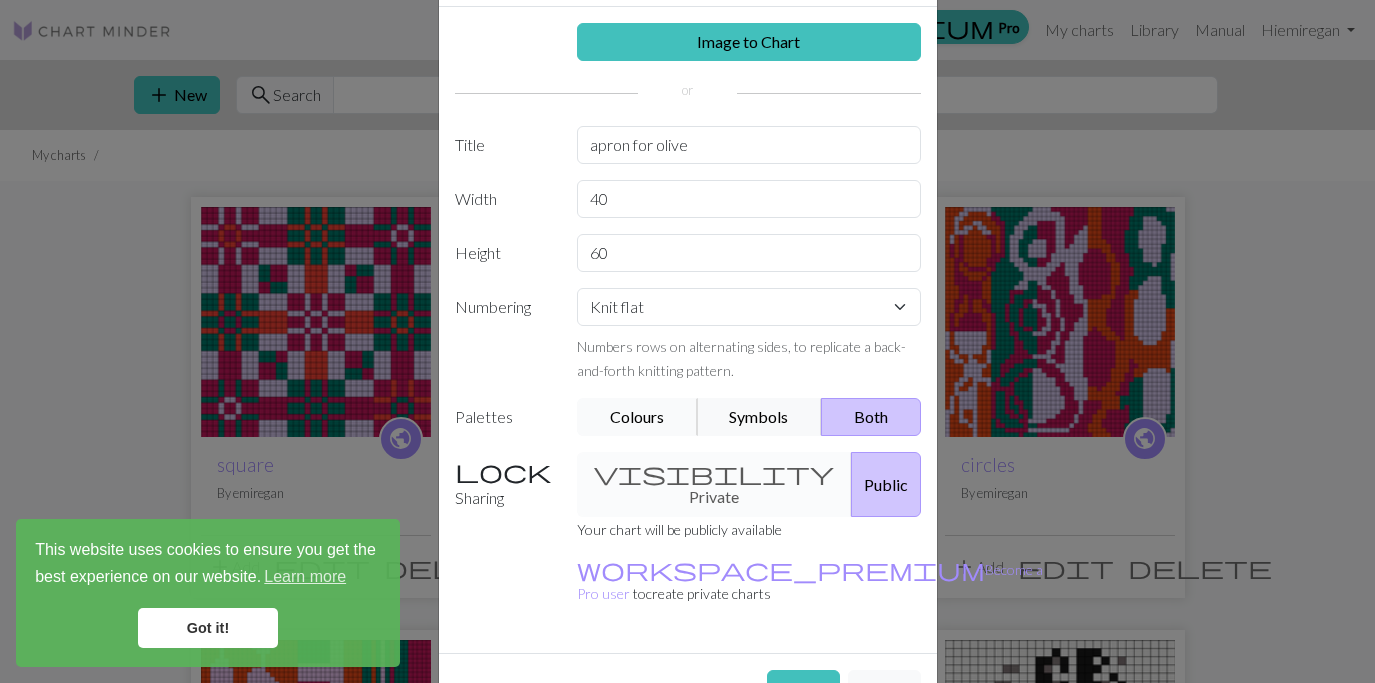 click on "Colours" at bounding box center [637, 417] 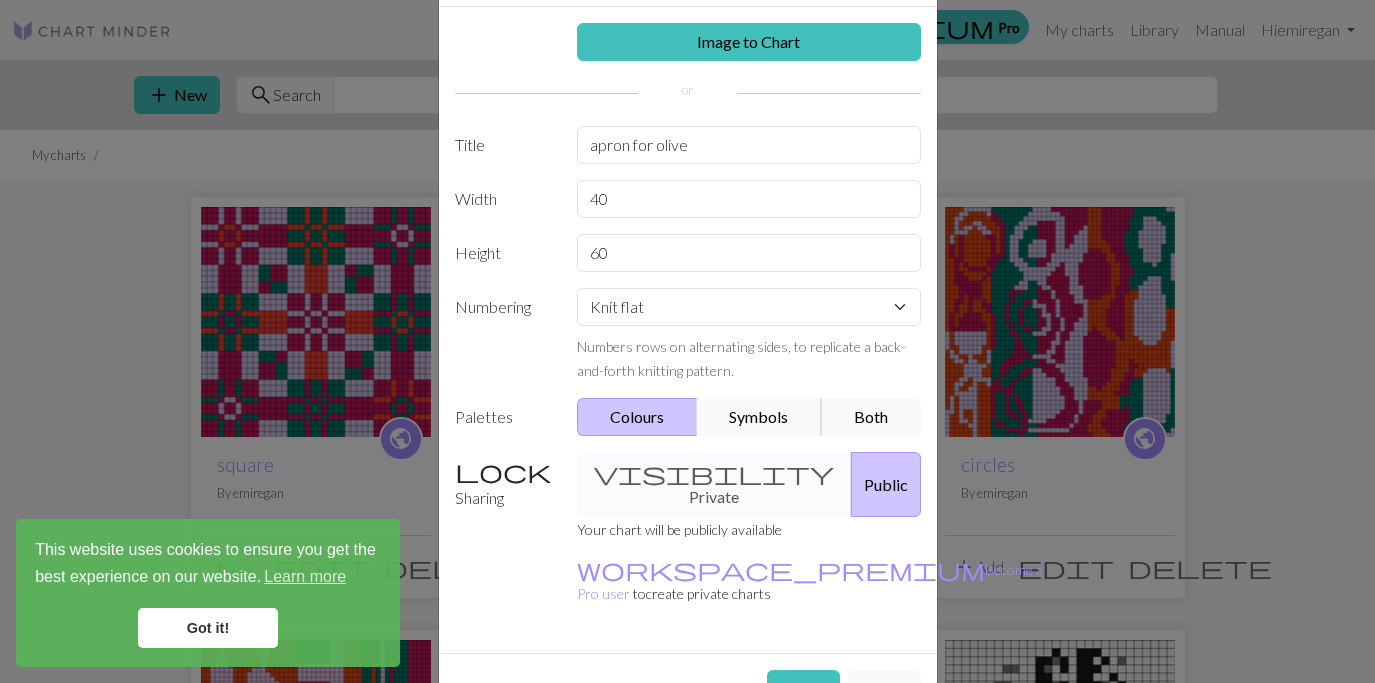 click on "Symbols" at bounding box center [760, 417] 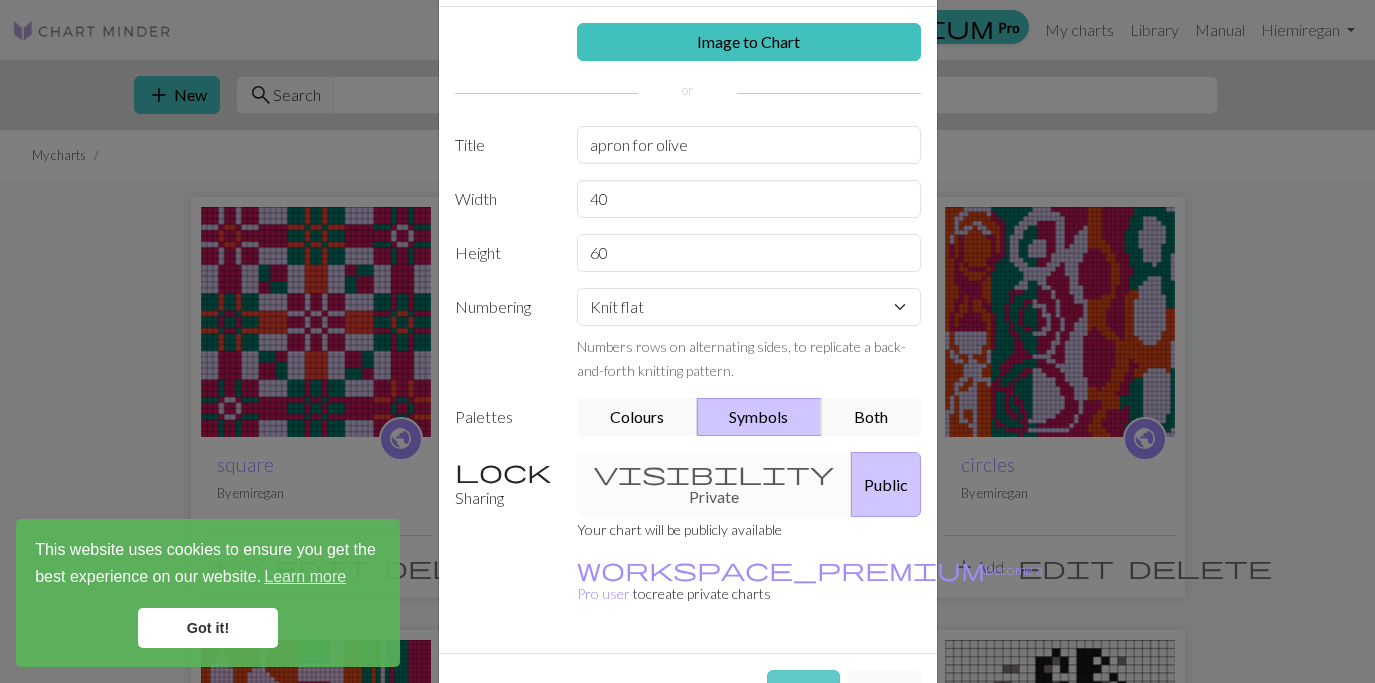 click on "Create" at bounding box center [803, 689] 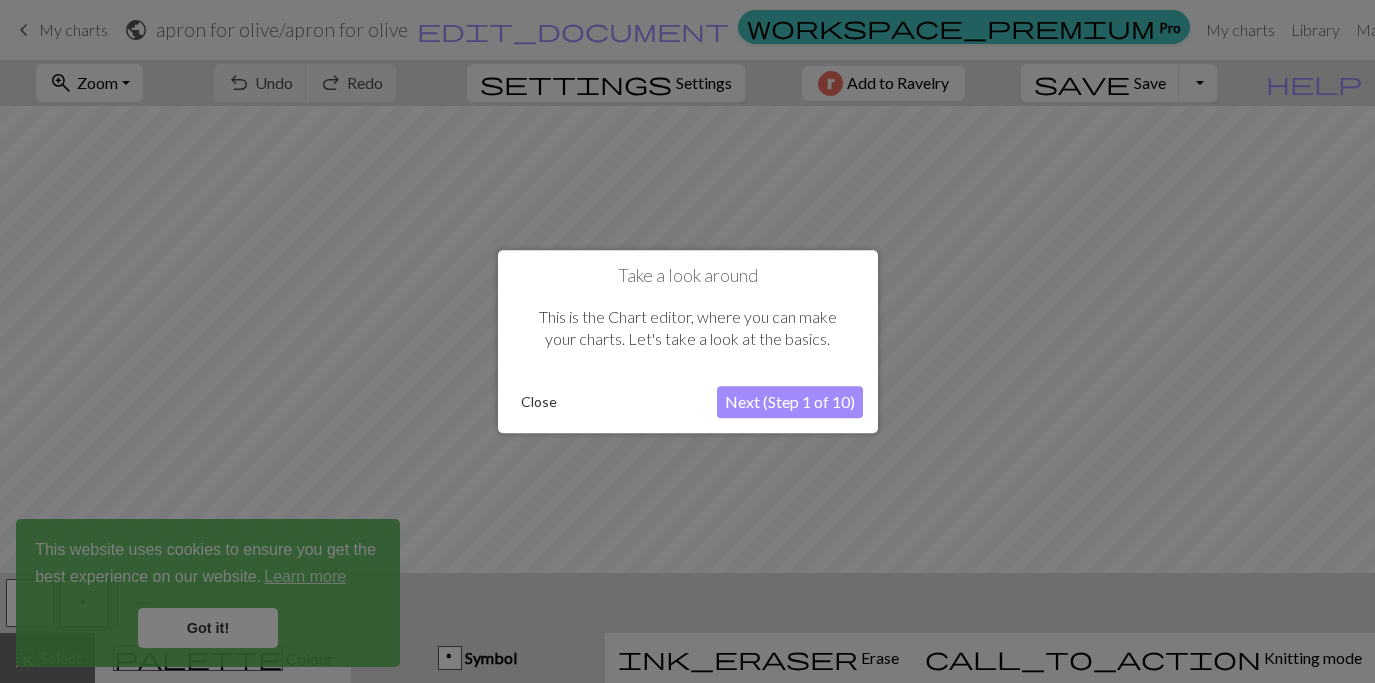 click on "Next (Step 1 of 10)" at bounding box center [790, 402] 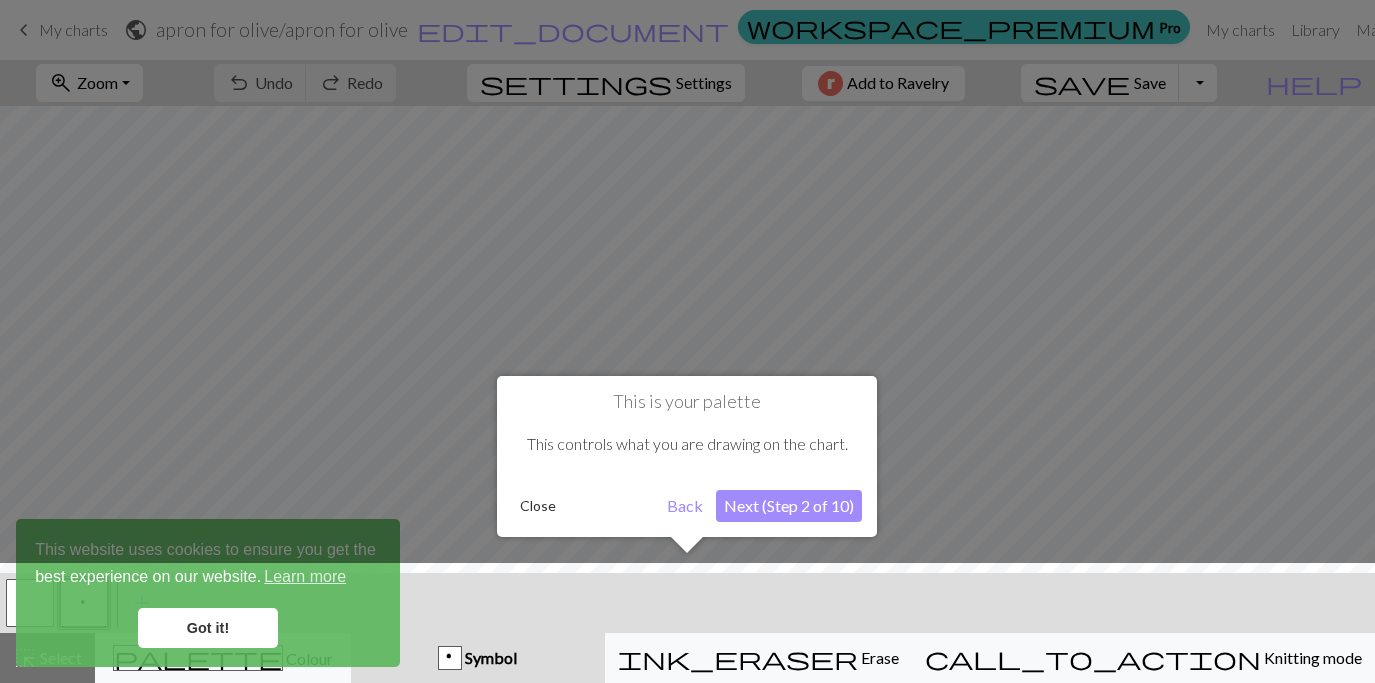 click on "Close" at bounding box center (538, 506) 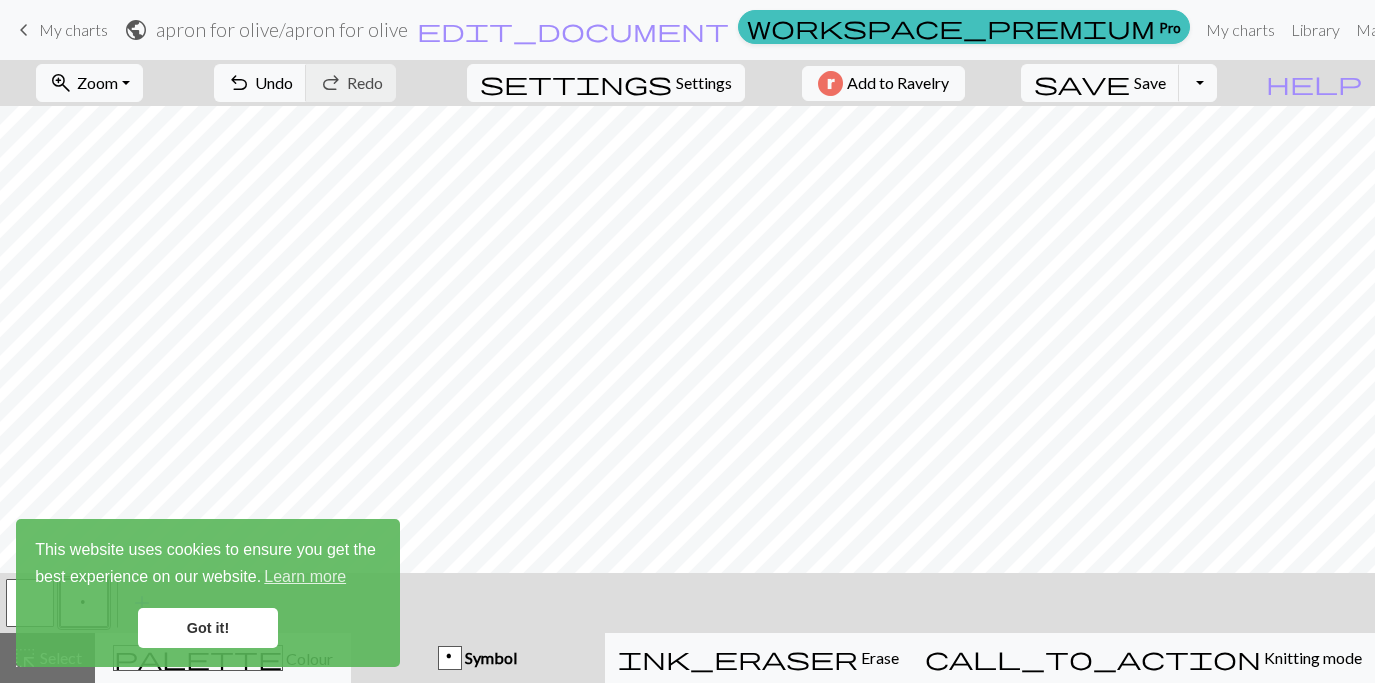 click on "p" at bounding box center [450, 659] 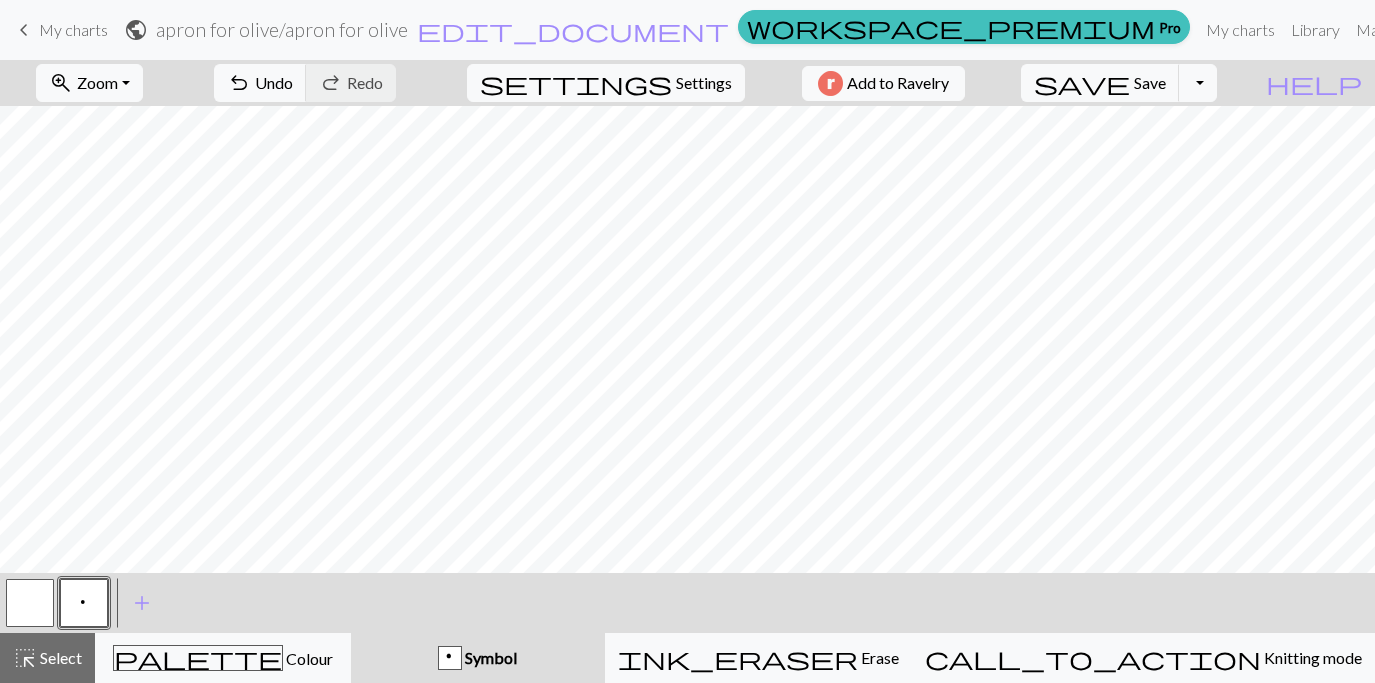 click at bounding box center [30, 603] 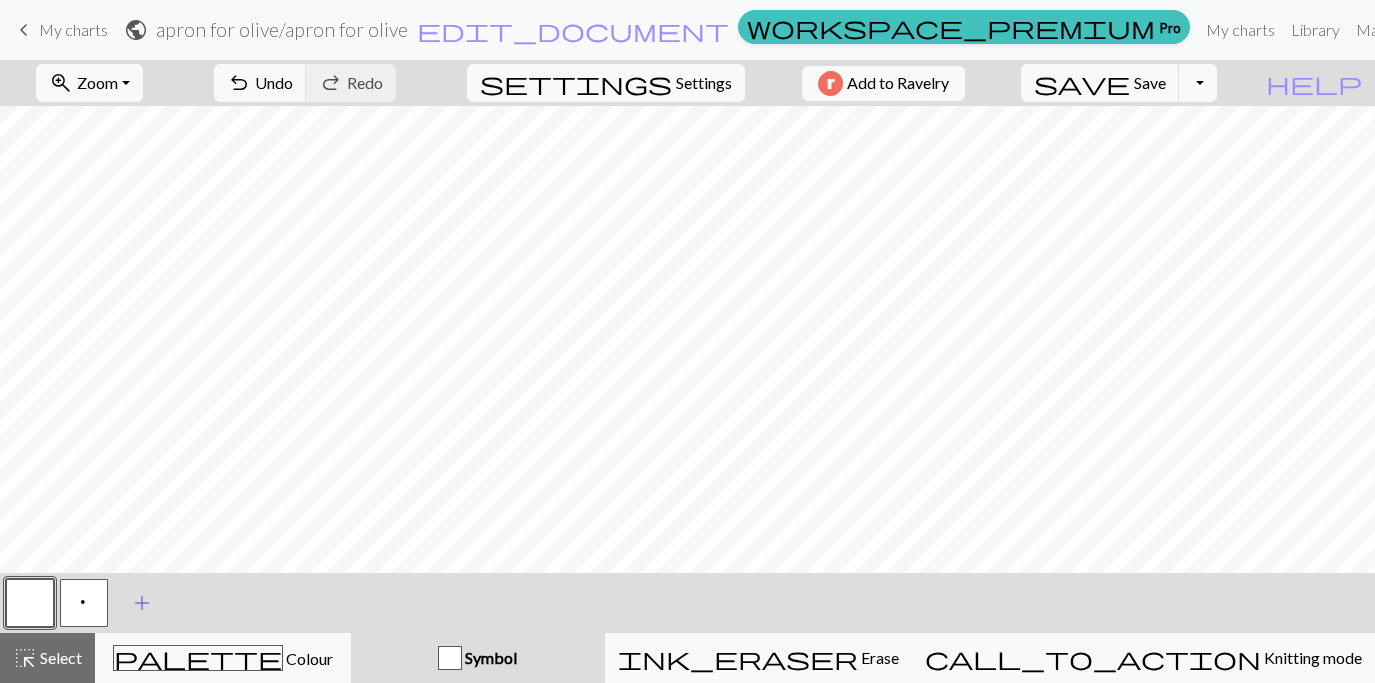 click on "add" at bounding box center (142, 603) 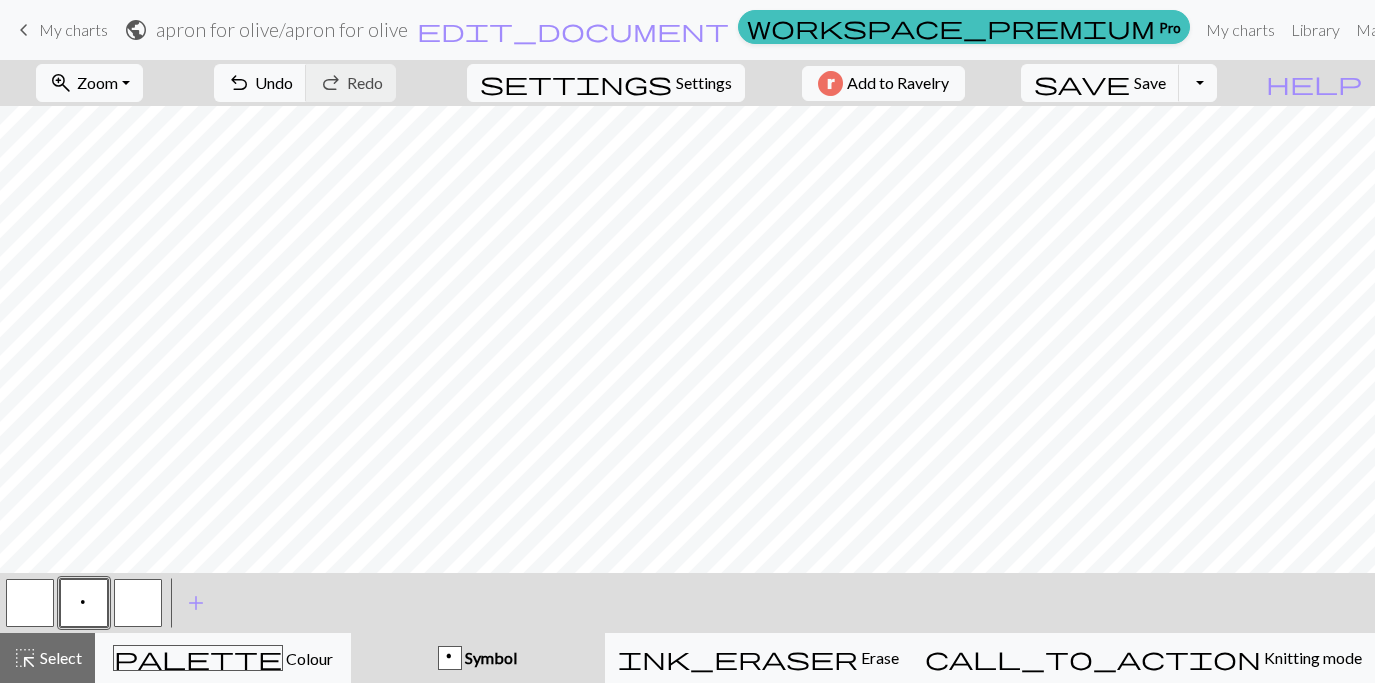 click at bounding box center (138, 603) 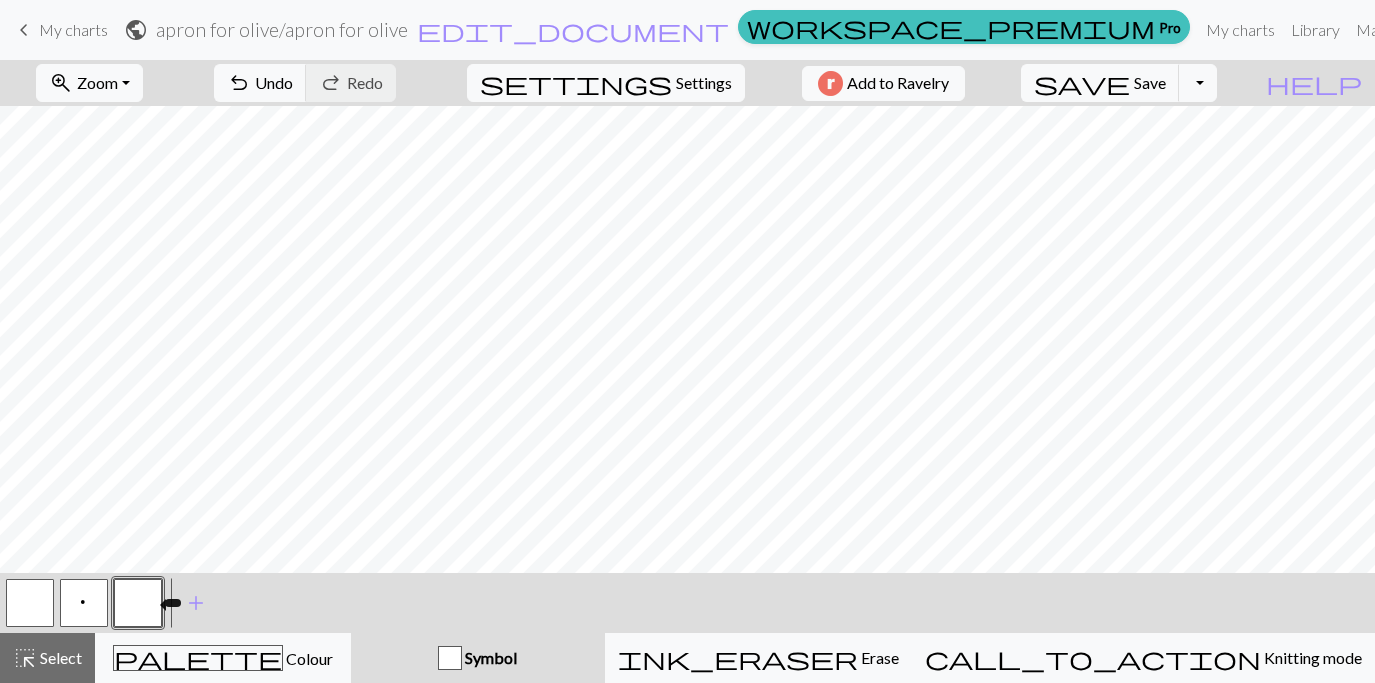 click at bounding box center [138, 603] 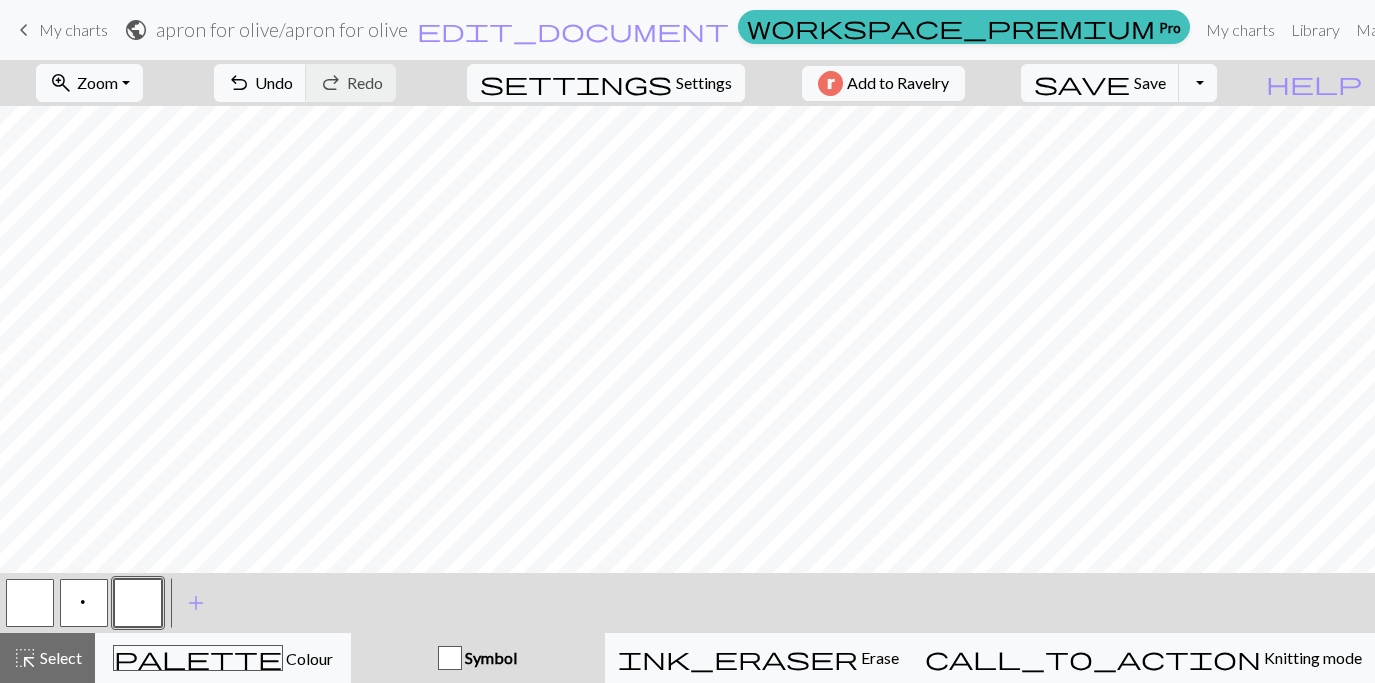 click on "Edit symbol Name d f g h j k p s t F H J O P T / | 0 1 2 3 4 5 6 7 8 9 e m n G I ' ~ . ` , " : ; + ( ) & * ^ % _ - a b c i l o r u v w x y z A B C D E K L M N R S U V W X Y < > Reorder arrow_back Move left arrow_forward Move right workspace_premium Become a Pro user   to  reorder symbols Delete Done Cancel" at bounding box center (687, 341) 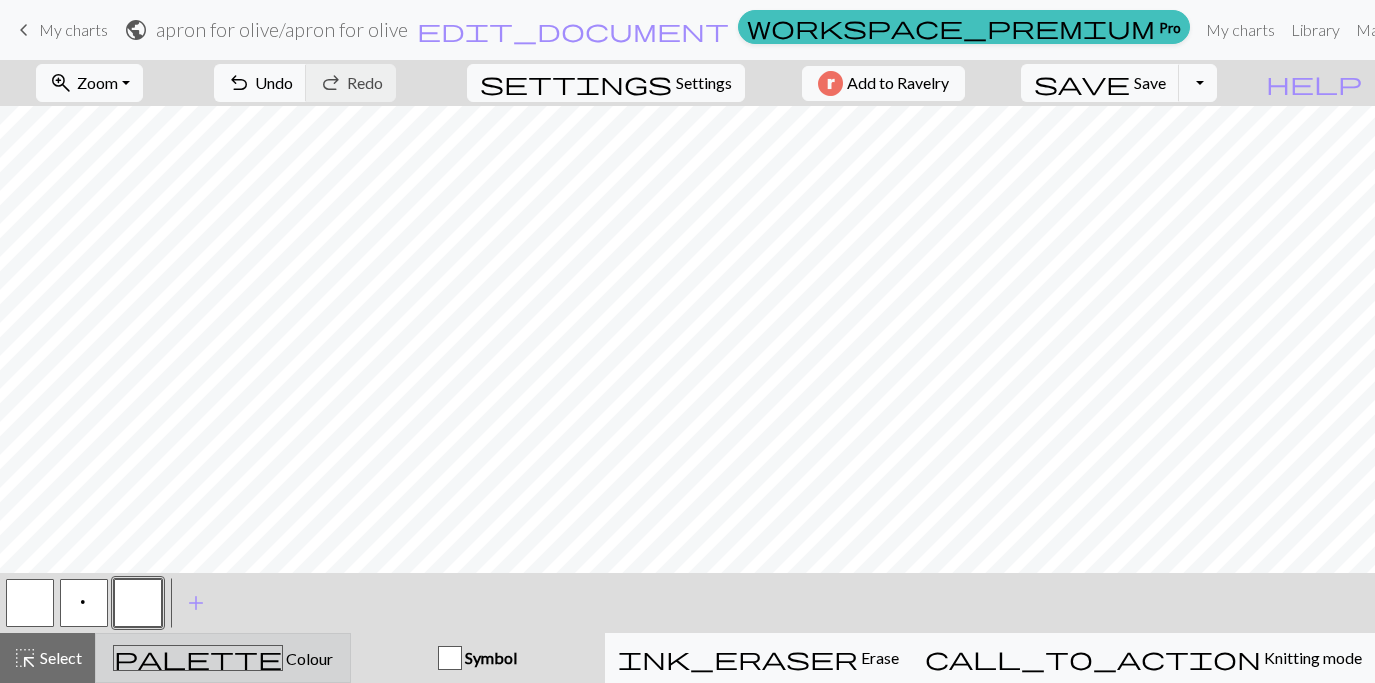 click on "Colour" at bounding box center (308, 658) 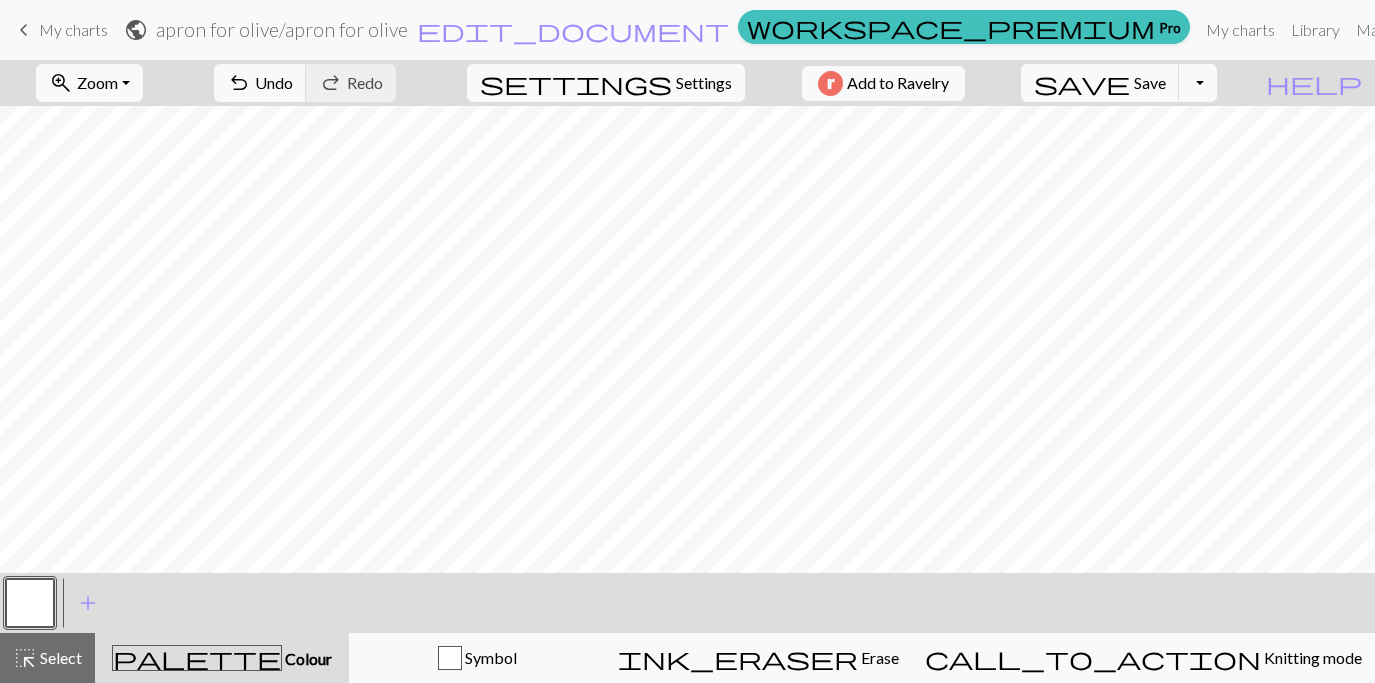 click on "Colour" at bounding box center [307, 658] 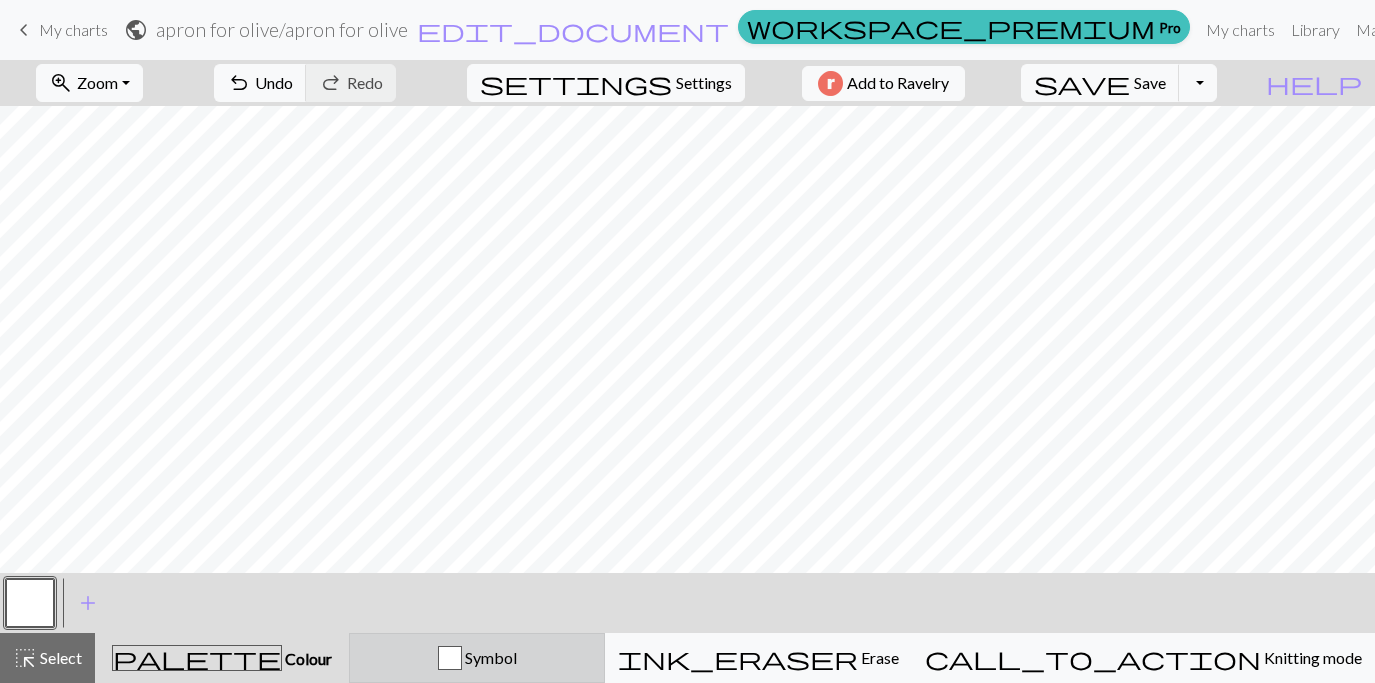 click on "Symbol" at bounding box center [477, 658] 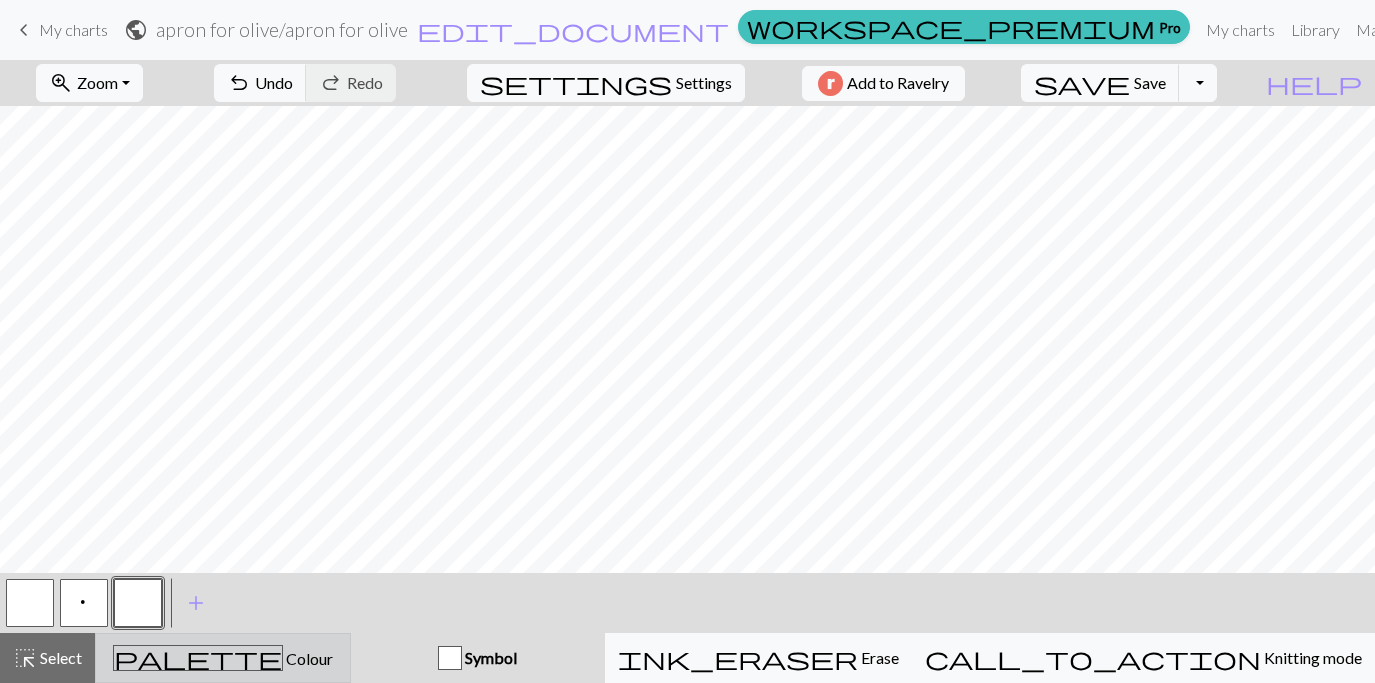 click on "Colour" at bounding box center (308, 658) 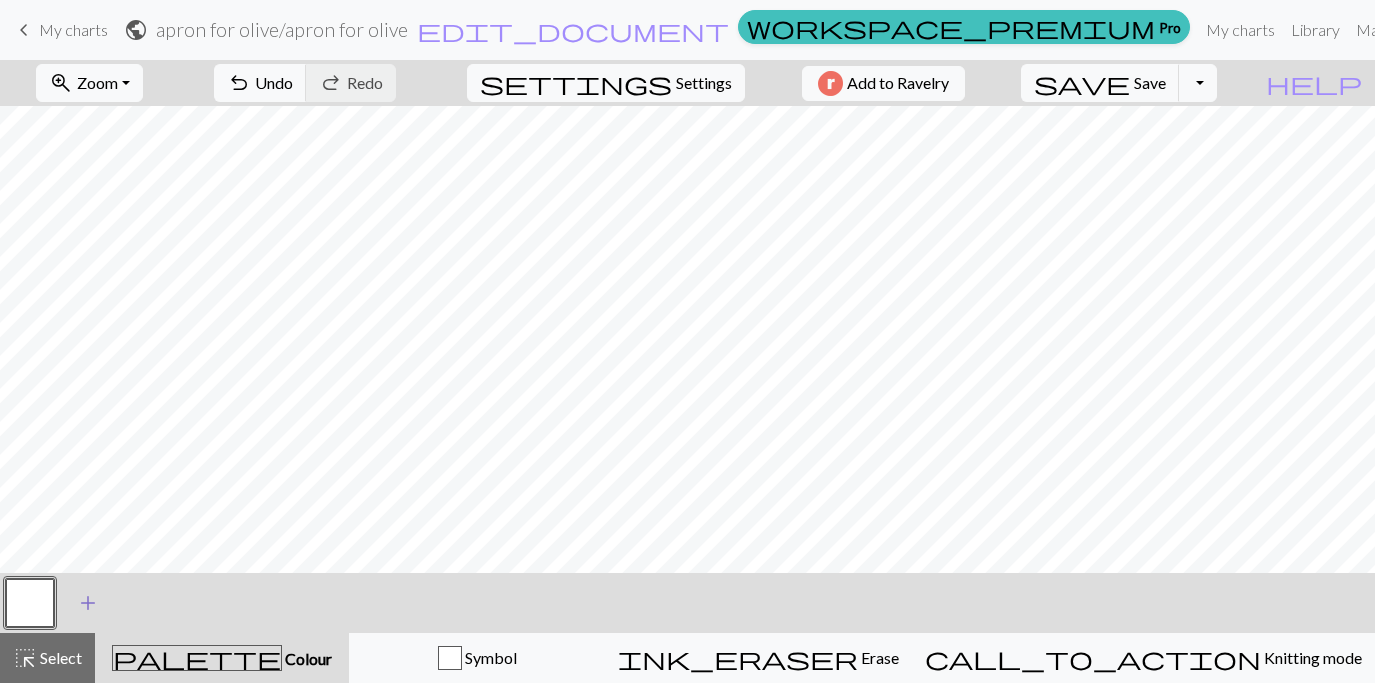 click on "add" at bounding box center [88, 603] 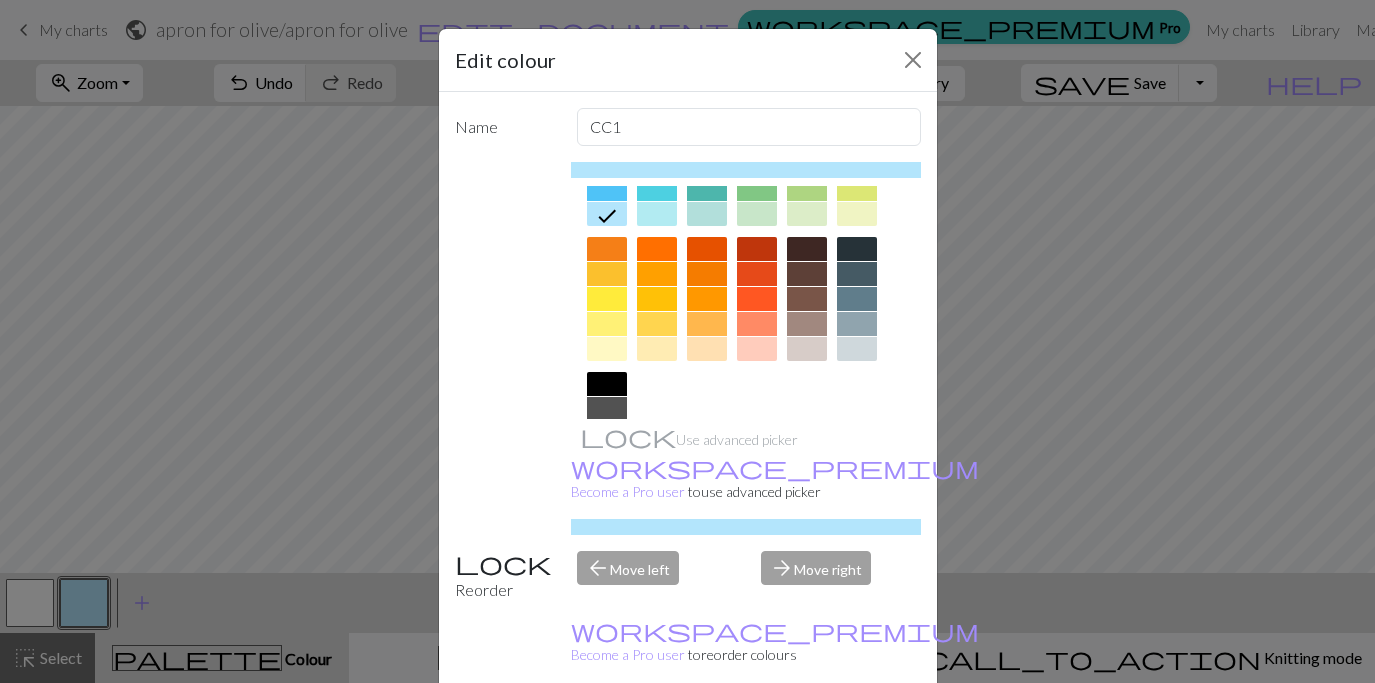 scroll, scrollTop: 335, scrollLeft: 0, axis: vertical 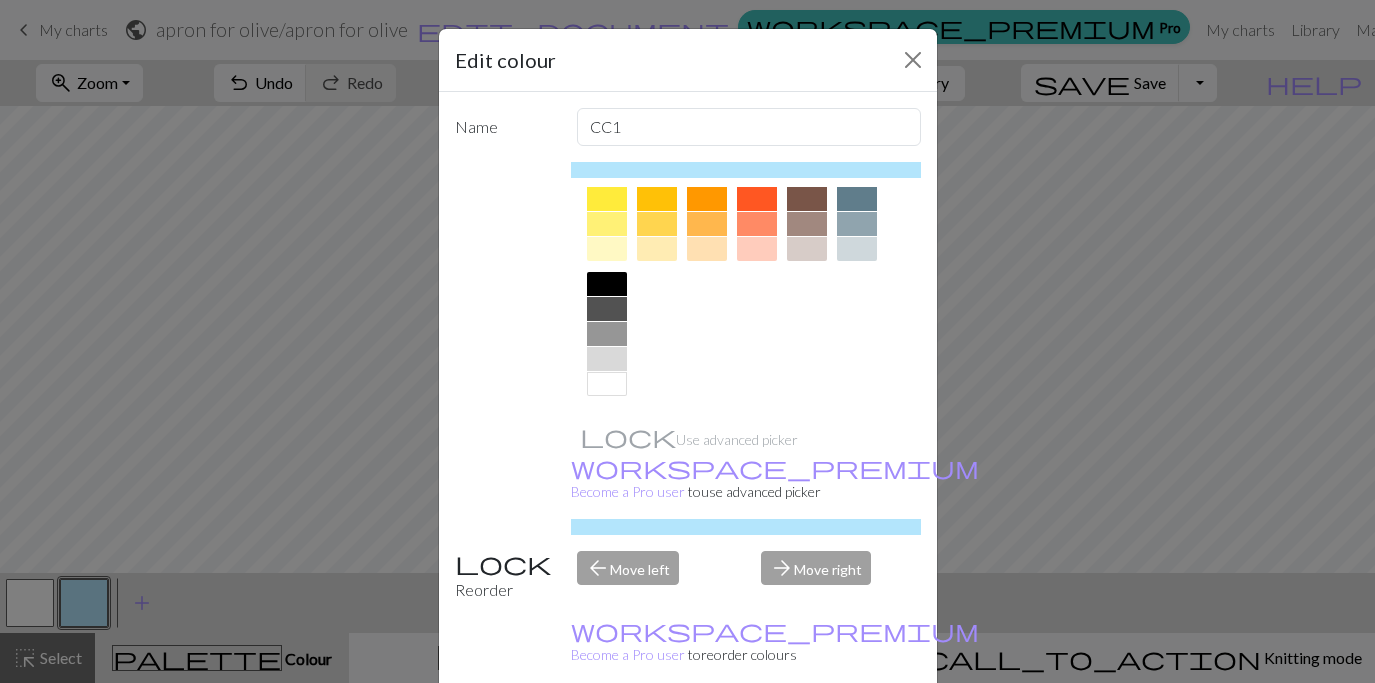 click at bounding box center [607, 284] 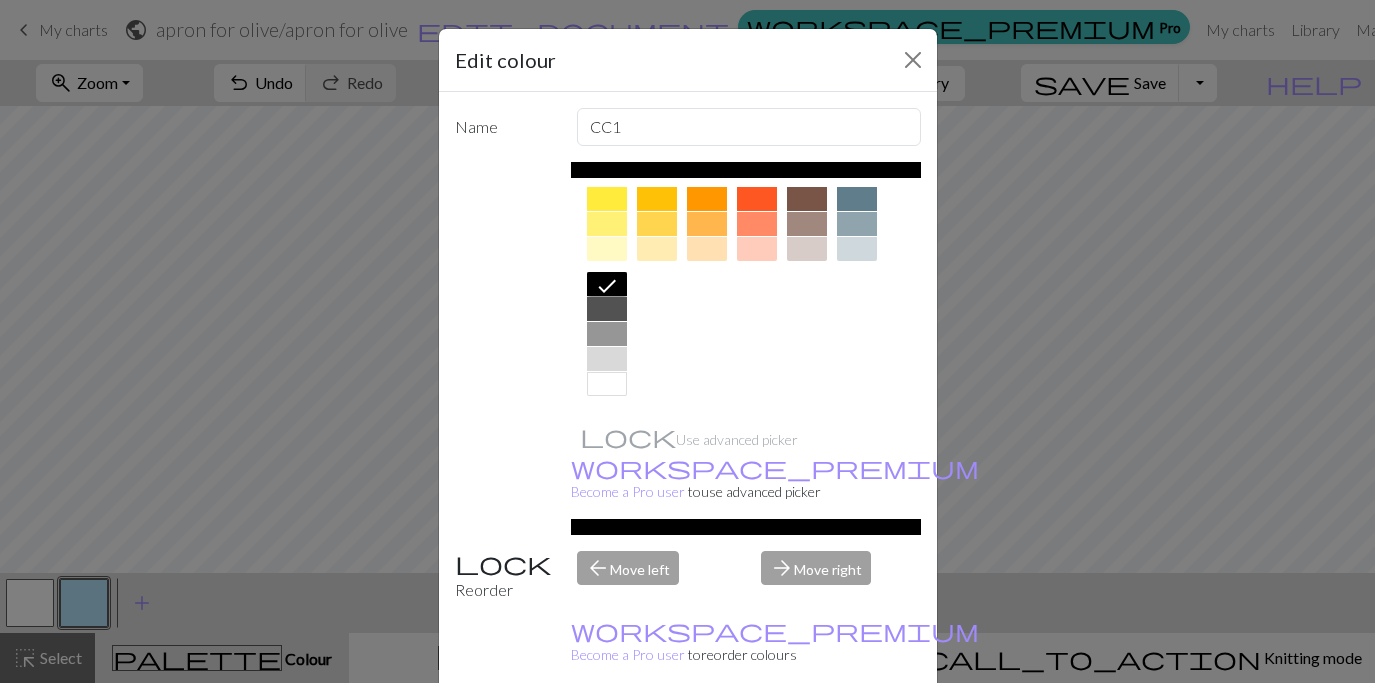 click on "Done" at bounding box center (808, 734) 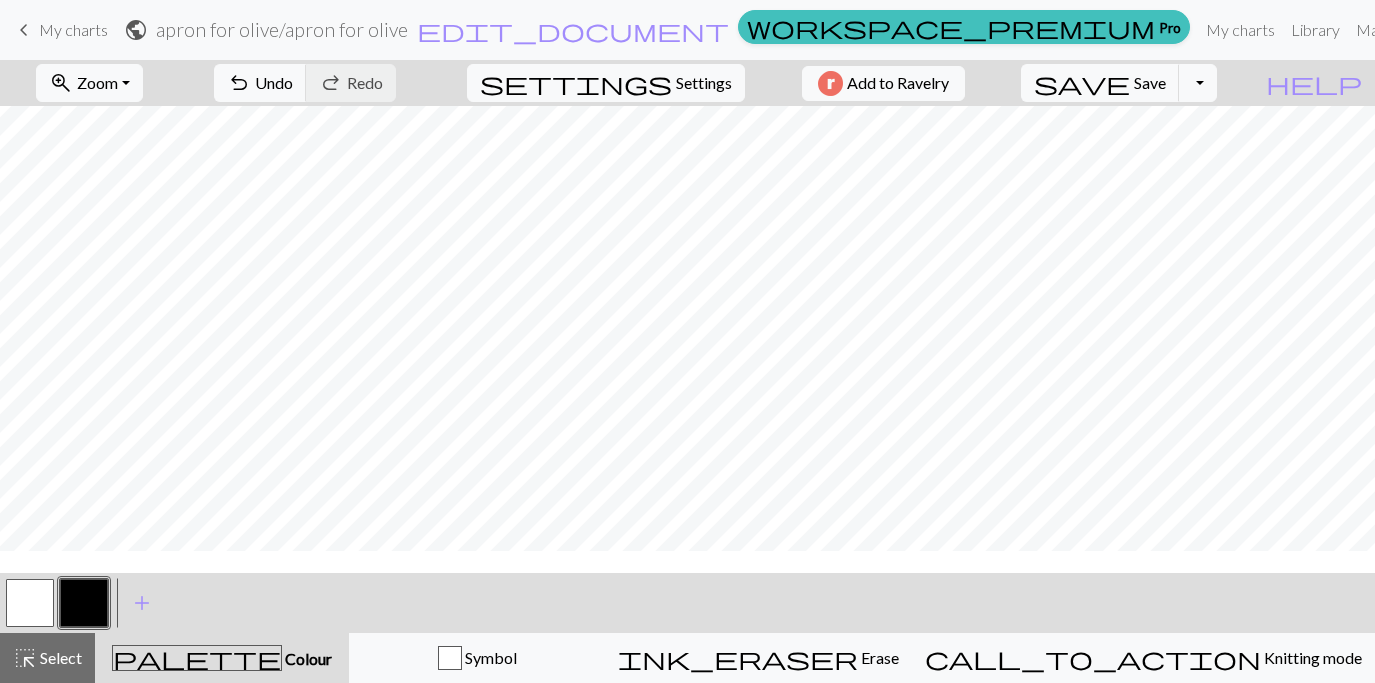 scroll, scrollTop: 491, scrollLeft: 0, axis: vertical 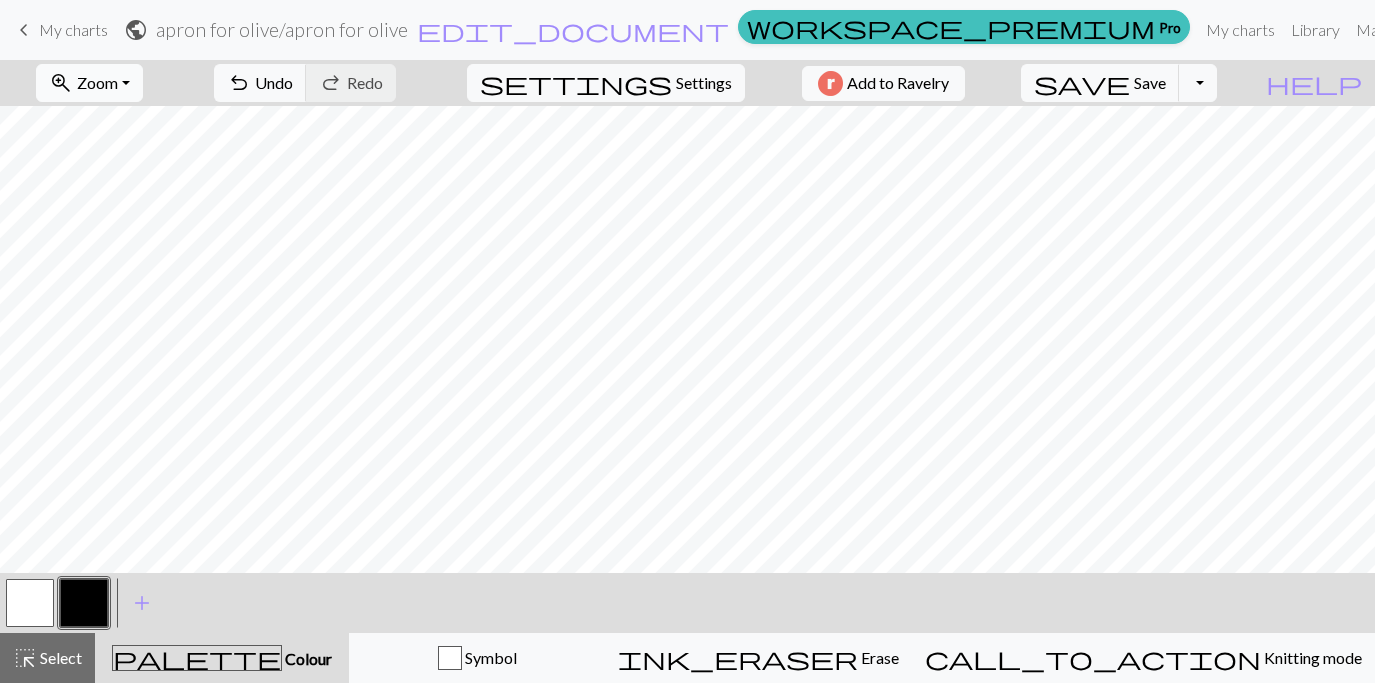 click on "zoom_in Zoom Zoom" at bounding box center [89, 83] 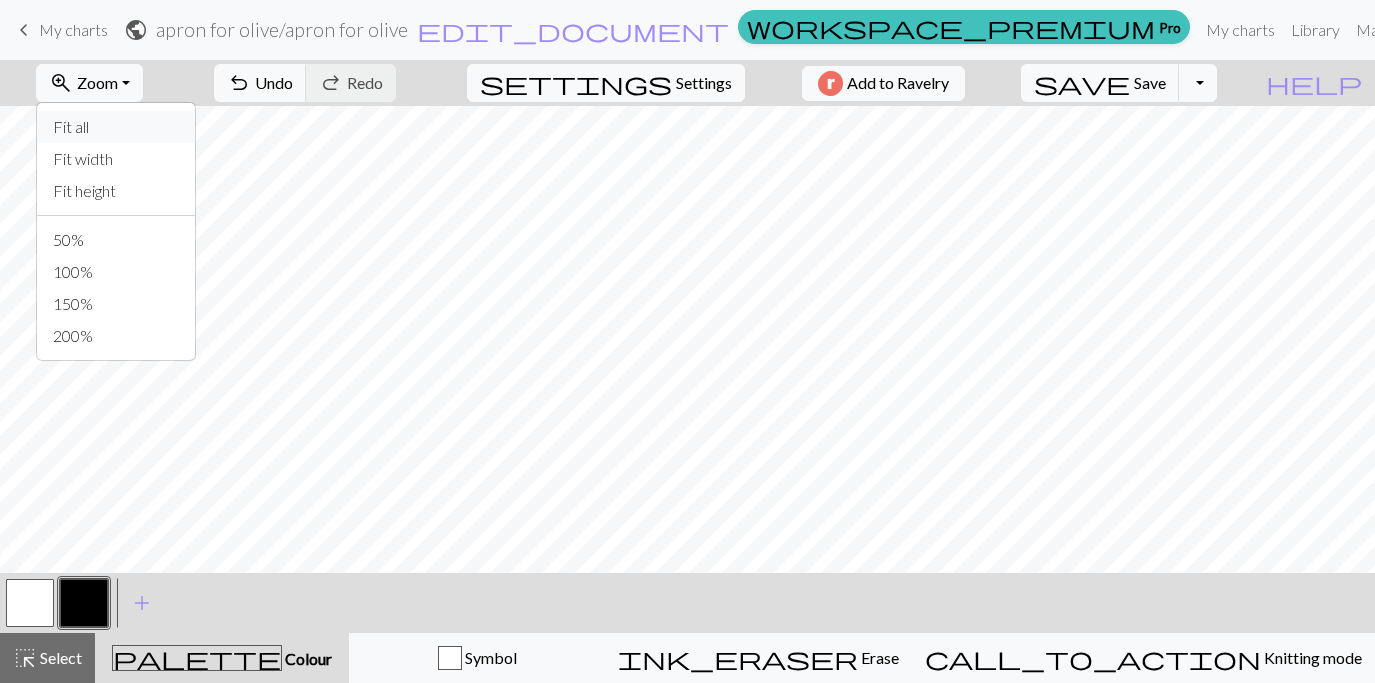 click on "Fit all" at bounding box center (116, 127) 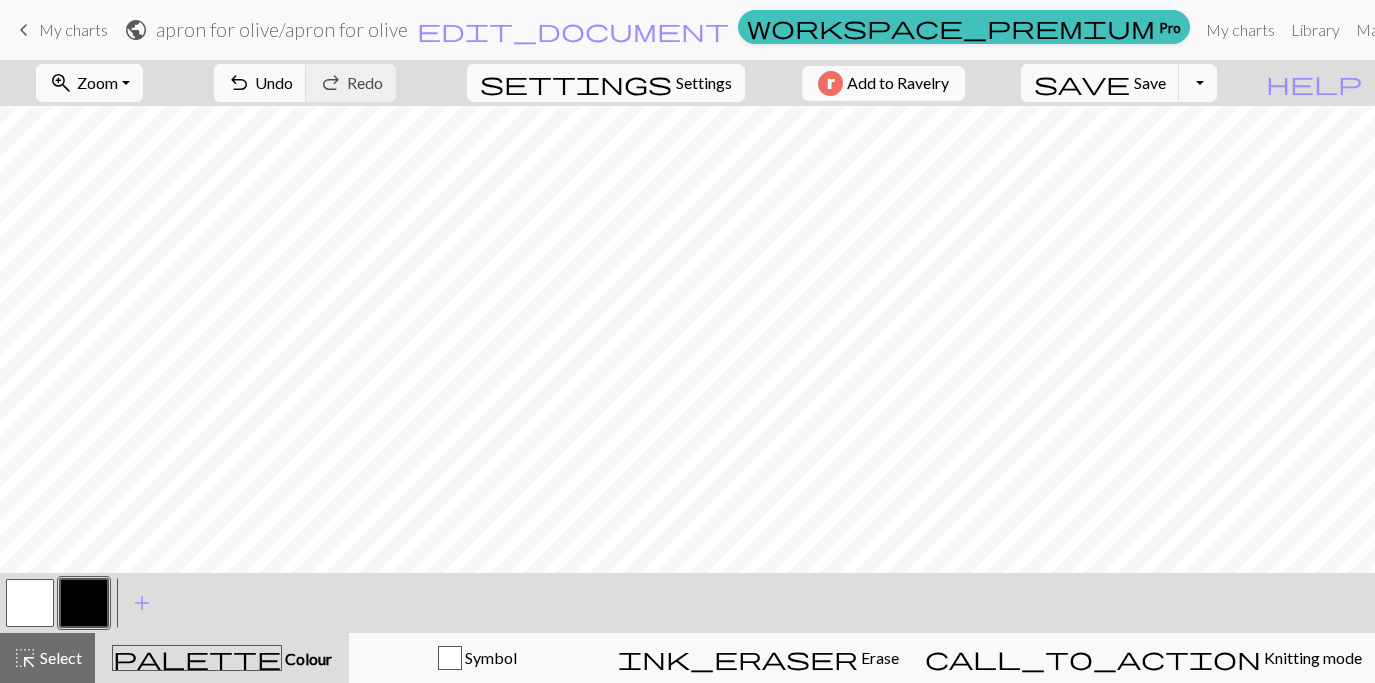 scroll, scrollTop: 203, scrollLeft: 0, axis: vertical 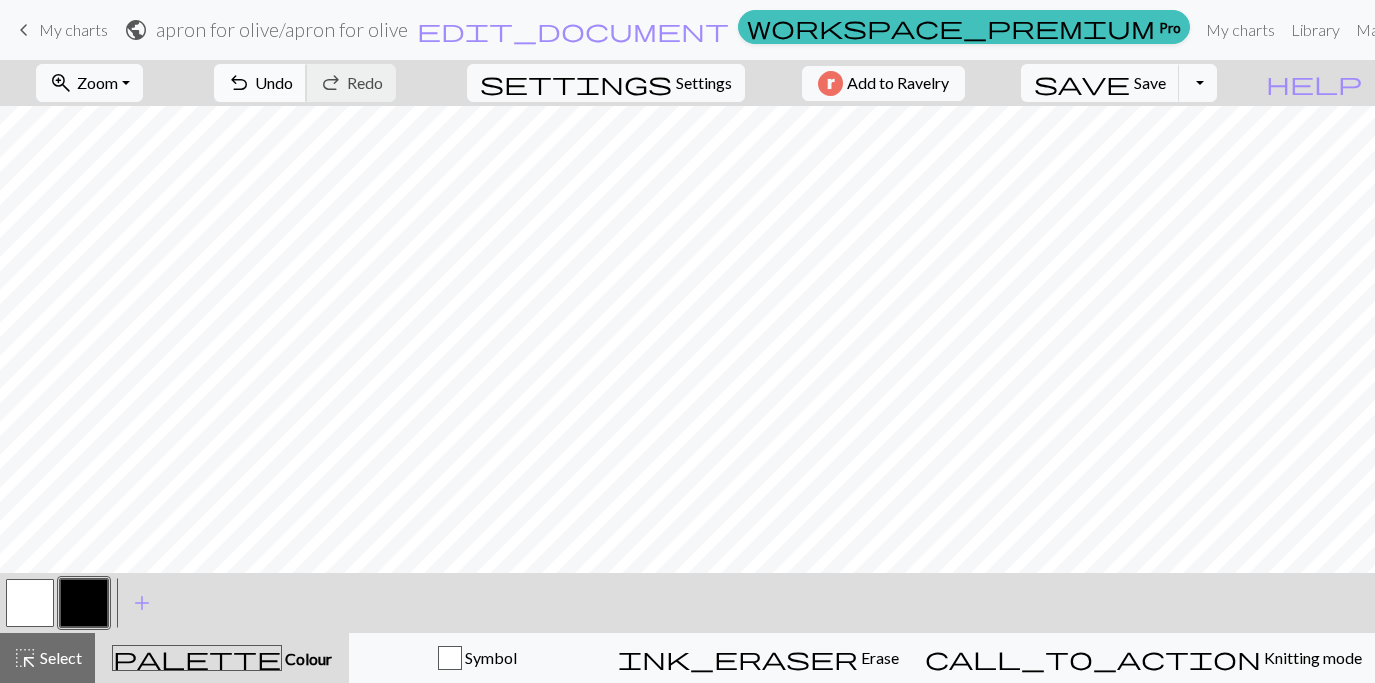 click on "Undo" at bounding box center (274, 82) 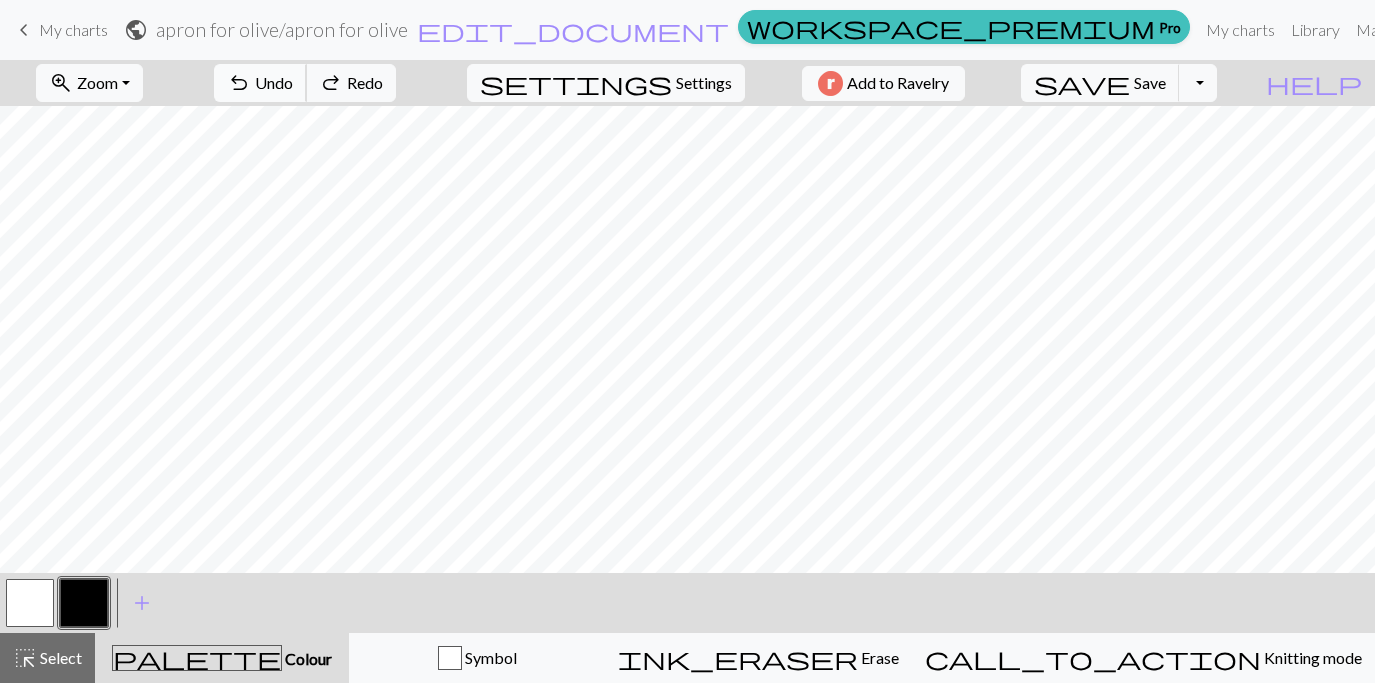 click on "Undo" at bounding box center [274, 82] 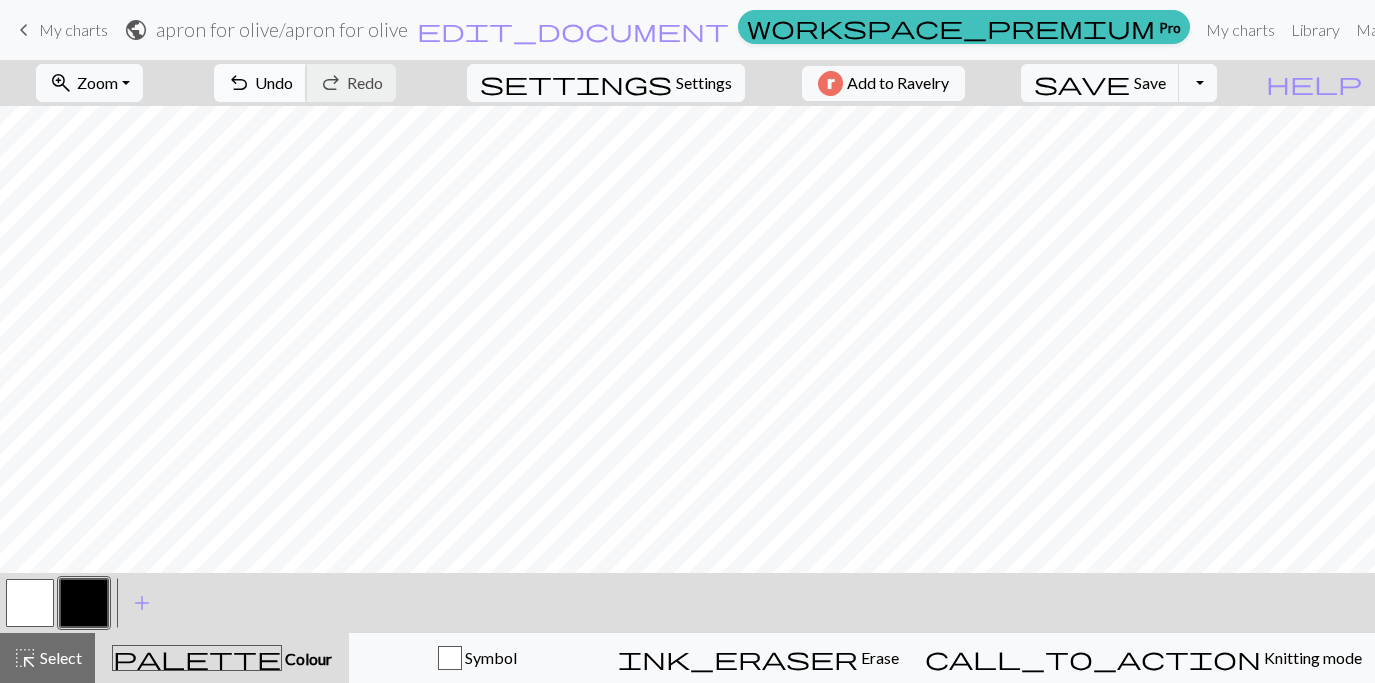 click on "Undo" at bounding box center (274, 82) 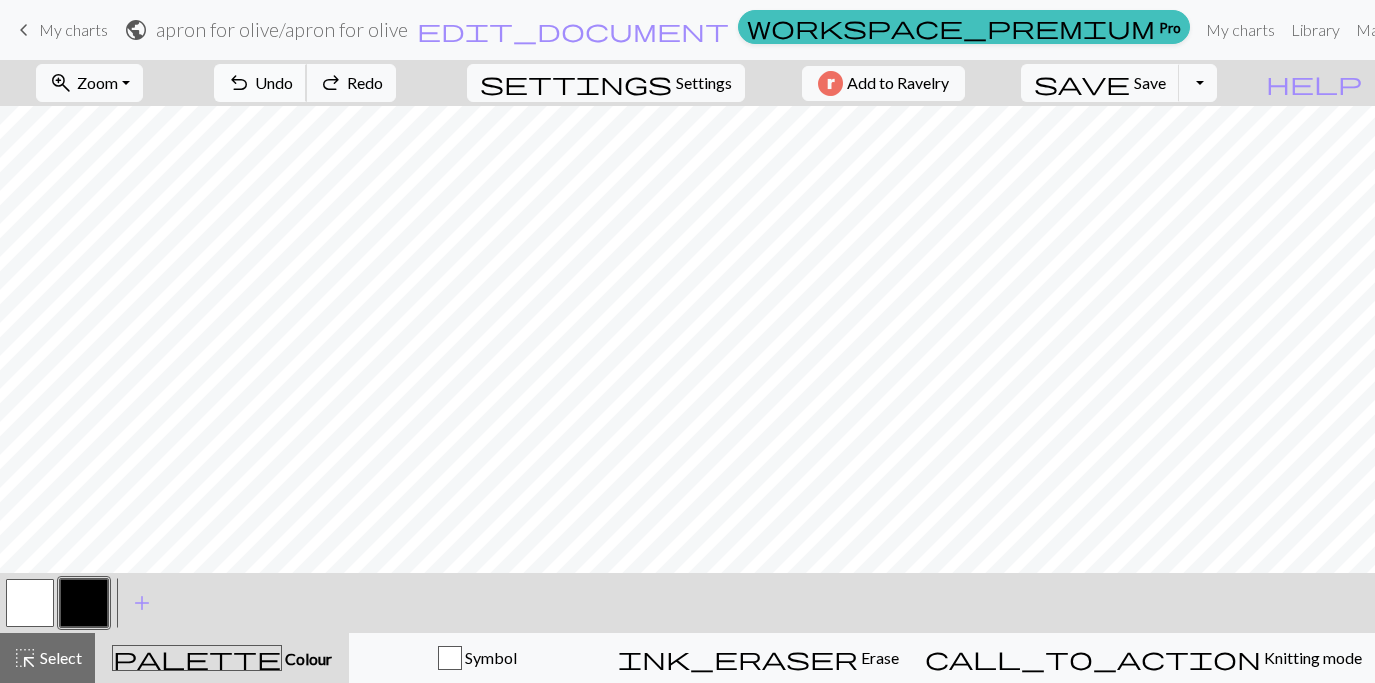 click on "Undo" at bounding box center (274, 82) 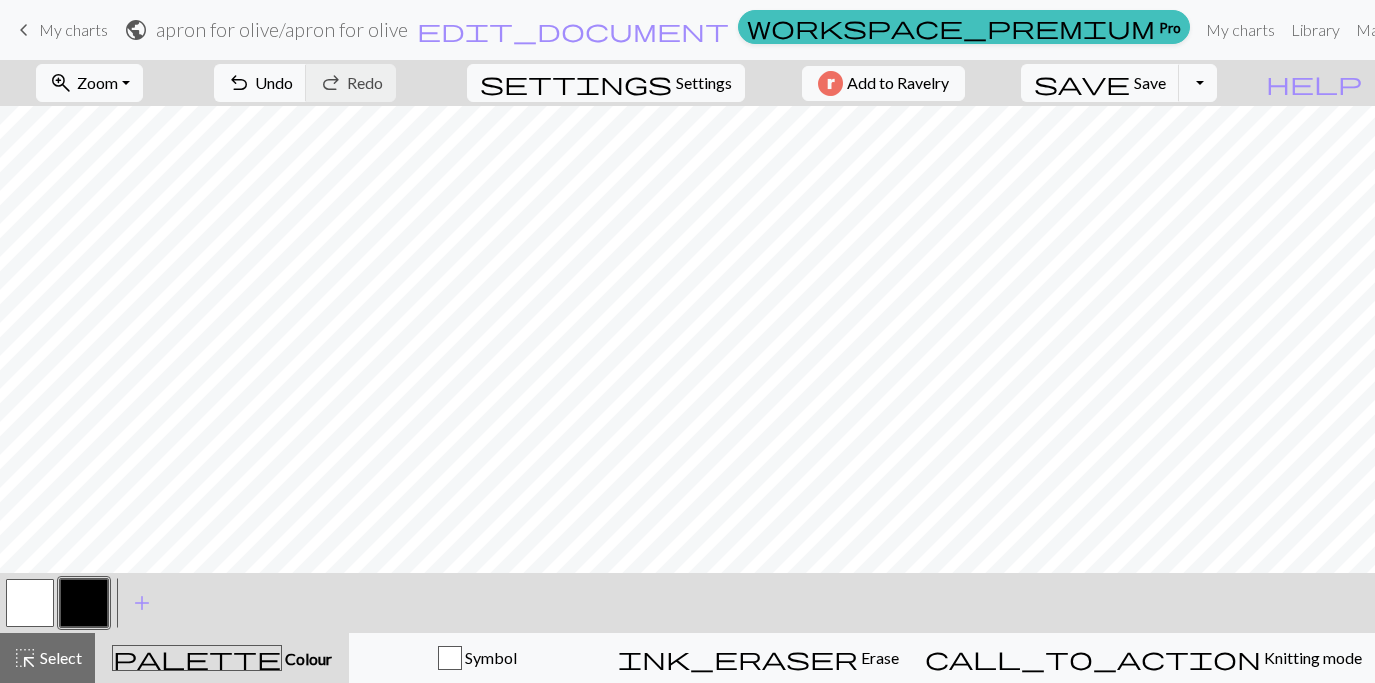 click on "keyboard_arrow_left   My charts public apron for olive  /  apron for olive edit_document Edit settings workspace_premium  Pro My charts Library Manual Hi  emiregan   Account settings Logout" at bounding box center (687, 30) 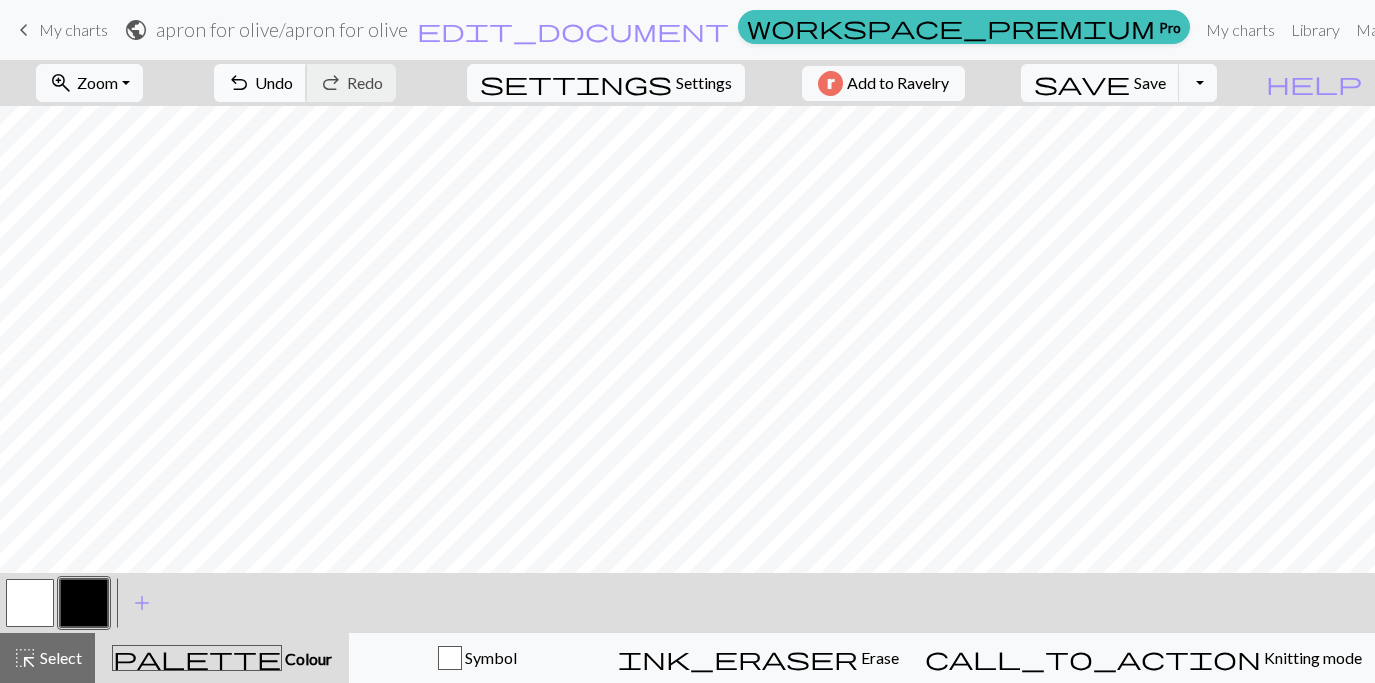 click on "undo Undo Undo" at bounding box center [260, 83] 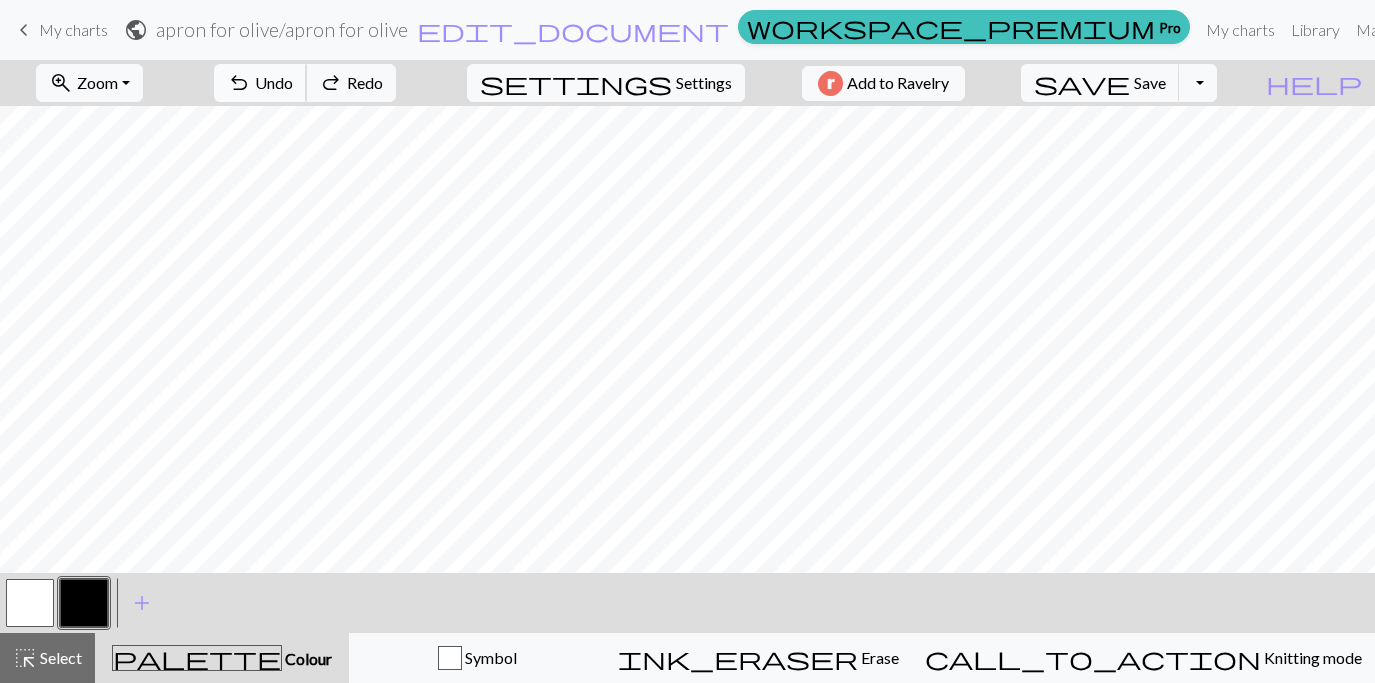 click on "undo Undo Undo" at bounding box center [260, 83] 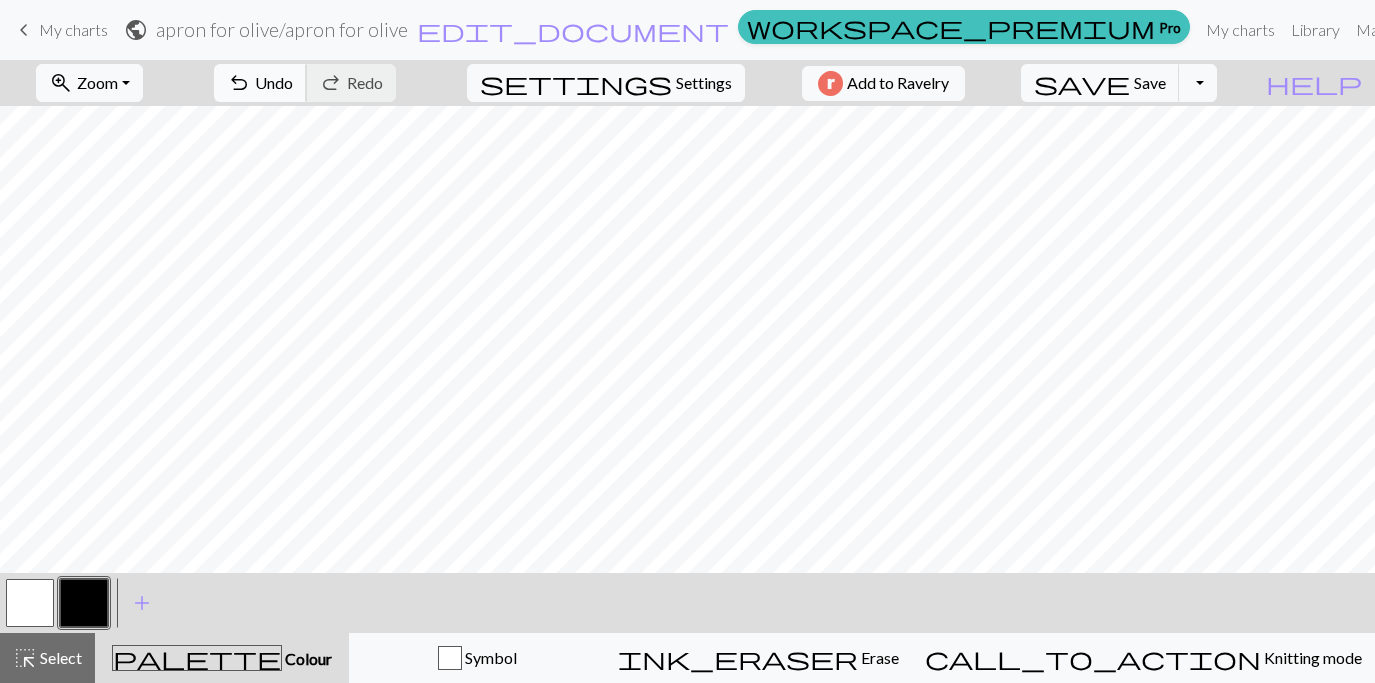 click on "undo Undo Undo" at bounding box center (260, 83) 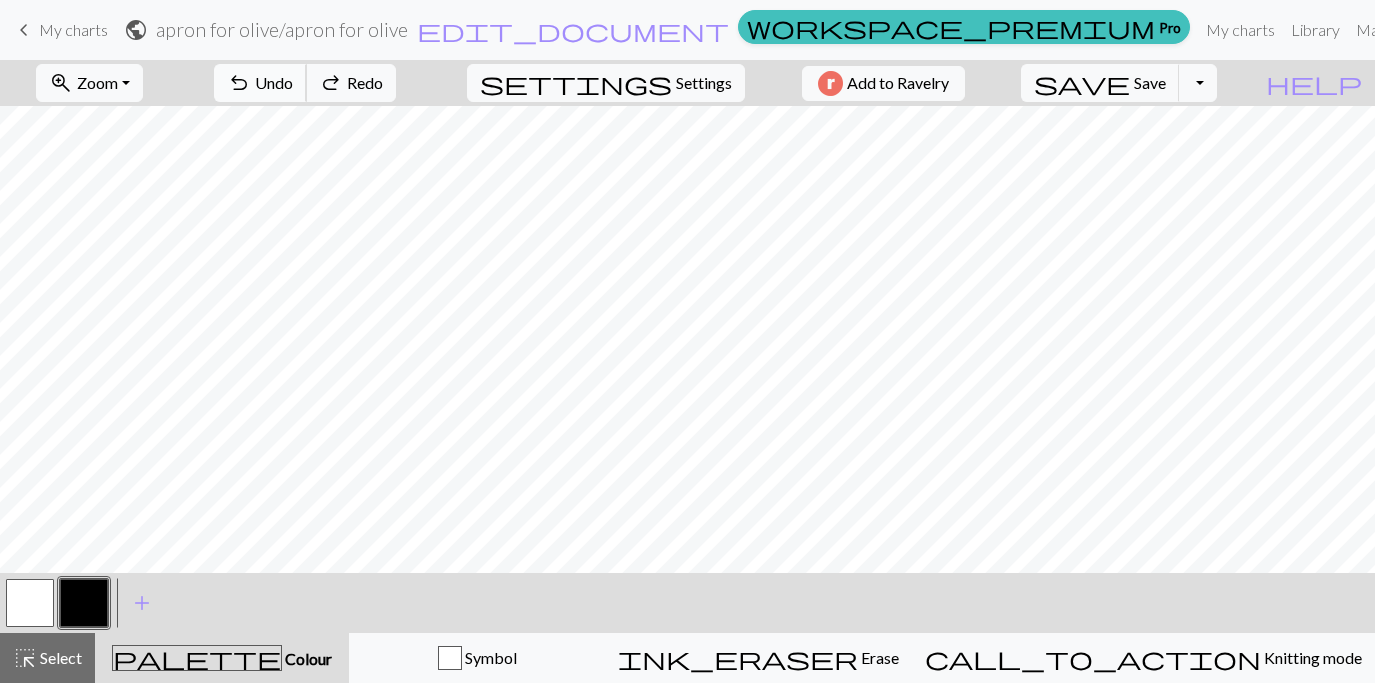 click on "Undo" at bounding box center [274, 82] 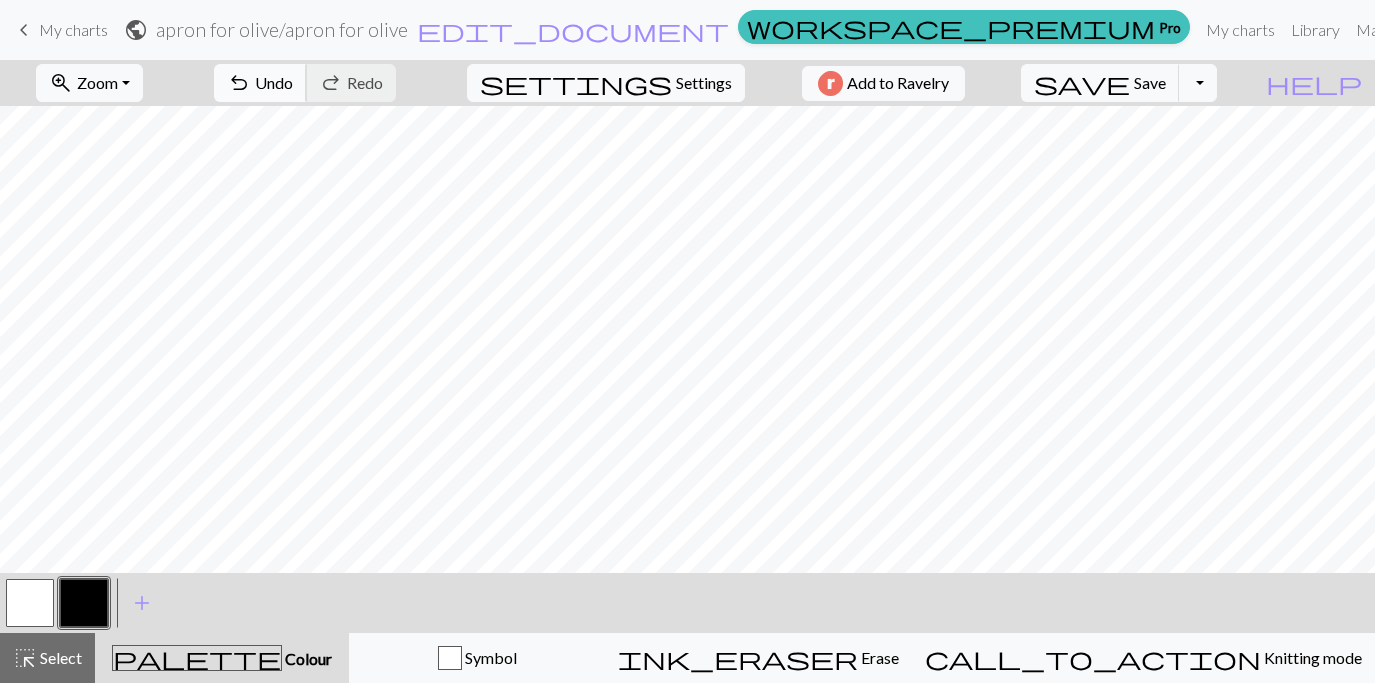 click on "undo Undo Undo" at bounding box center [260, 83] 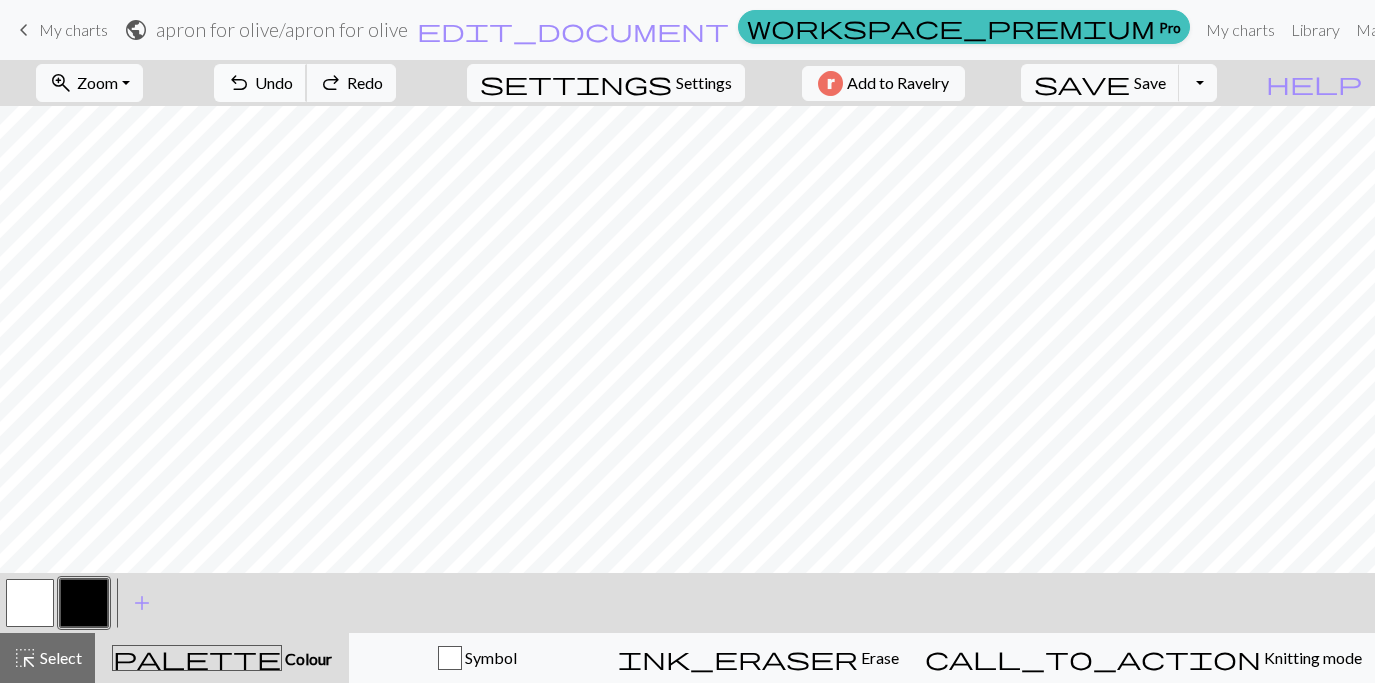 click on "undo Undo Undo" at bounding box center (260, 83) 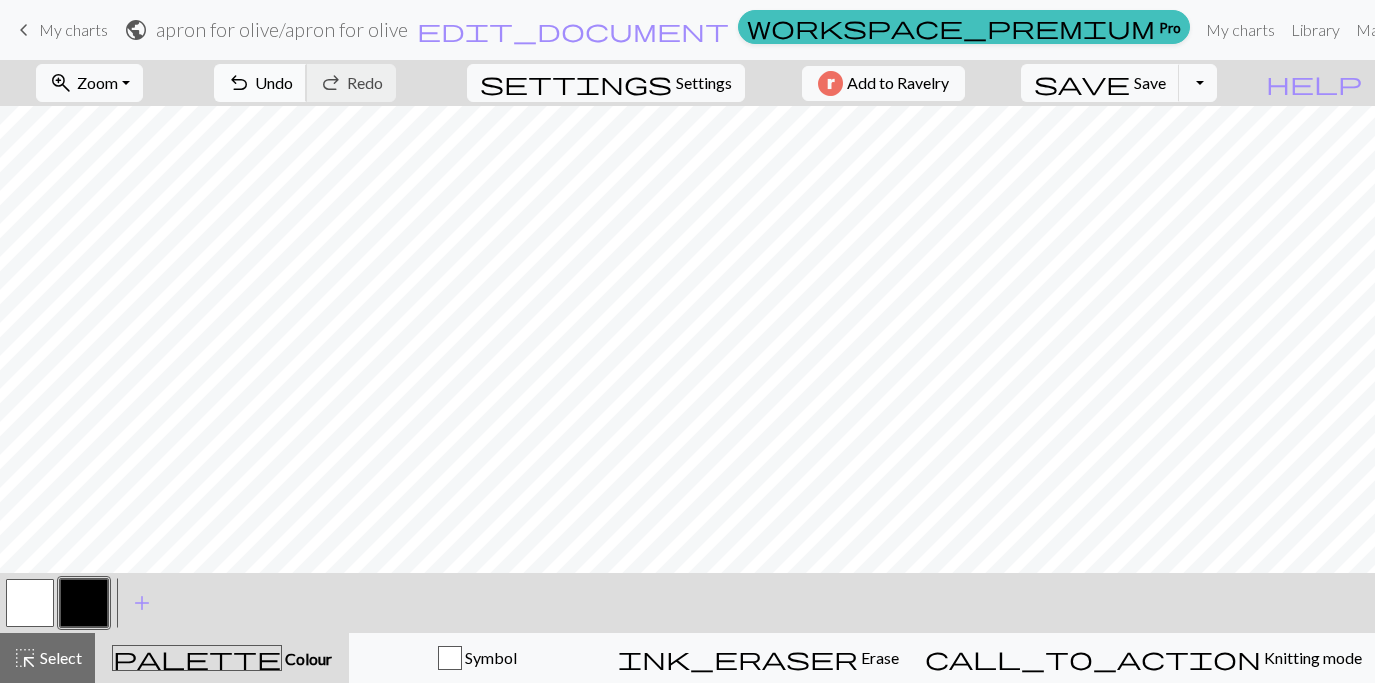 click on "Undo" at bounding box center [274, 82] 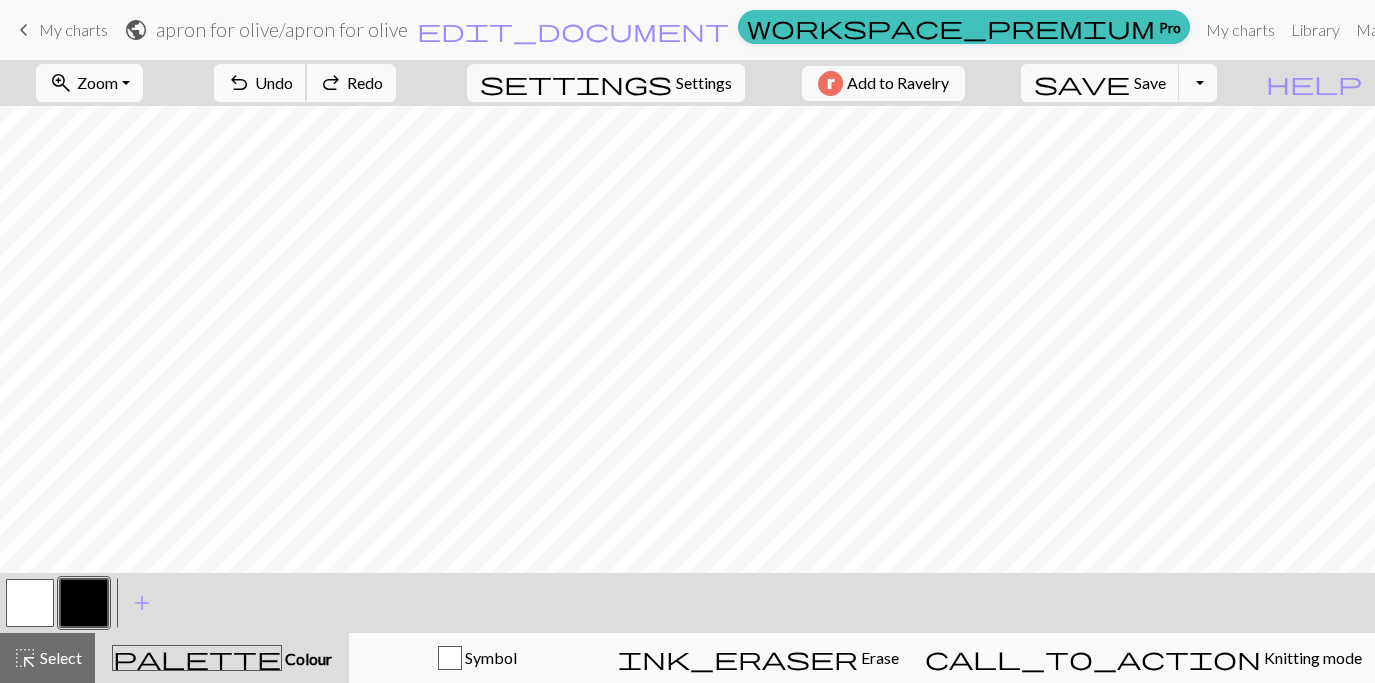 click on "Undo" at bounding box center (274, 82) 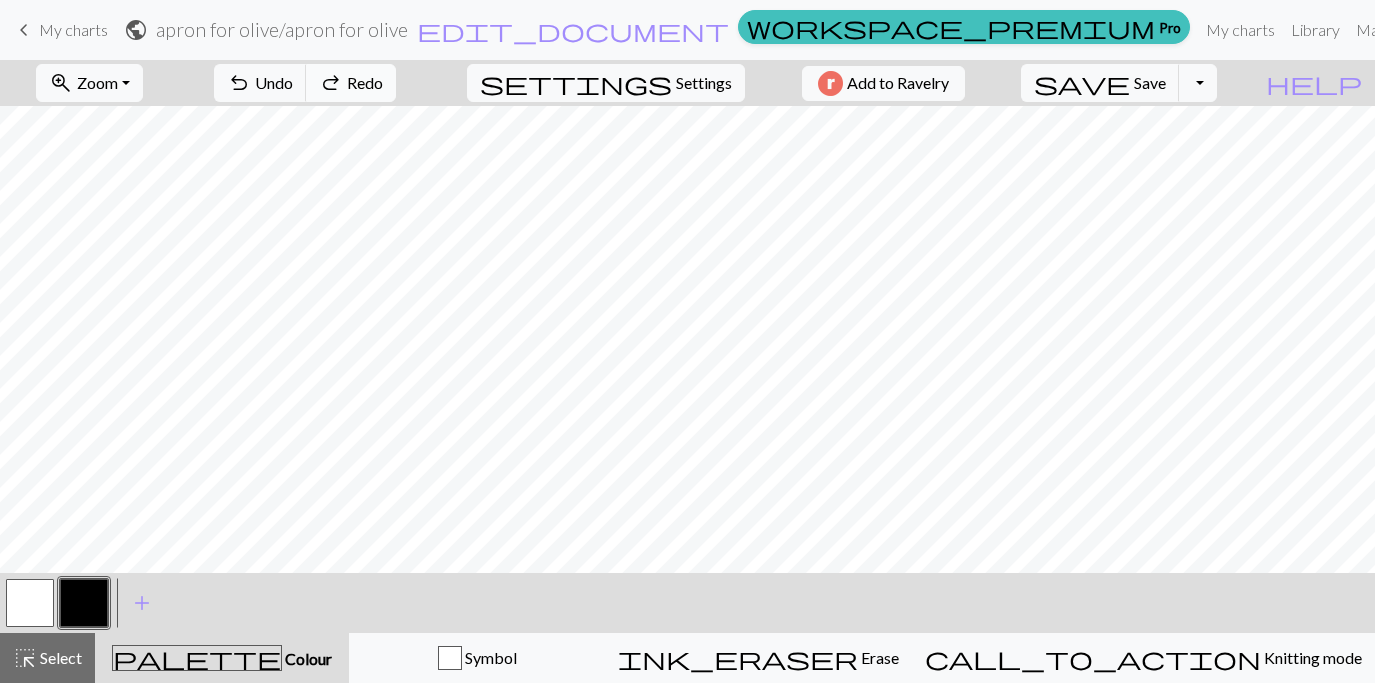 click on "Redo" at bounding box center (365, 82) 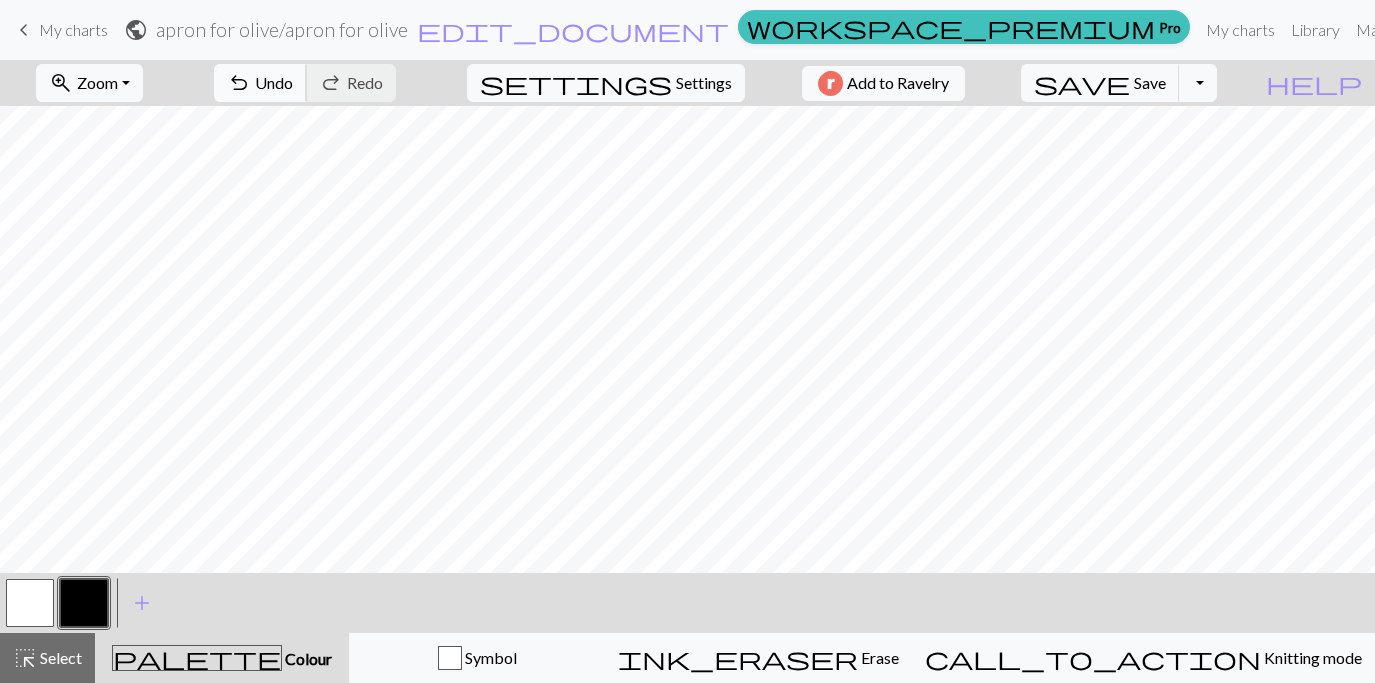 click on "undo" at bounding box center (239, 83) 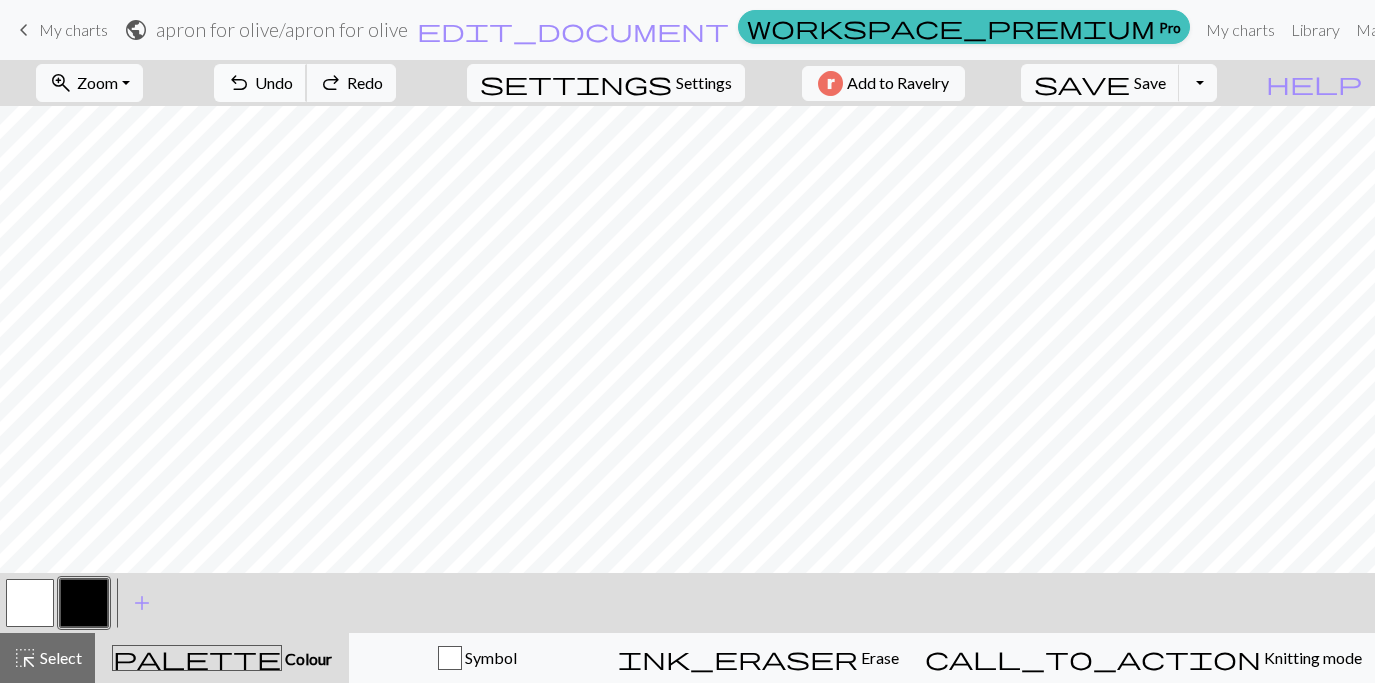 click on "undo" at bounding box center [239, 83] 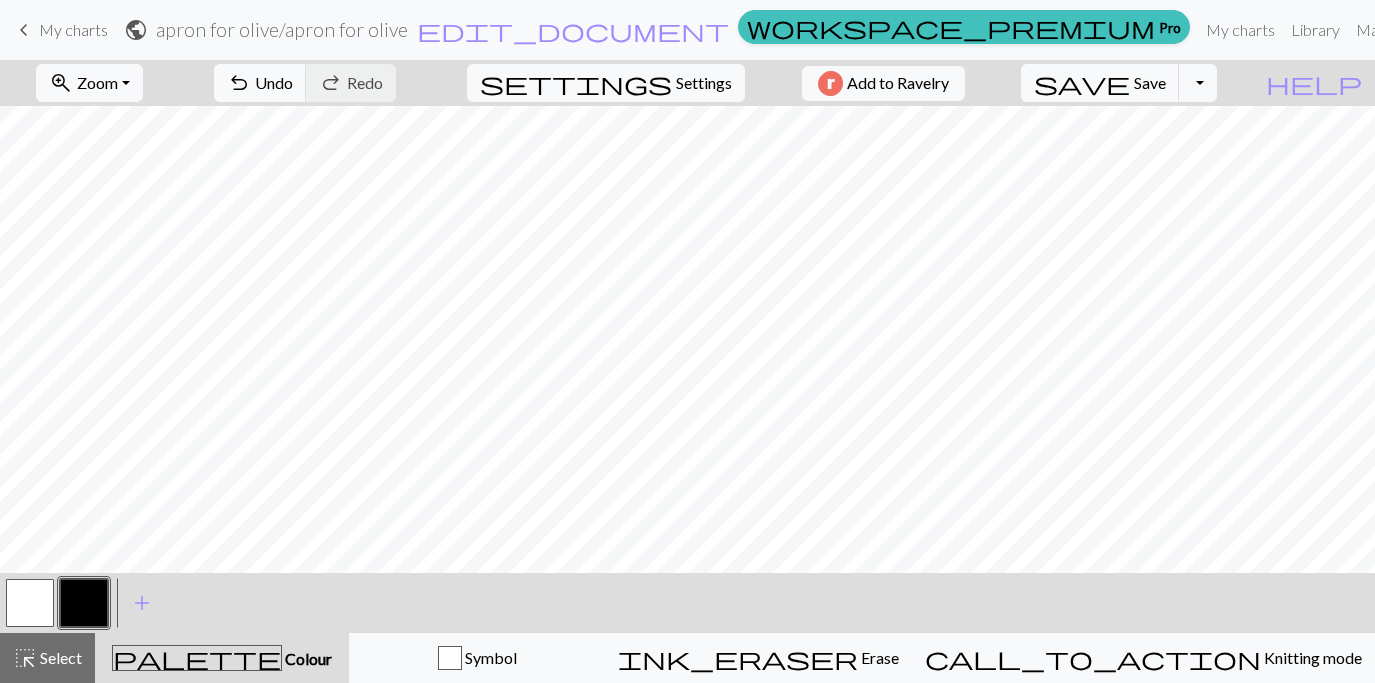 click at bounding box center (30, 603) 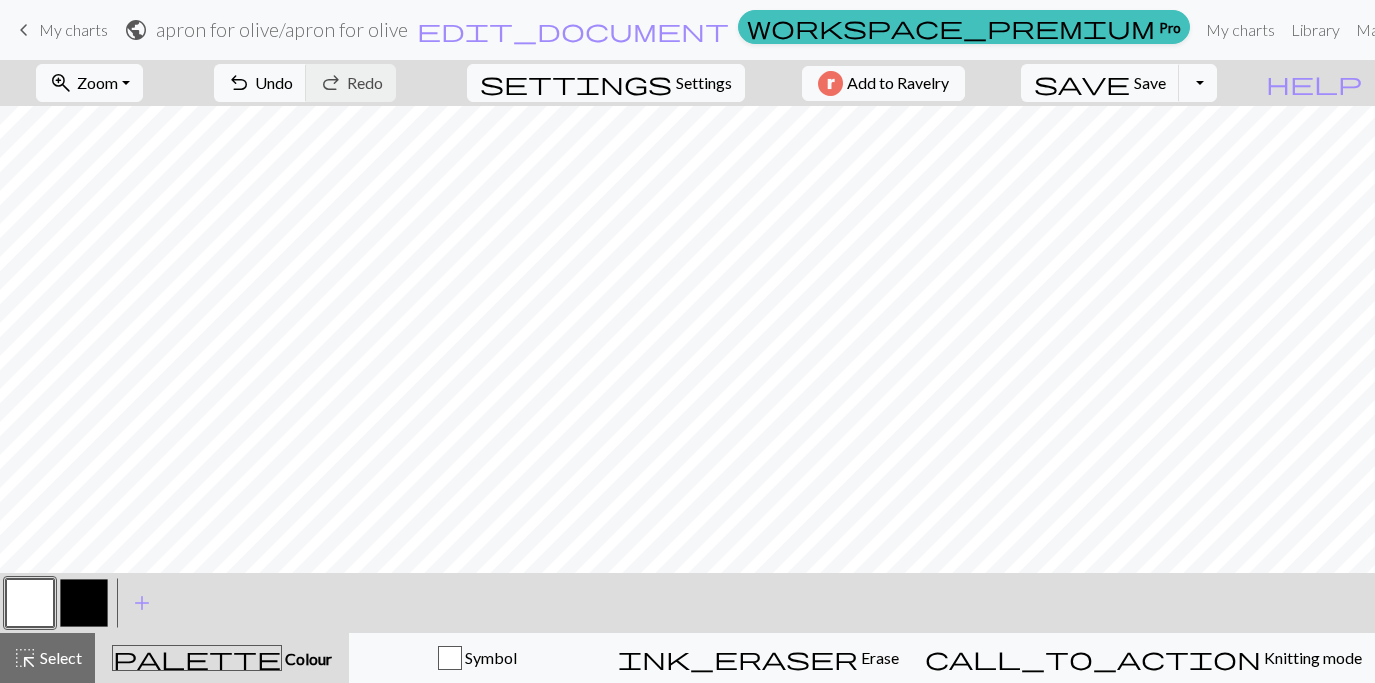 click at bounding box center [84, 603] 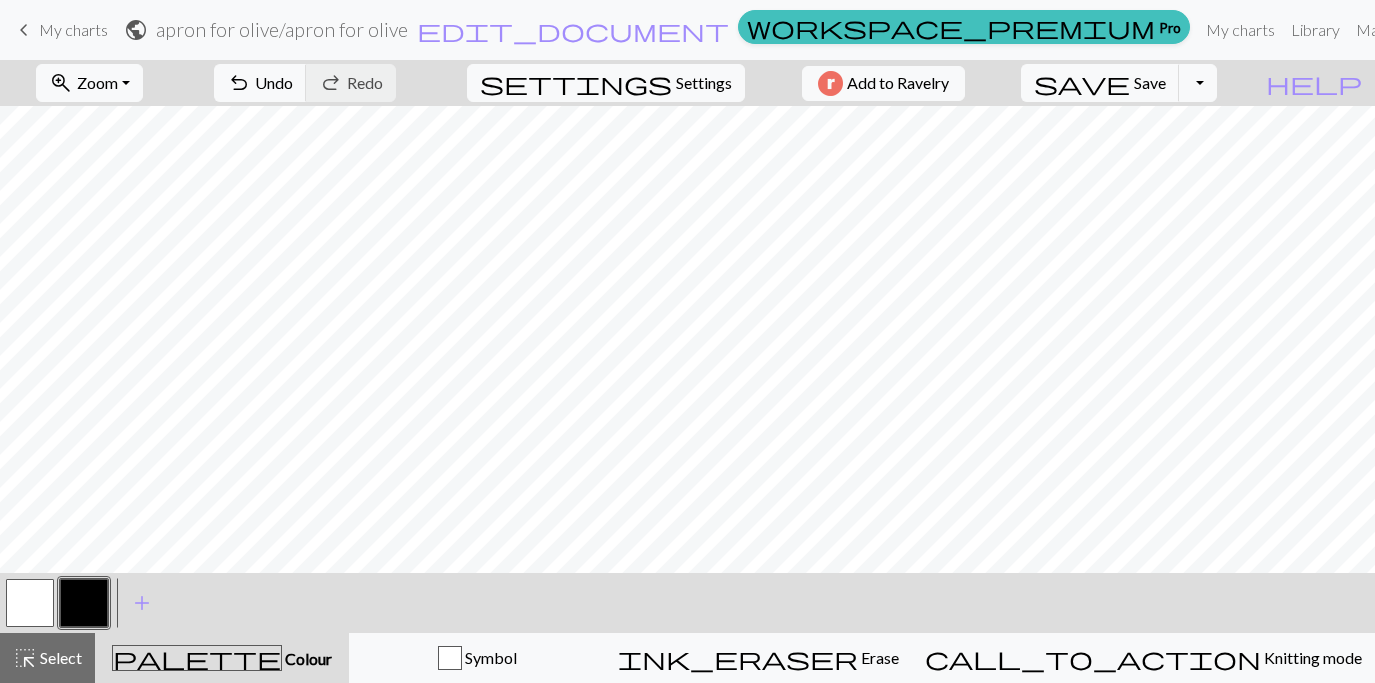click at bounding box center (30, 603) 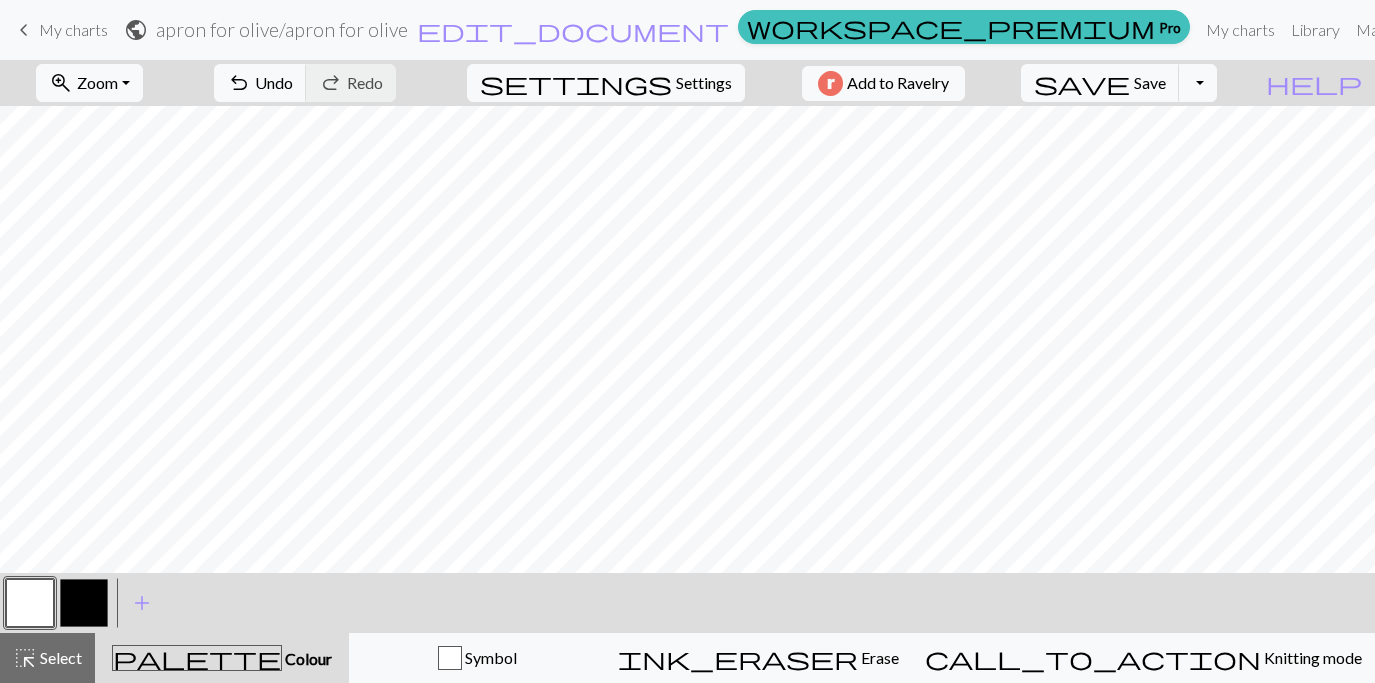 click at bounding box center (84, 603) 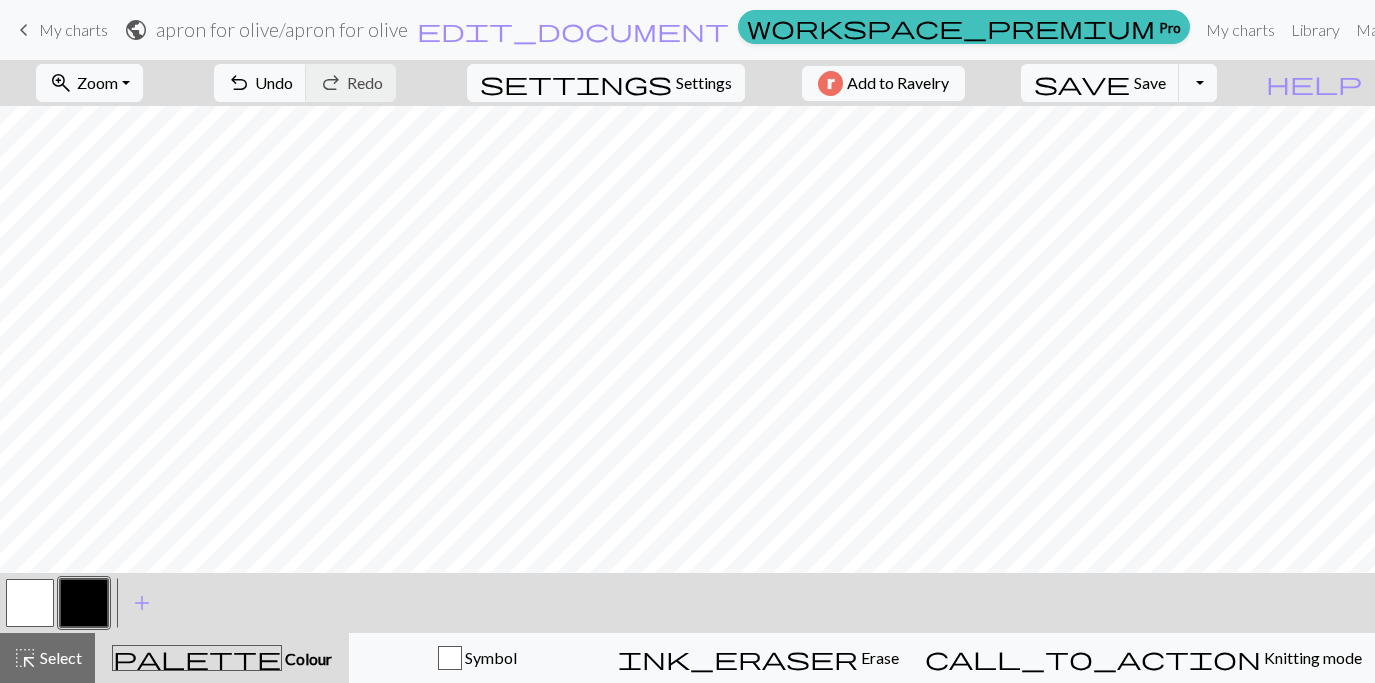 click at bounding box center [30, 603] 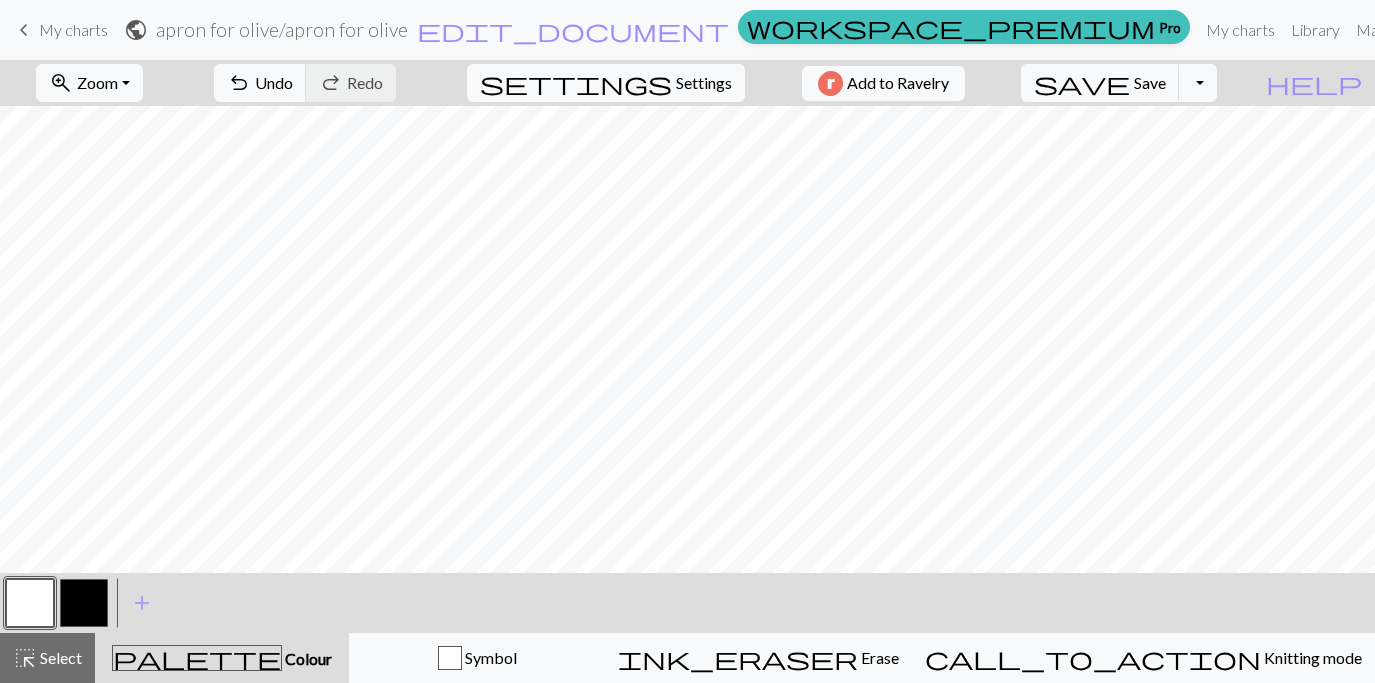 click at bounding box center [84, 603] 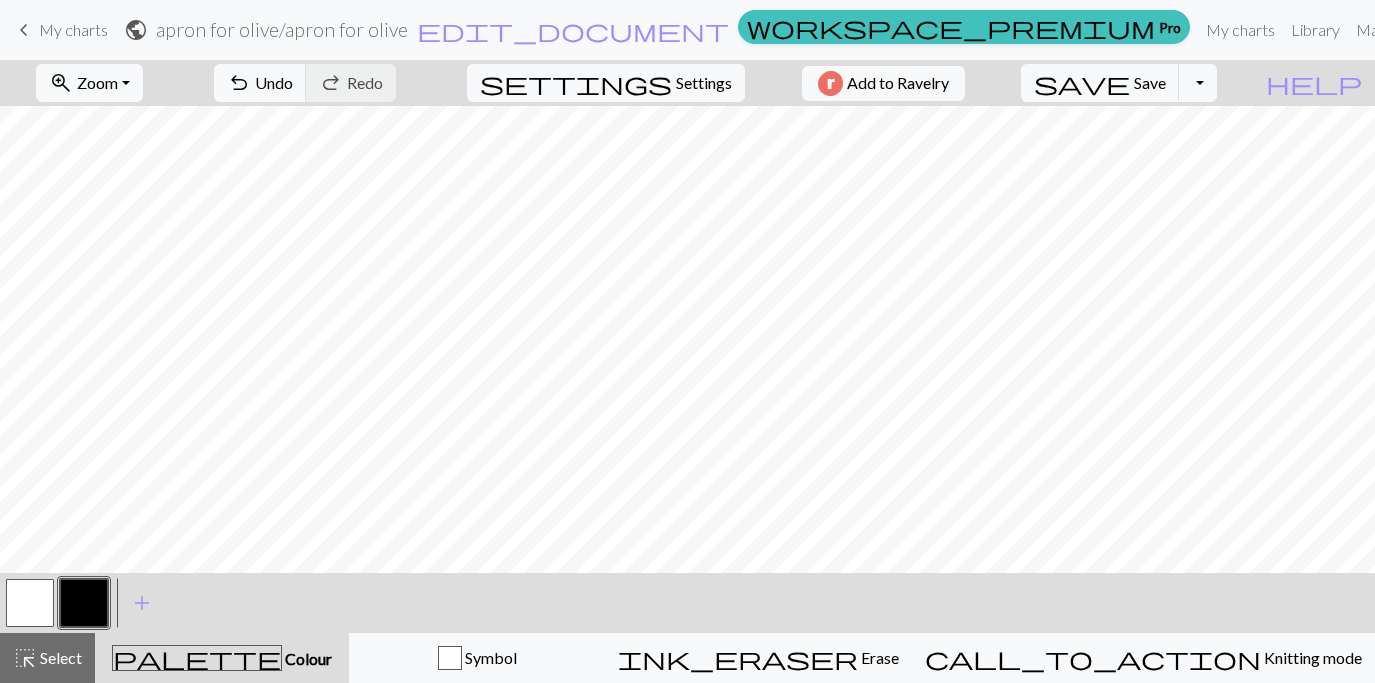 click at bounding box center (30, 603) 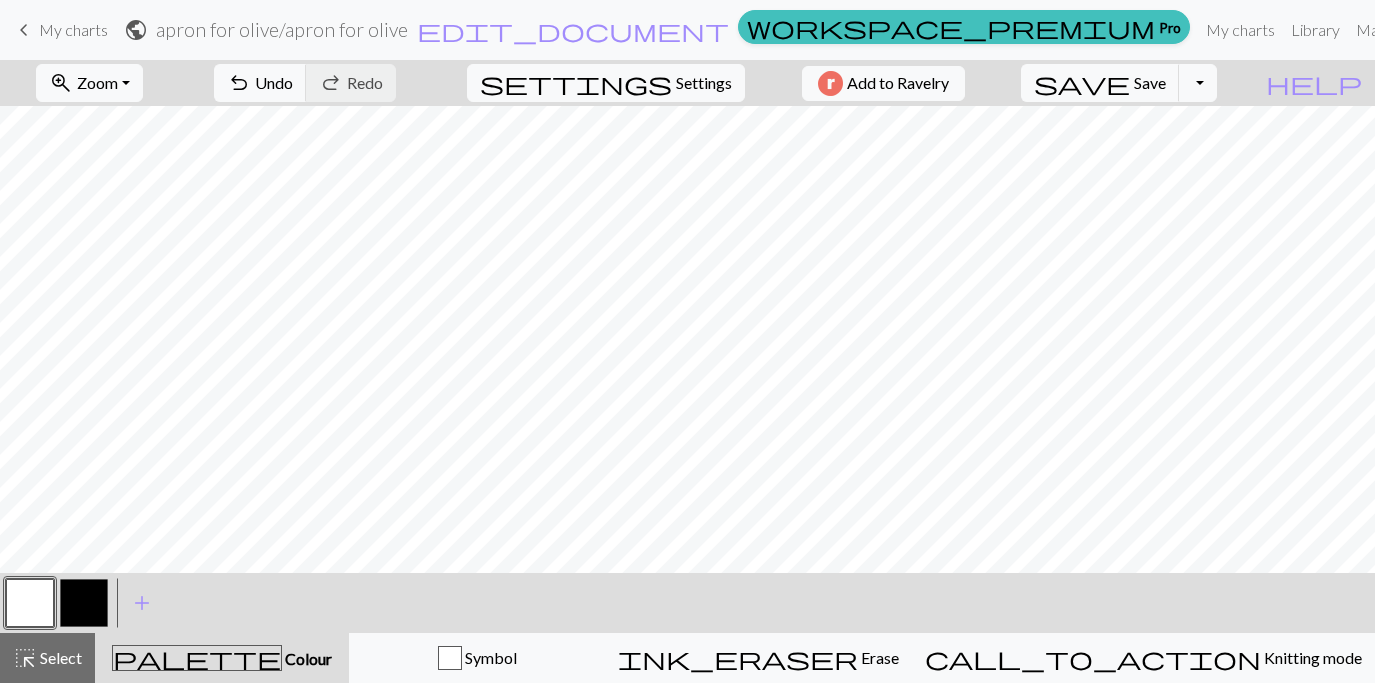click at bounding box center [84, 603] 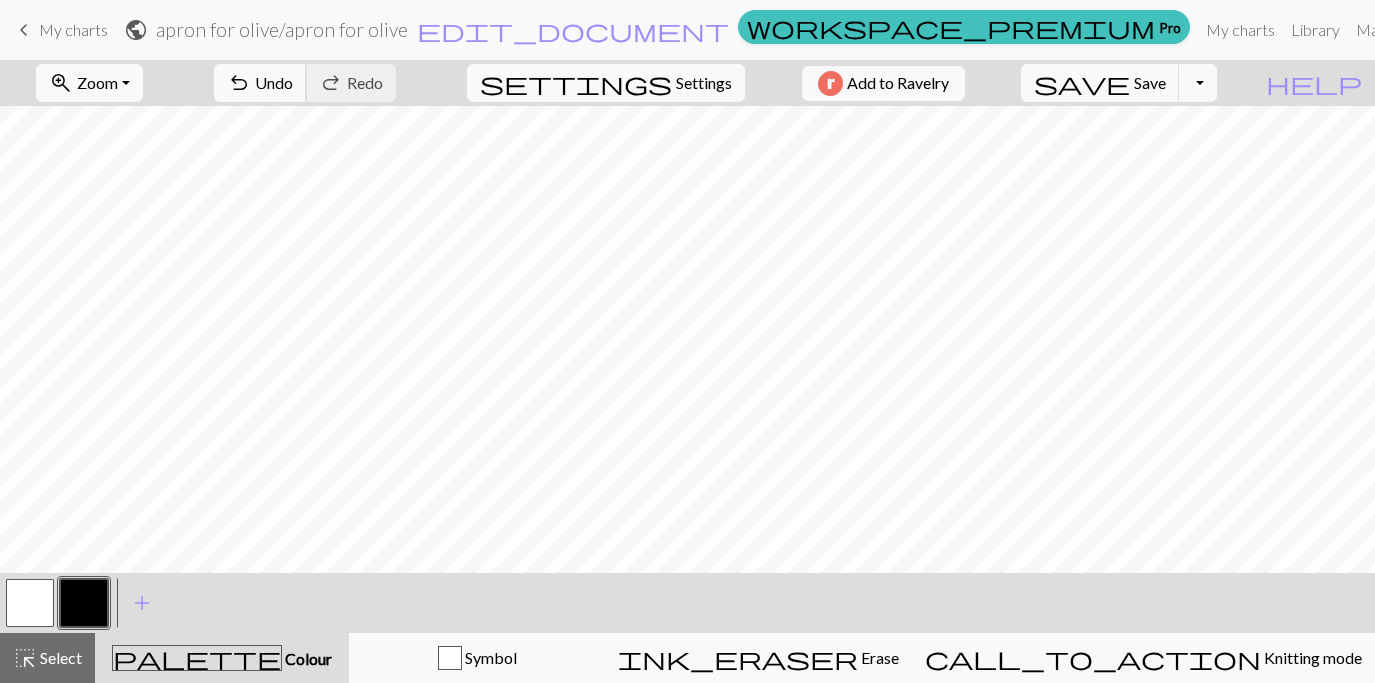 click on "Undo" at bounding box center [274, 82] 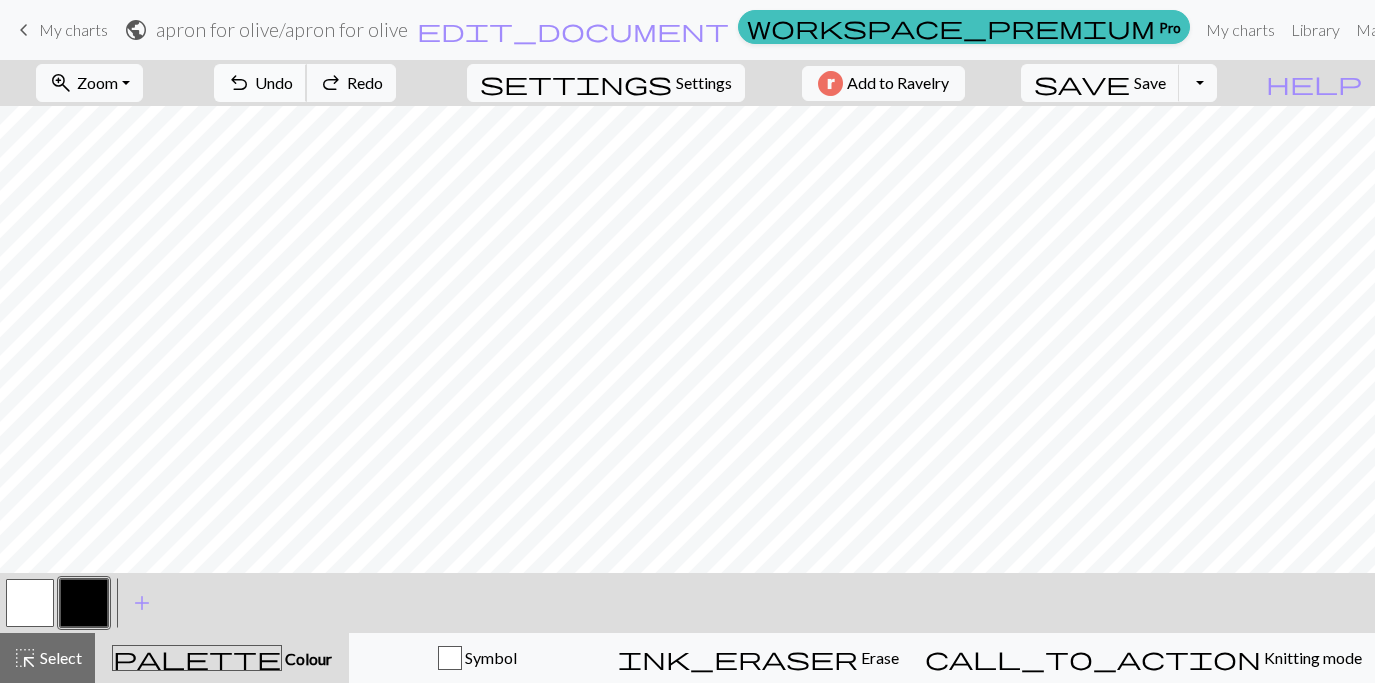 click on "Undo" at bounding box center (274, 82) 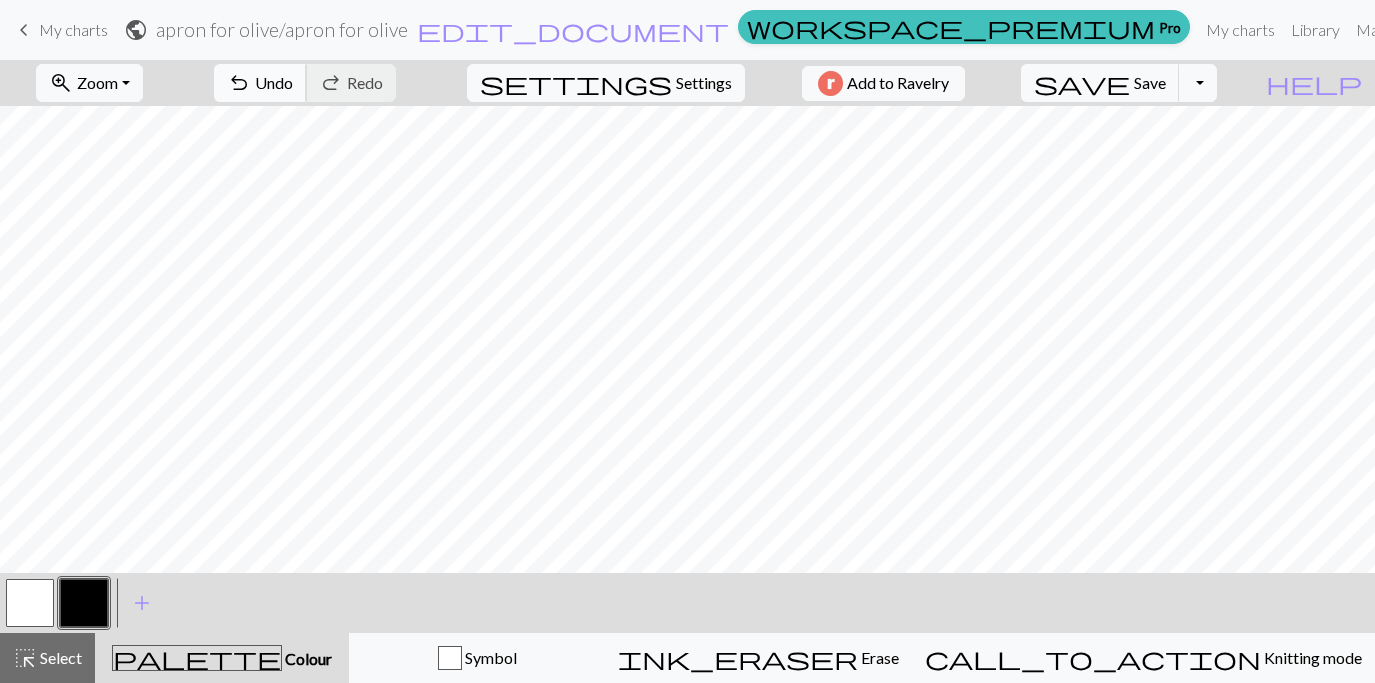 click on "Undo" at bounding box center (274, 82) 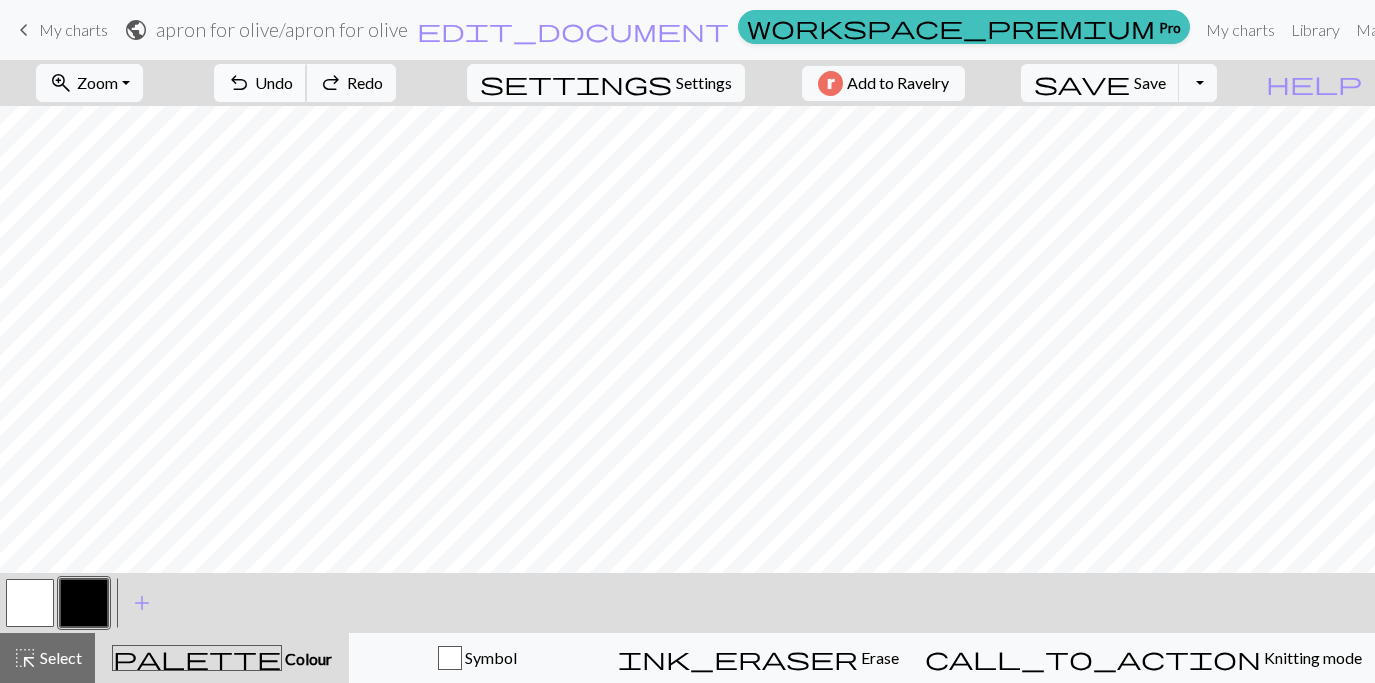 click on "Undo" at bounding box center (274, 82) 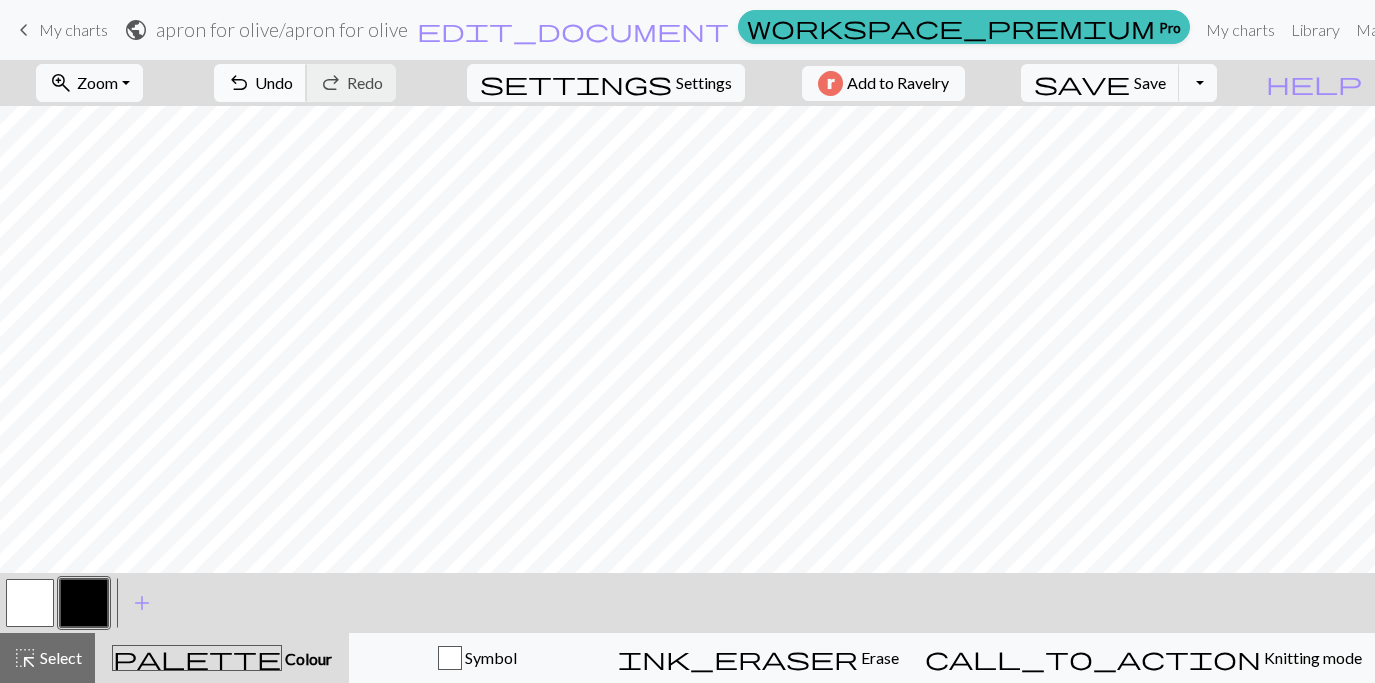 click on "Undo" at bounding box center (274, 82) 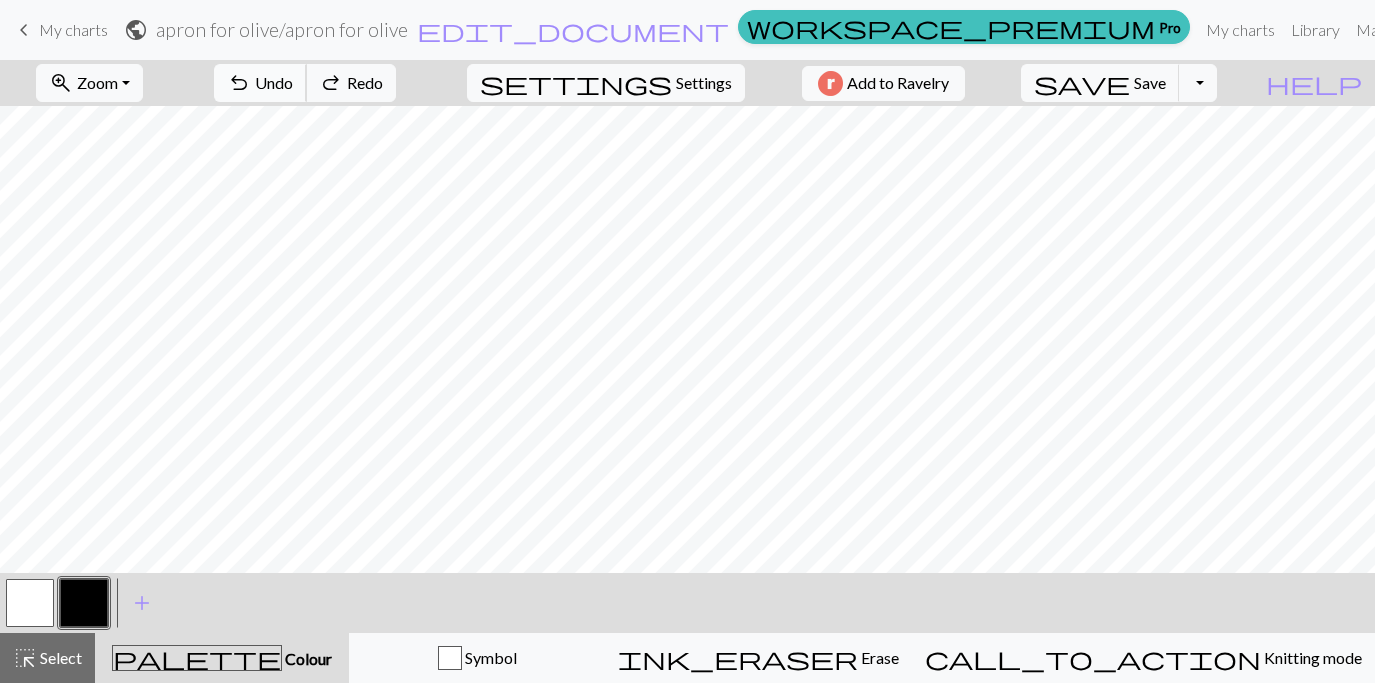 click on "undo Undo Undo" at bounding box center (260, 83) 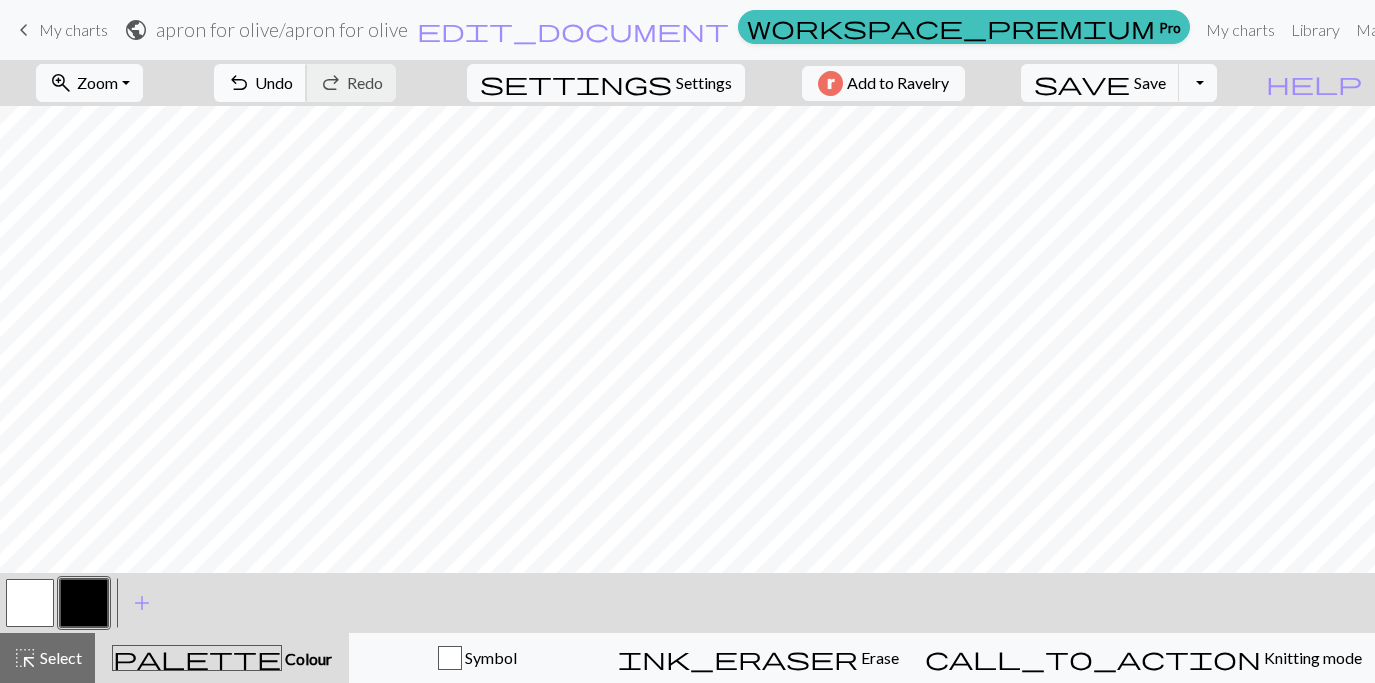 click on "Undo" at bounding box center (274, 82) 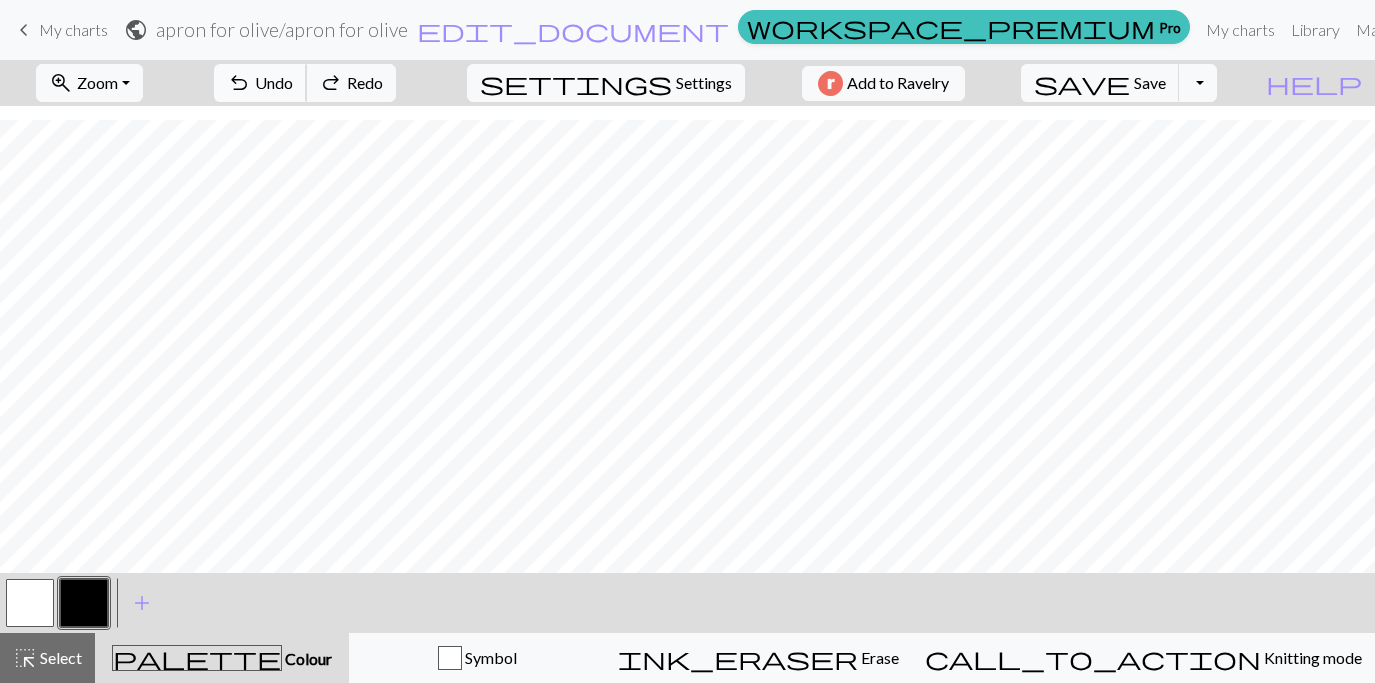 scroll, scrollTop: 203, scrollLeft: 0, axis: vertical 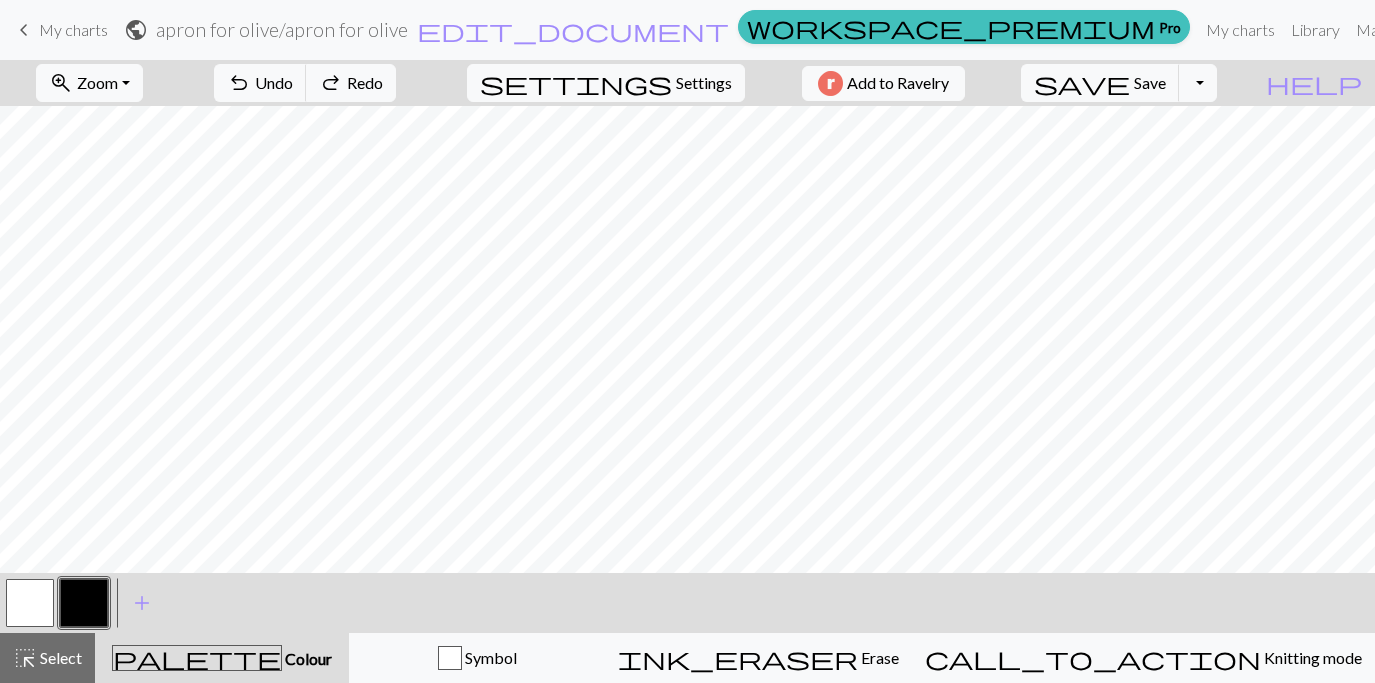 click on "My charts" at bounding box center (73, 29) 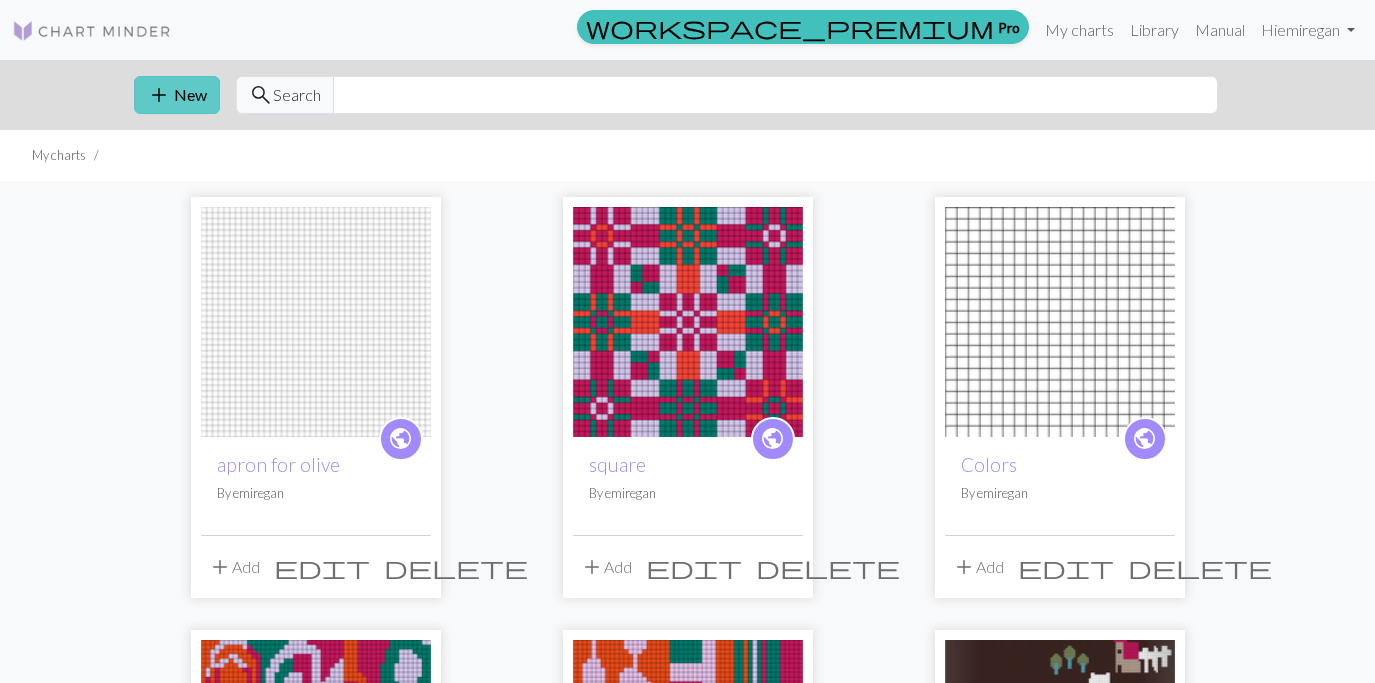 click on "add   New" at bounding box center [177, 95] 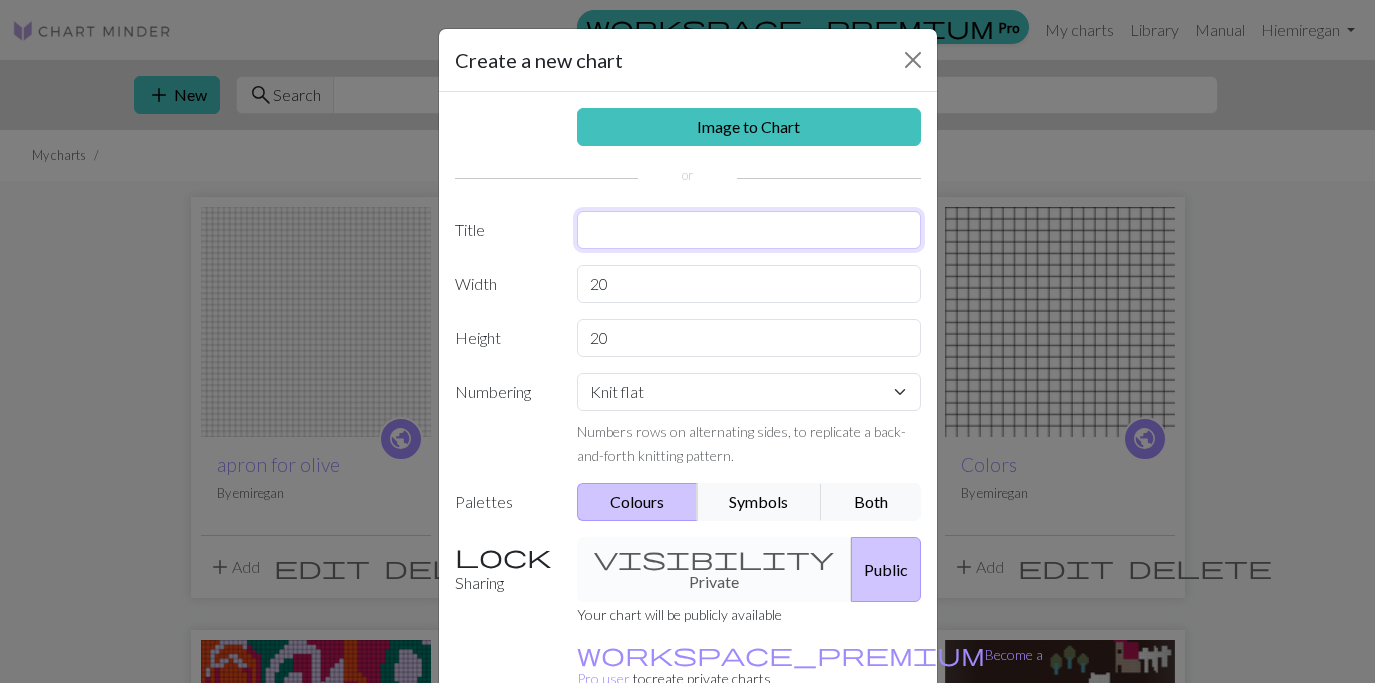 click at bounding box center (749, 230) 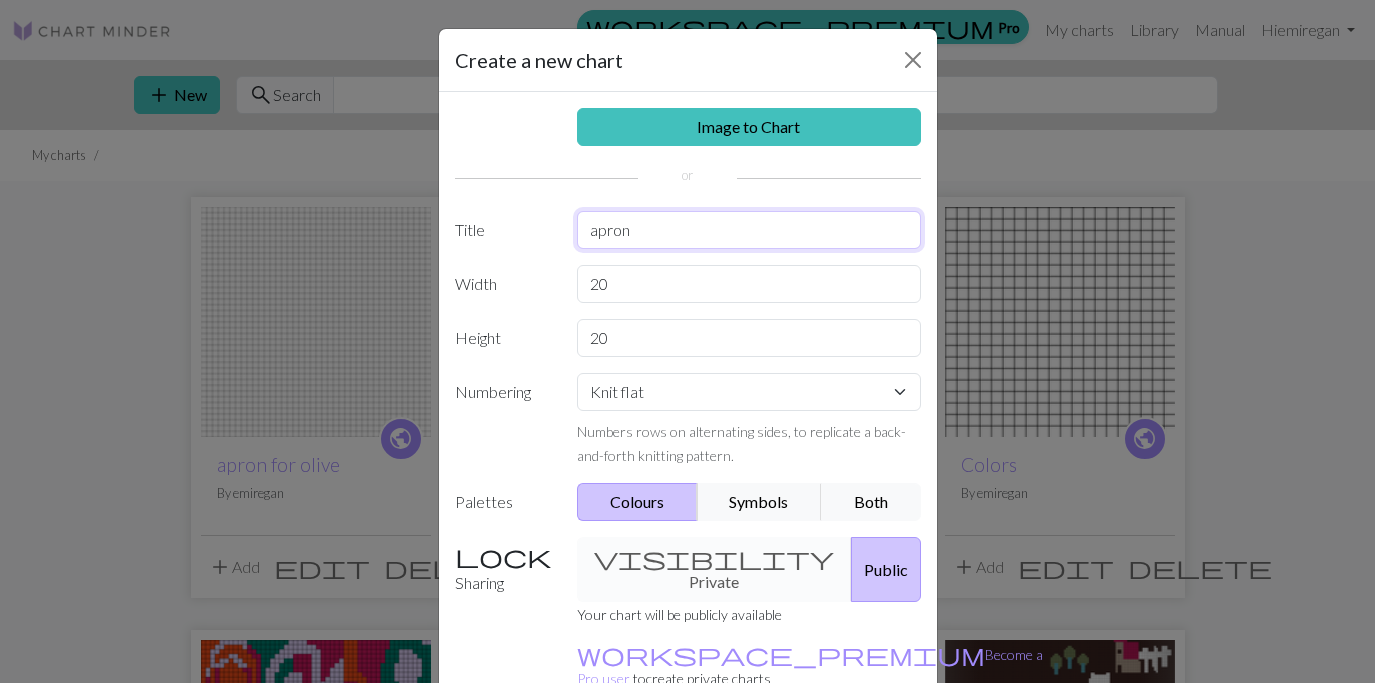 type on "apron" 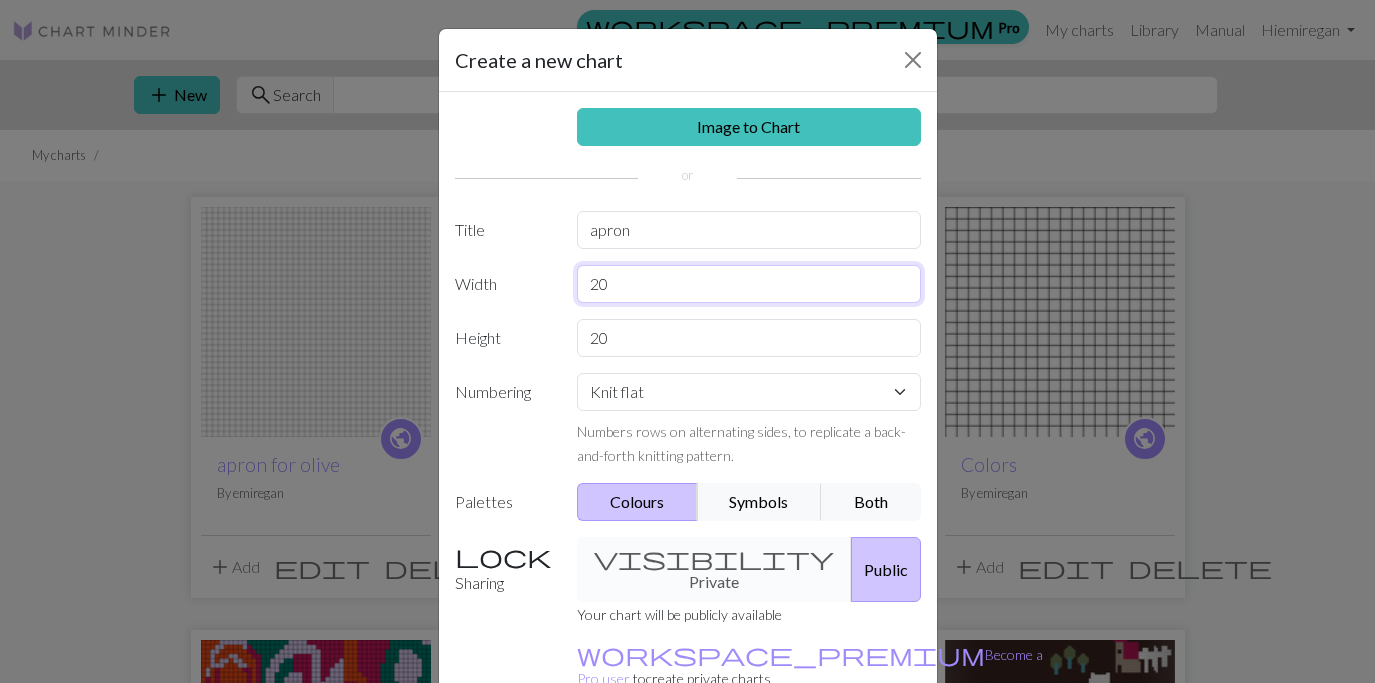 drag, startPoint x: 620, startPoint y: 286, endPoint x: 574, endPoint y: 286, distance: 46 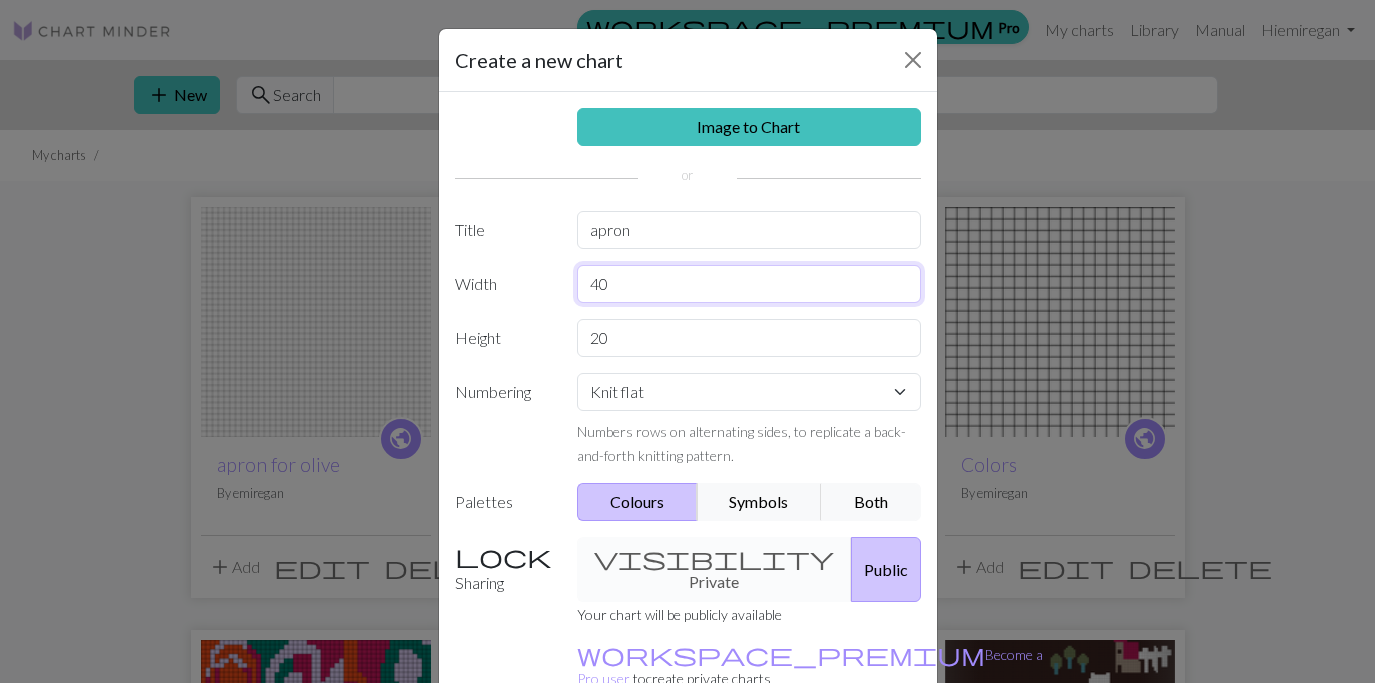 type on "40" 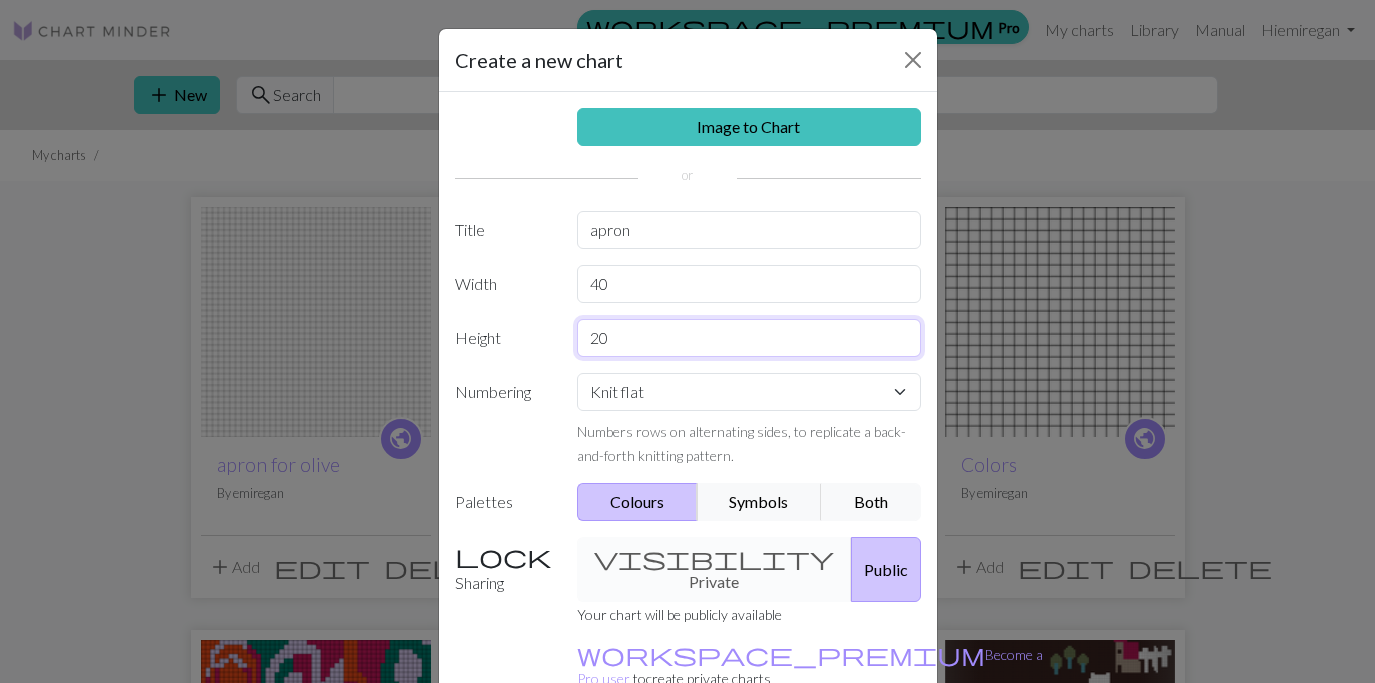 drag, startPoint x: 618, startPoint y: 343, endPoint x: 590, endPoint y: 343, distance: 28 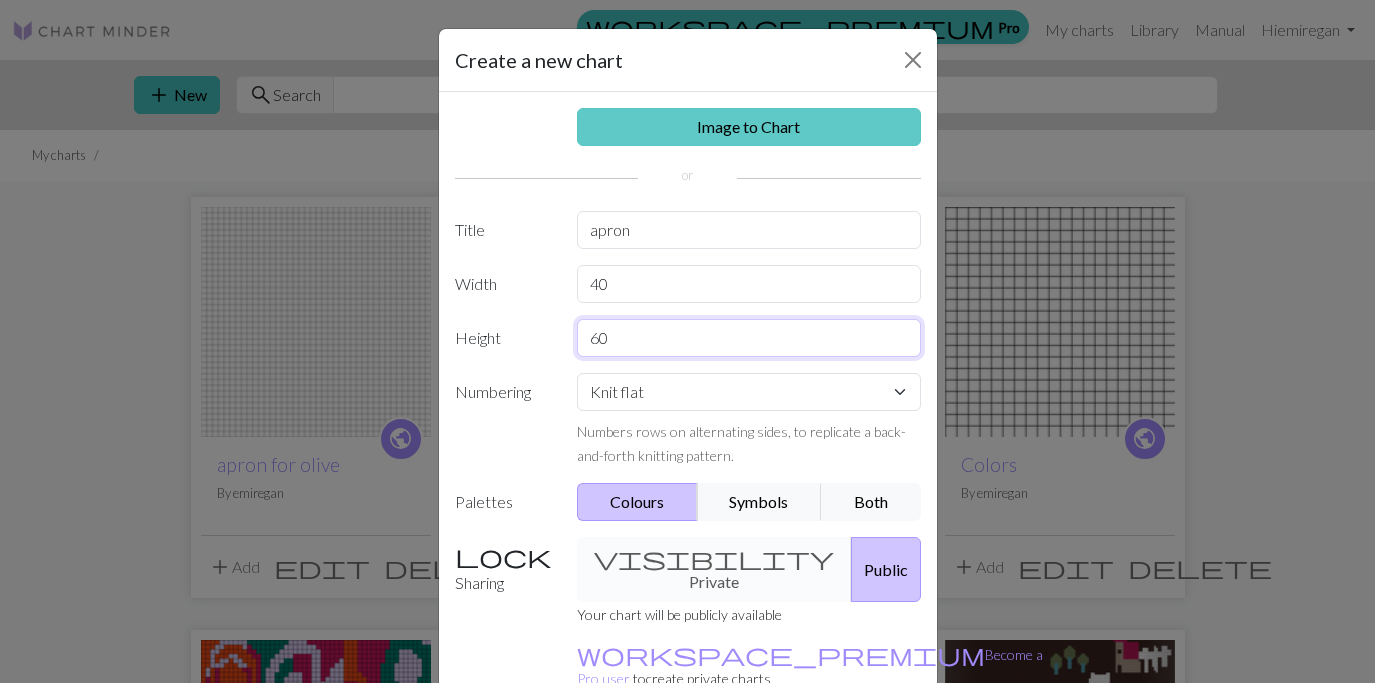 type on "60" 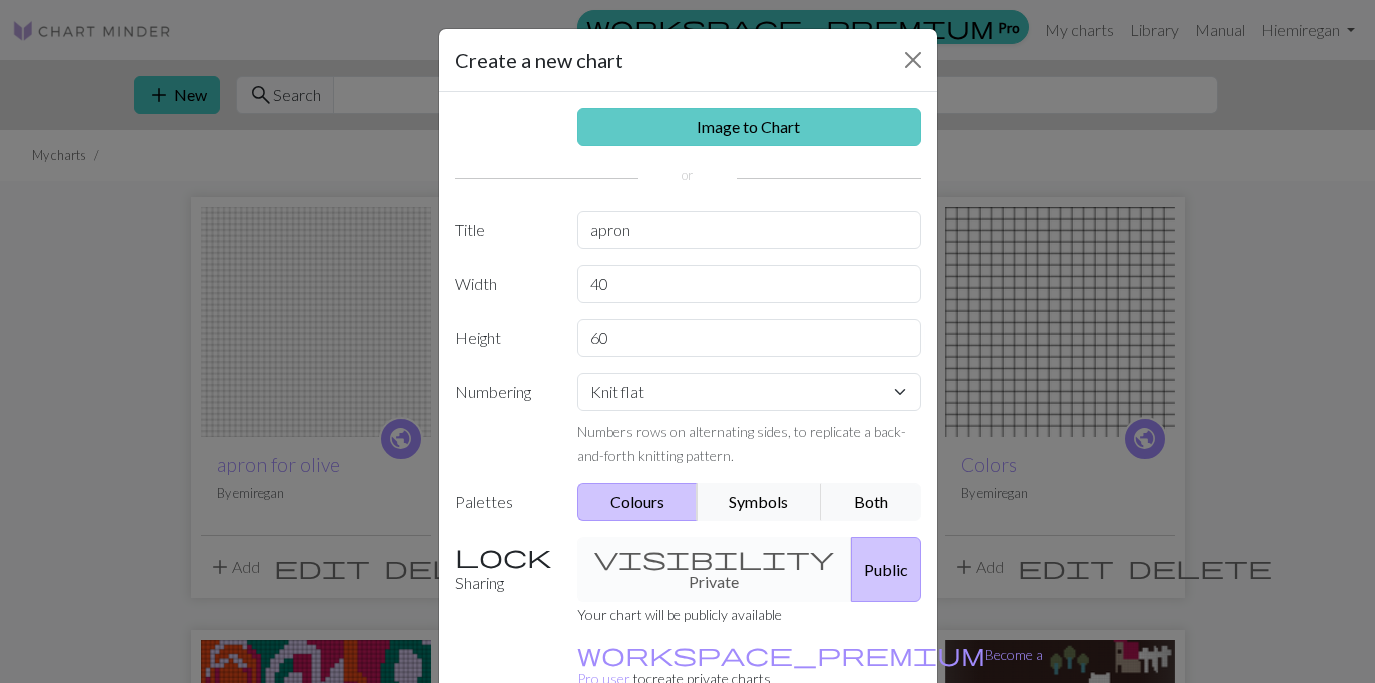 click on "Image to Chart" at bounding box center (749, 127) 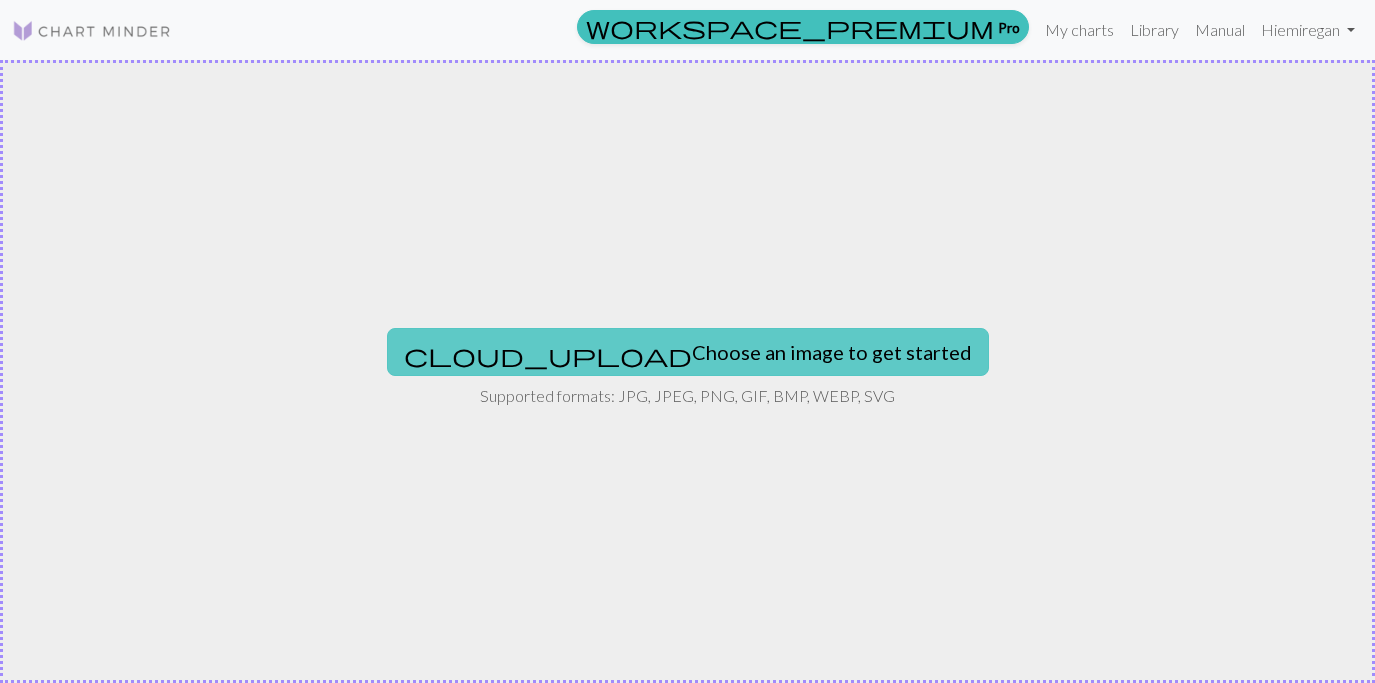click on "cloud_upload  Choose an image to get started" at bounding box center [688, 352] 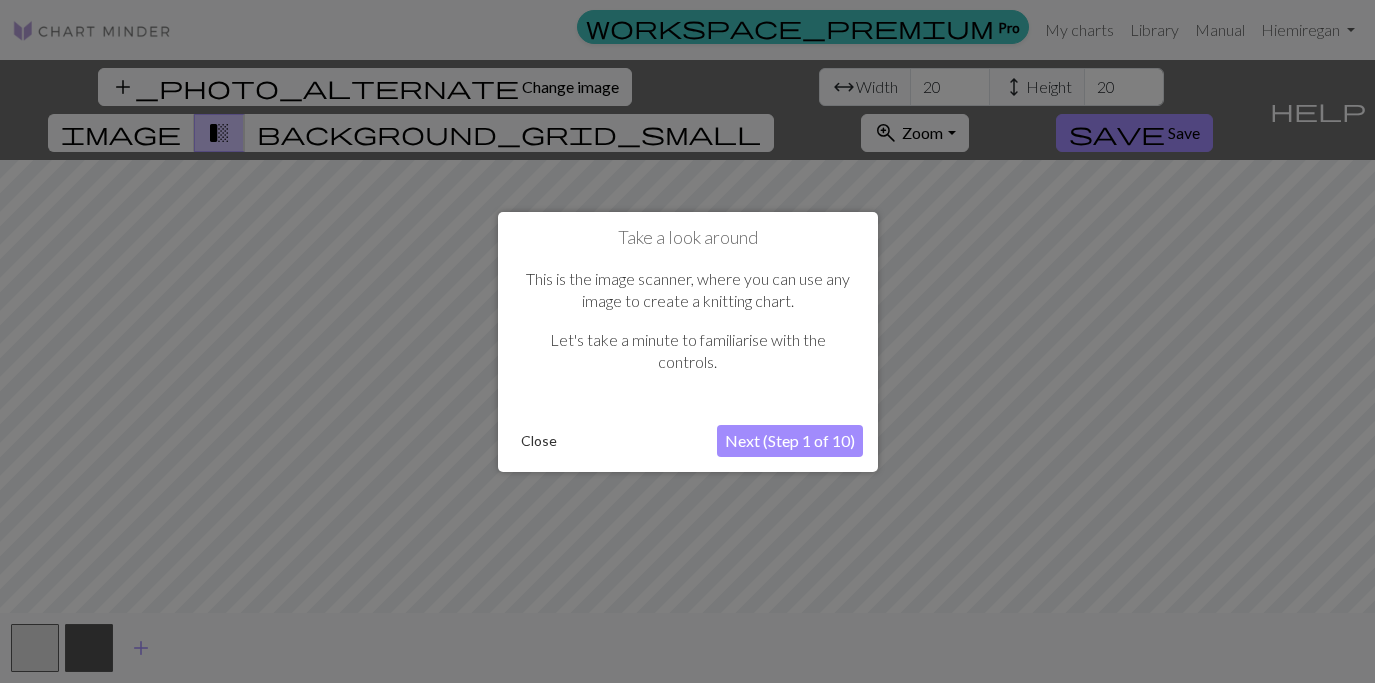 click on "Next (Step 1 of 10)" at bounding box center (790, 441) 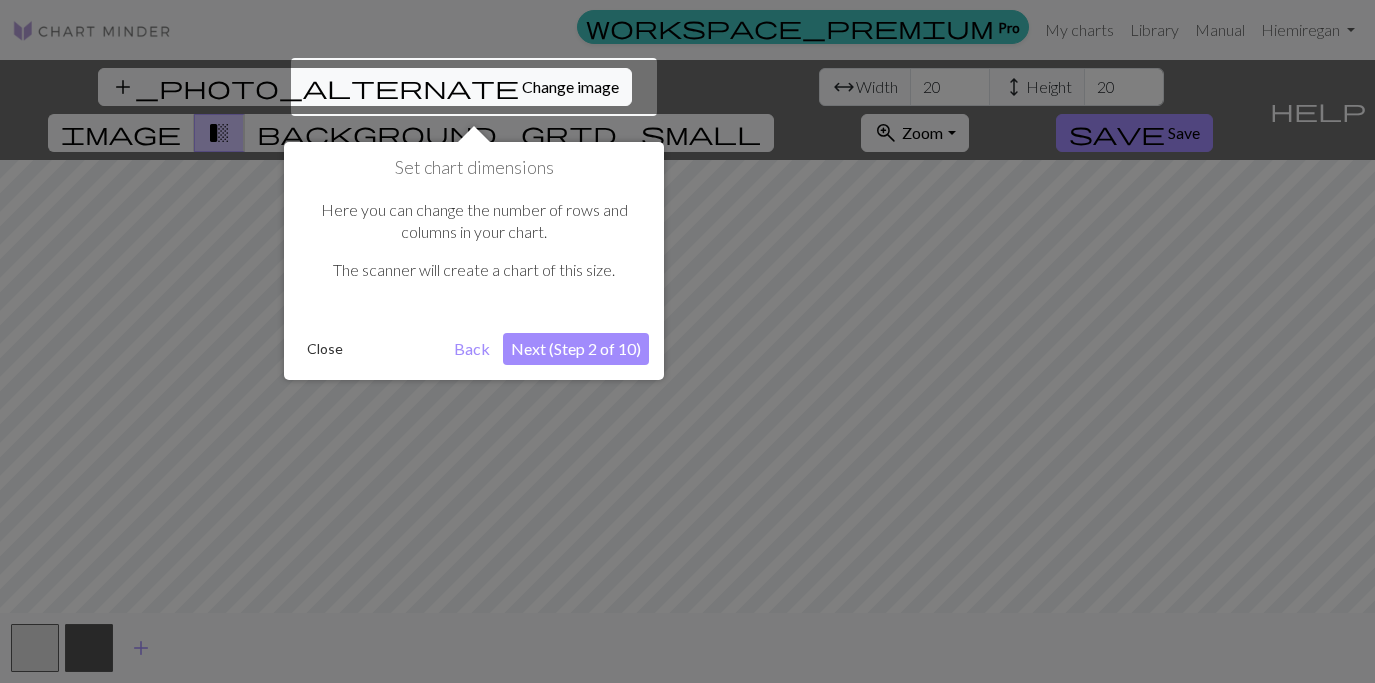 click on "Next (Step 2 of 10)" at bounding box center [576, 349] 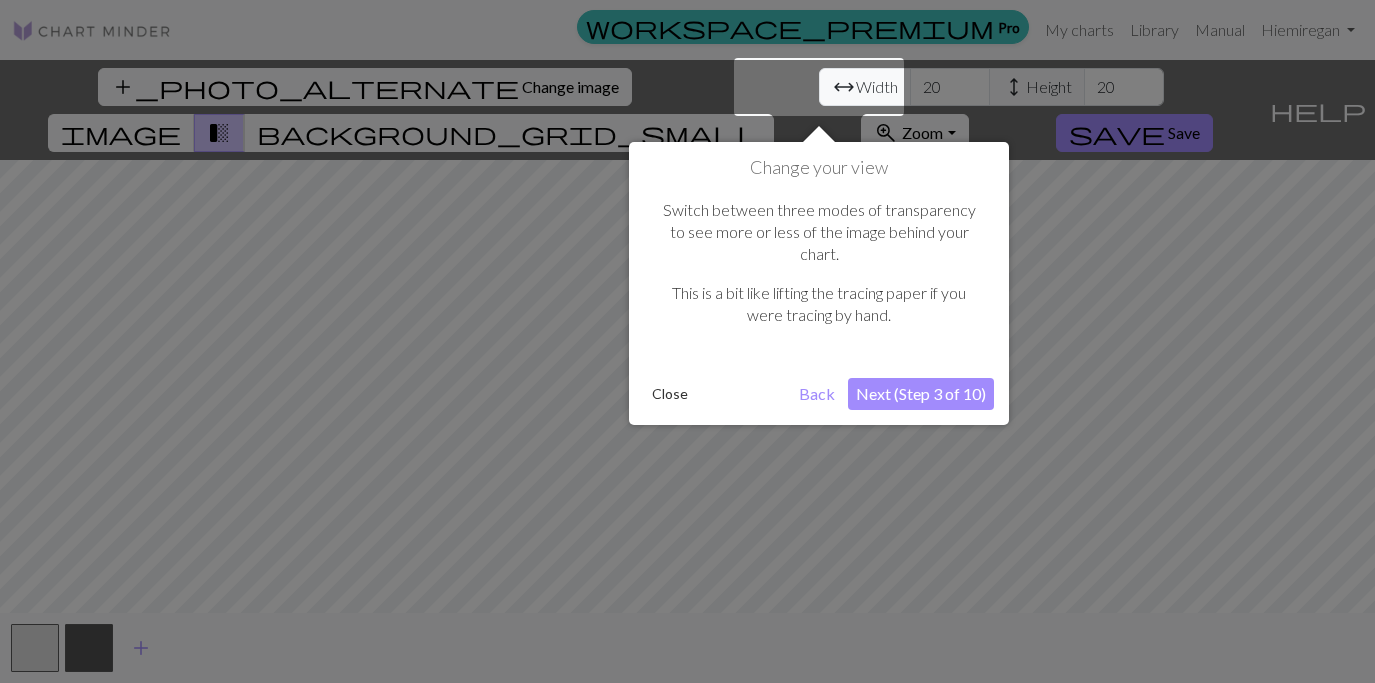 click on "Close" at bounding box center [670, 394] 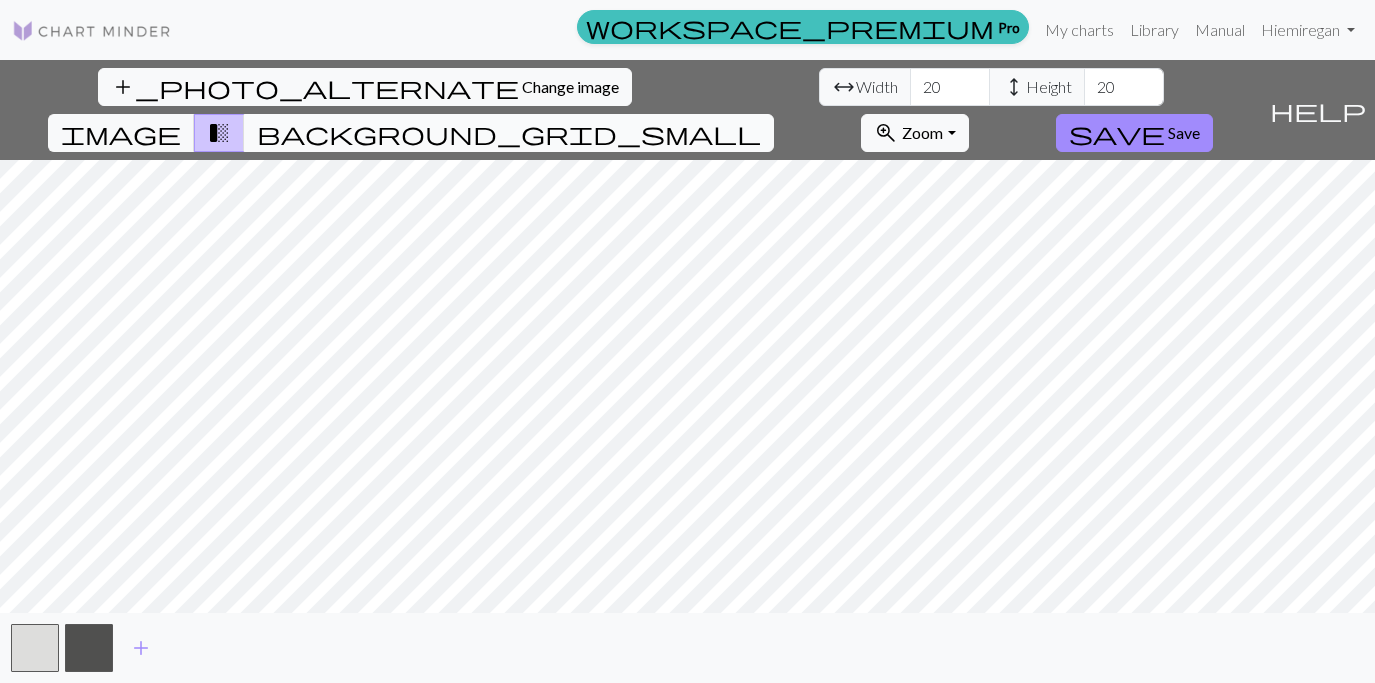 click on "background_grid_small" at bounding box center (509, 133) 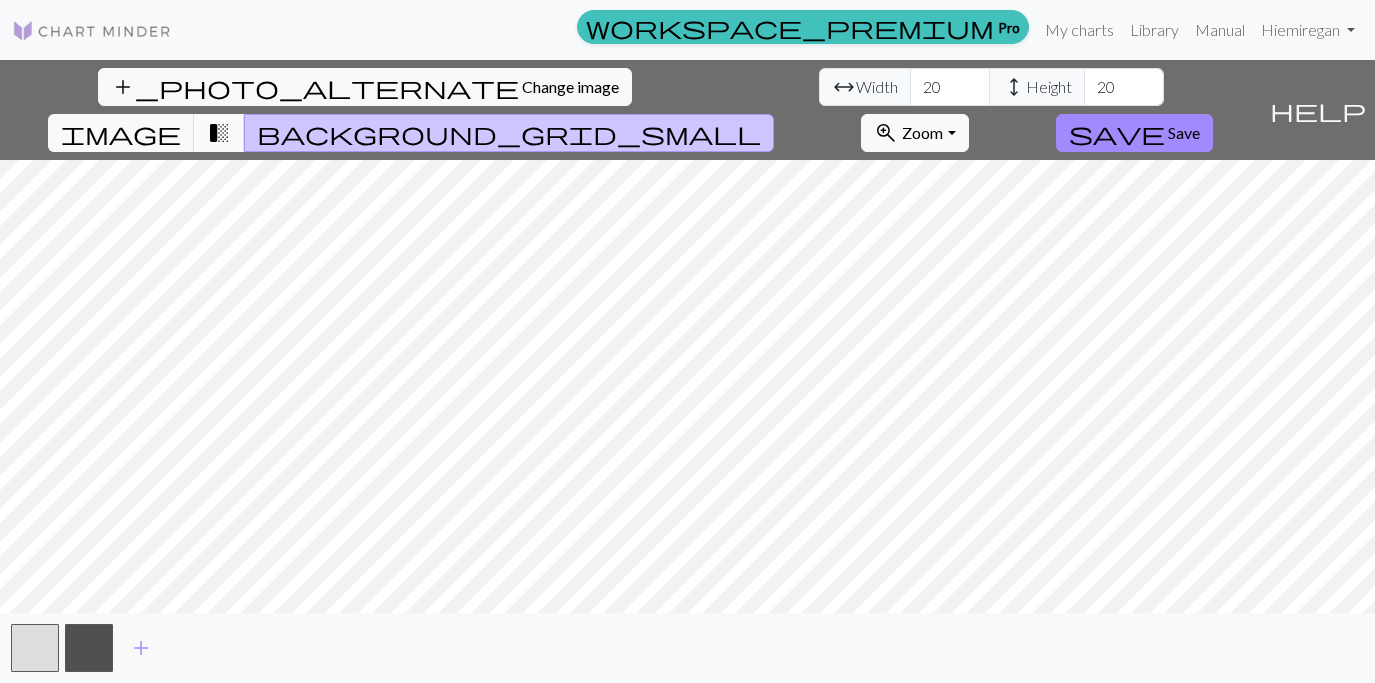 click on "transition_fade" at bounding box center [219, 133] 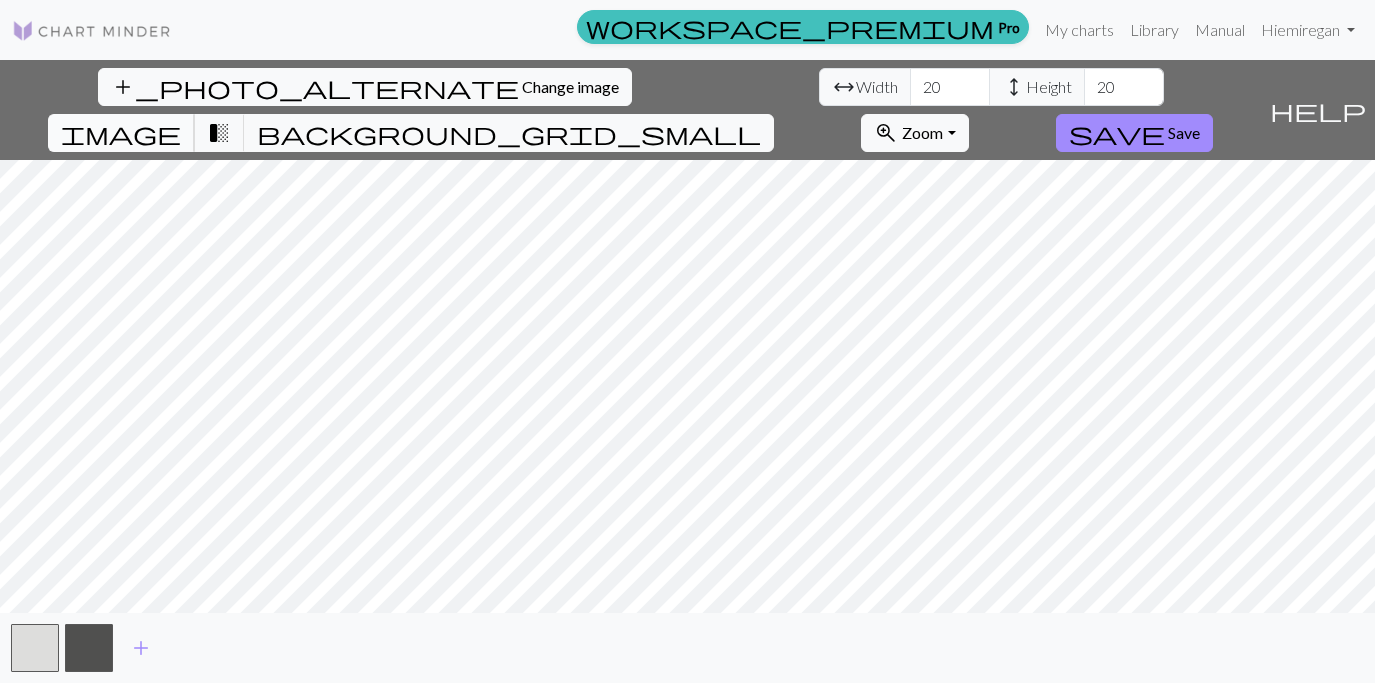 click on "image" at bounding box center (121, 133) 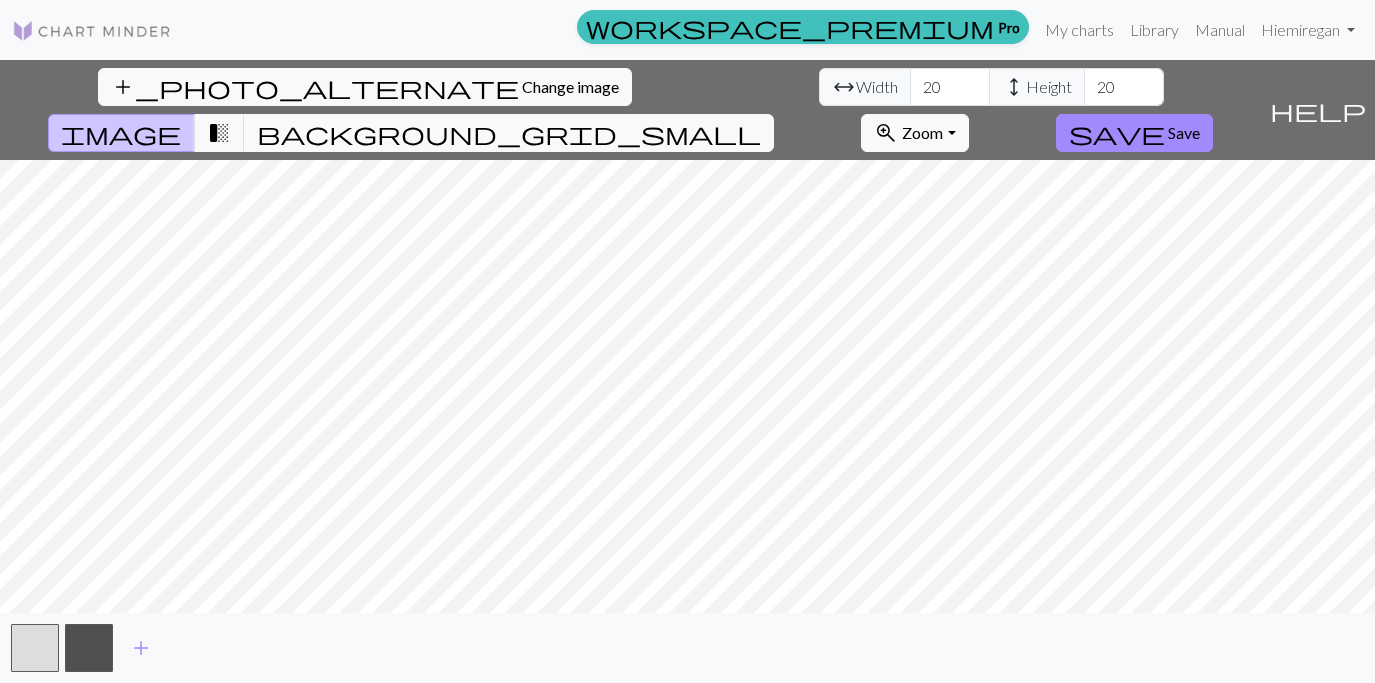click on "add_photo_alternate   Change image arrow_range   Width 20 height   Height 20 image transition_fade background_grid_small zoom_in Zoom Zoom Fit all Fit width Fit height 50% 100% 150% 200% save   Save help Show me around add" at bounding box center (687, 371) 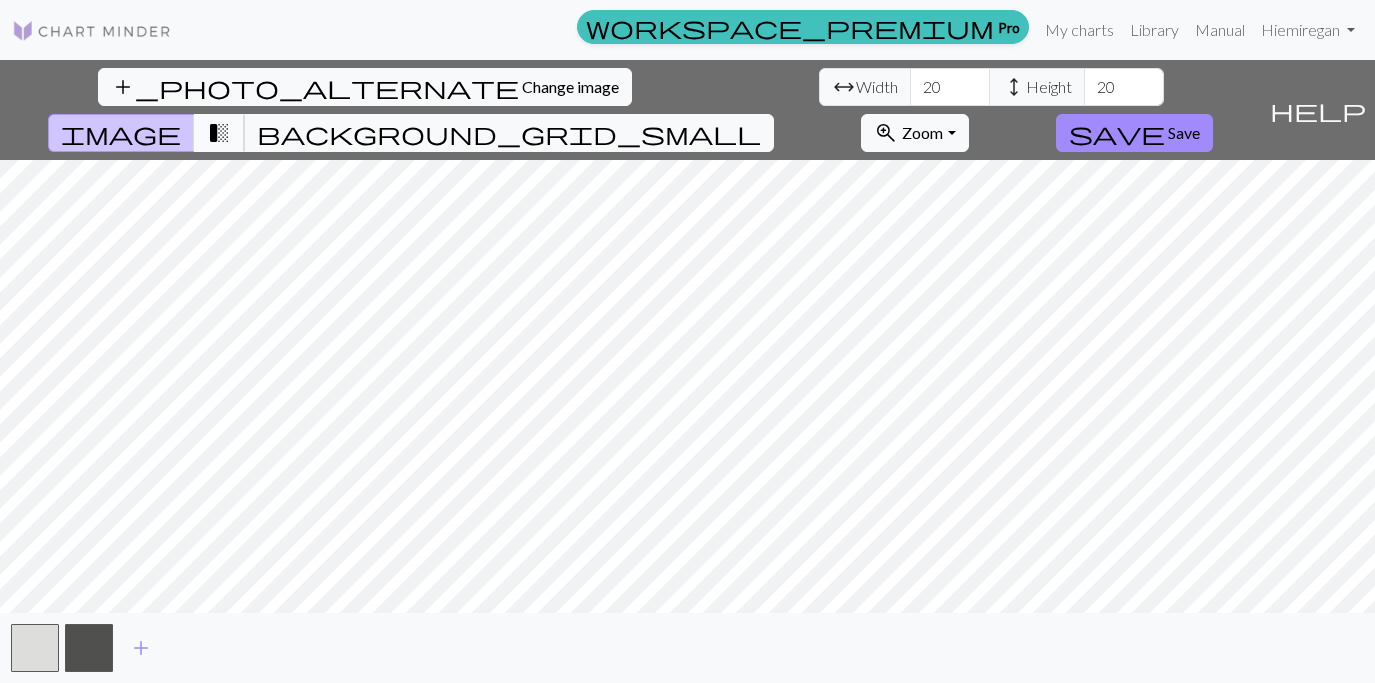 click on "transition_fade" at bounding box center (219, 133) 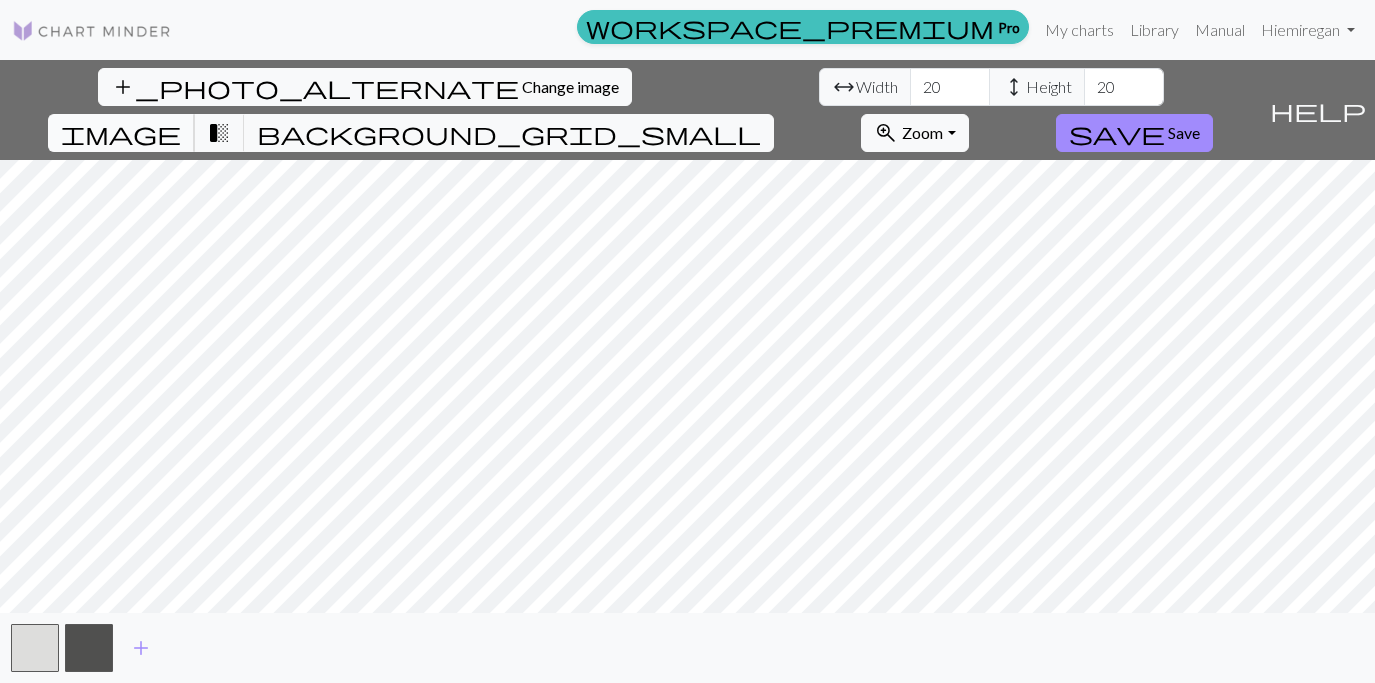 click on "image" at bounding box center [121, 133] 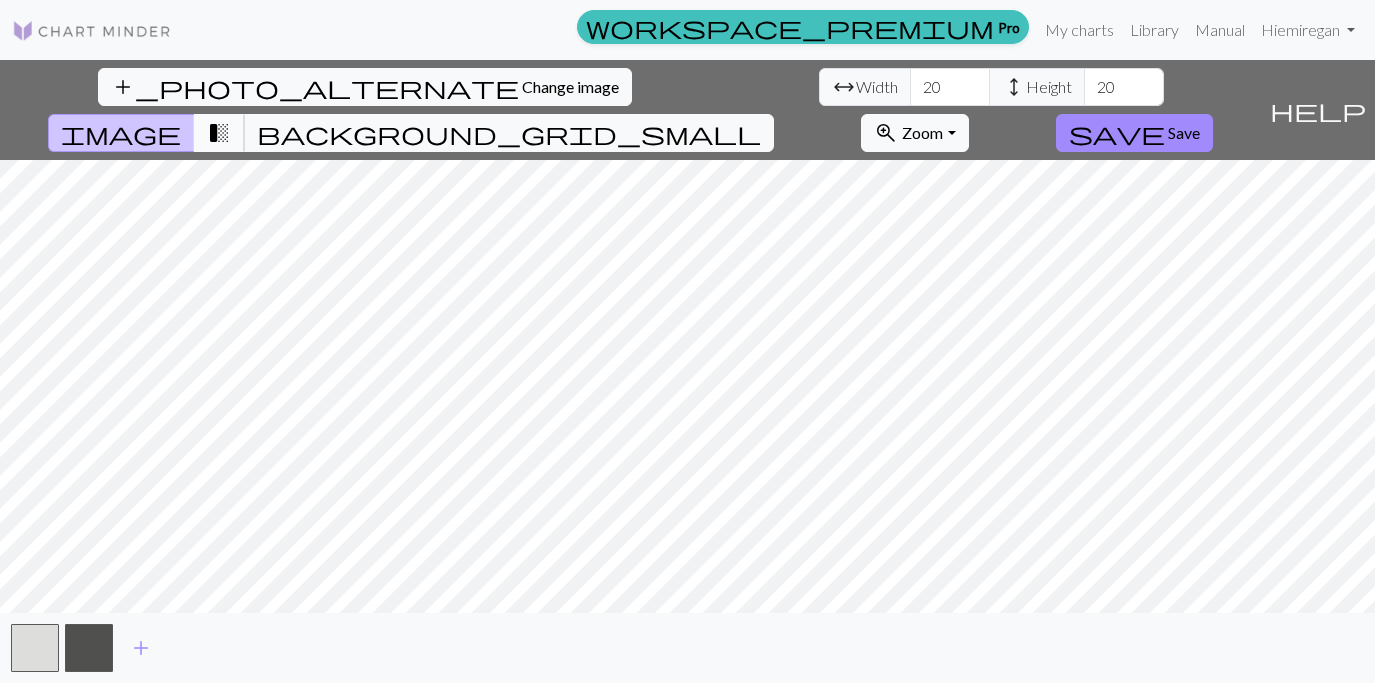 click on "transition_fade" at bounding box center (219, 133) 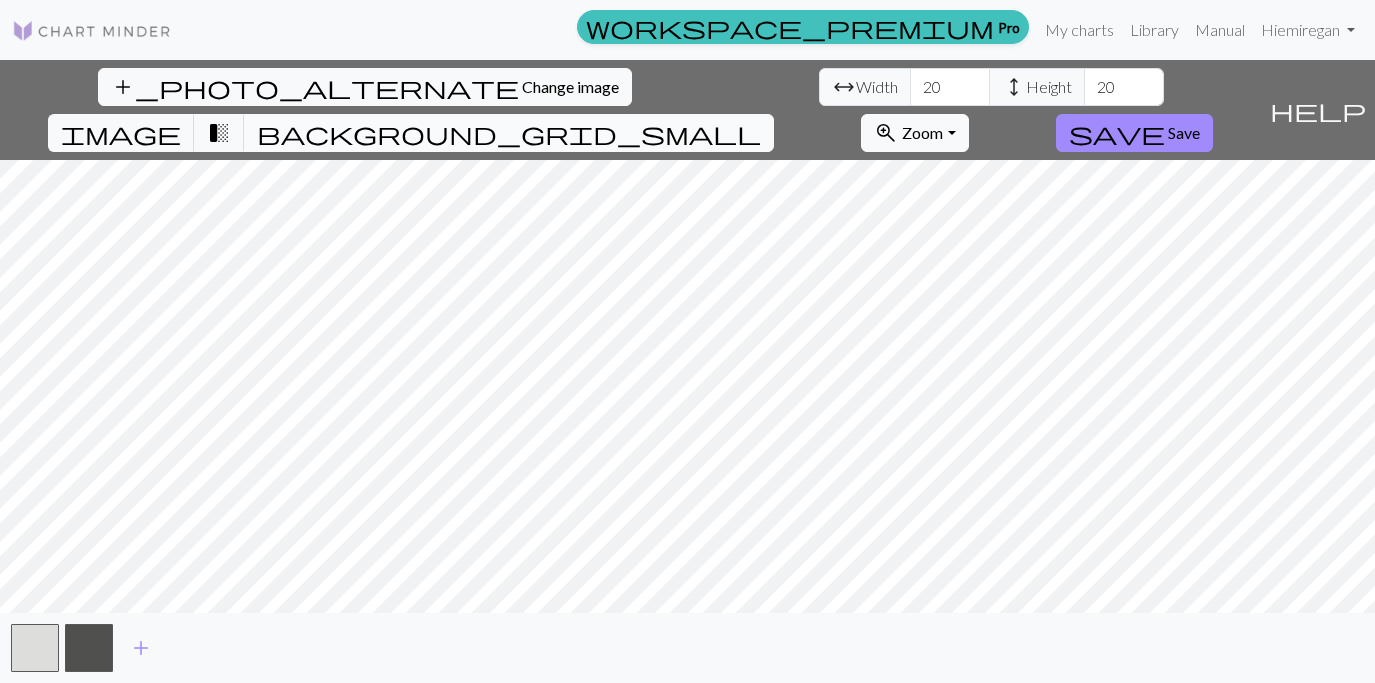 click on "background_grid_small" at bounding box center (509, 133) 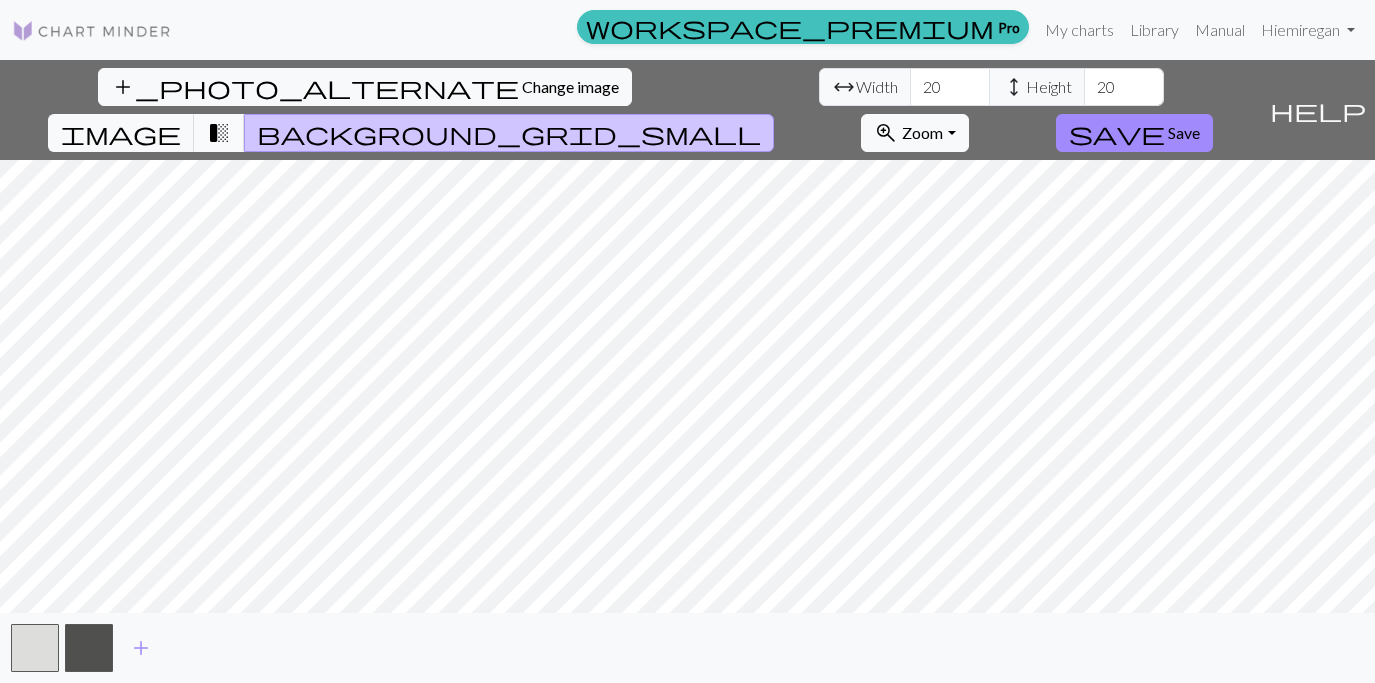 click on "transition_fade" at bounding box center [219, 133] 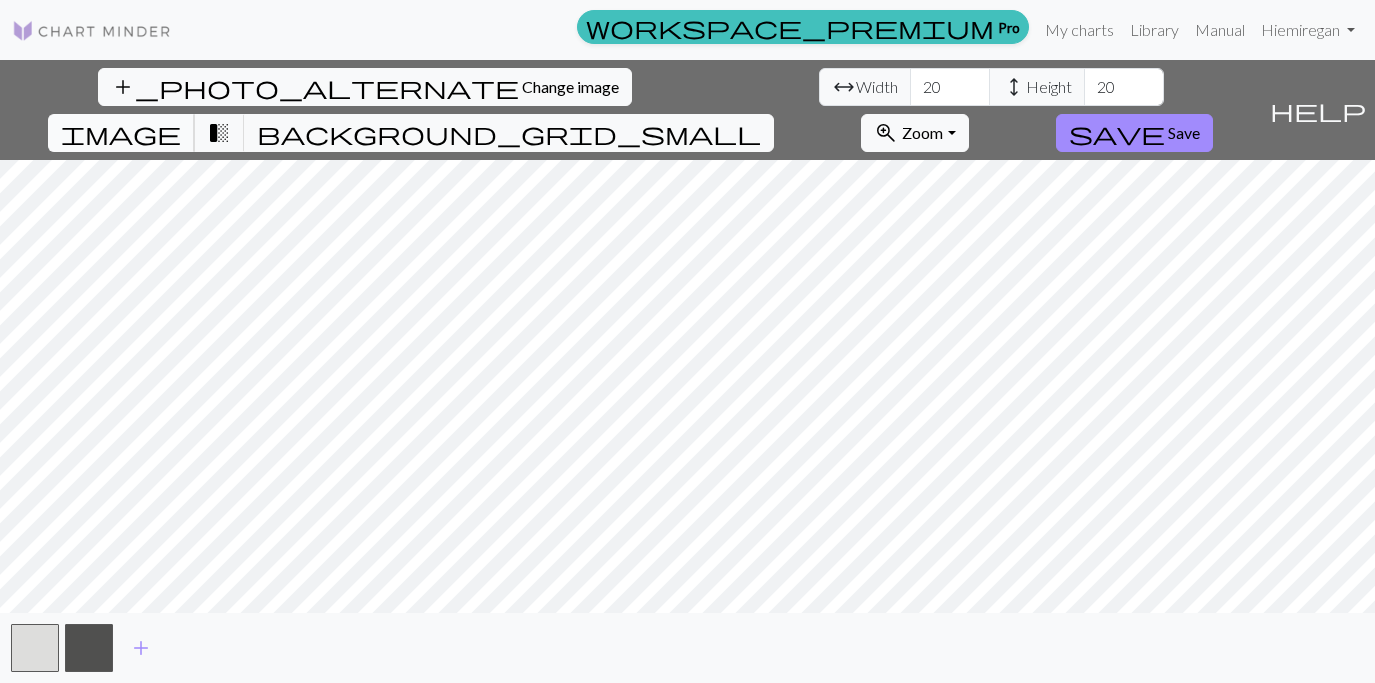 click on "image" at bounding box center (121, 133) 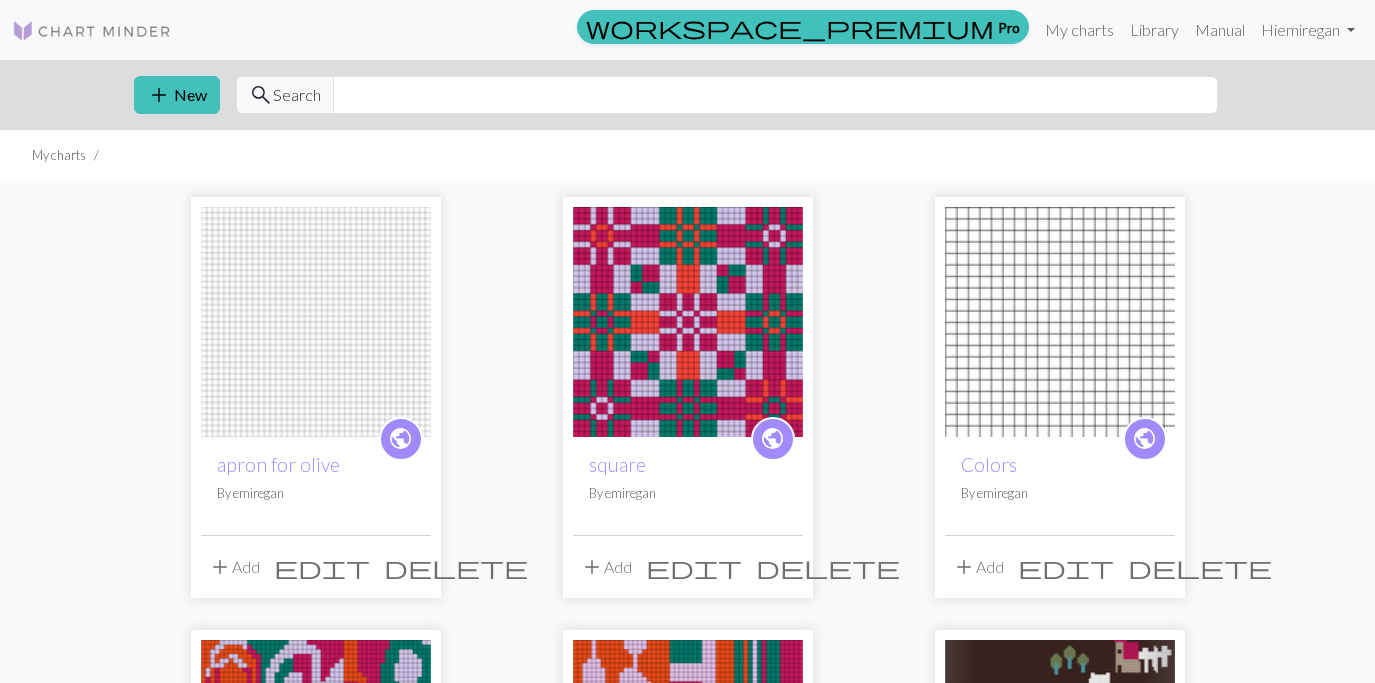 click at bounding box center [316, 322] 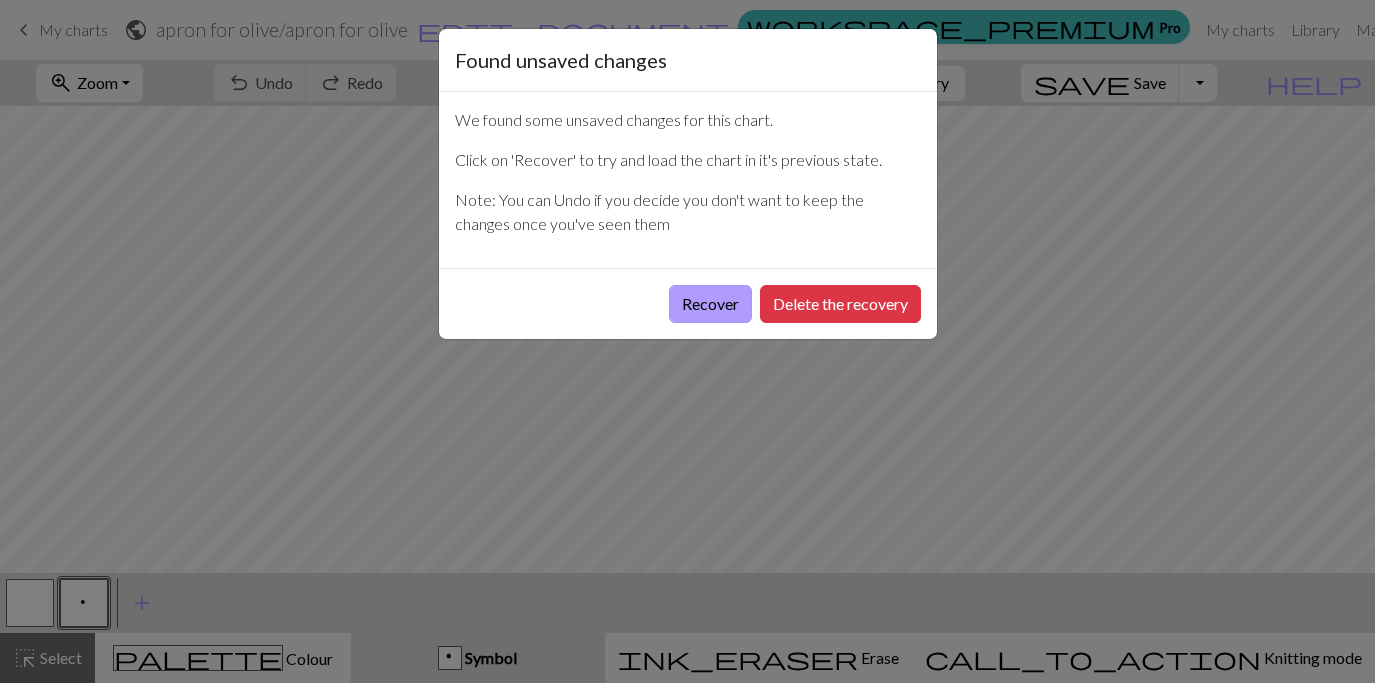 click on "Recover" at bounding box center (710, 304) 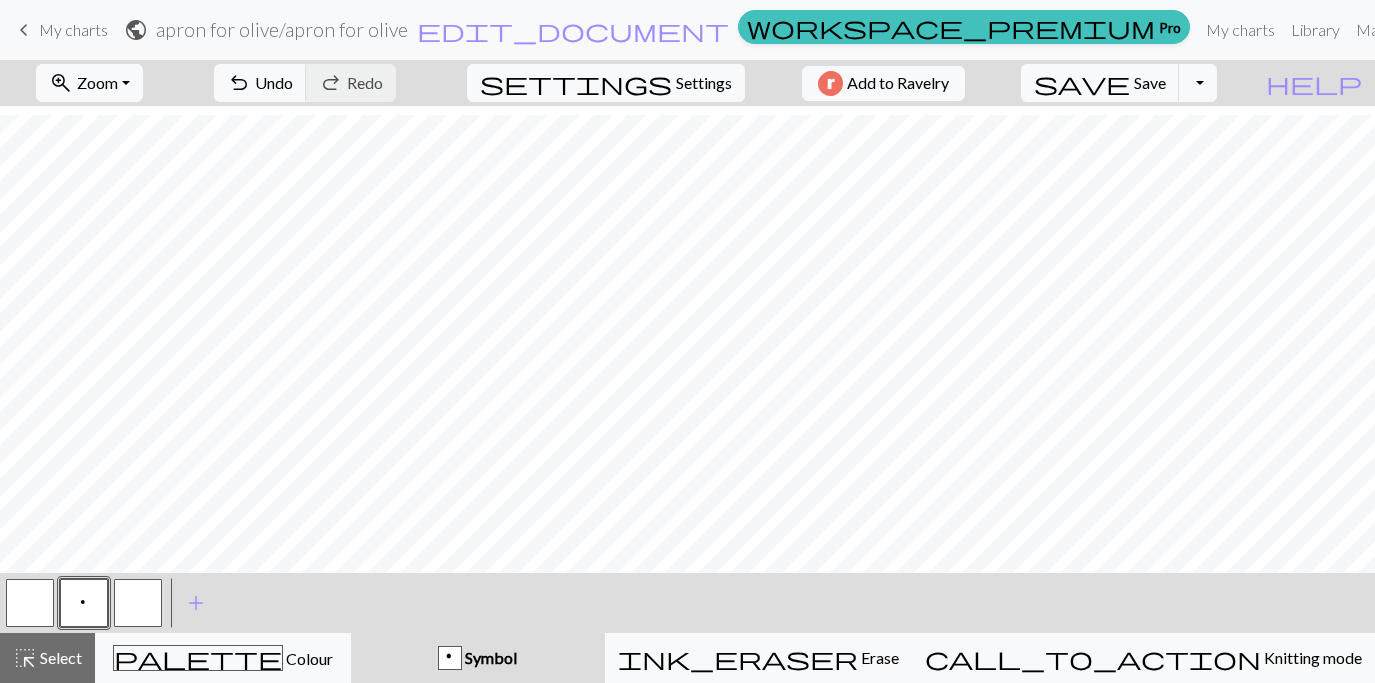 scroll, scrollTop: 568, scrollLeft: 0, axis: vertical 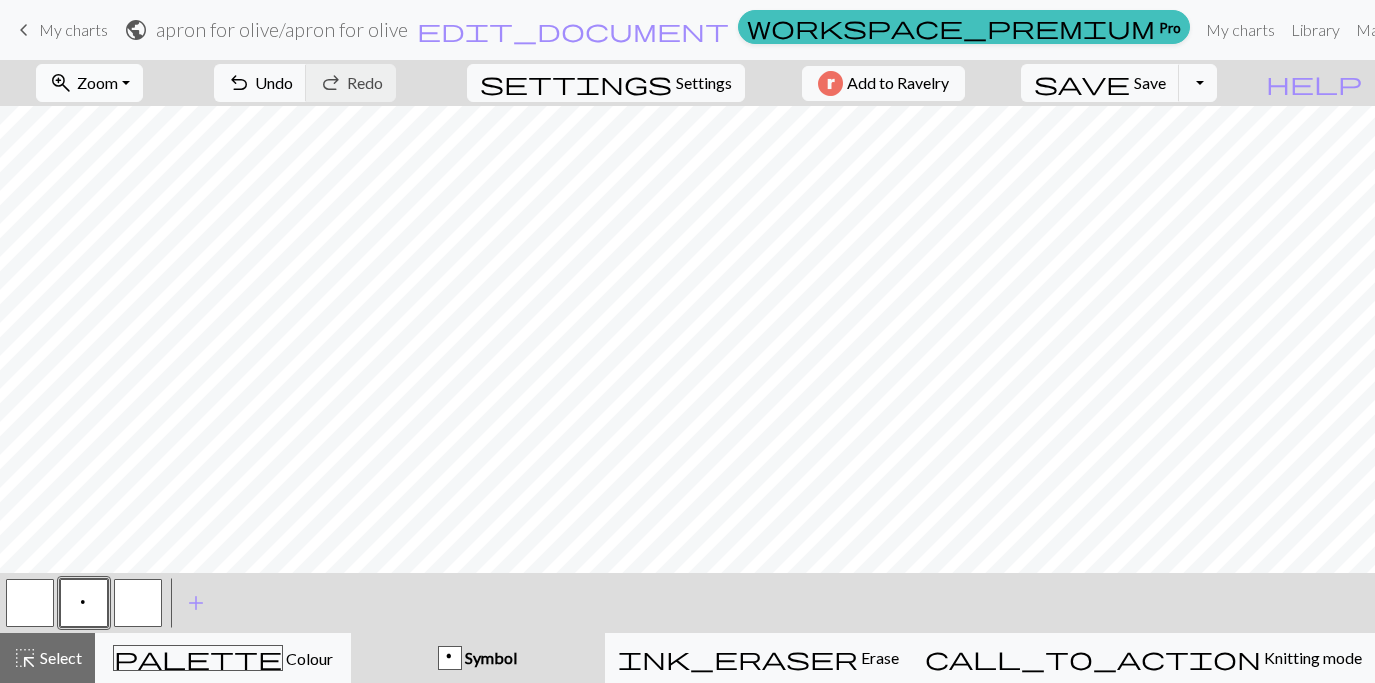 click on "Zoom" at bounding box center [97, 82] 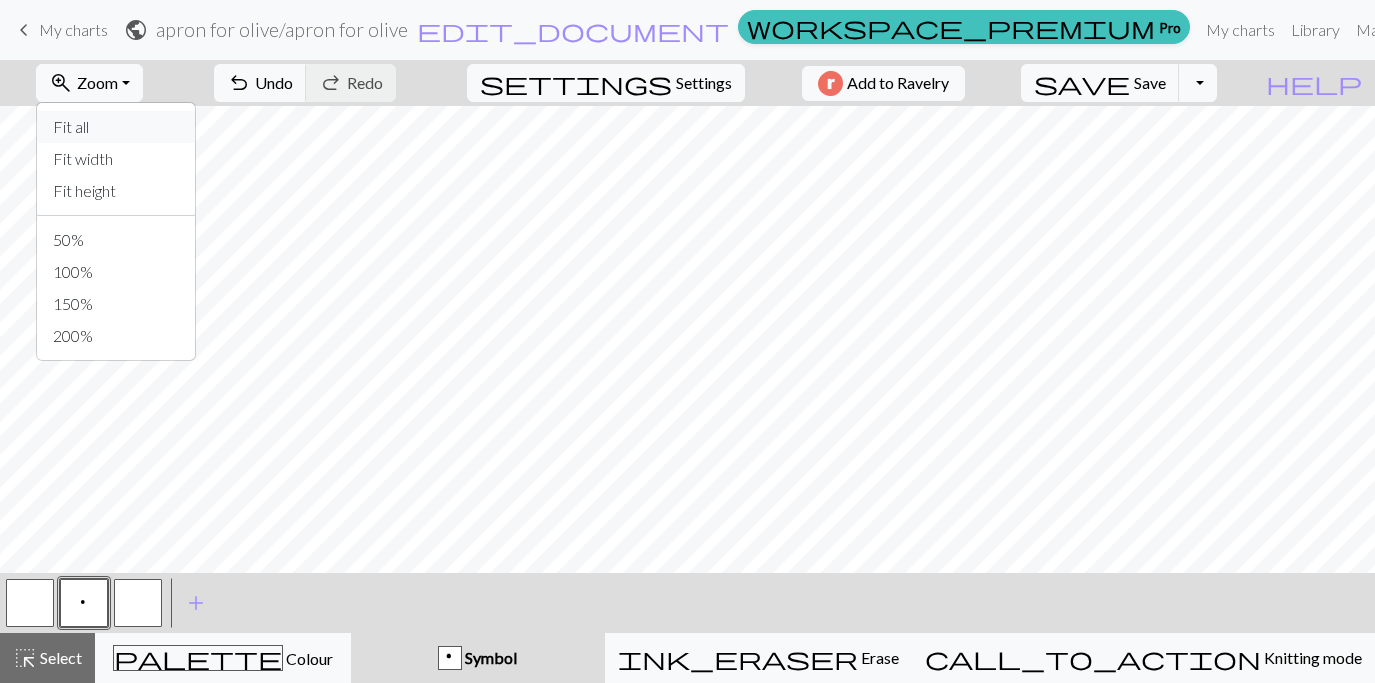 click on "Fit all" at bounding box center (116, 127) 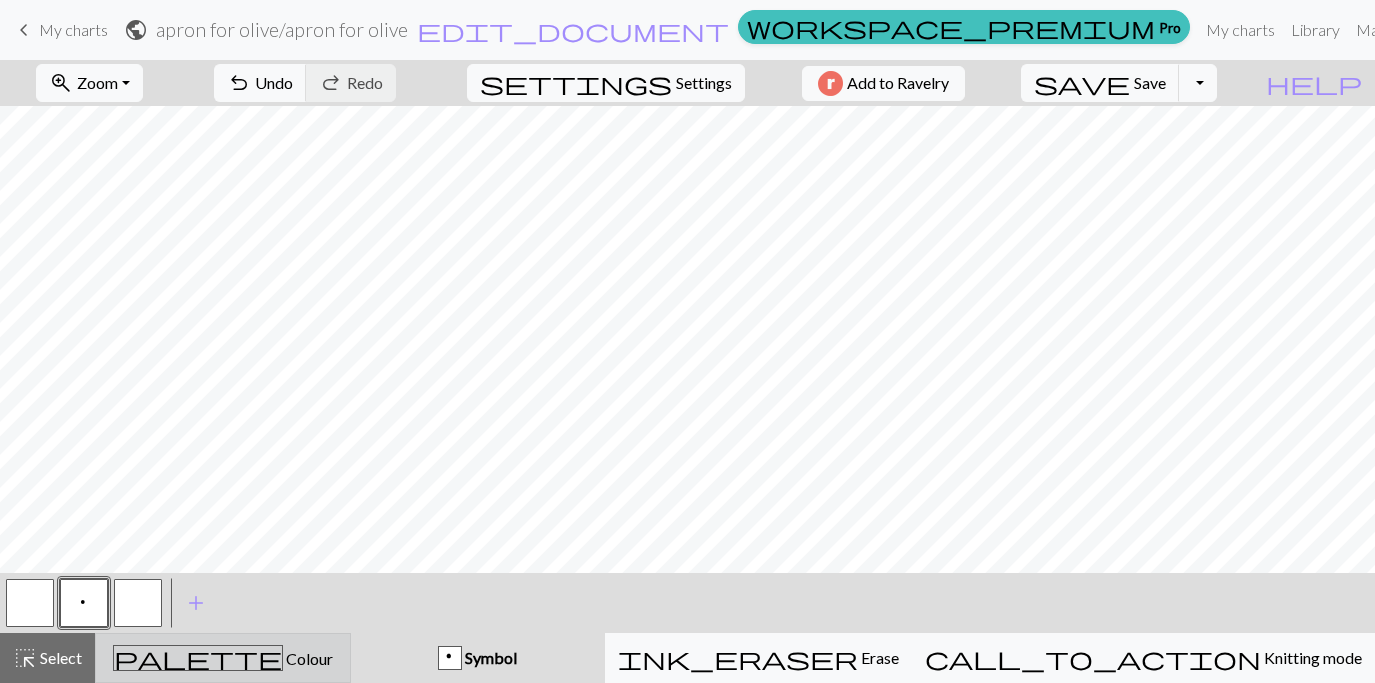 click on "Colour" at bounding box center [308, 658] 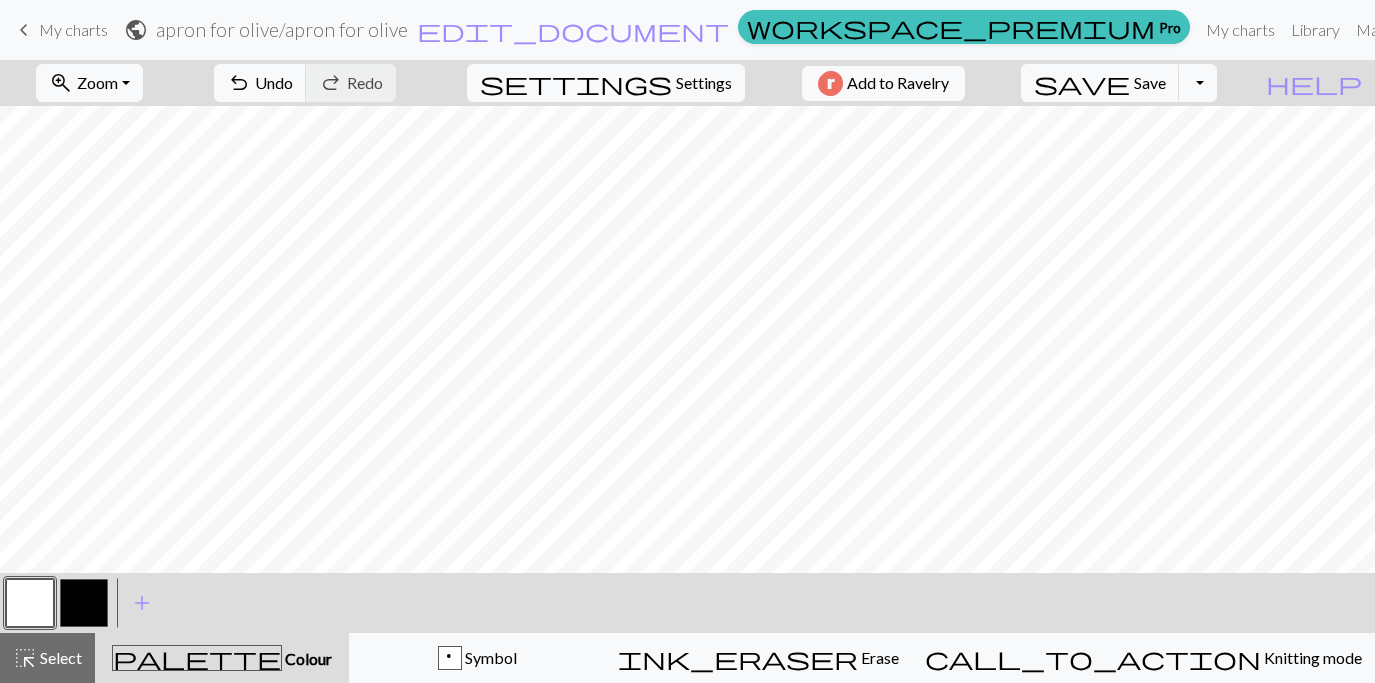 click at bounding box center [84, 603] 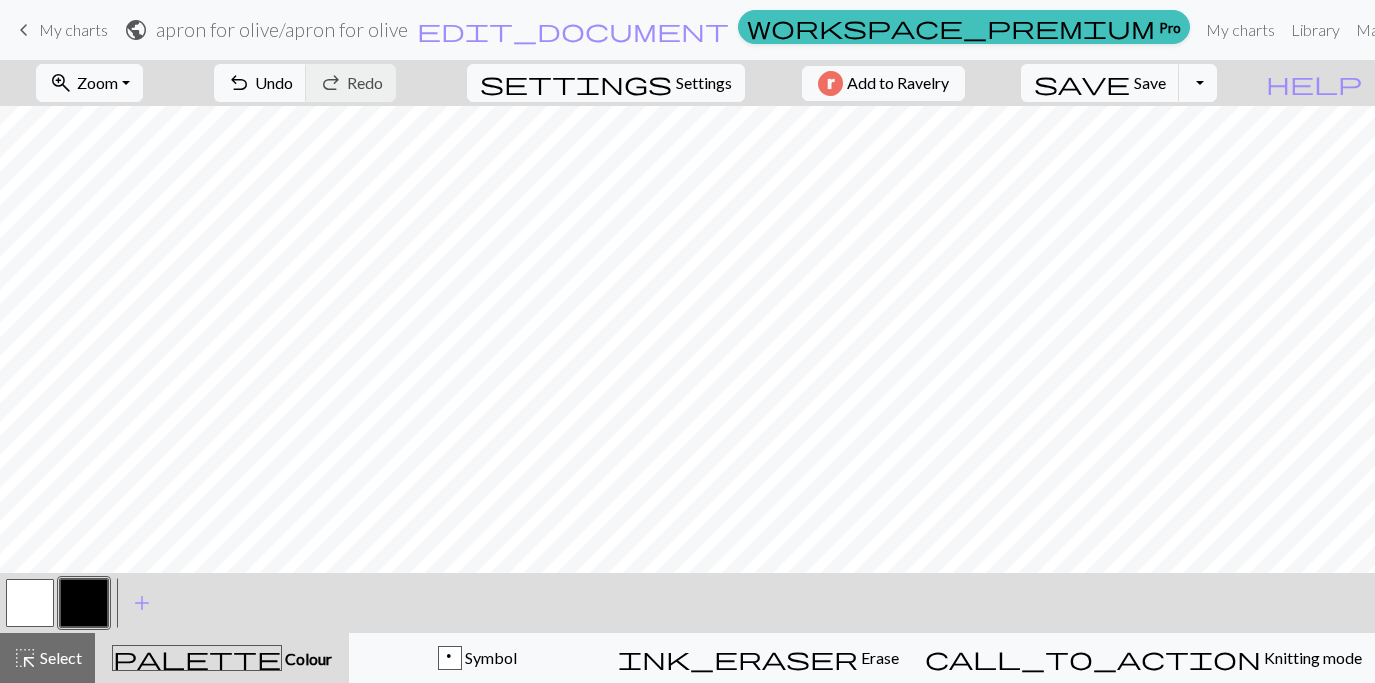 click at bounding box center [30, 603] 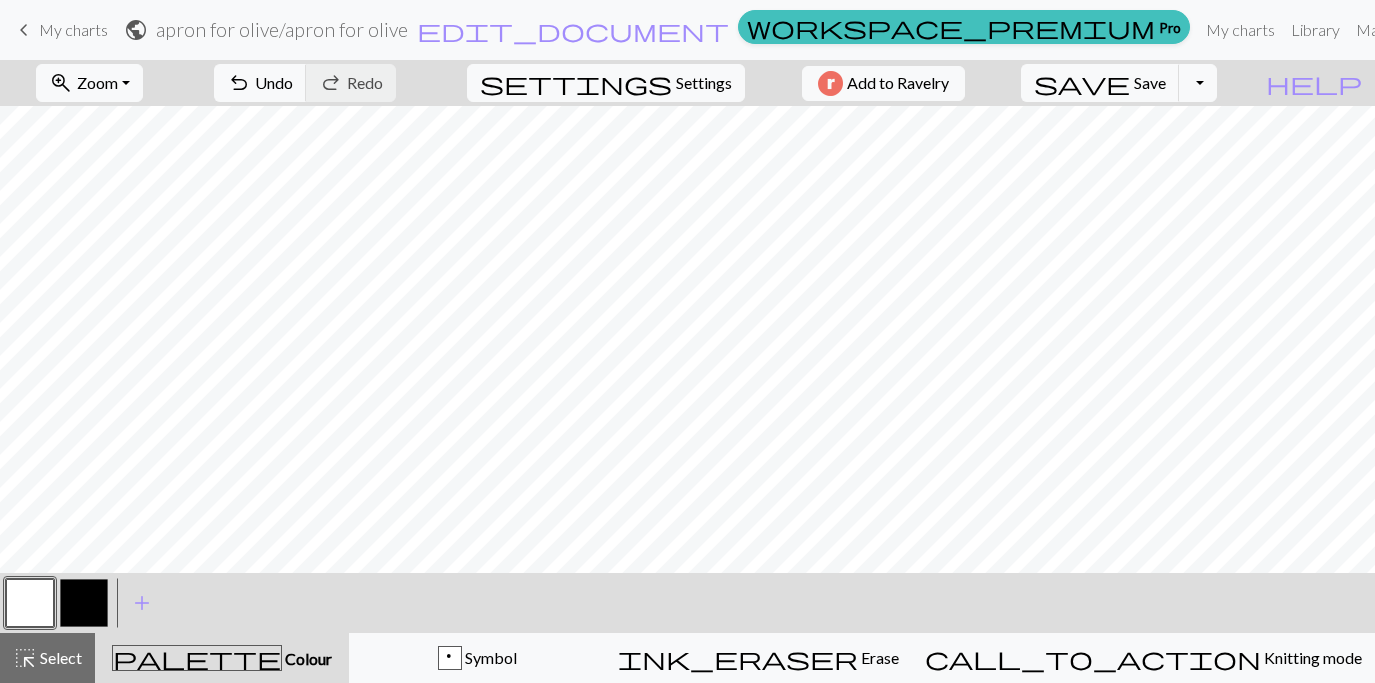 click at bounding box center [84, 603] 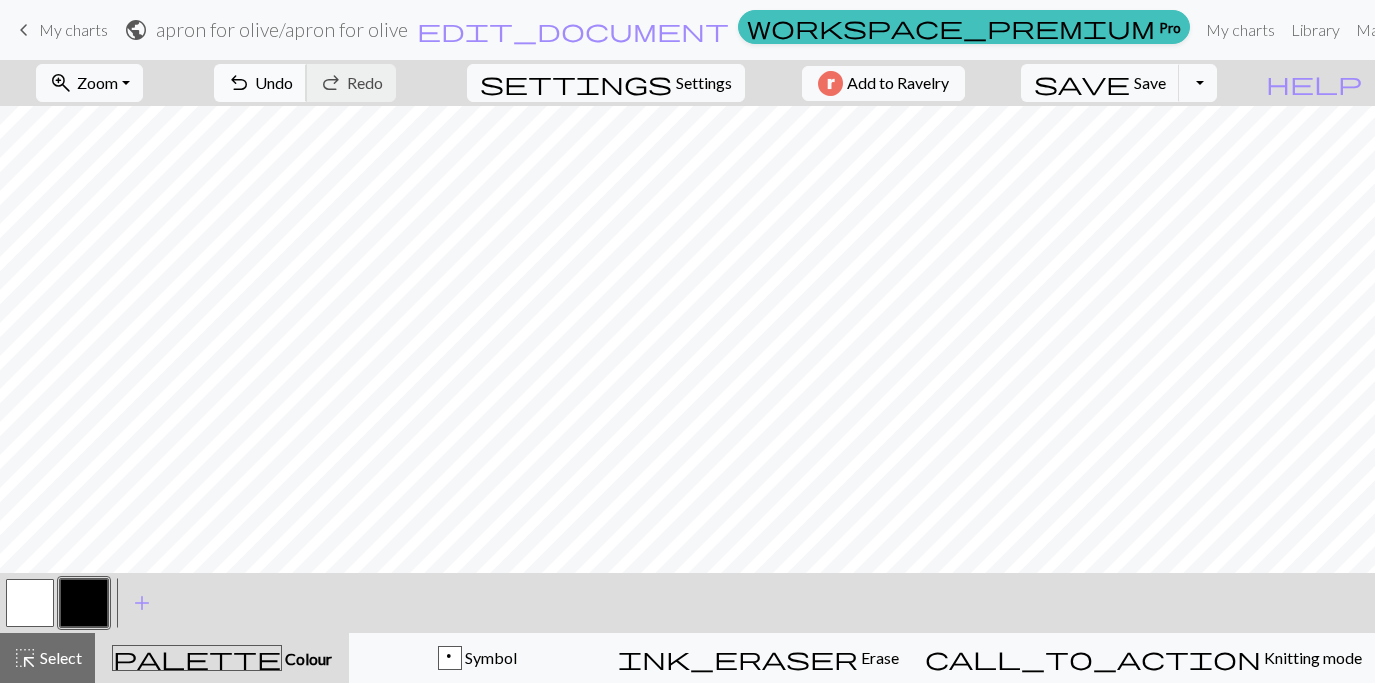 click on "Undo" at bounding box center (274, 82) 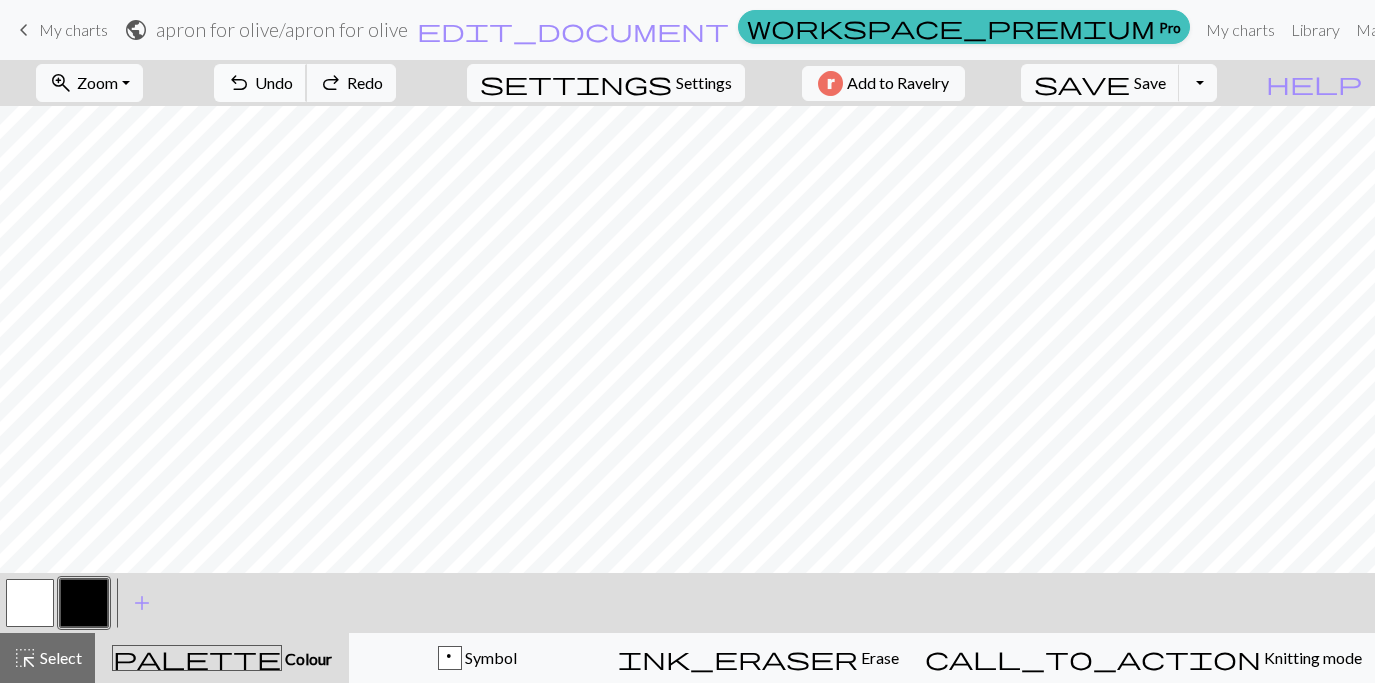 click on "Undo" at bounding box center (274, 82) 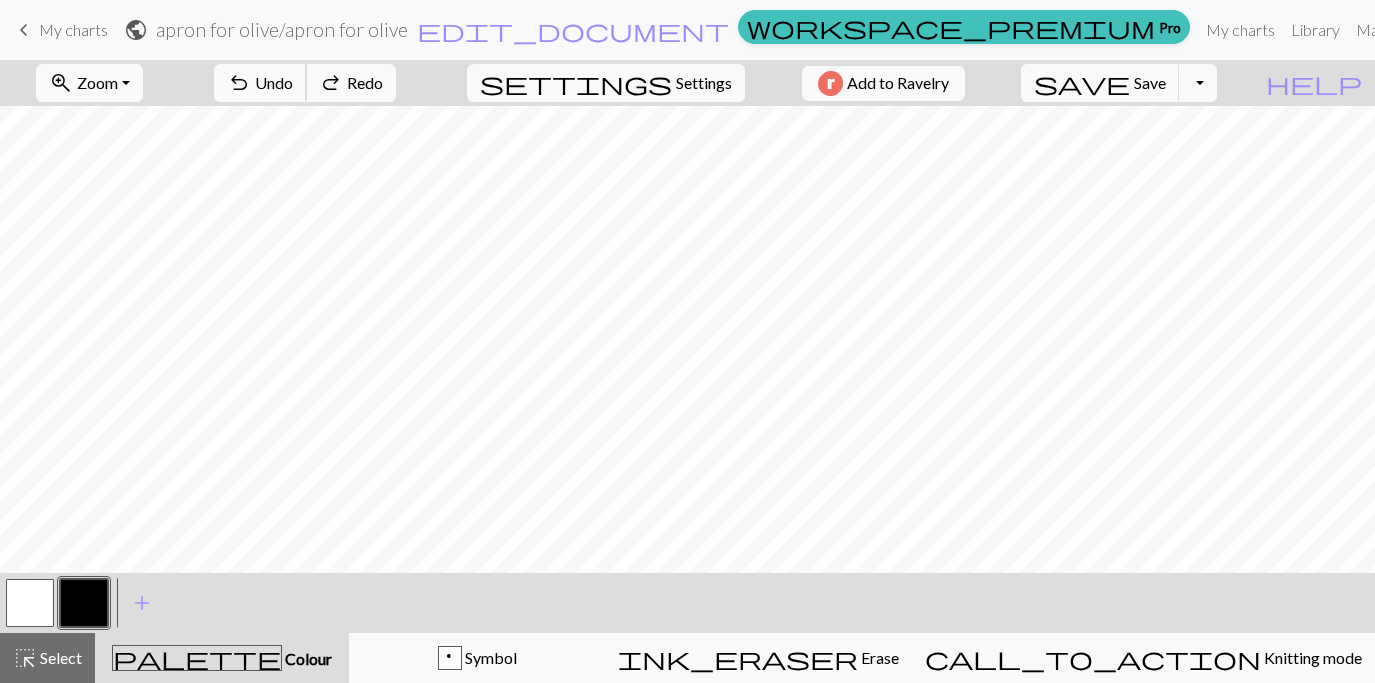click on "Undo" at bounding box center [274, 82] 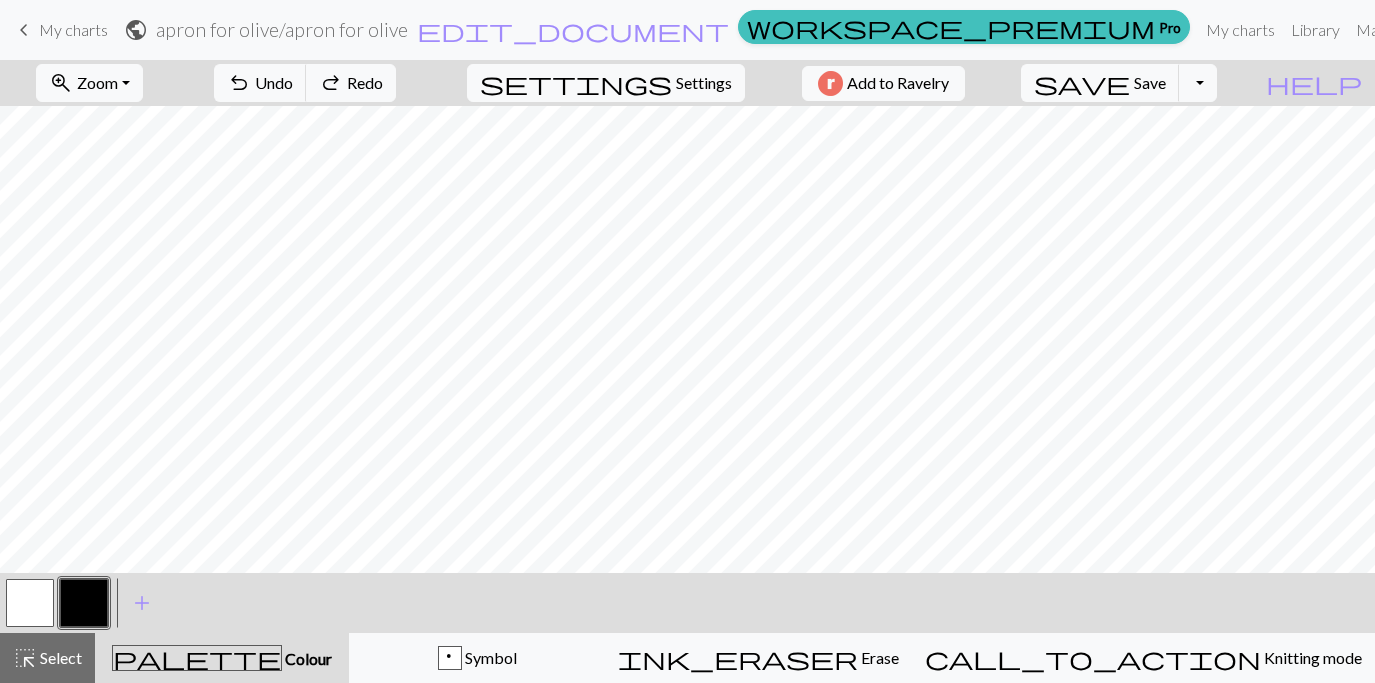 click at bounding box center [30, 603] 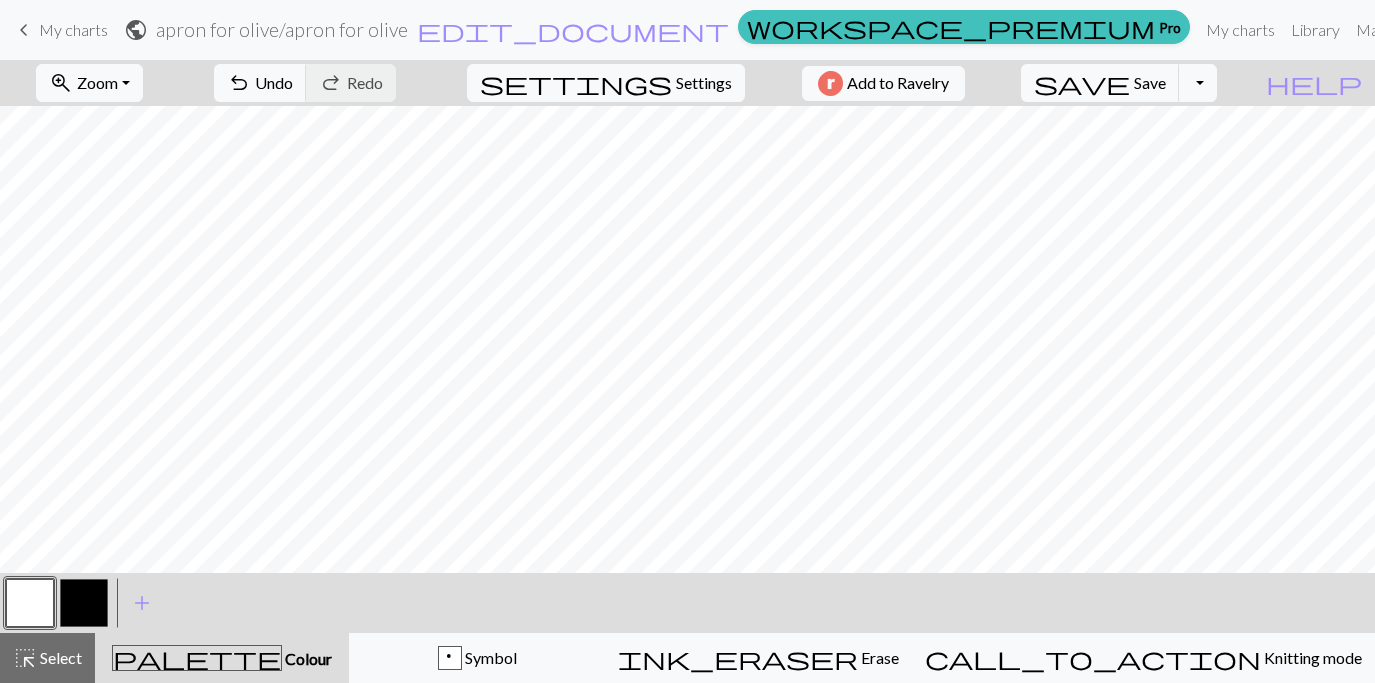 click at bounding box center (84, 603) 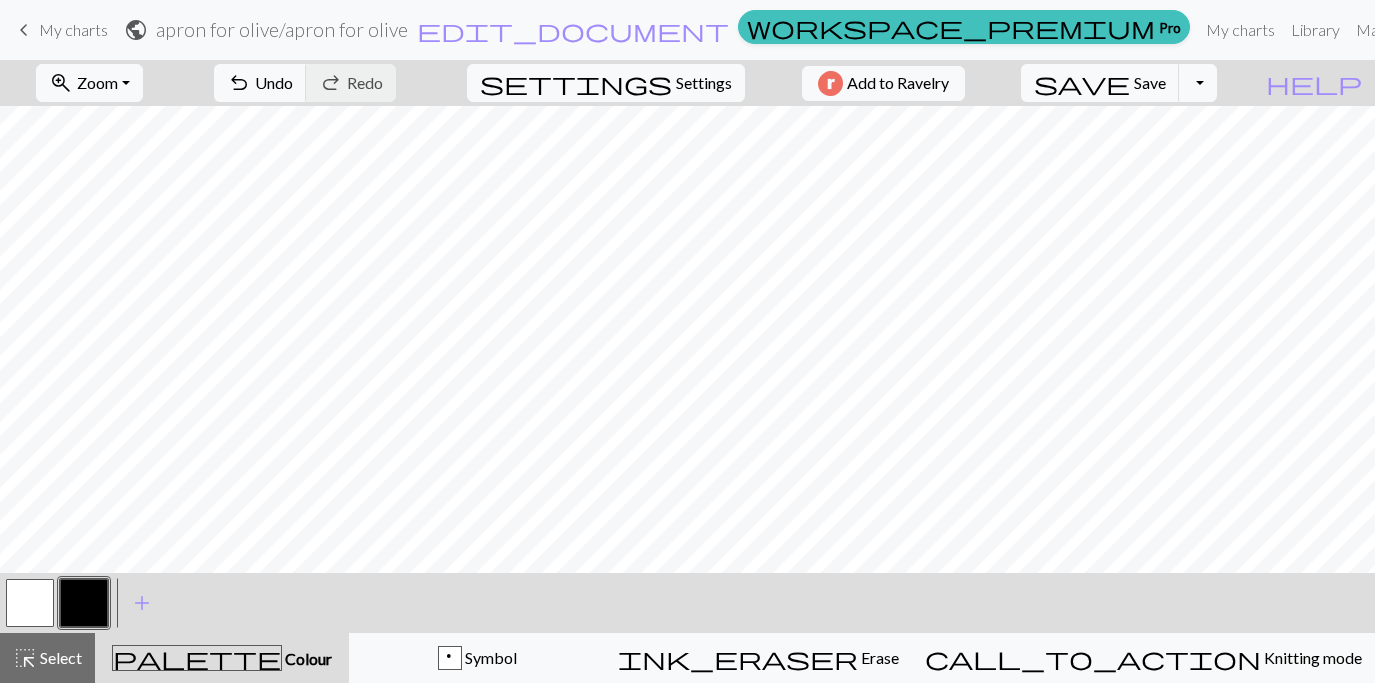 click at bounding box center (30, 603) 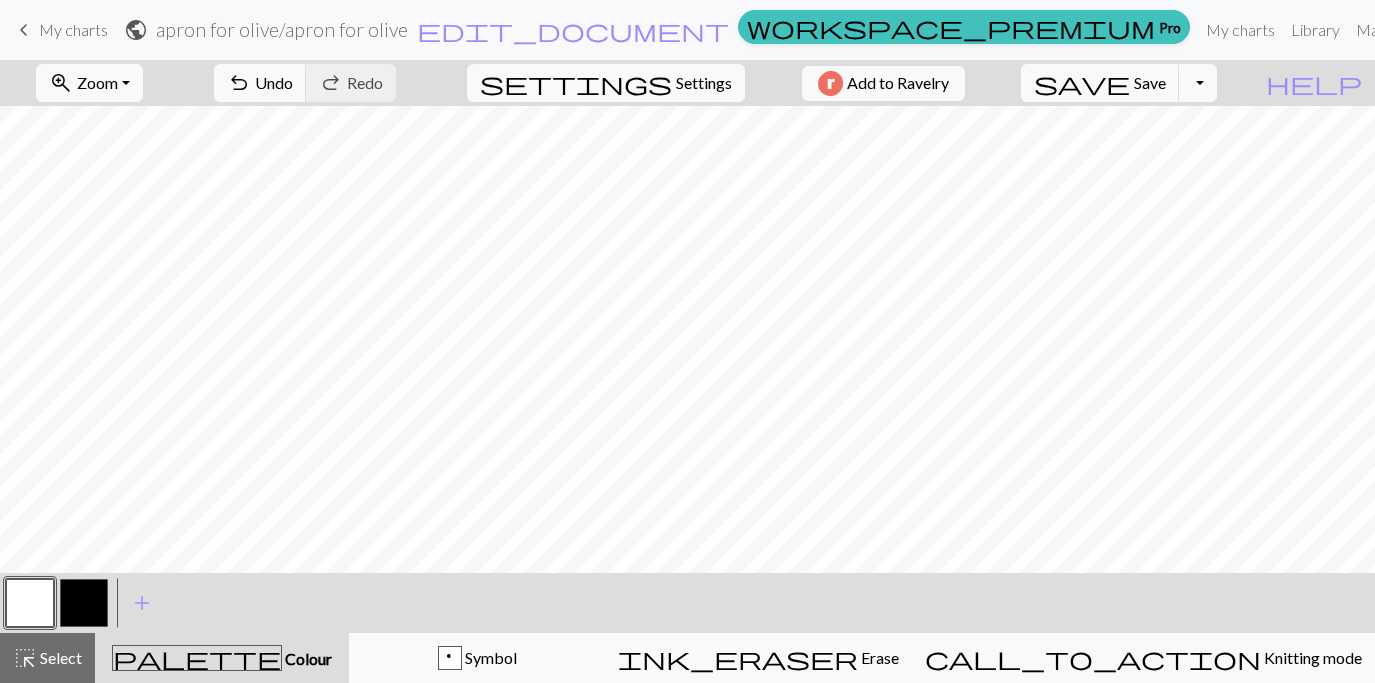 click at bounding box center (84, 603) 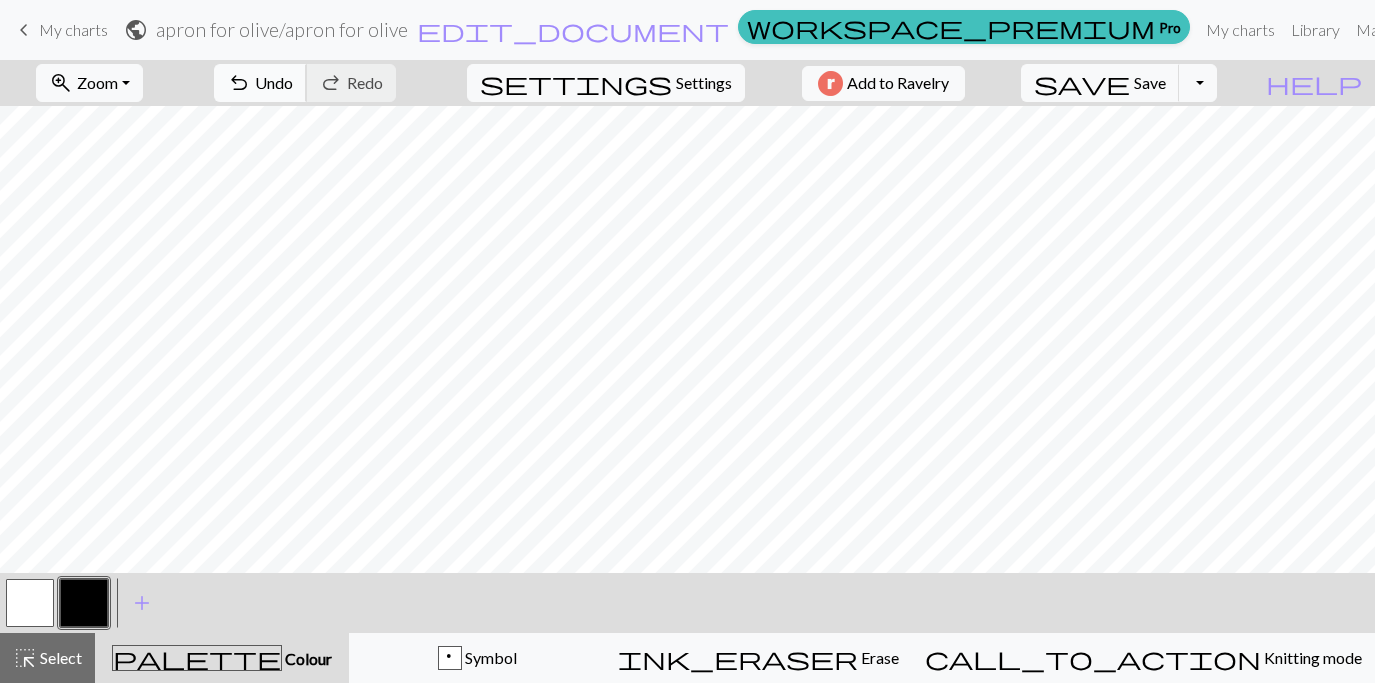 click on "Undo" at bounding box center (274, 82) 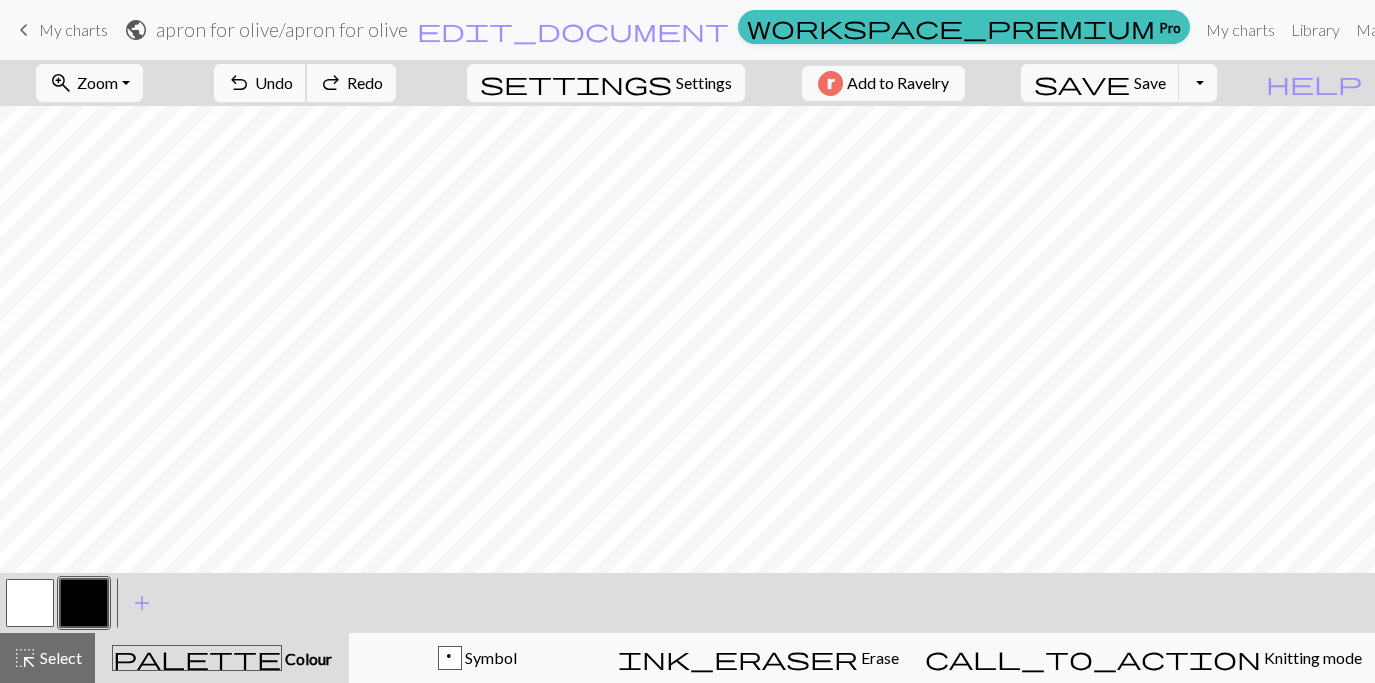 click on "undo" at bounding box center [239, 83] 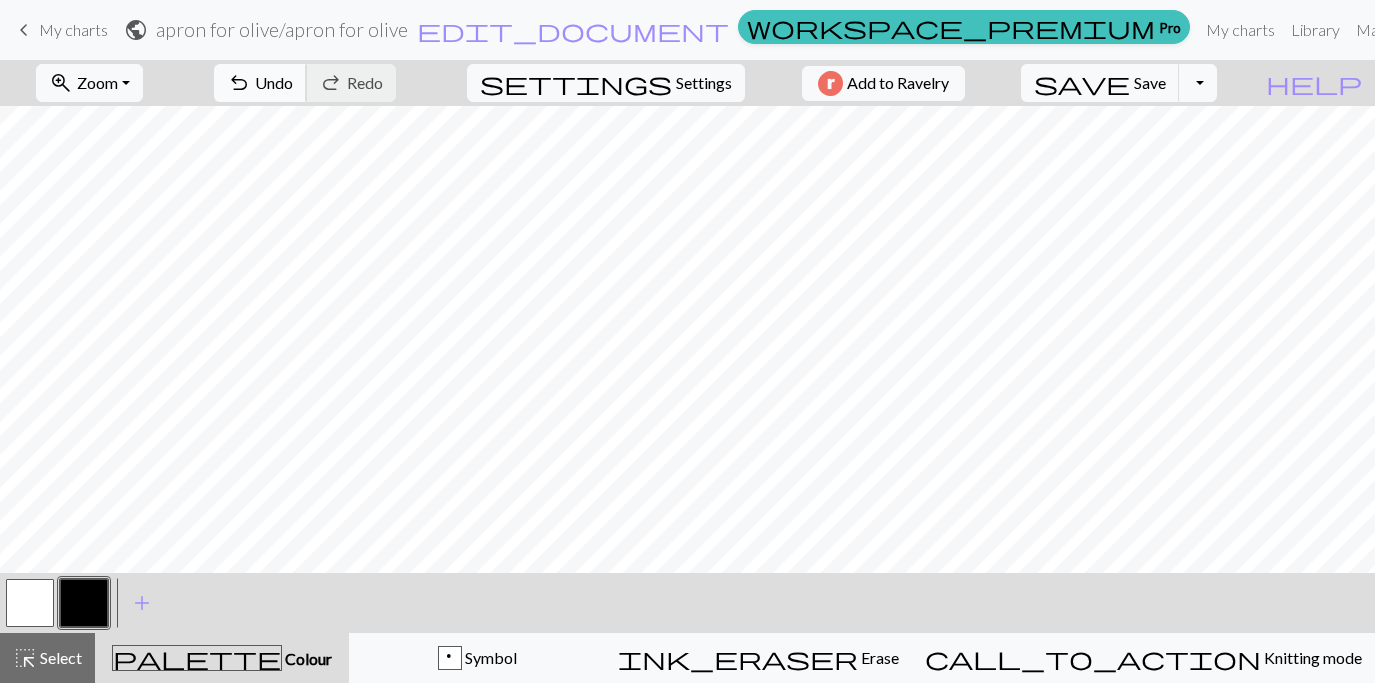 click on "Undo" at bounding box center [274, 82] 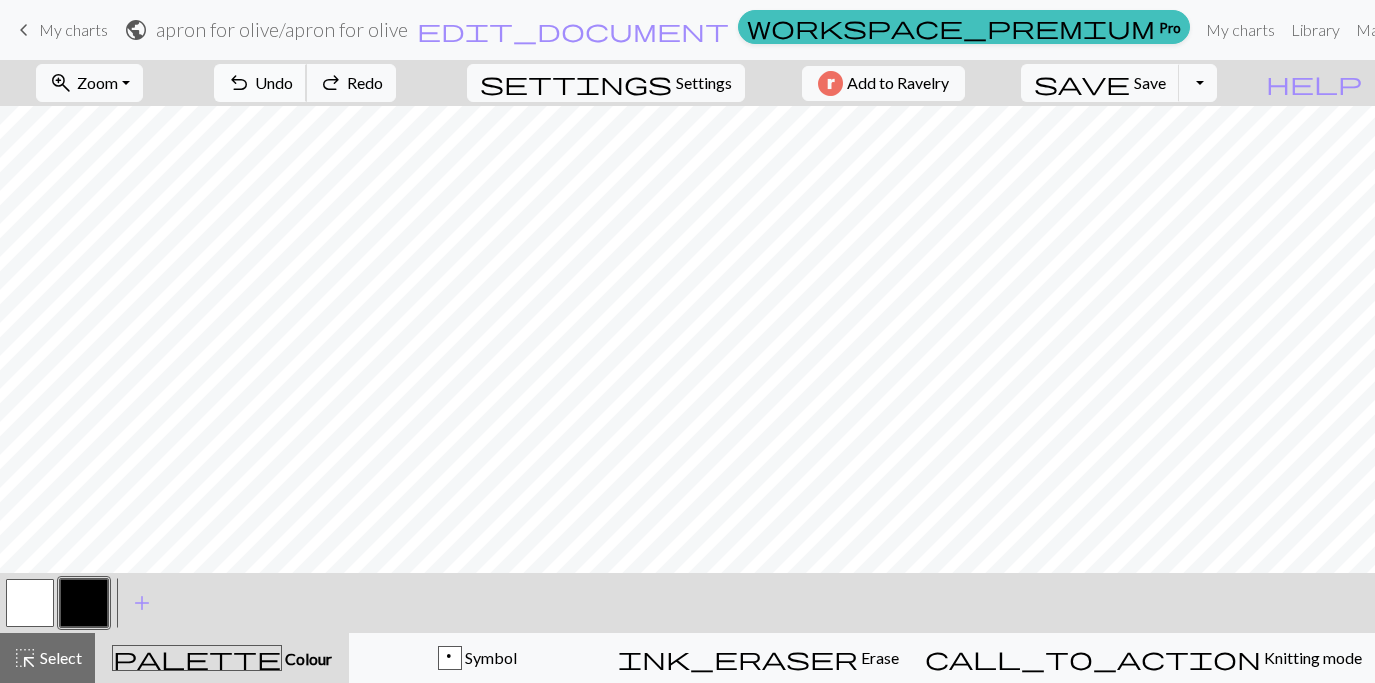 click on "Undo" at bounding box center (274, 82) 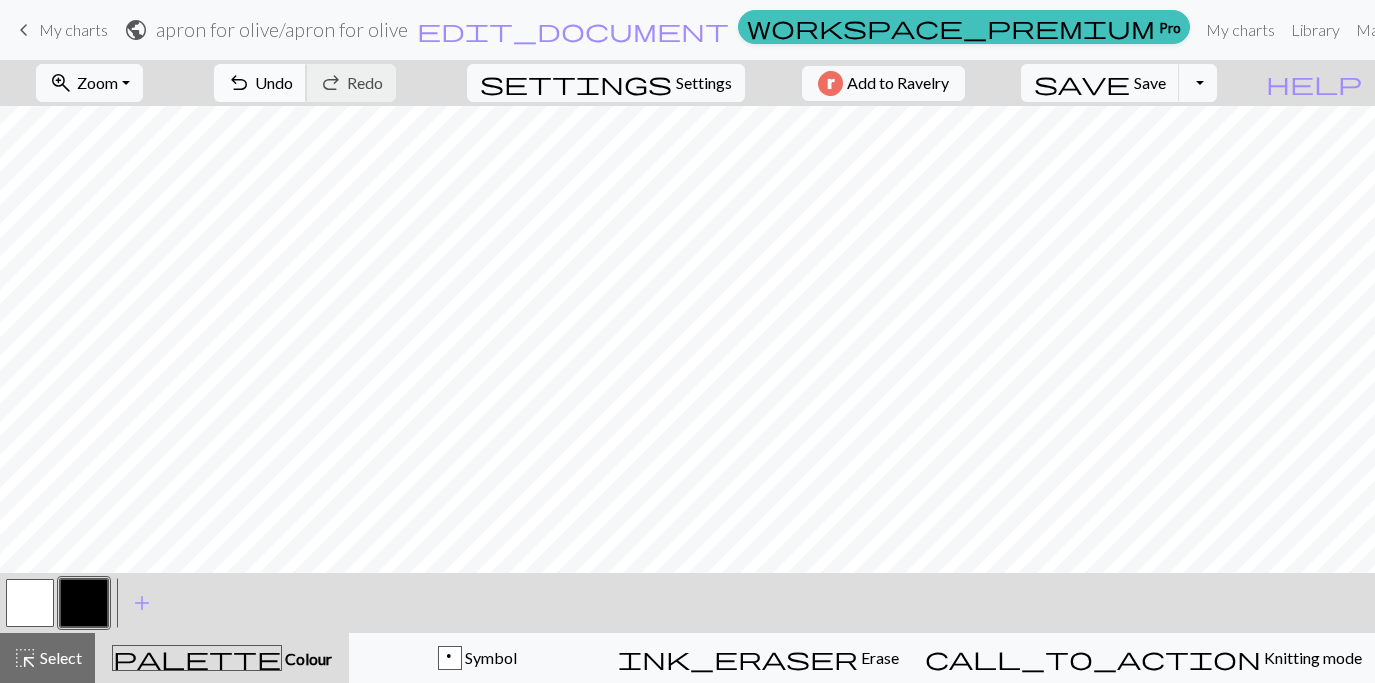 click on "undo" at bounding box center [239, 83] 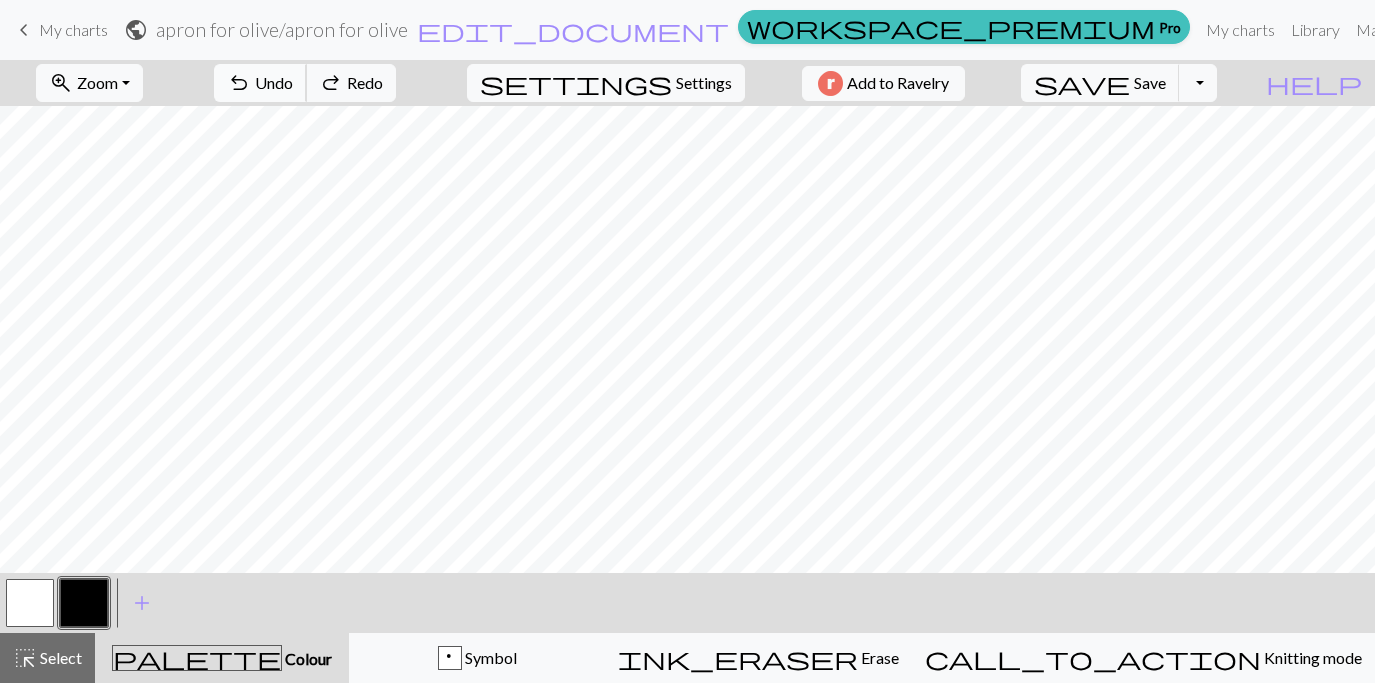 click on "undo" at bounding box center [239, 83] 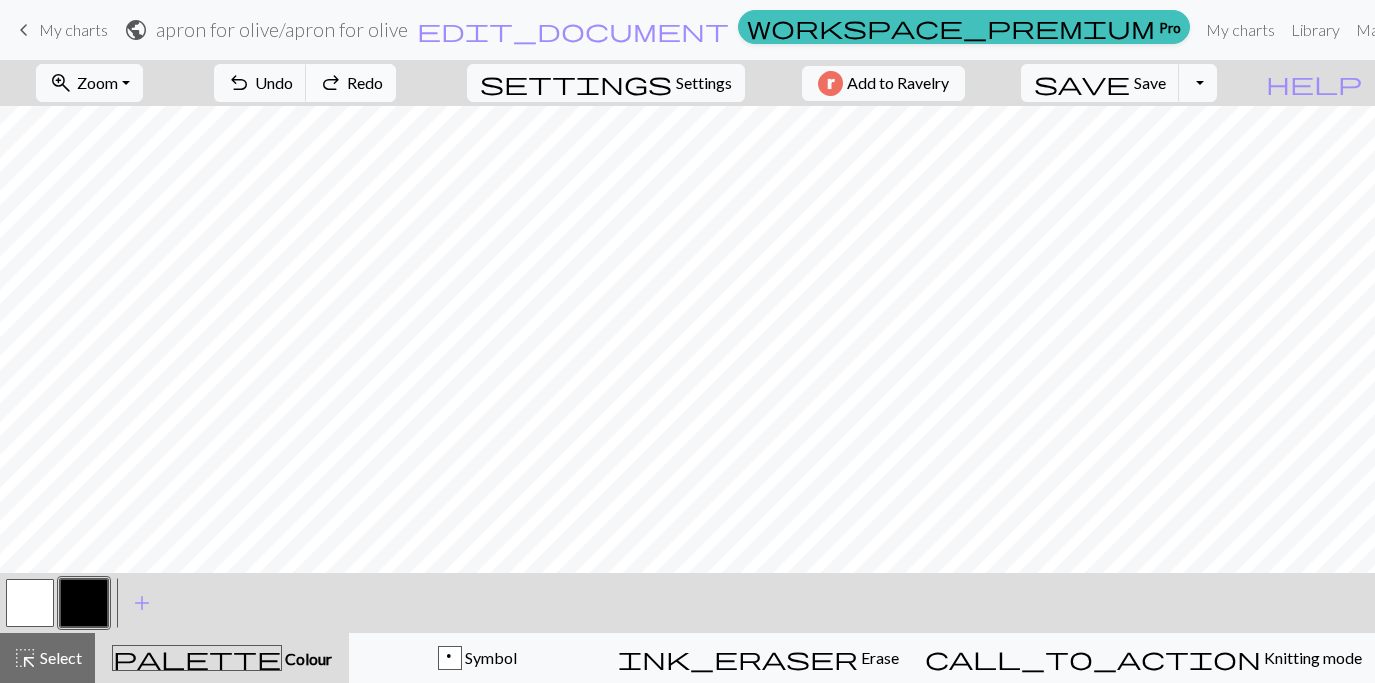click on "redo" at bounding box center (331, 83) 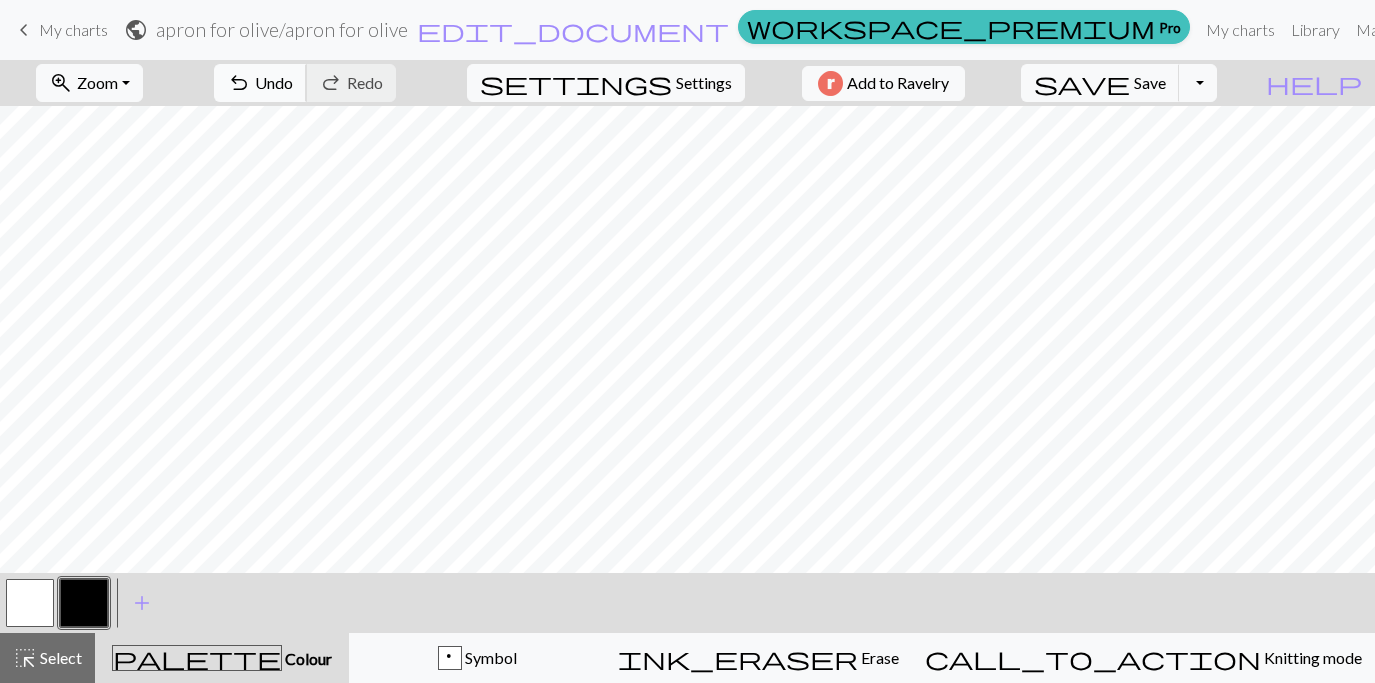 click on "Undo" at bounding box center (274, 82) 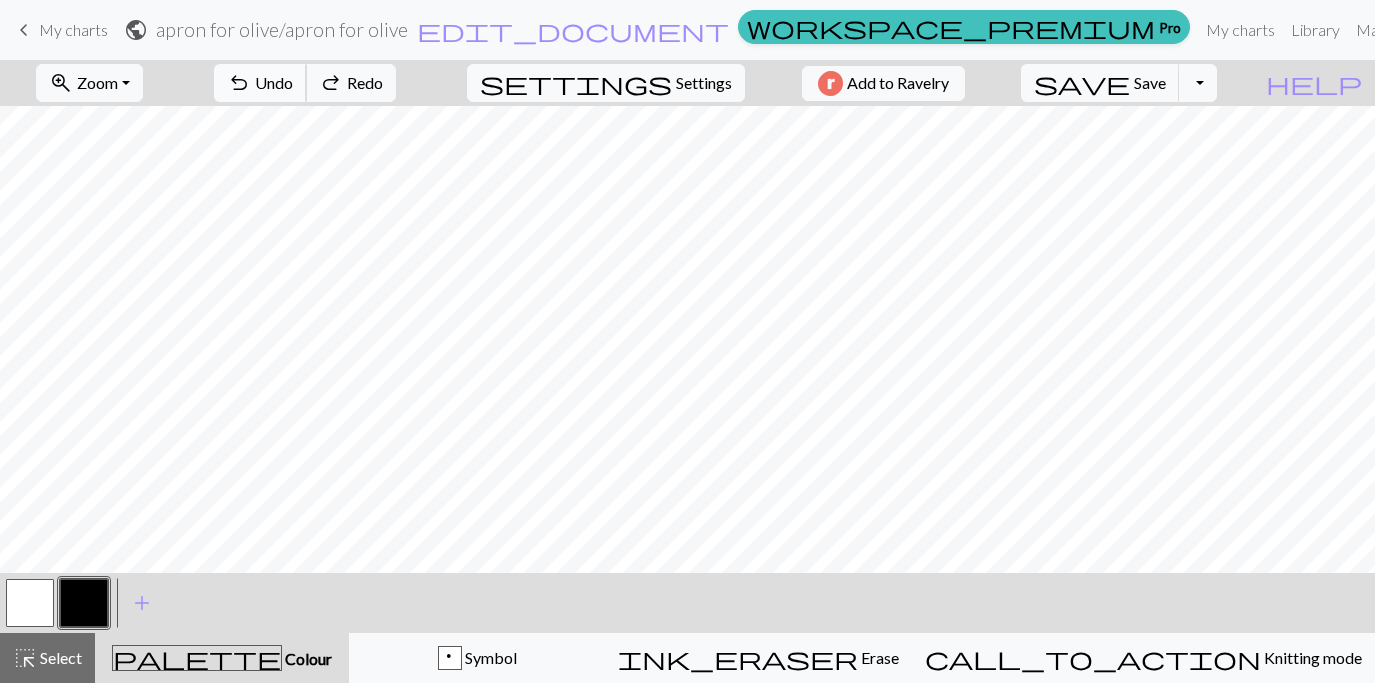 click on "Undo" at bounding box center [274, 82] 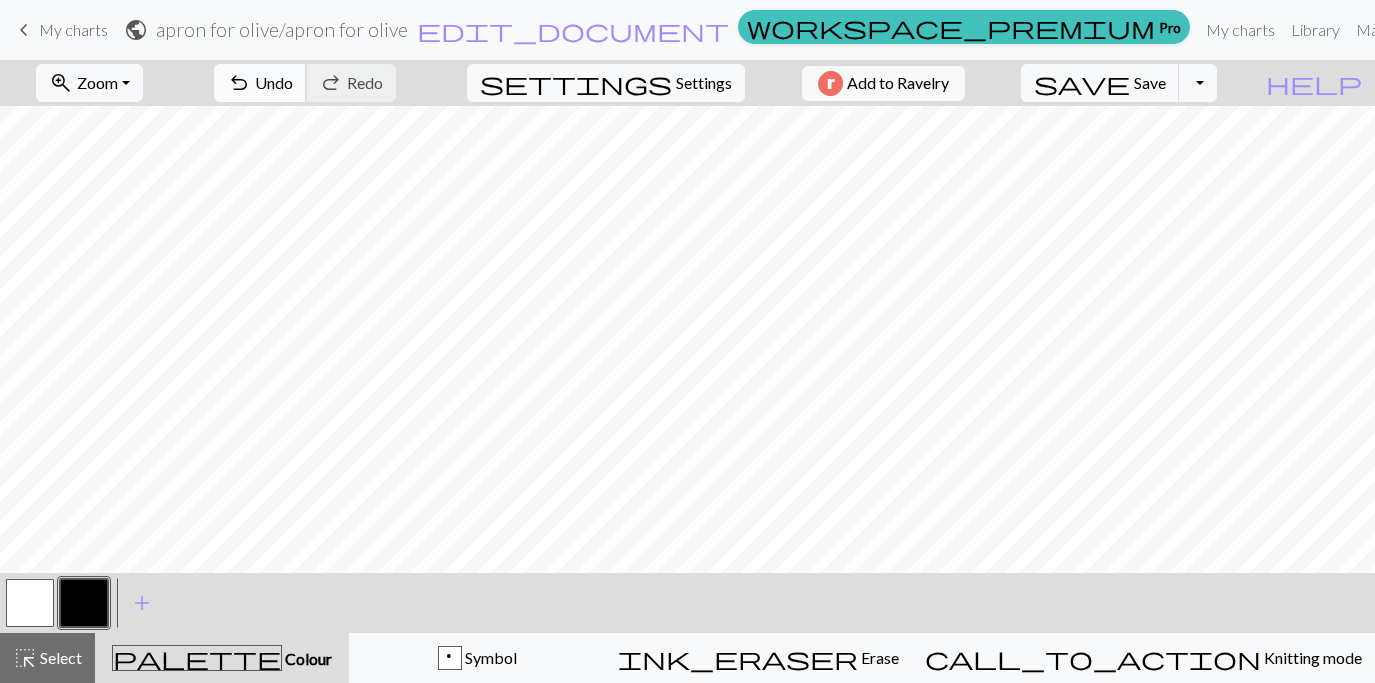 click on "Undo" at bounding box center [274, 82] 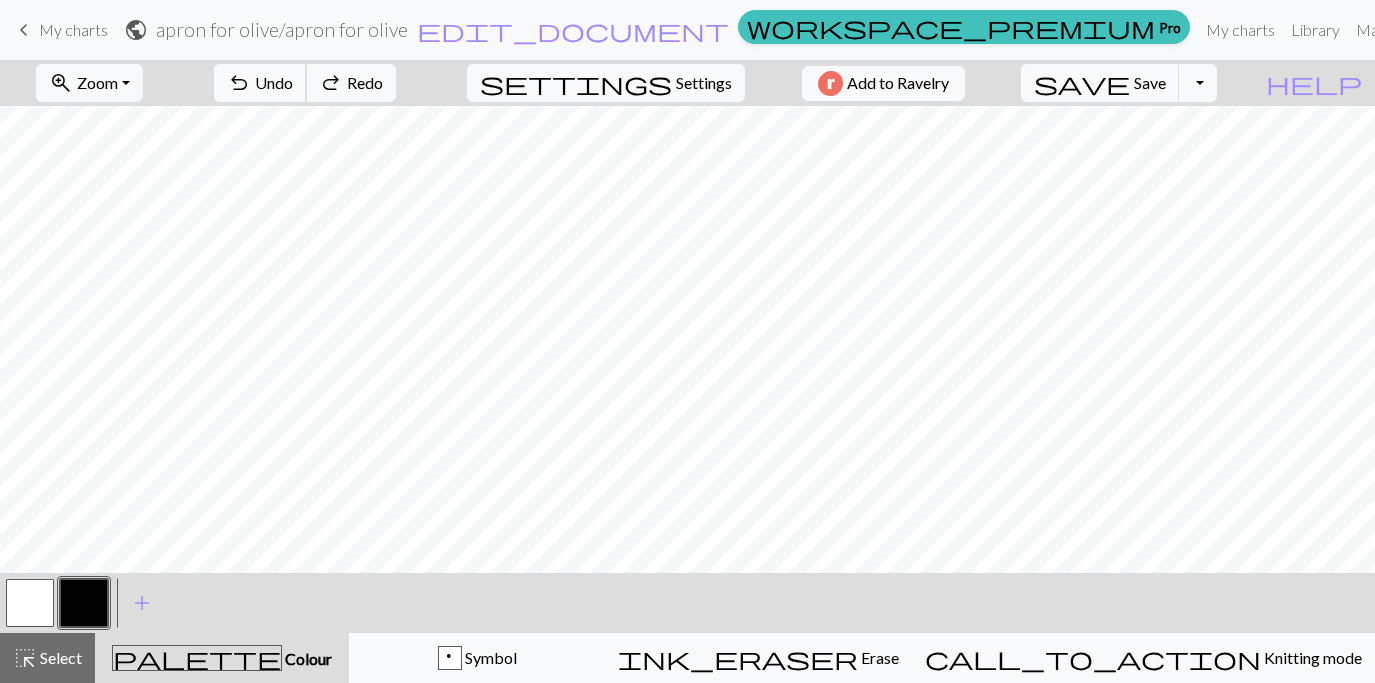 click on "Undo" at bounding box center (274, 82) 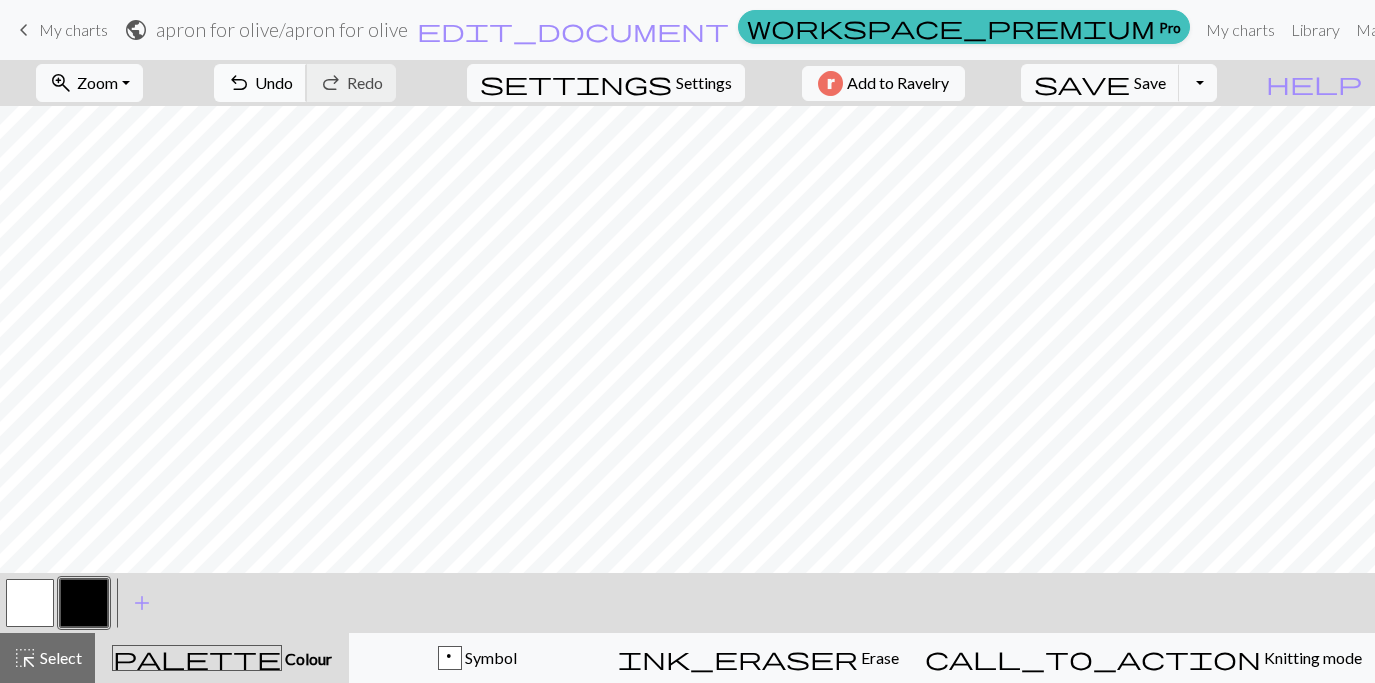 click on "Undo" at bounding box center [274, 82] 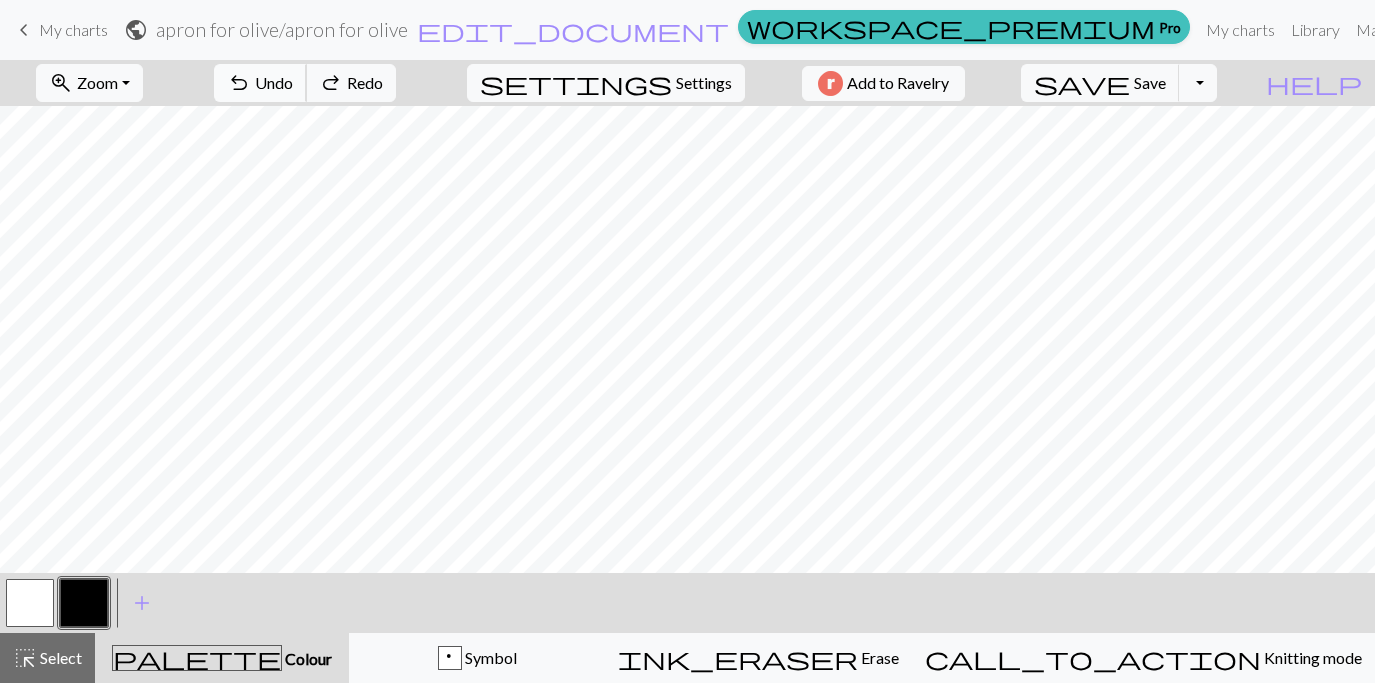 click on "Undo" at bounding box center (274, 82) 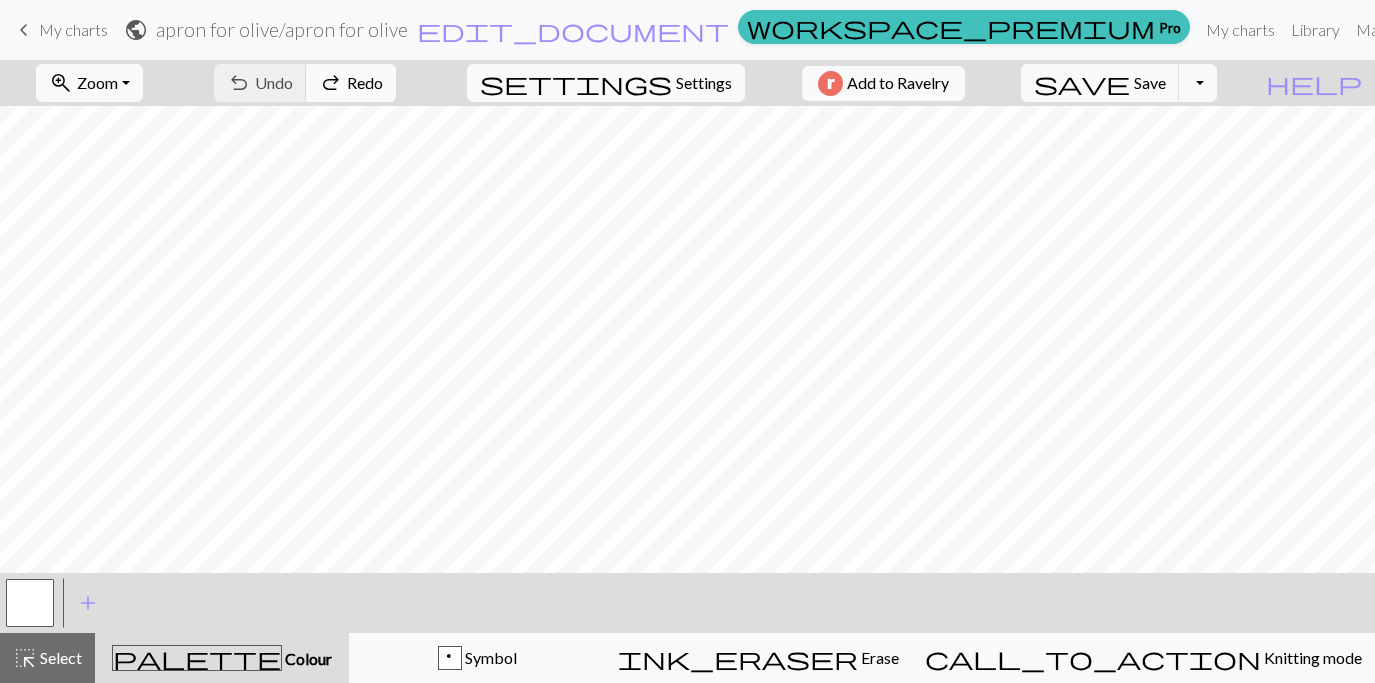 click on "Redo" at bounding box center [365, 82] 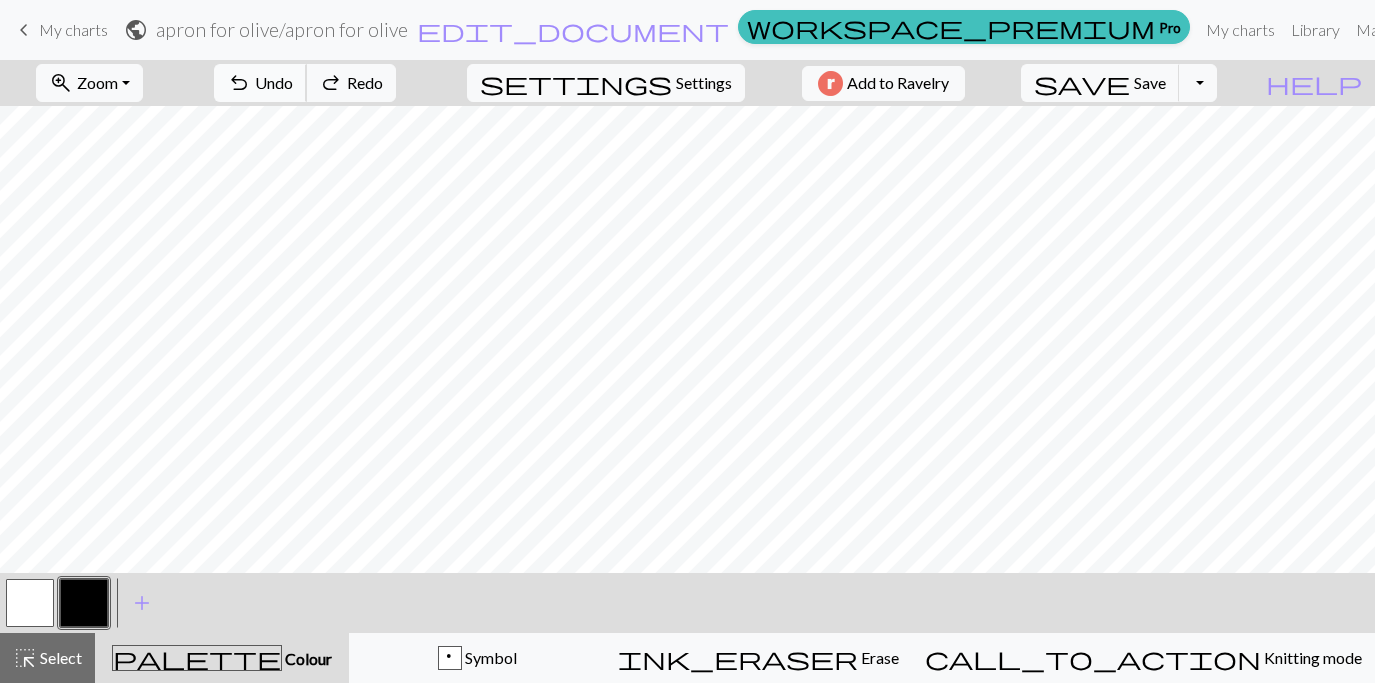 click on "Undo" at bounding box center (274, 82) 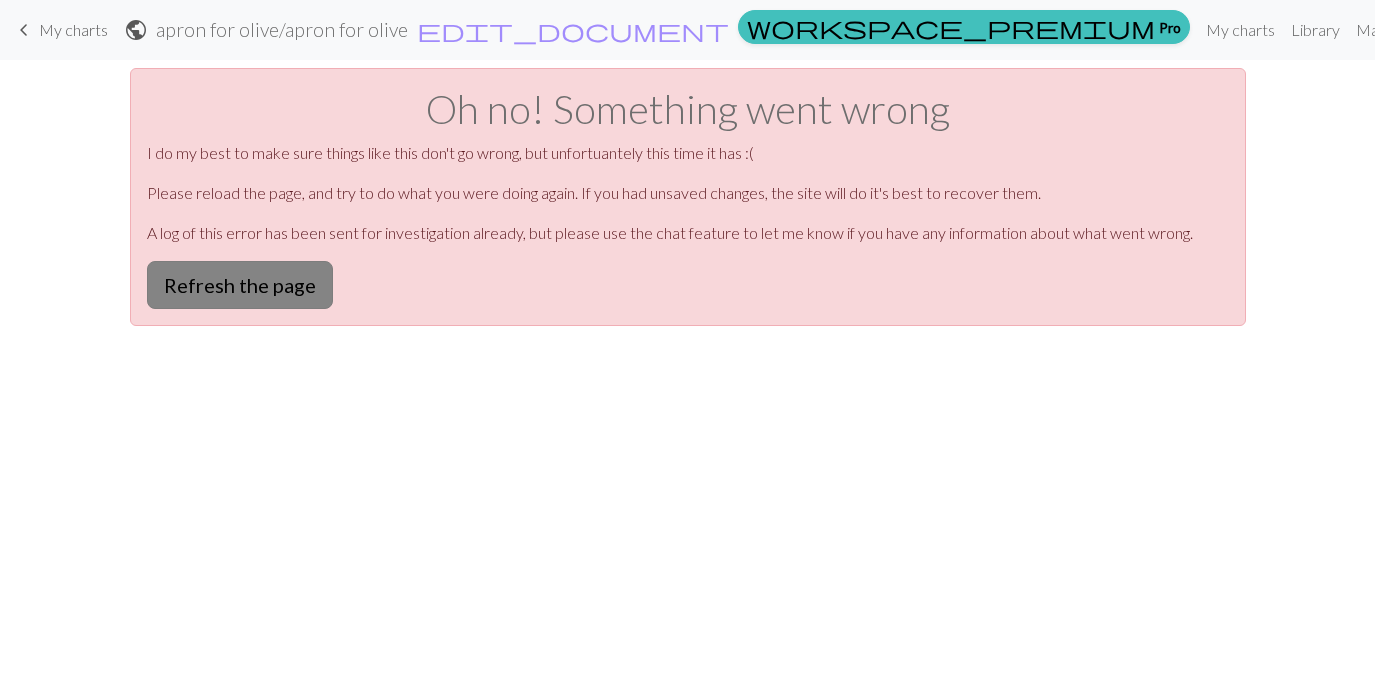 click on "Refresh the page" at bounding box center [240, 285] 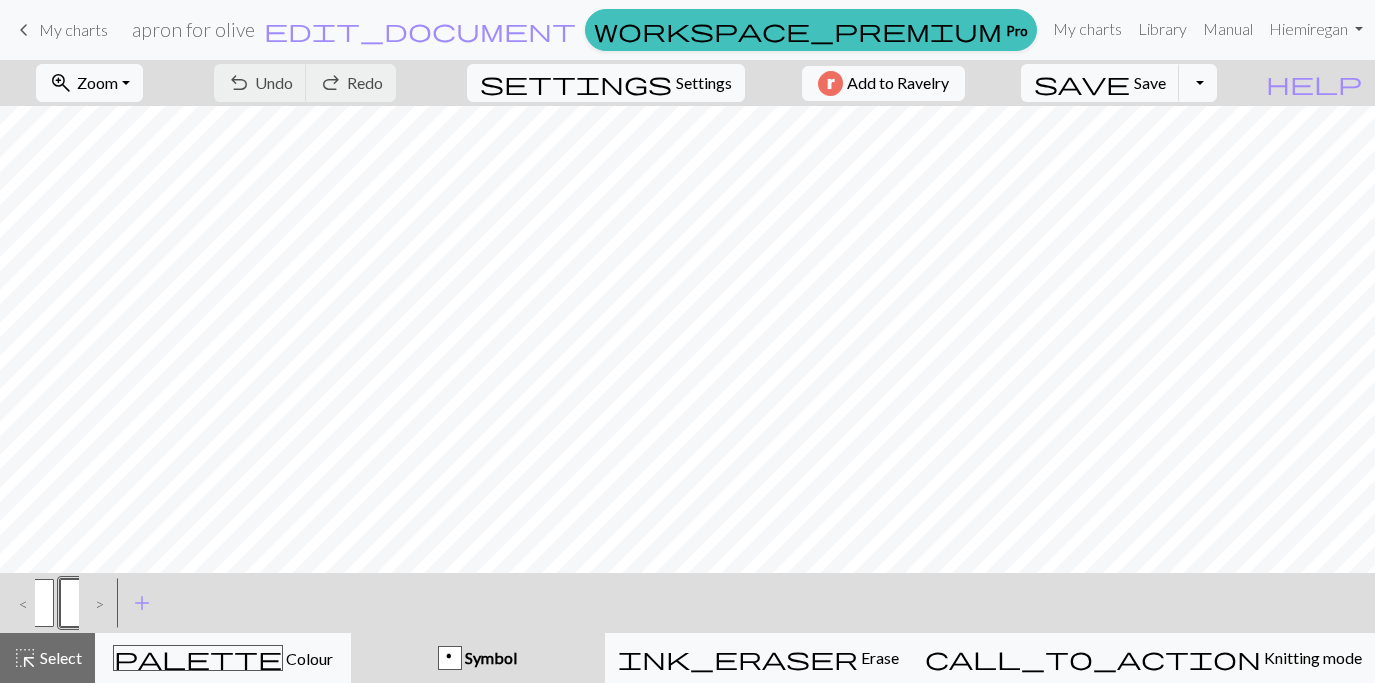 scroll, scrollTop: 0, scrollLeft: 0, axis: both 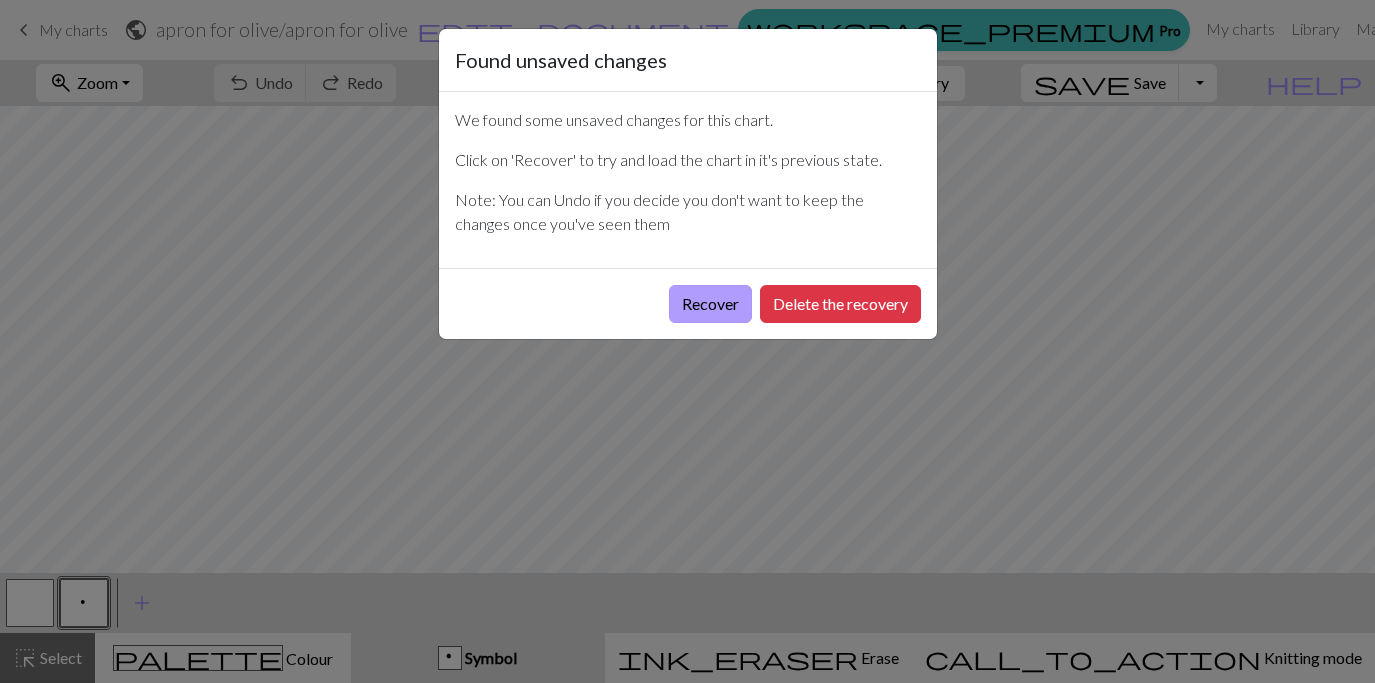 click on "Recover" at bounding box center (710, 304) 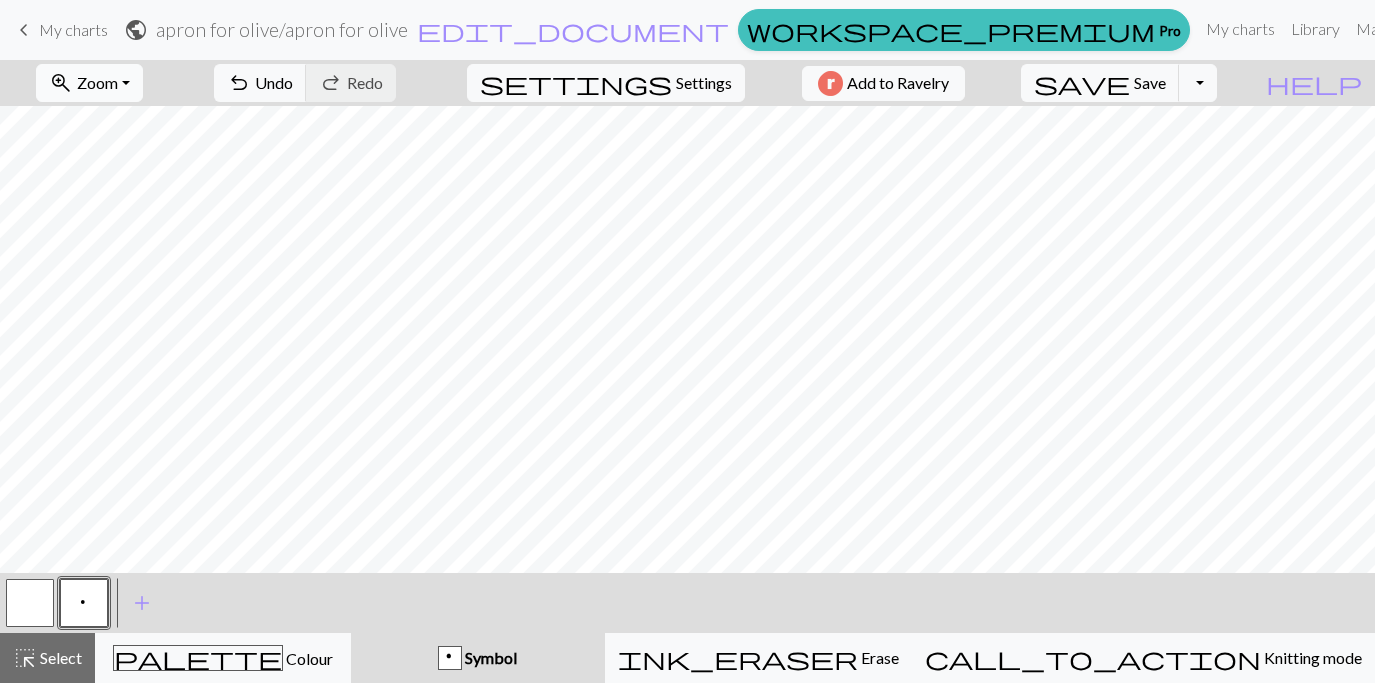 click on "Zoom" at bounding box center [97, 82] 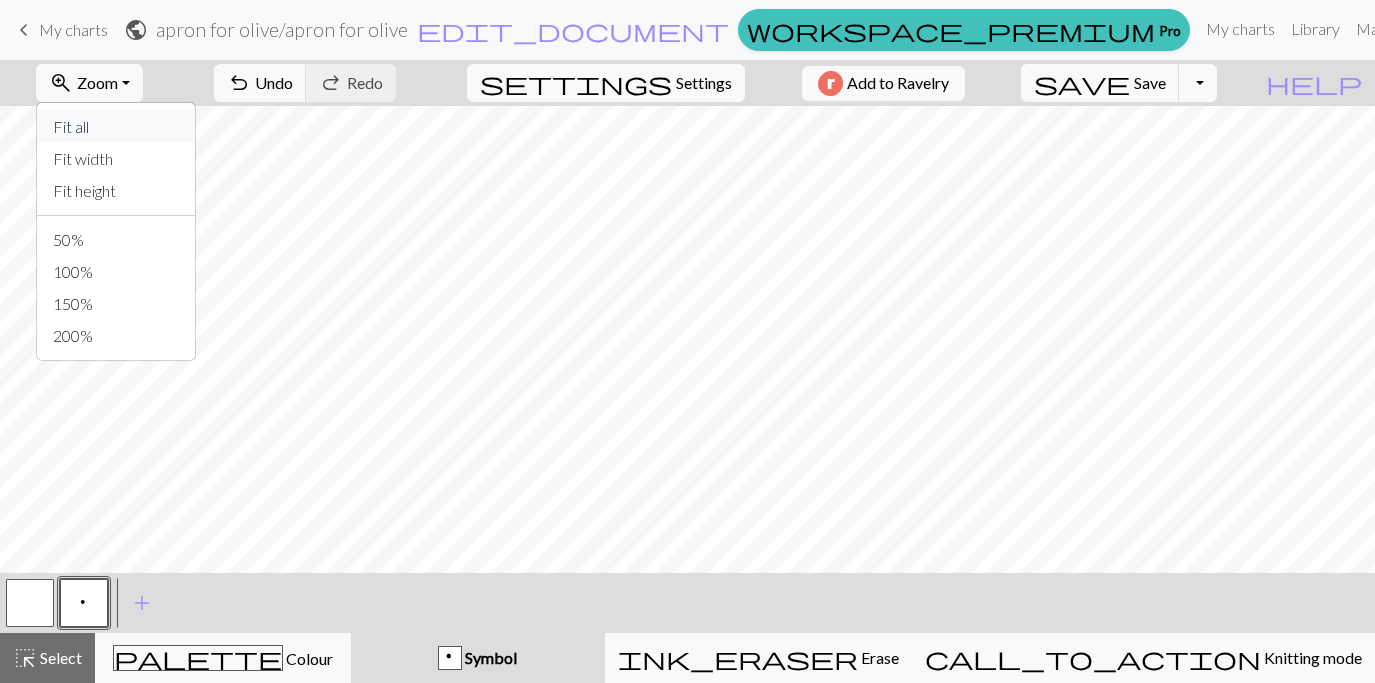 click on "Fit all" at bounding box center [116, 127] 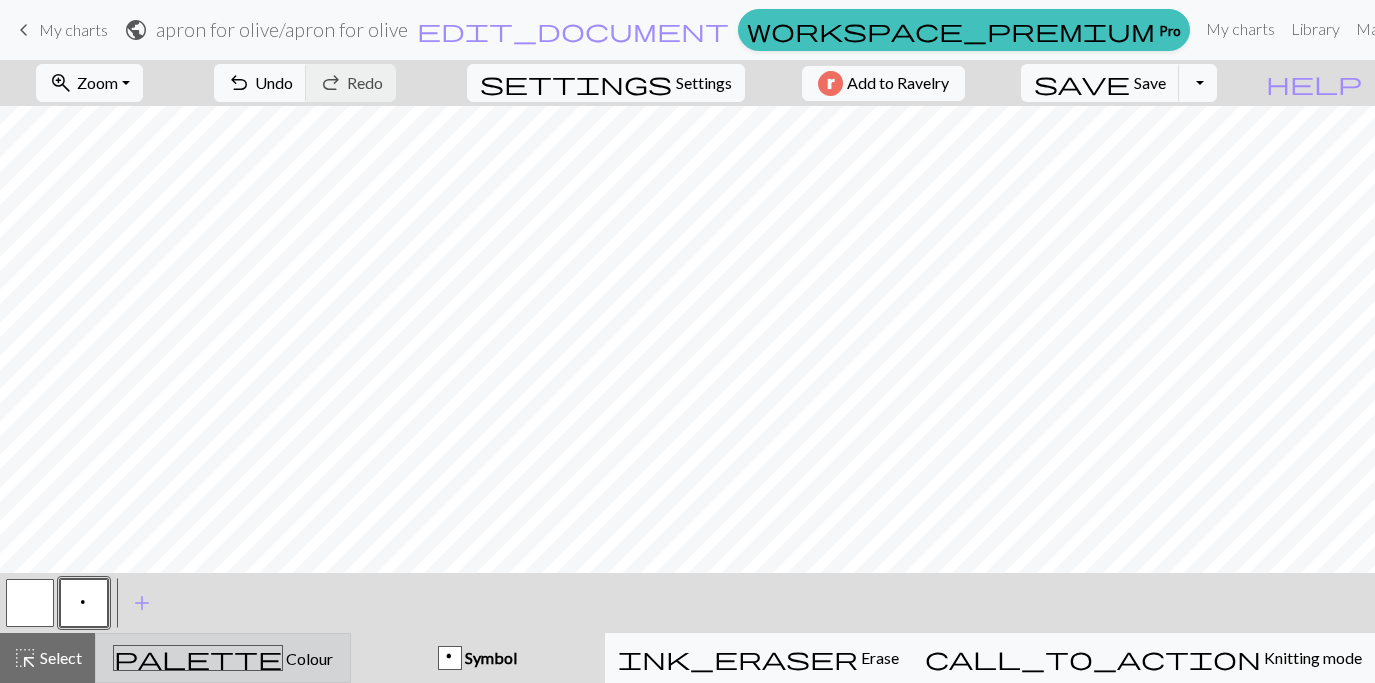 click on "palette   Colour   Colour" at bounding box center [223, 658] 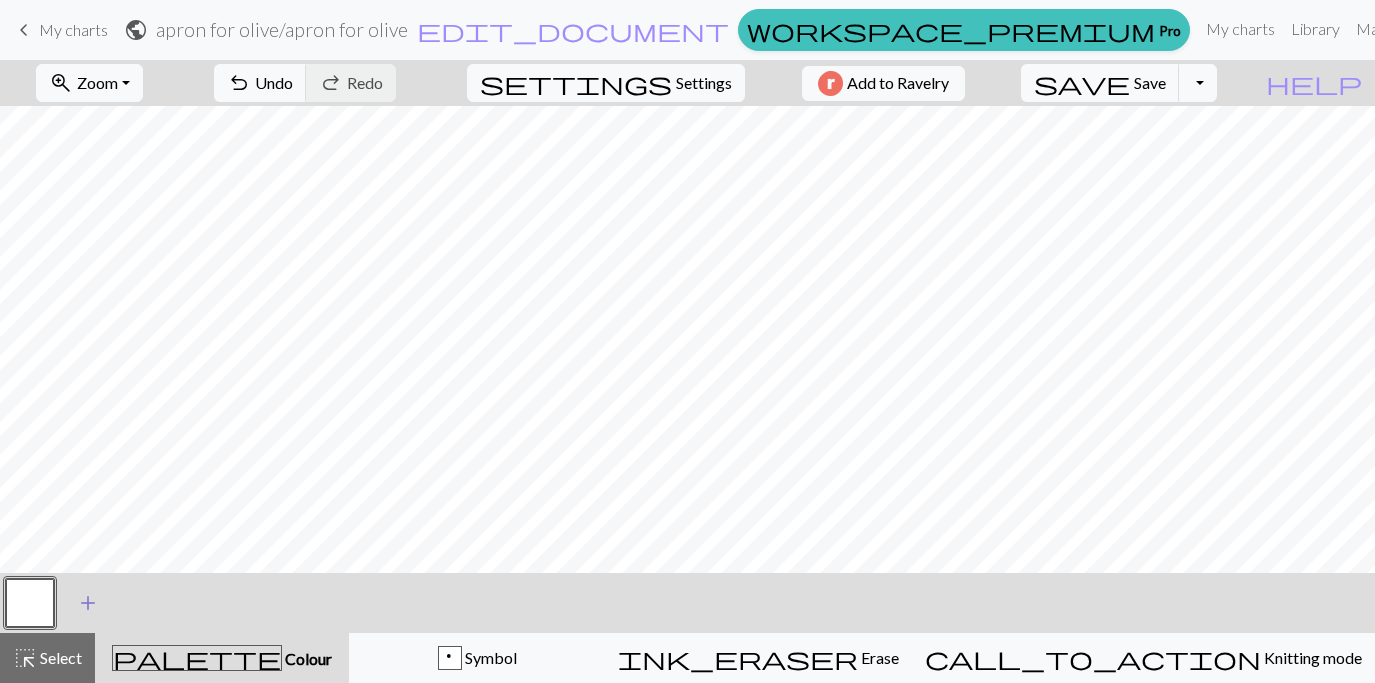 click on "add" at bounding box center (88, 603) 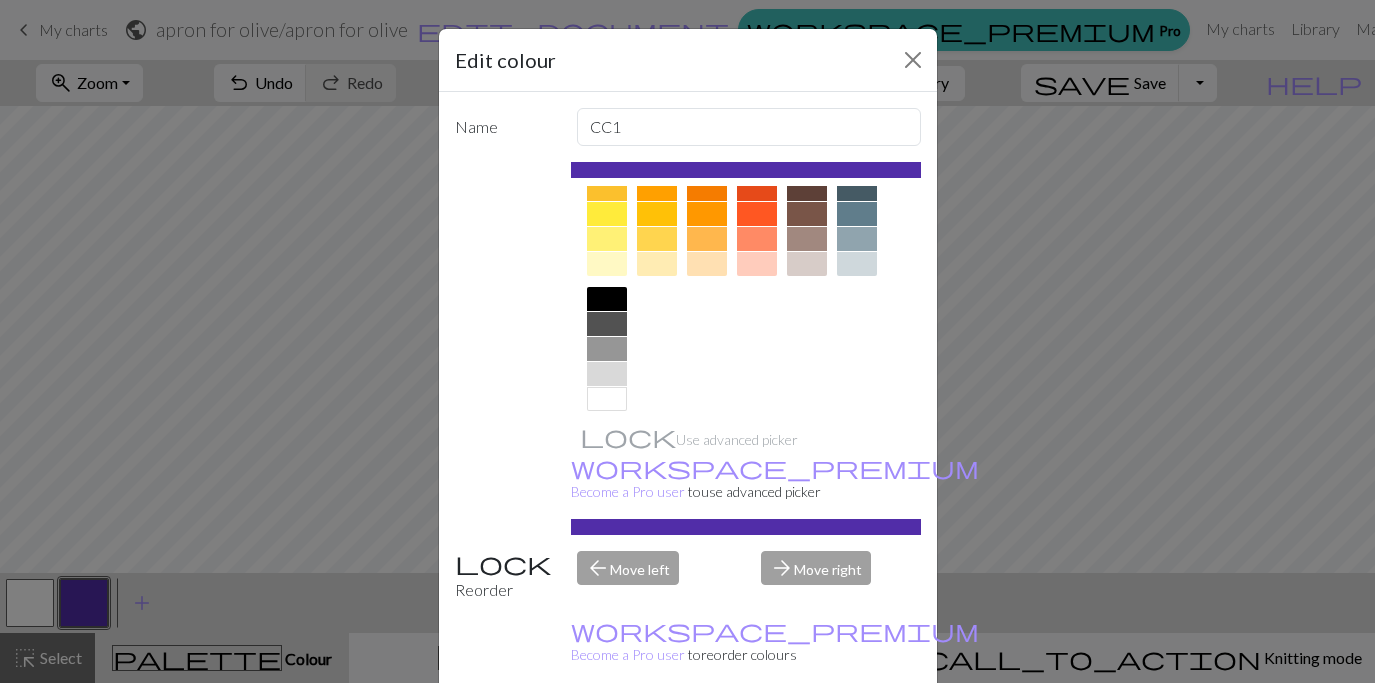 scroll, scrollTop: 335, scrollLeft: 0, axis: vertical 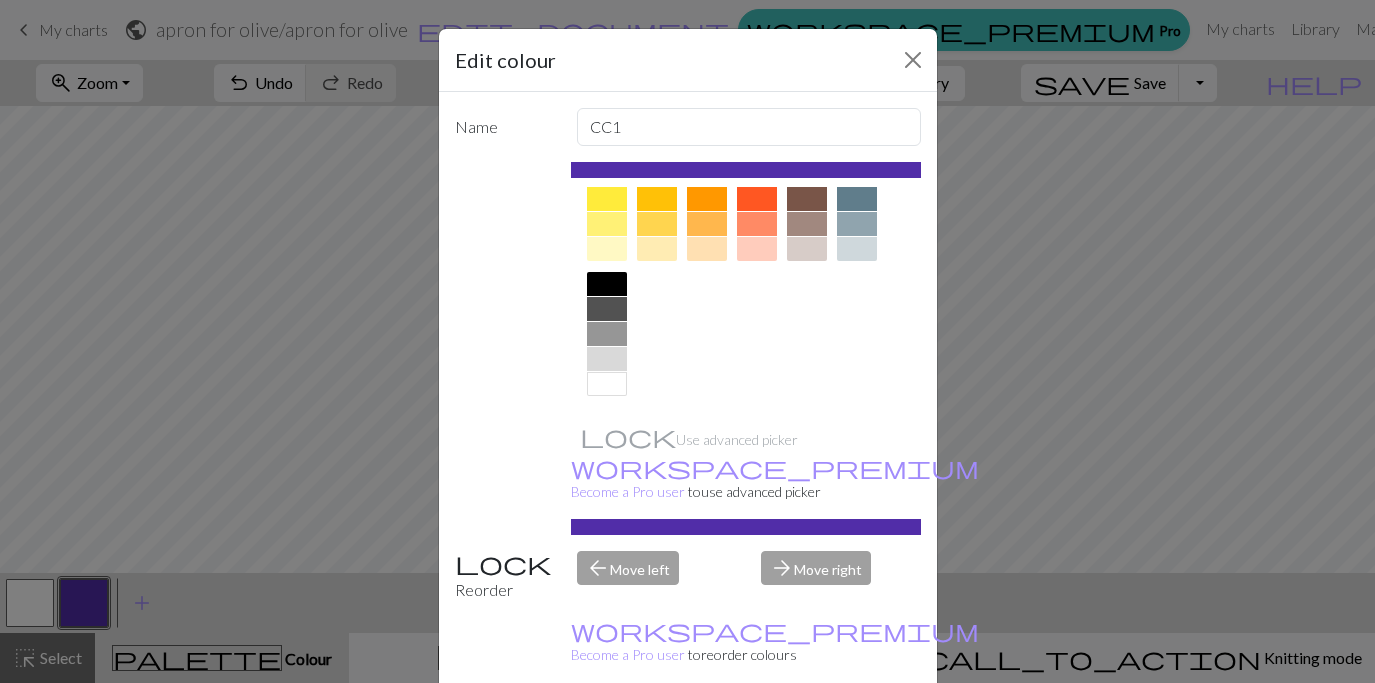 click at bounding box center [607, 284] 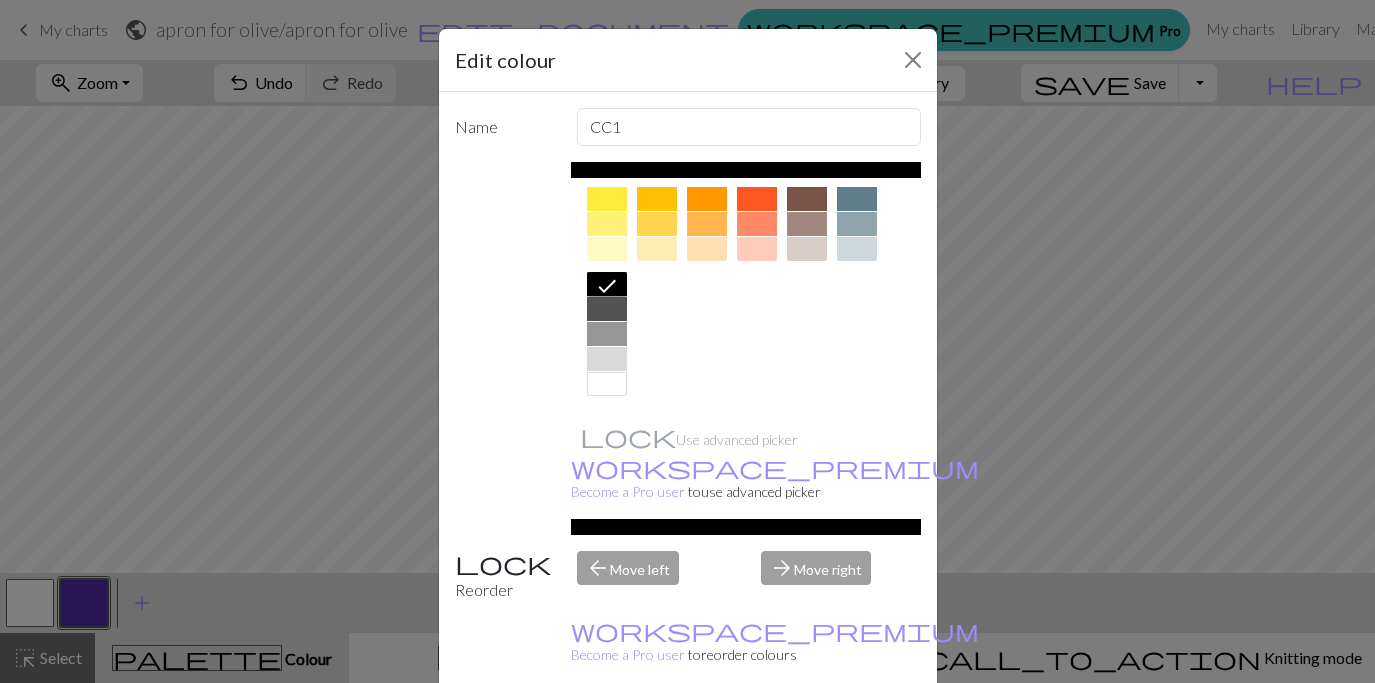 click on "Done" at bounding box center [808, 734] 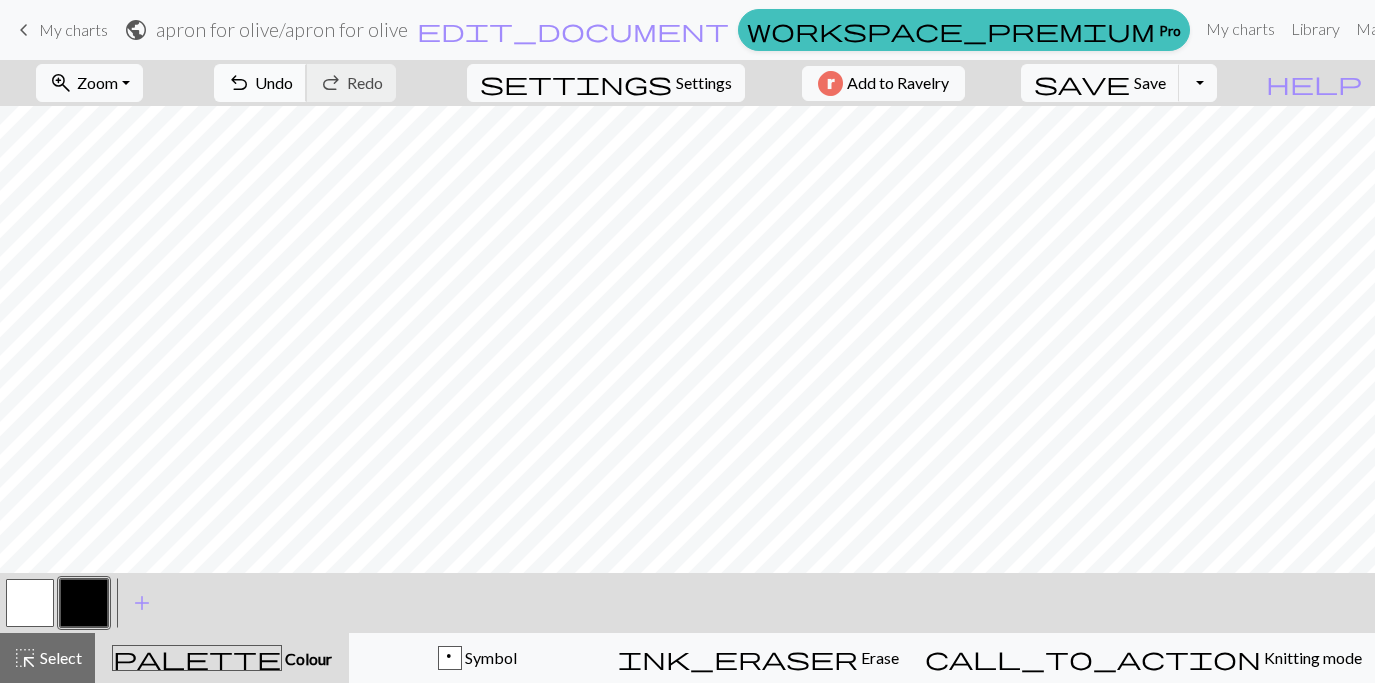 click on "Undo" at bounding box center [274, 82] 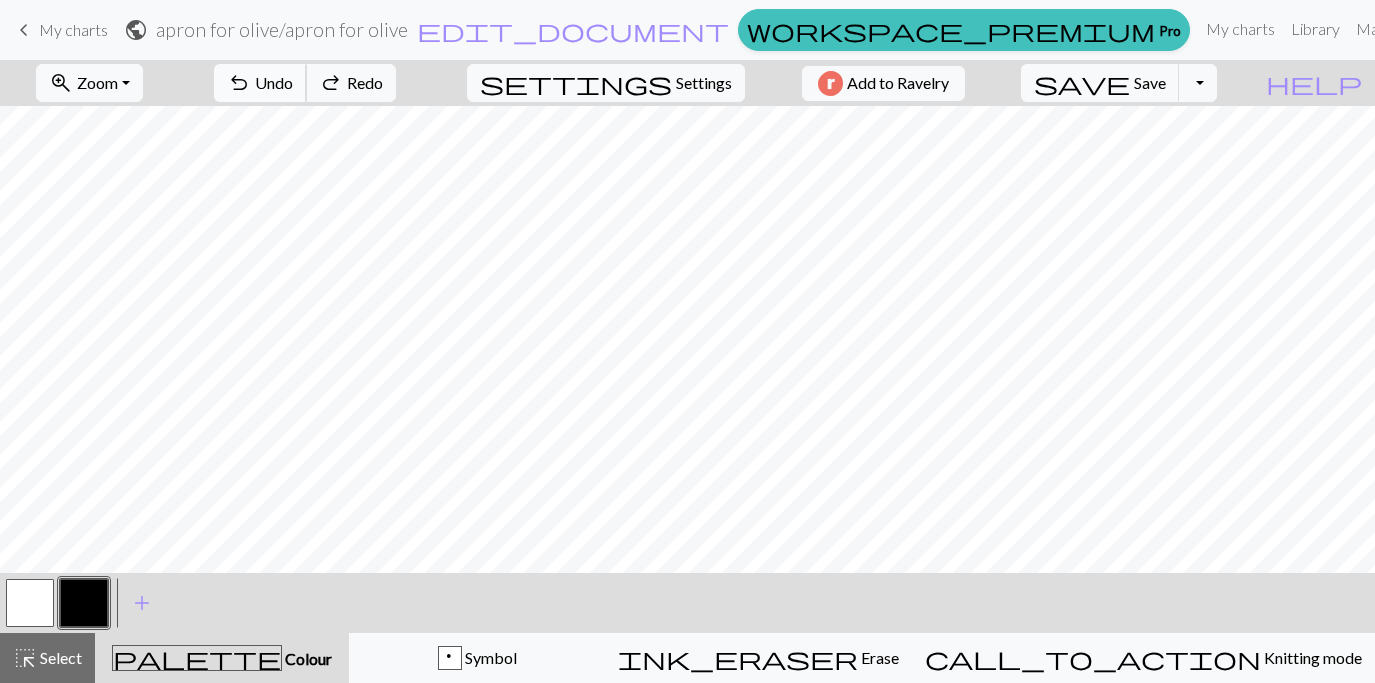 click on "Undo" at bounding box center (274, 82) 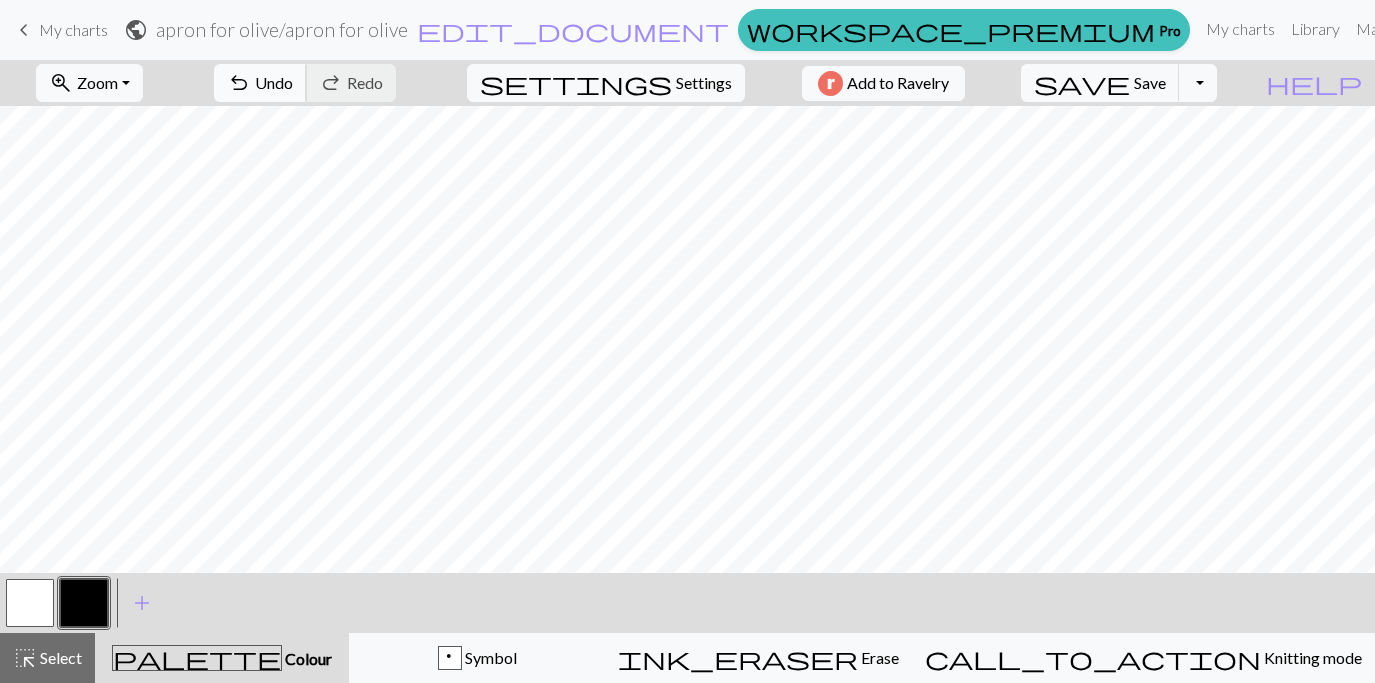click on "undo Undo Undo" at bounding box center [260, 83] 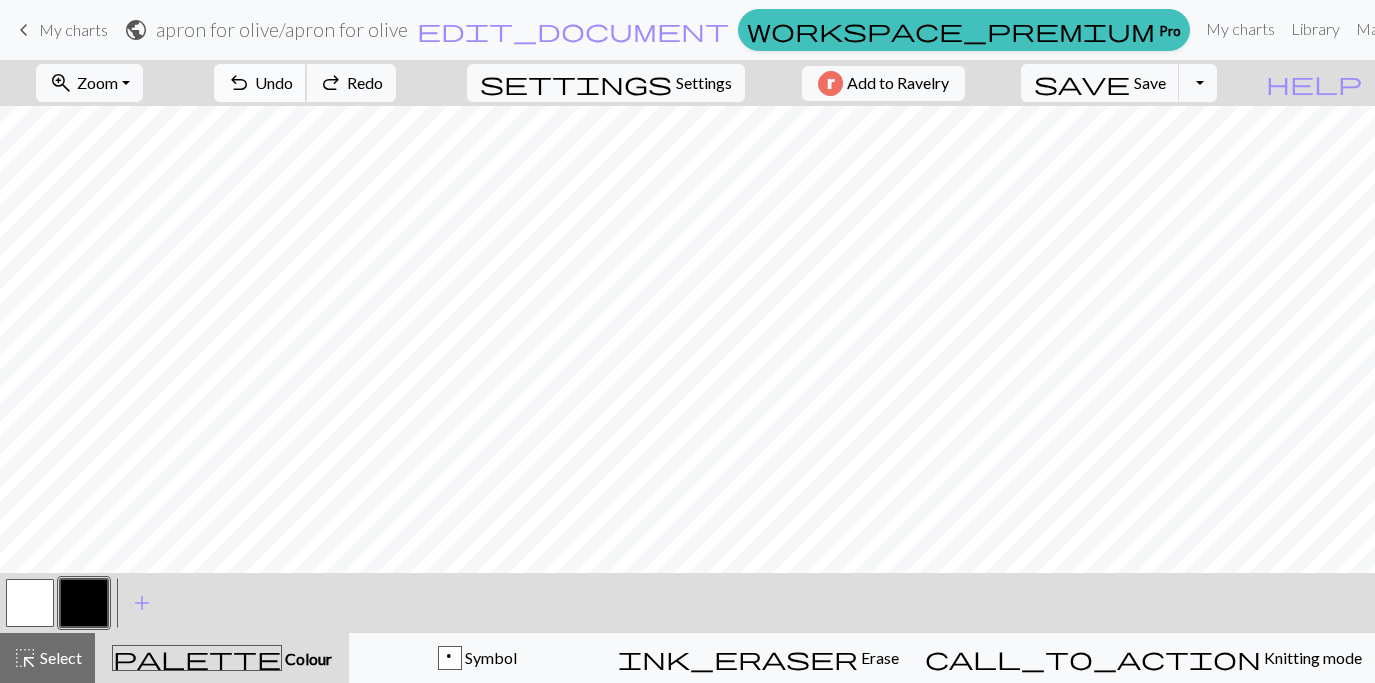 click on "Undo" at bounding box center [274, 82] 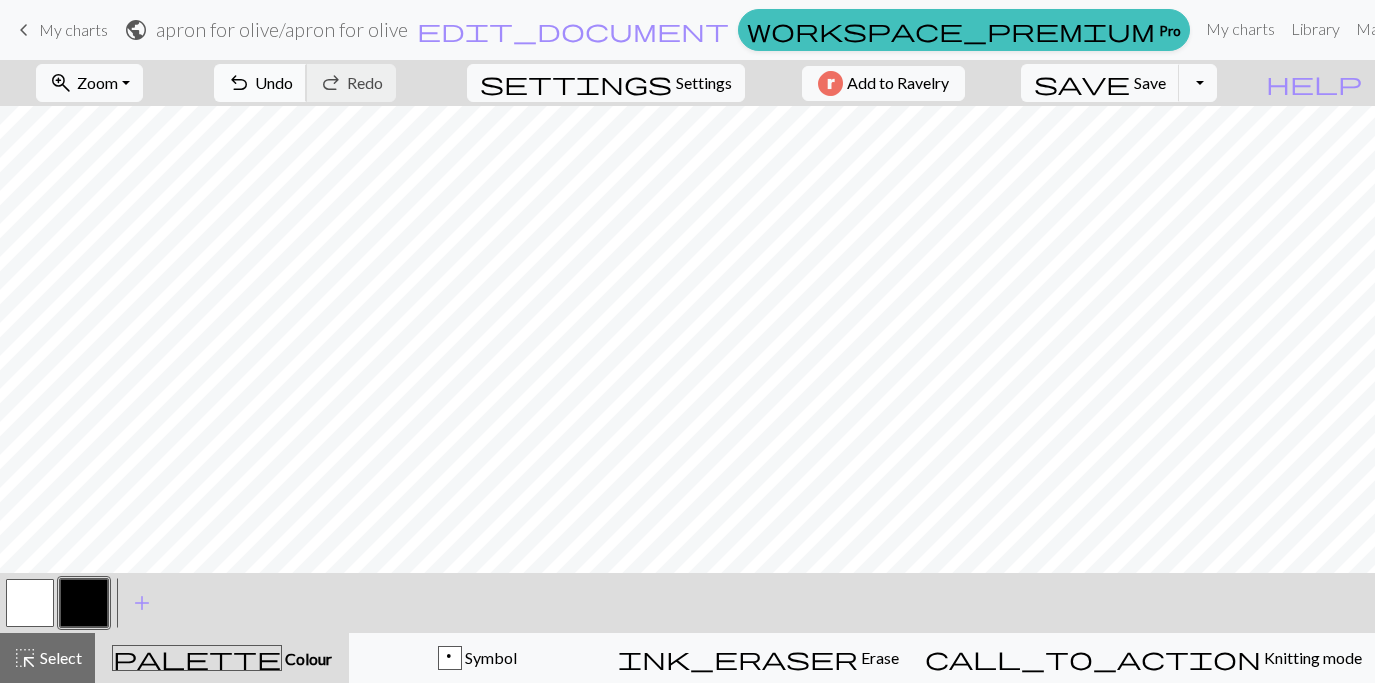 click on "Undo" at bounding box center [274, 82] 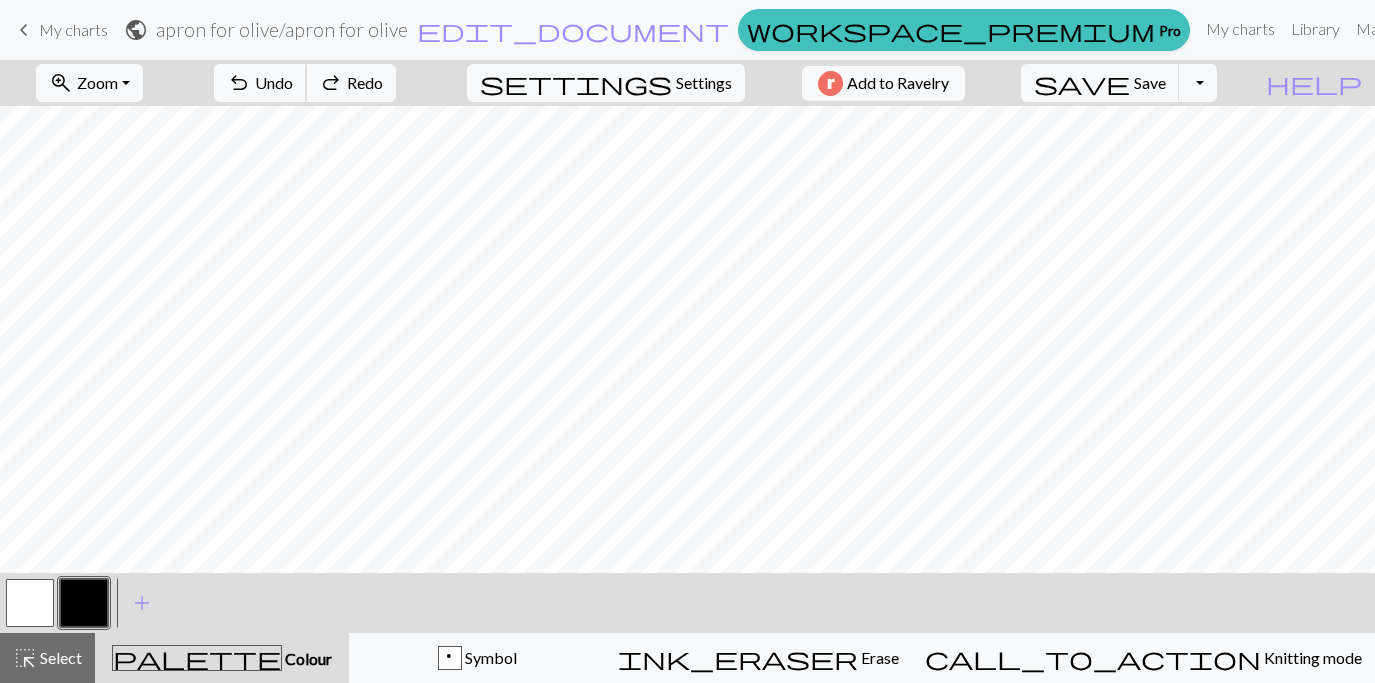 click on "Undo" at bounding box center [274, 82] 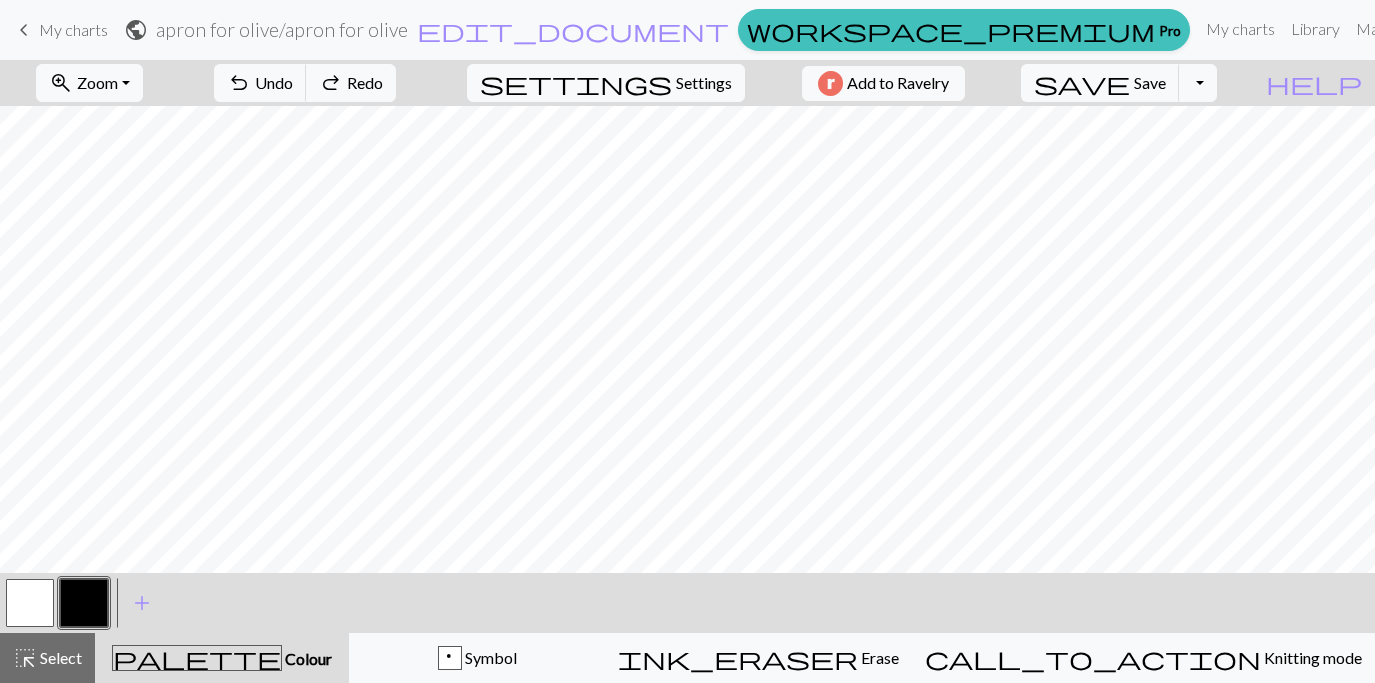 click at bounding box center (30, 603) 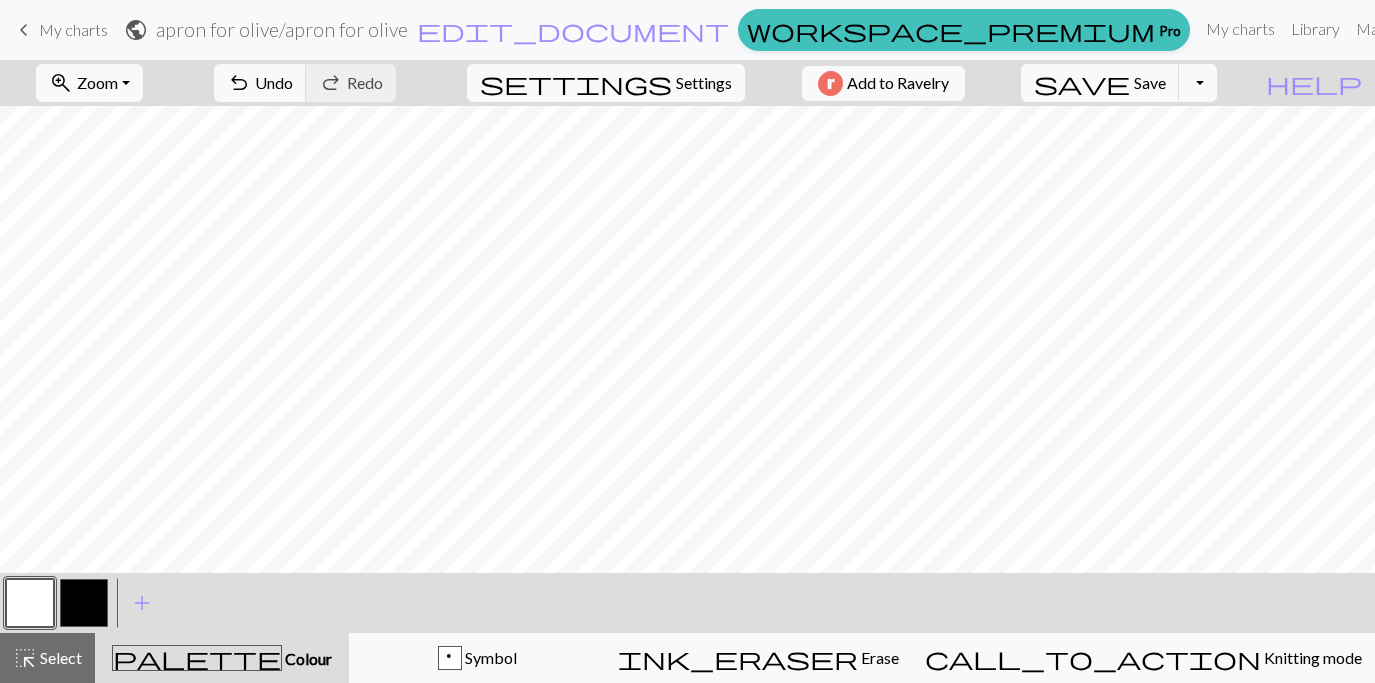 click at bounding box center [84, 603] 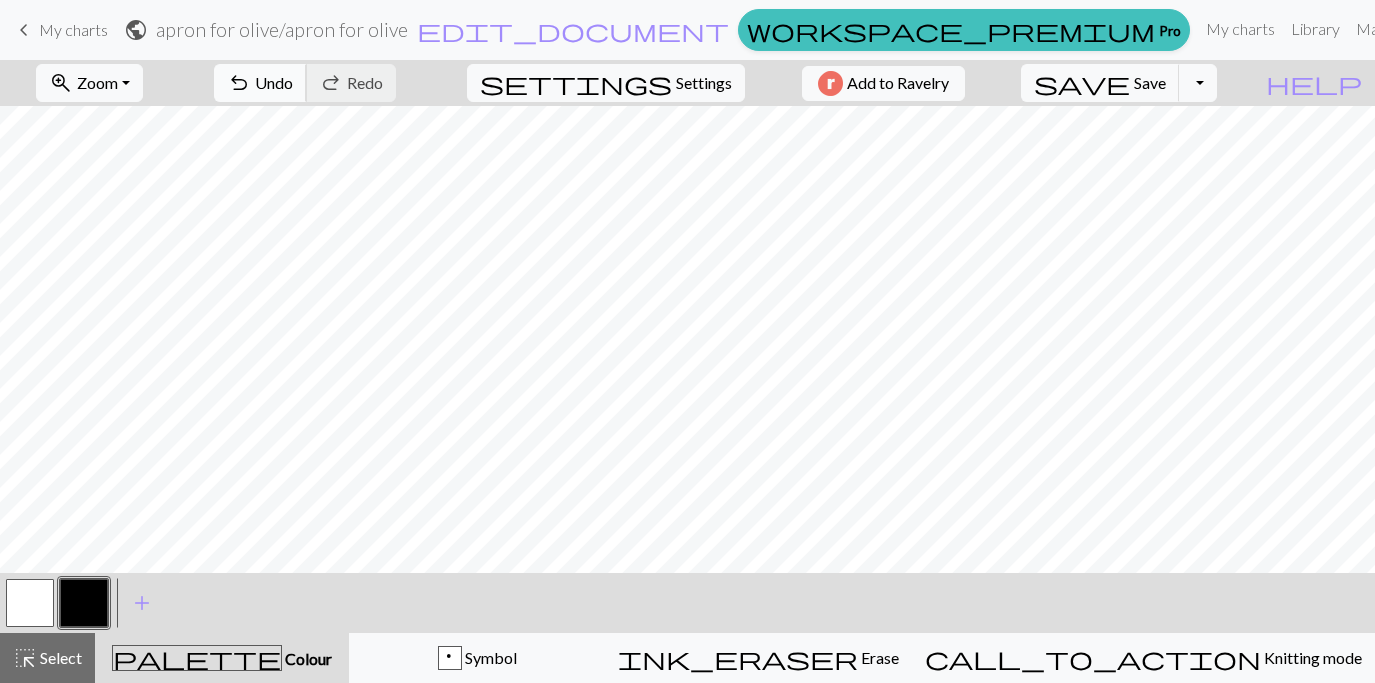 click on "Undo" at bounding box center (274, 82) 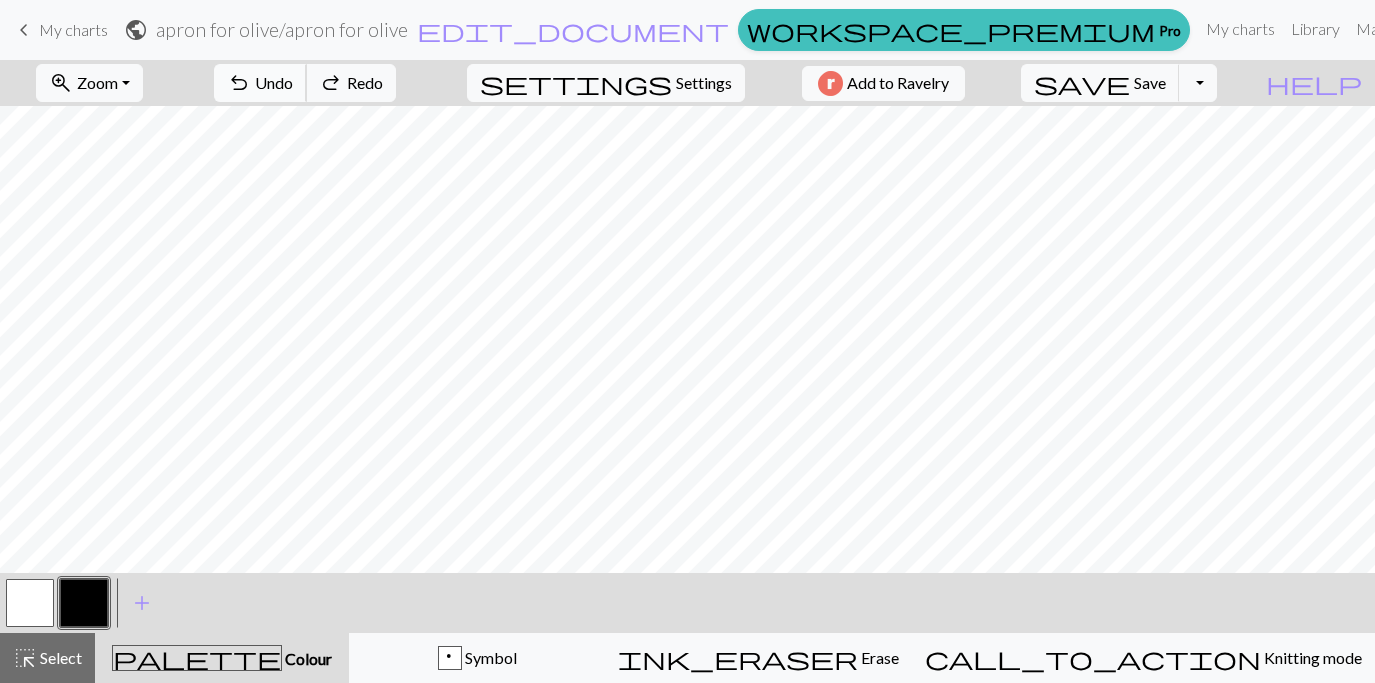 click on "Undo" at bounding box center (274, 82) 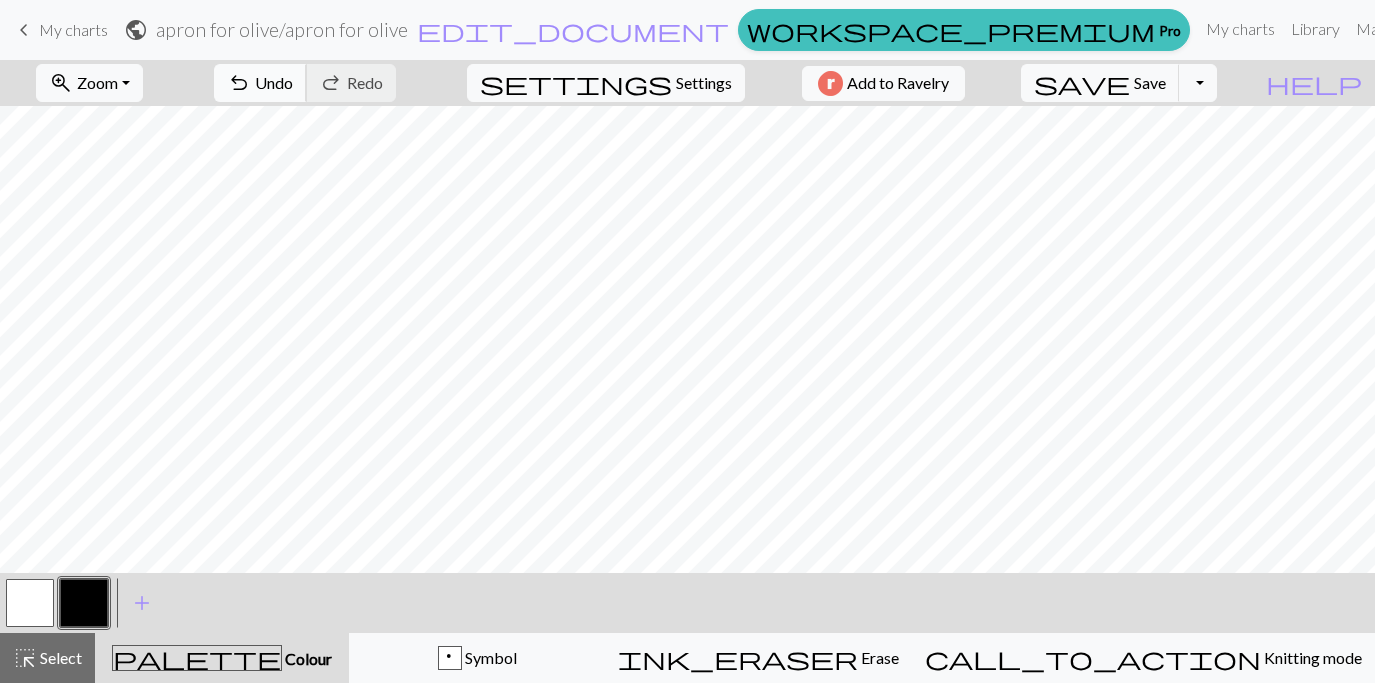 click on "undo Undo Undo" at bounding box center (260, 83) 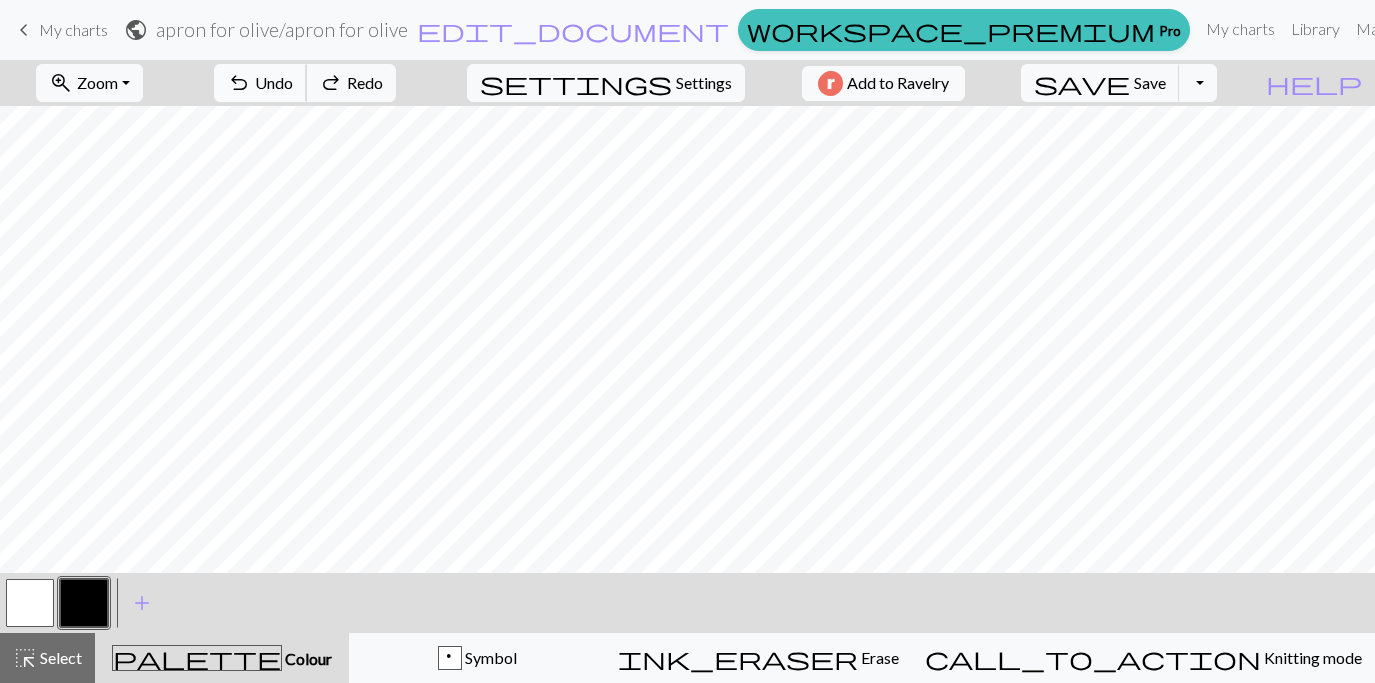 click on "Undo" at bounding box center [274, 82] 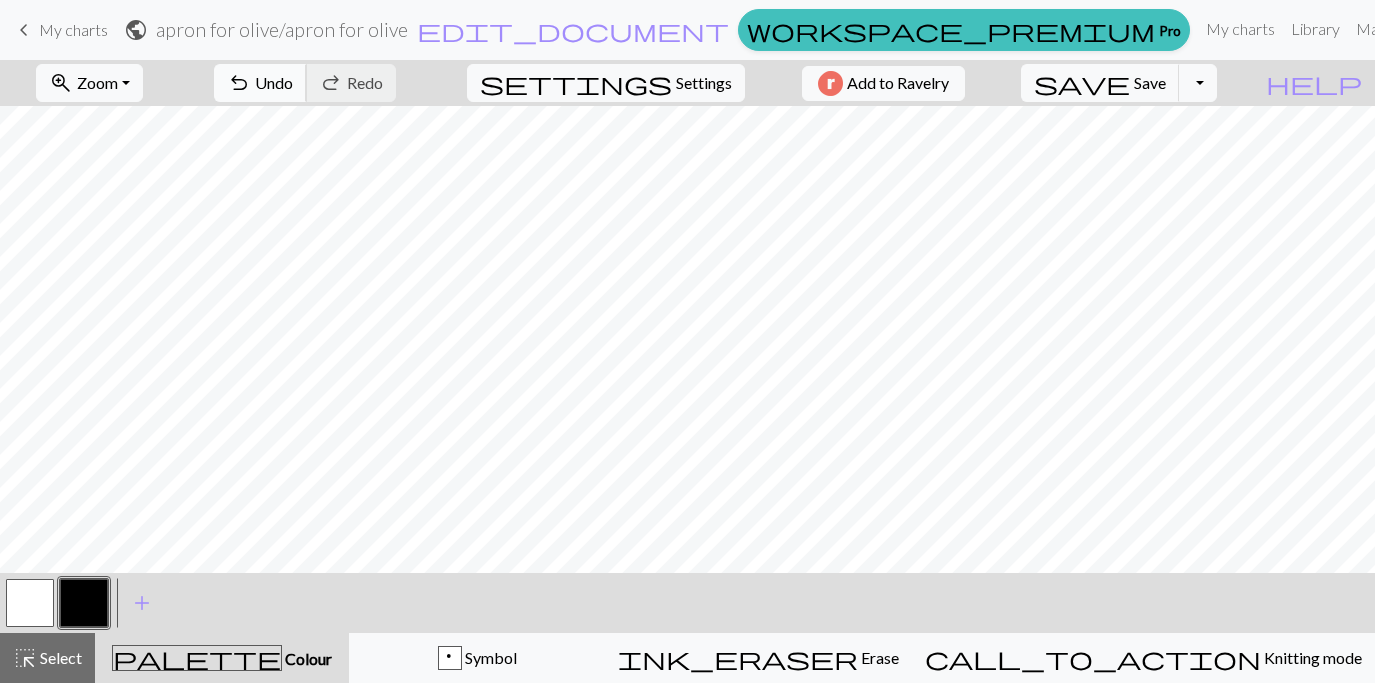 click on "Undo" at bounding box center [274, 82] 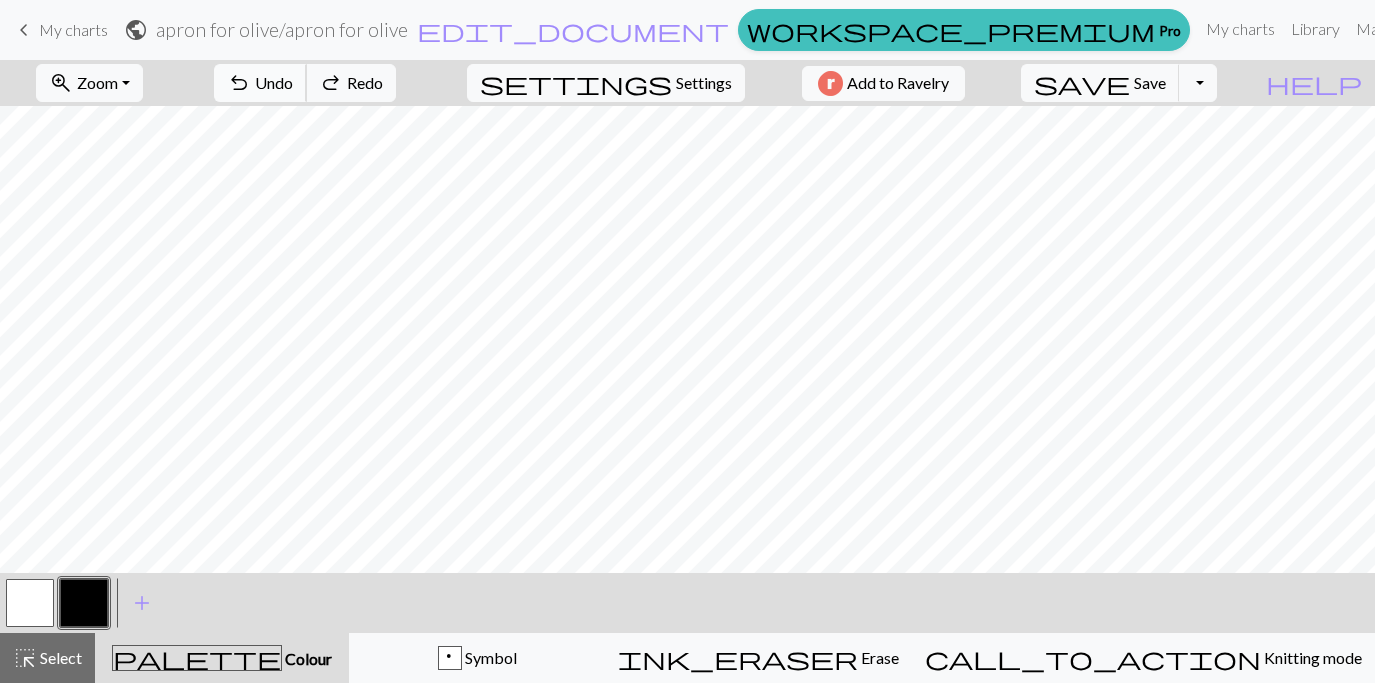 click on "Undo" at bounding box center [274, 82] 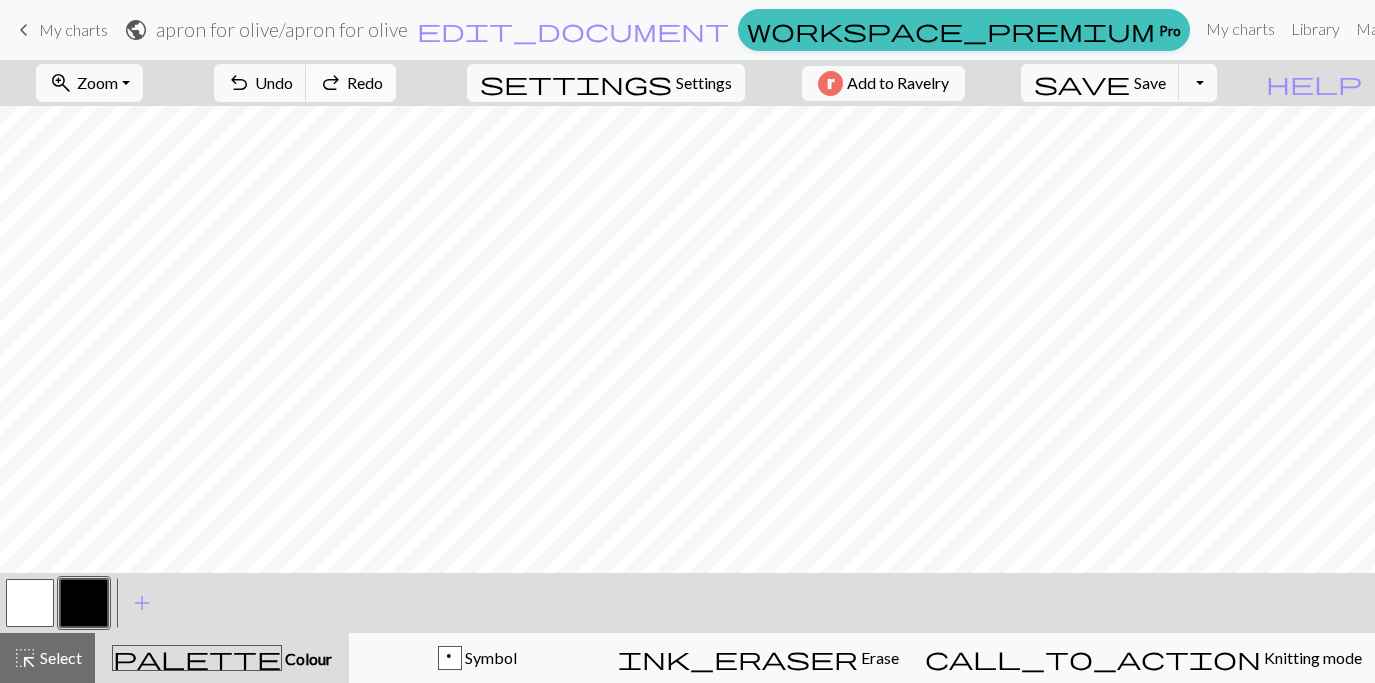 click on "redo" at bounding box center (331, 83) 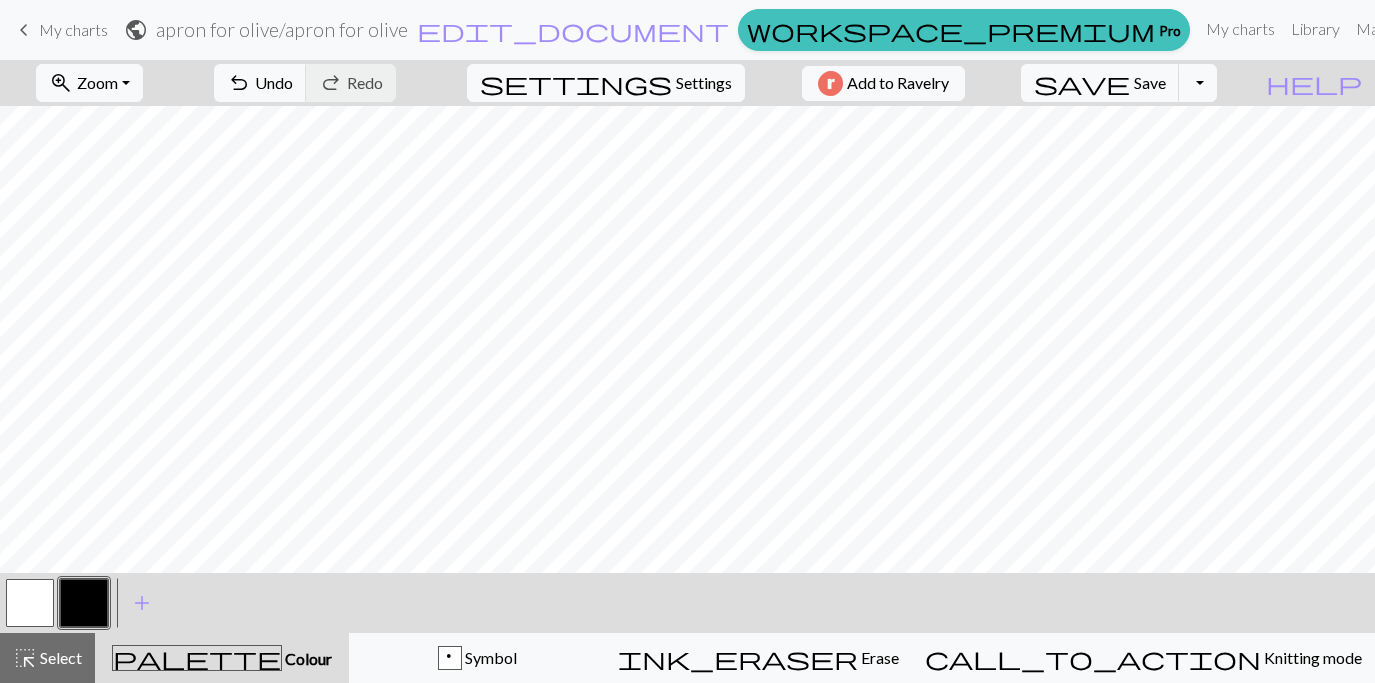 click at bounding box center [30, 603] 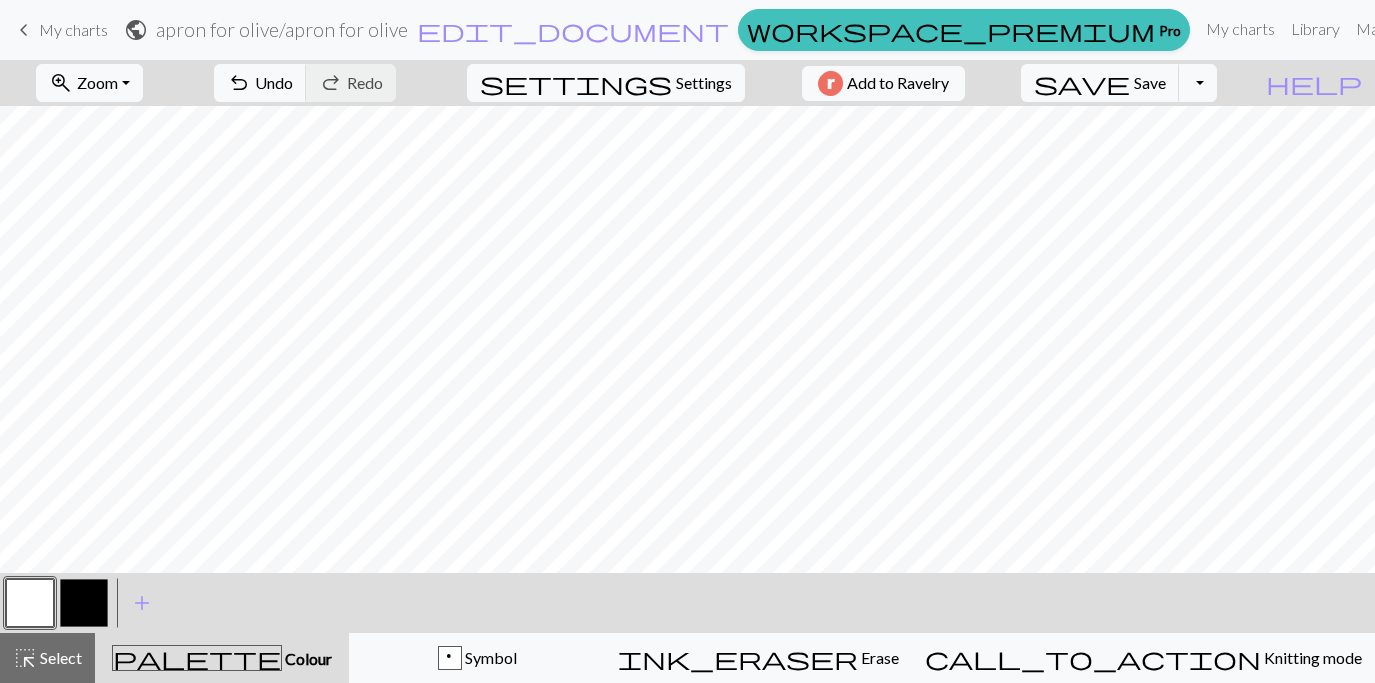 click at bounding box center (84, 603) 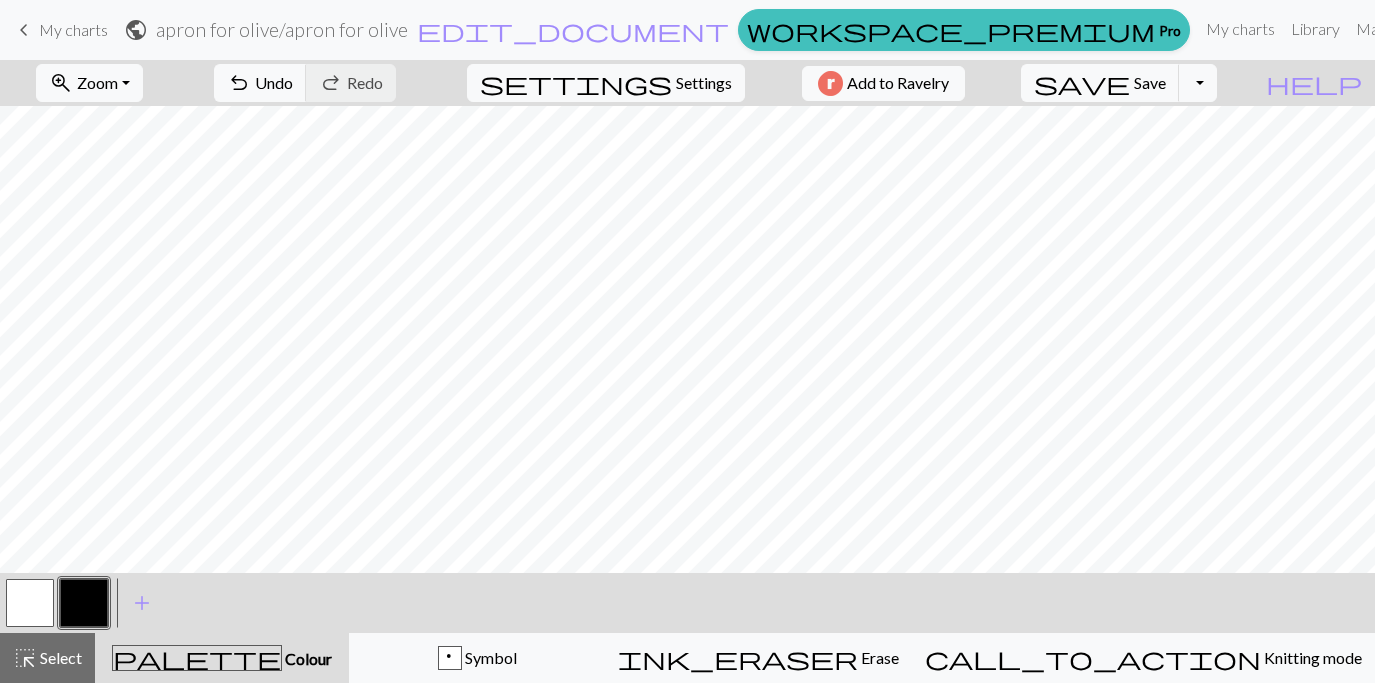 click at bounding box center [30, 603] 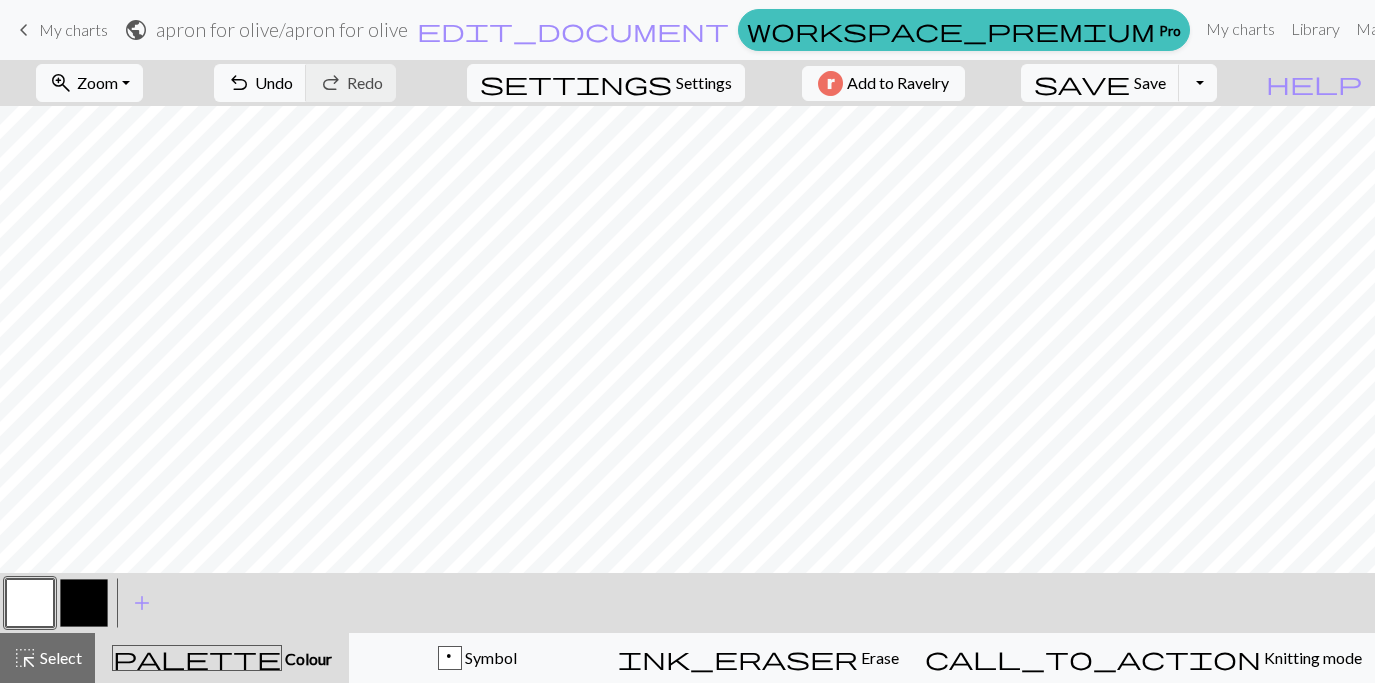 click at bounding box center (84, 603) 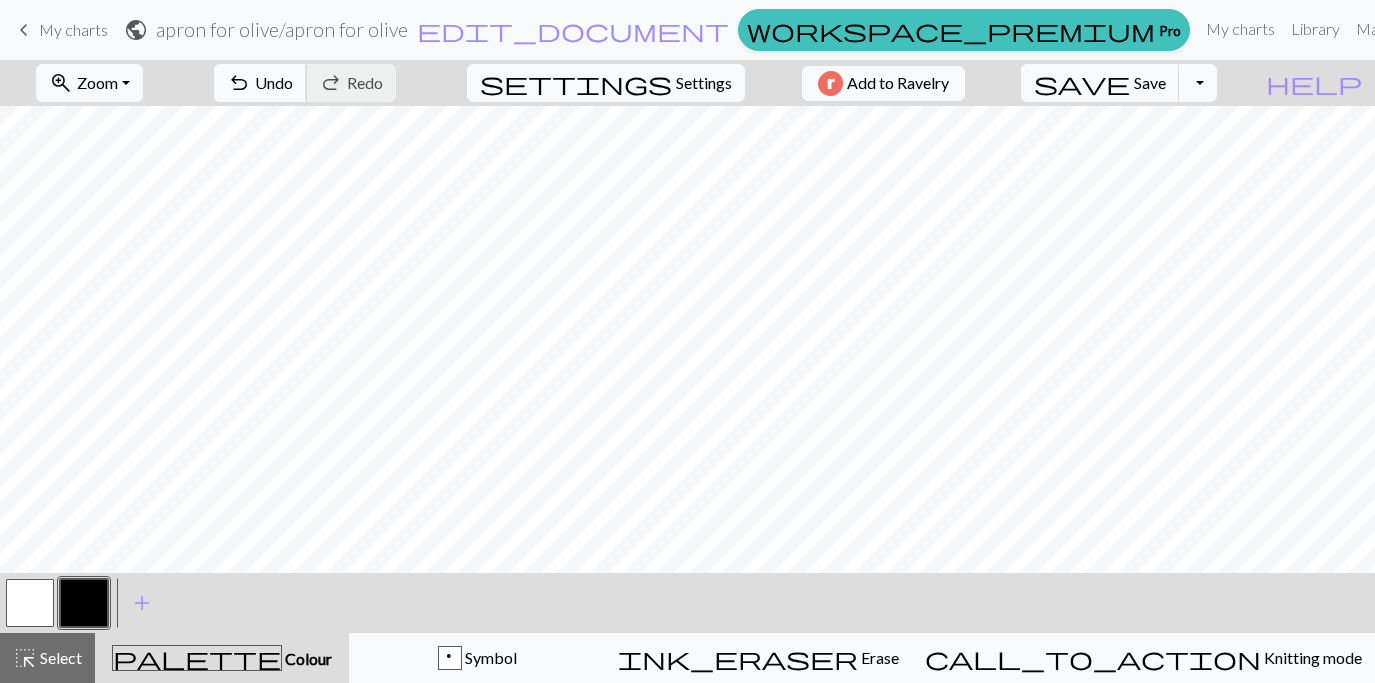 click on "Undo" at bounding box center (274, 82) 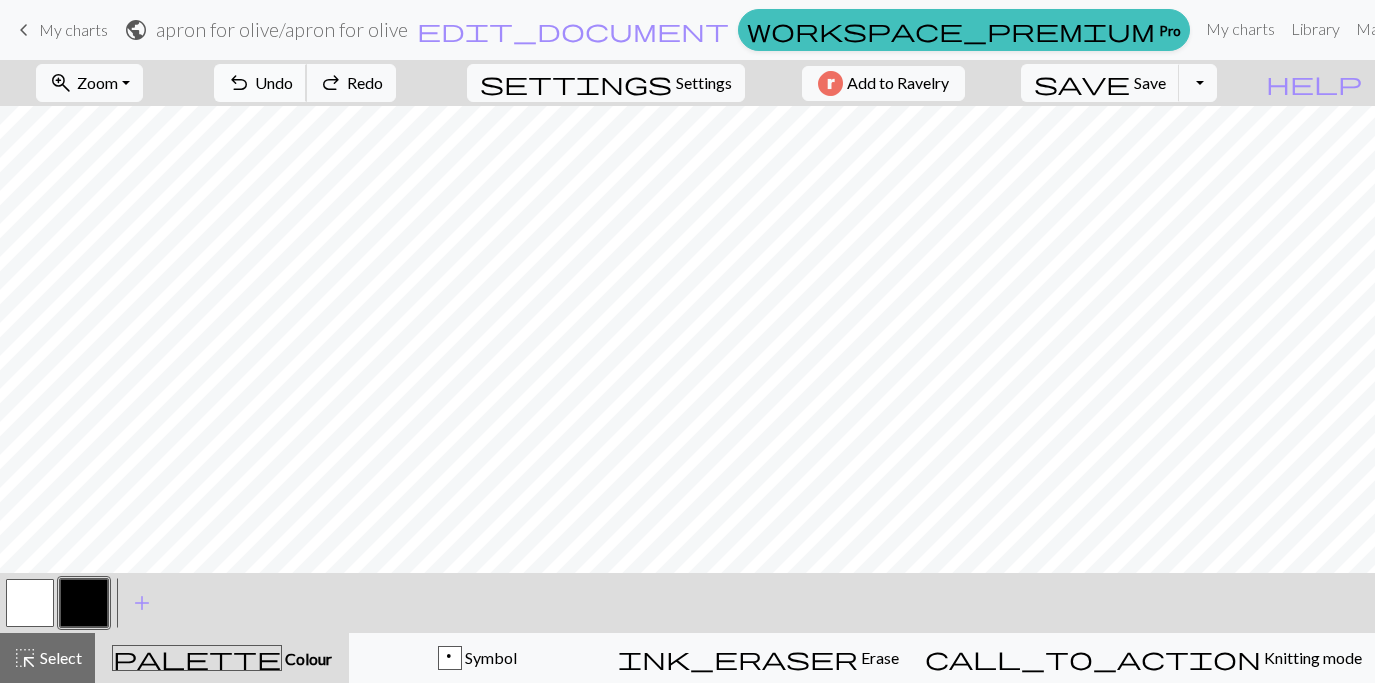 click on "Undo" at bounding box center [274, 82] 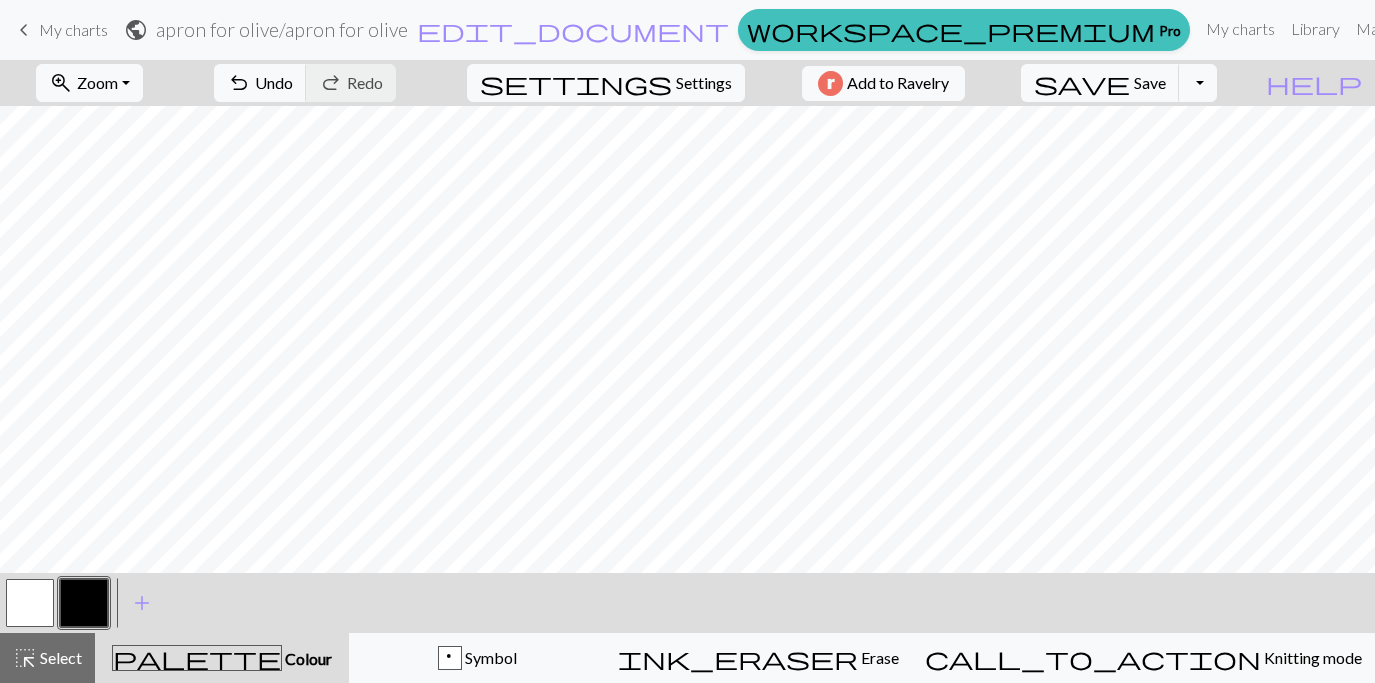 click at bounding box center (30, 603) 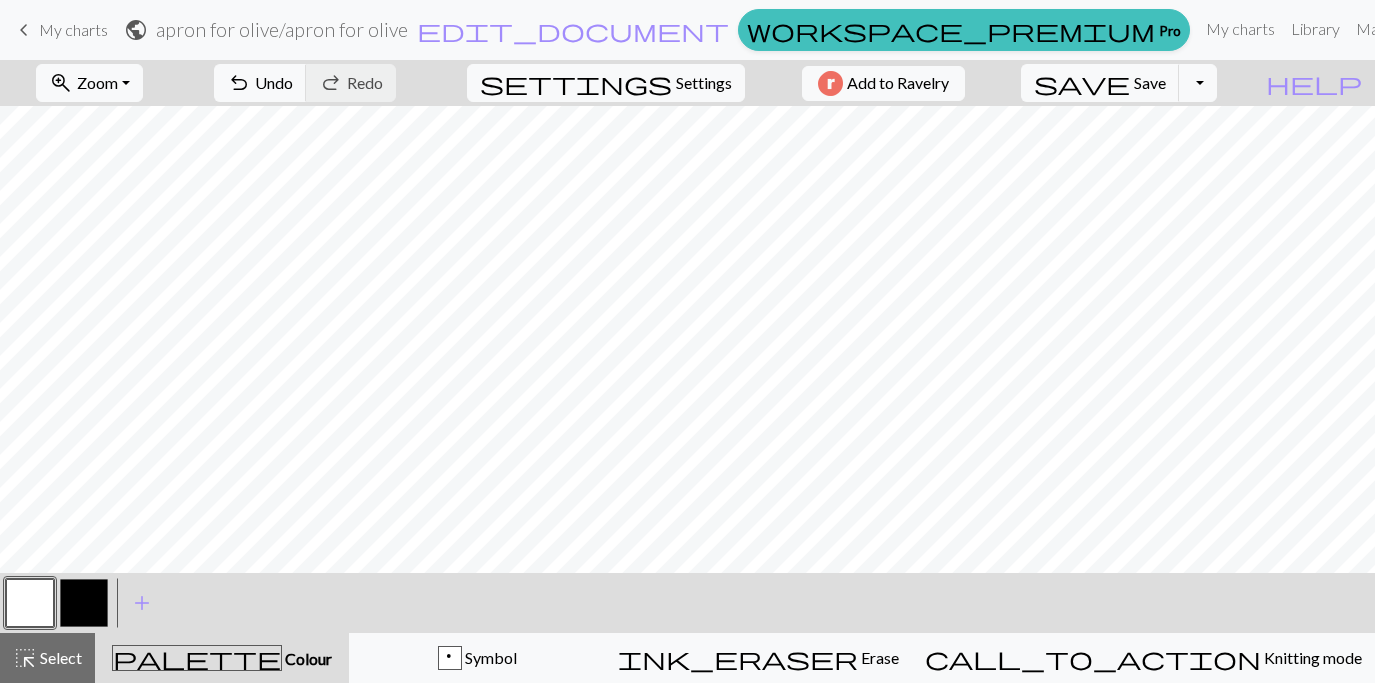 click at bounding box center [84, 603] 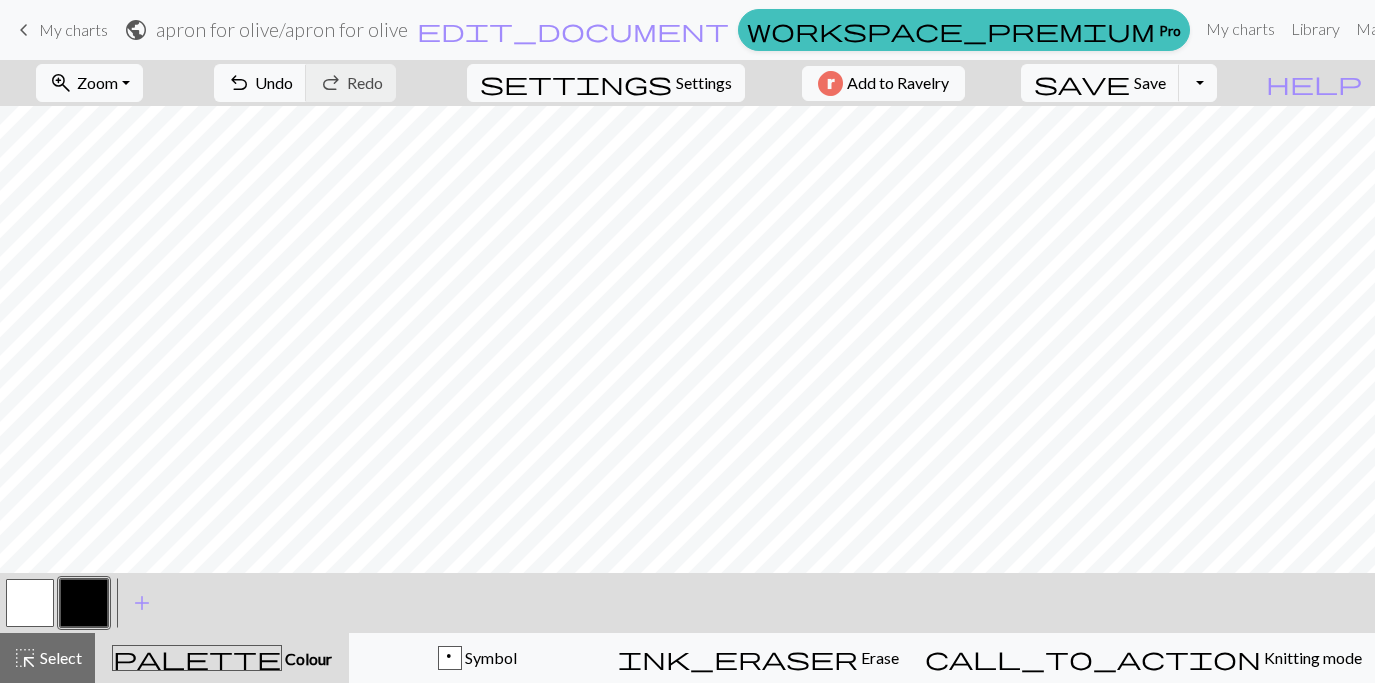 click at bounding box center (30, 603) 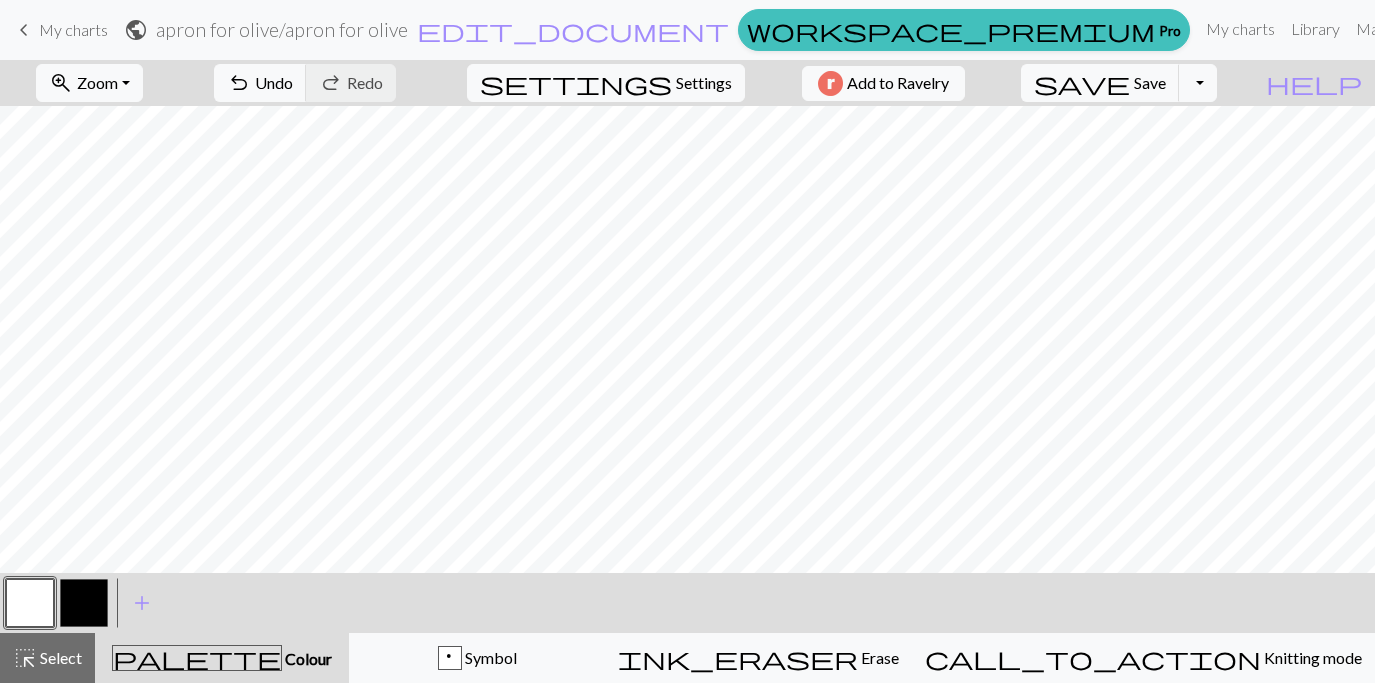 click at bounding box center (84, 603) 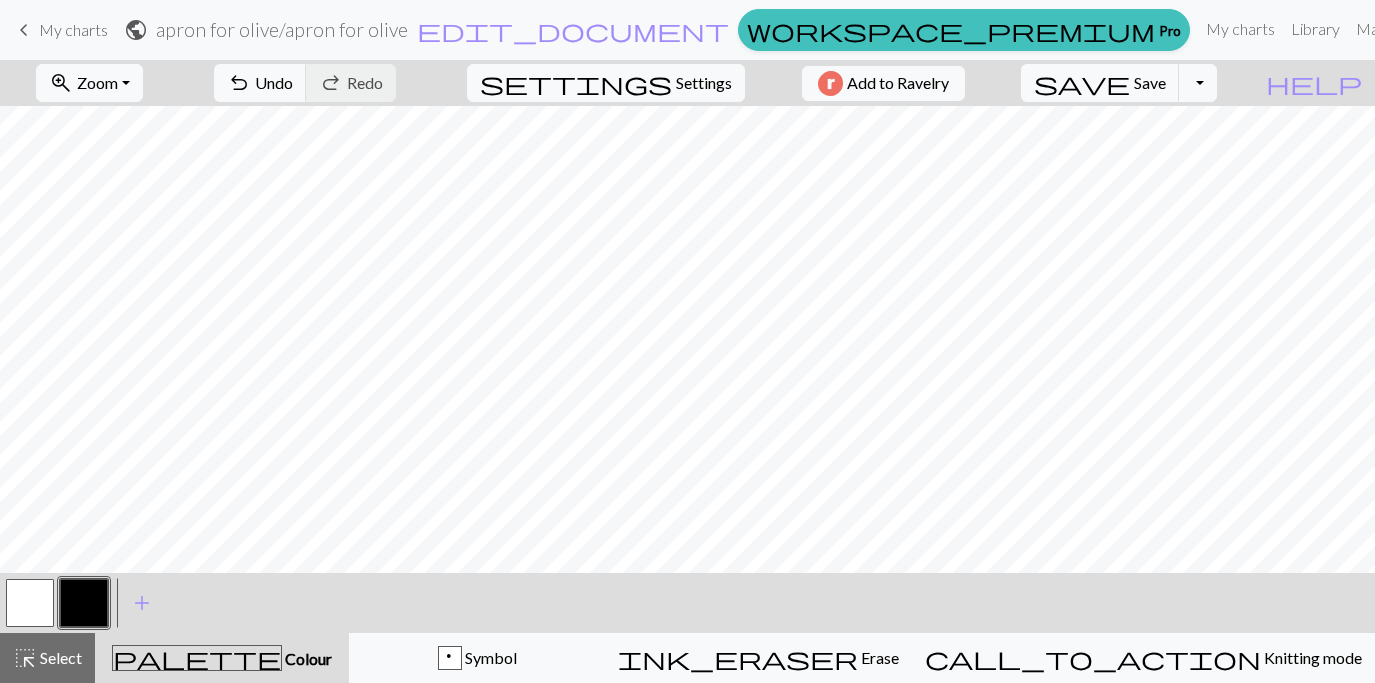 click at bounding box center (30, 603) 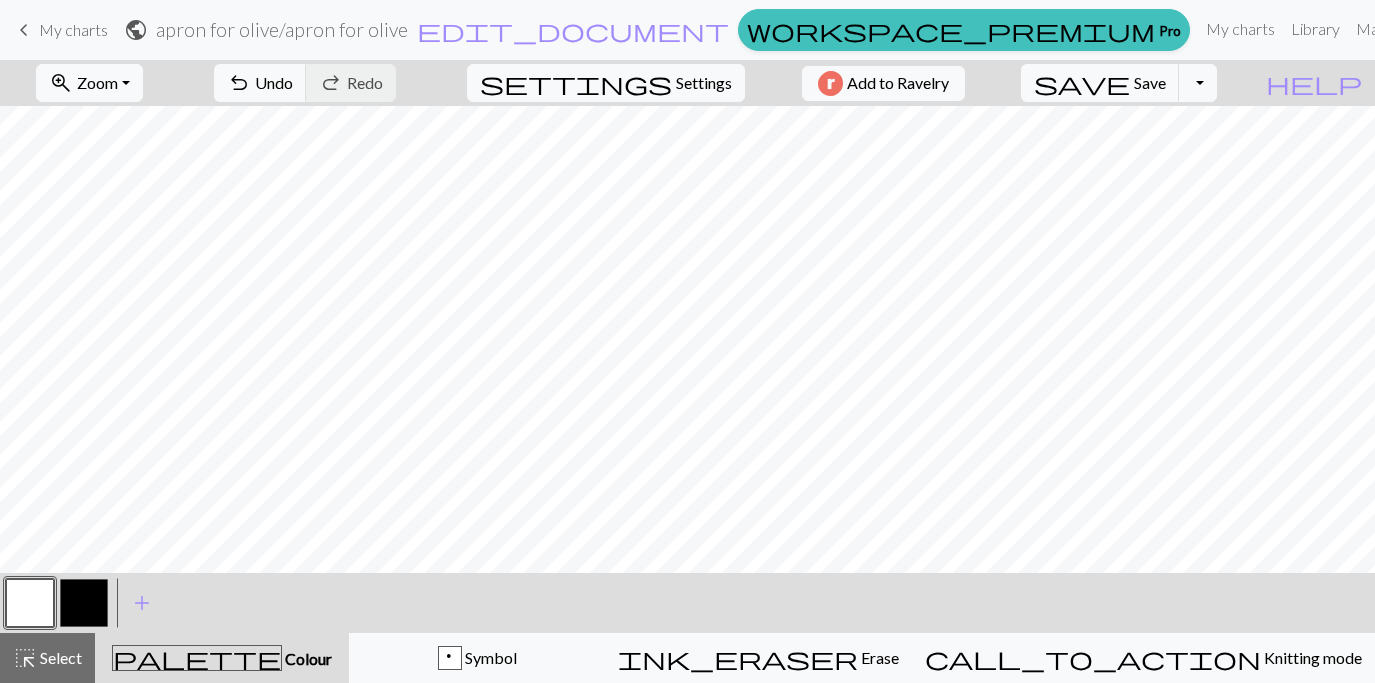 click at bounding box center [84, 603] 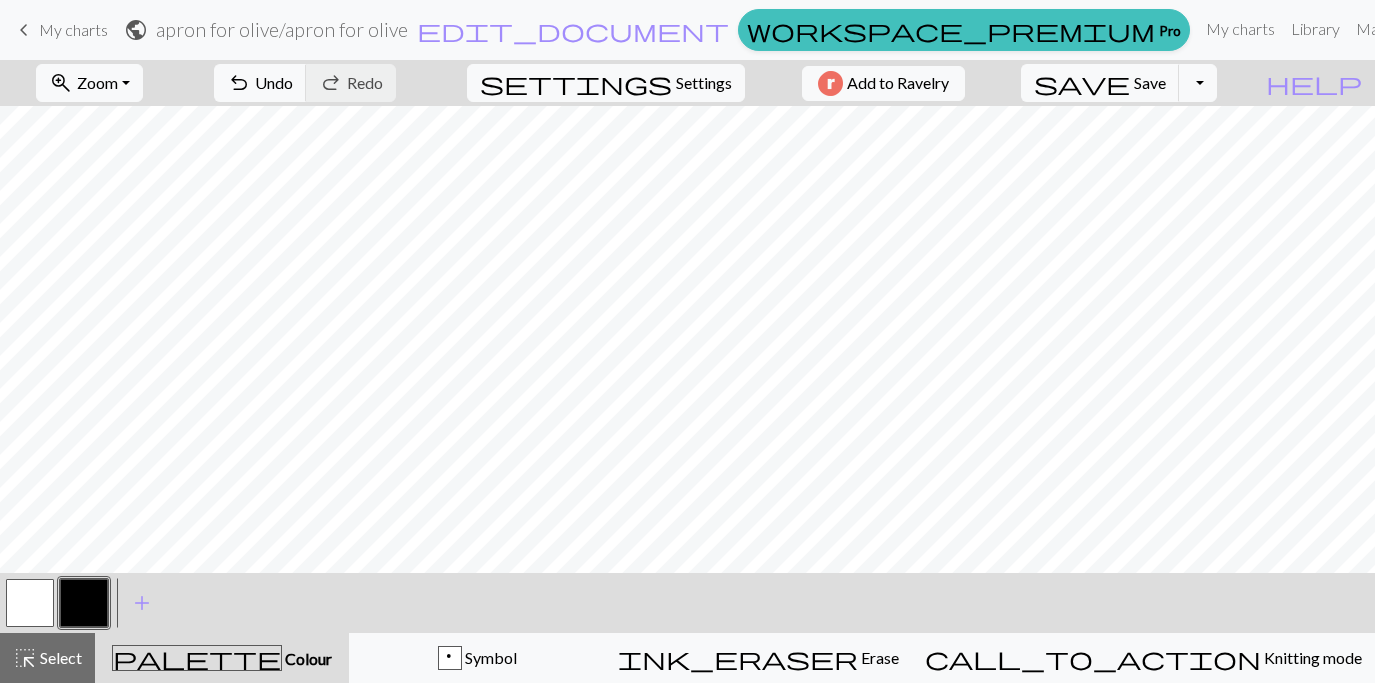 click at bounding box center [30, 603] 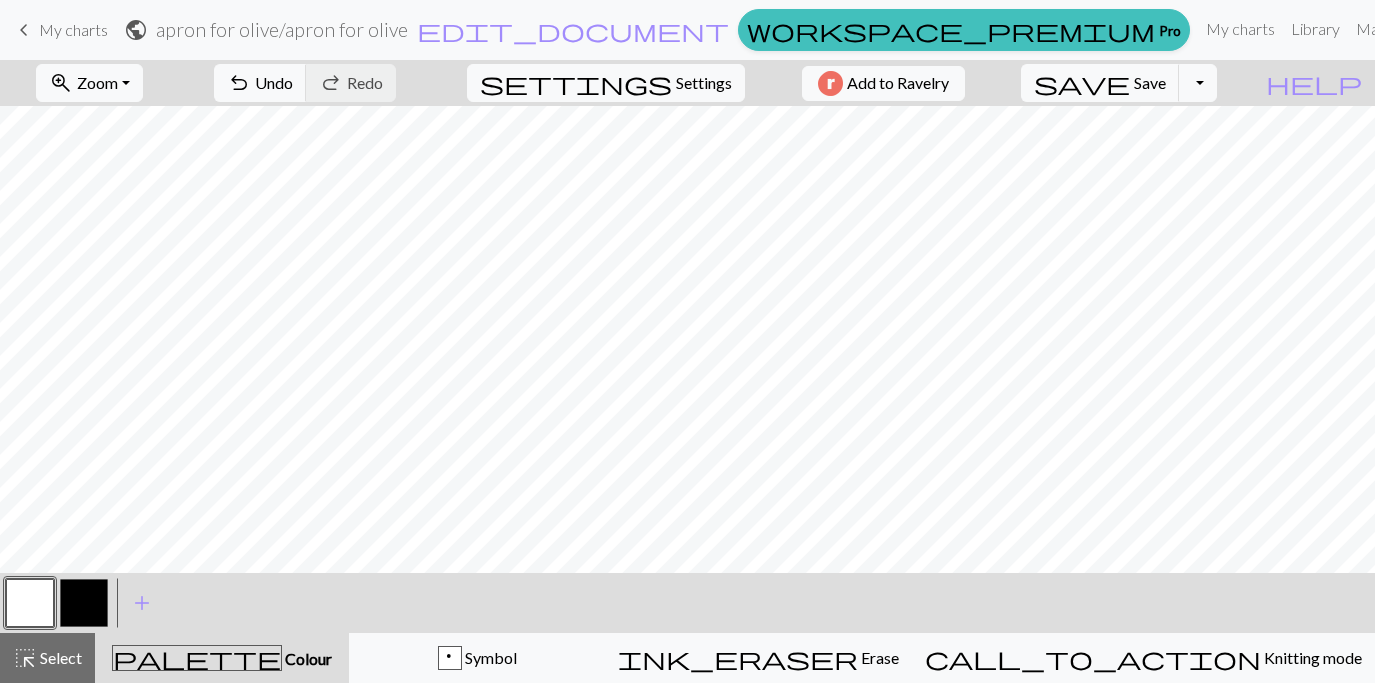 click at bounding box center [84, 603] 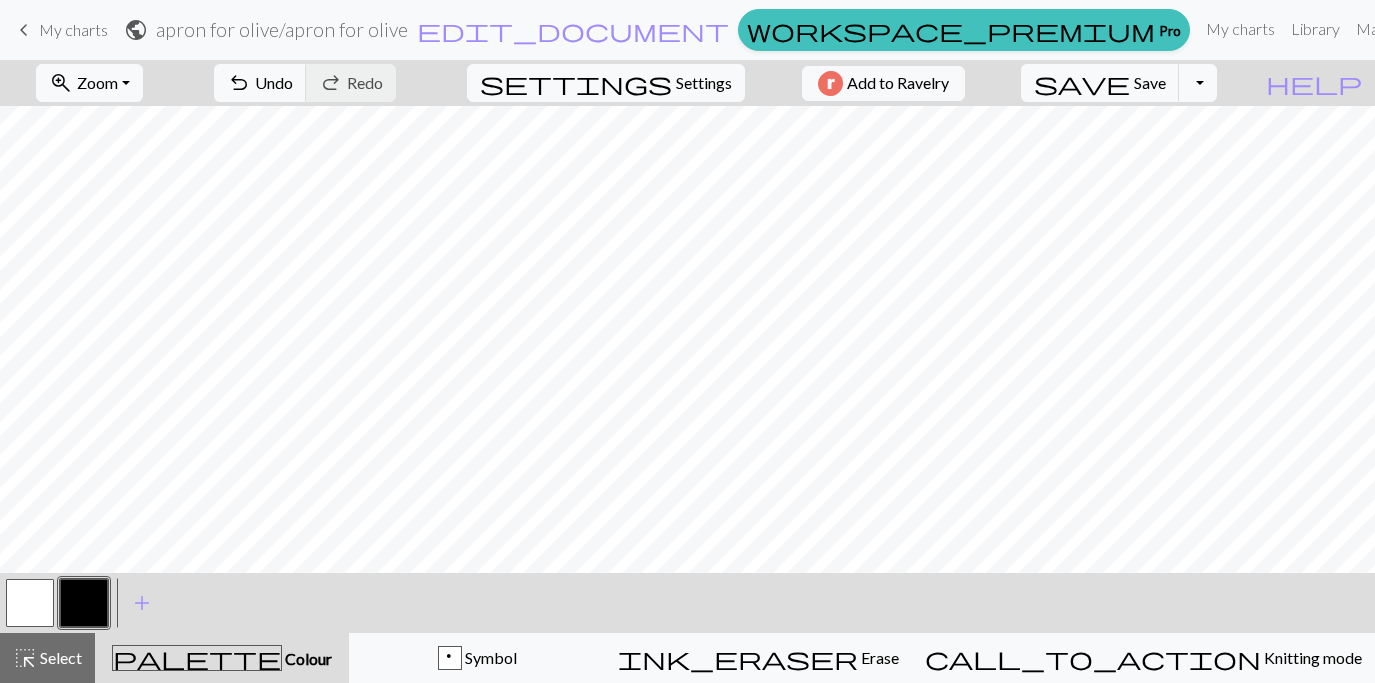 click at bounding box center [30, 603] 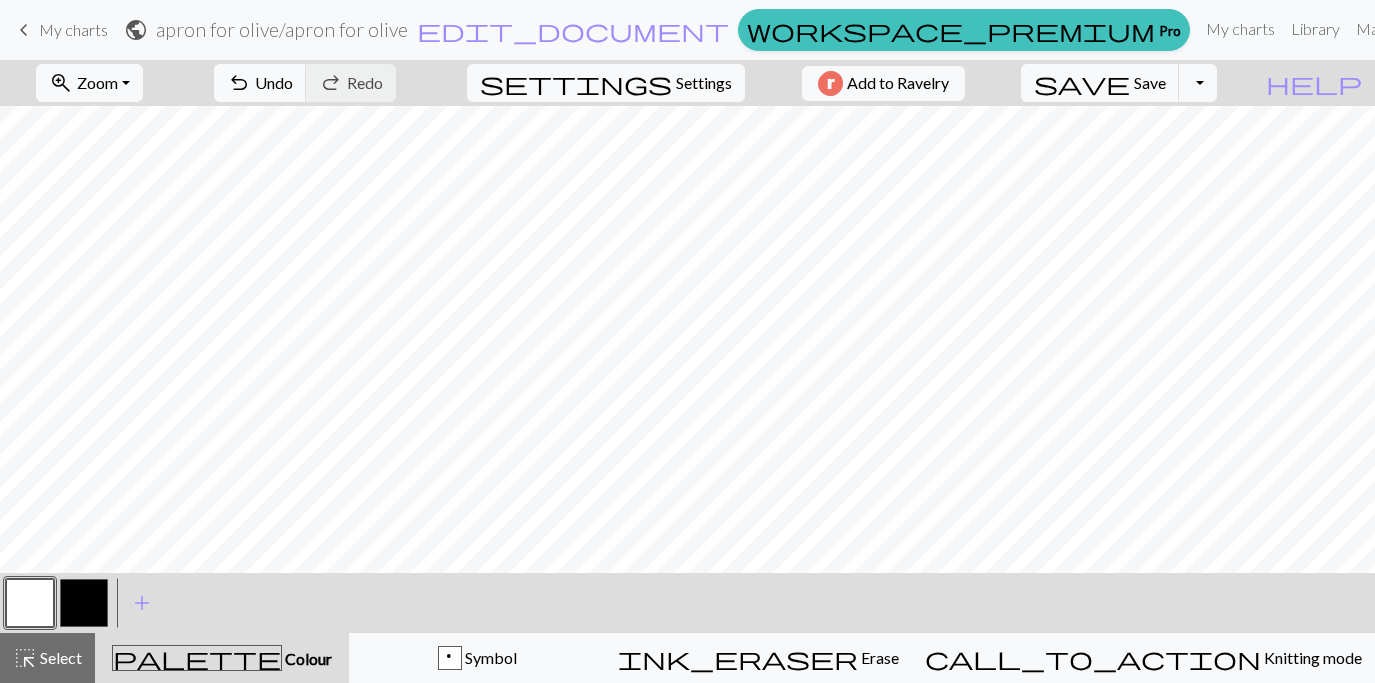 click at bounding box center [84, 603] 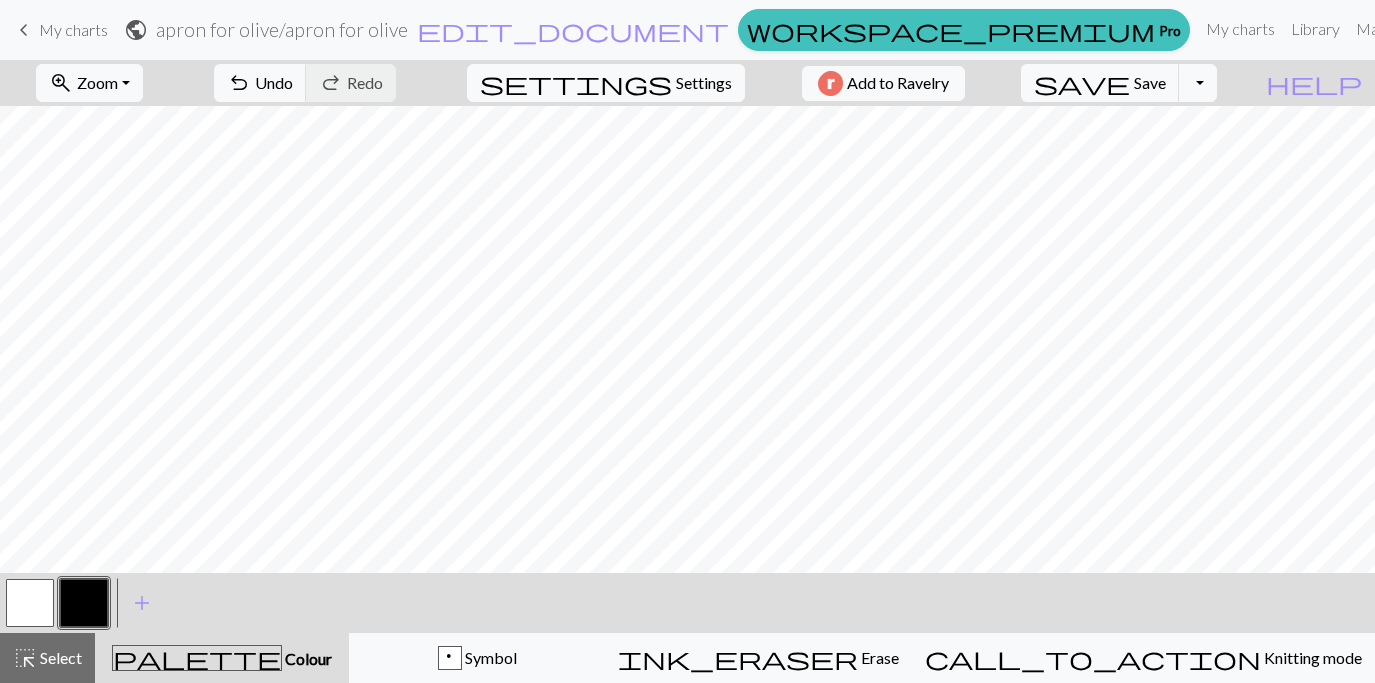 click at bounding box center (30, 603) 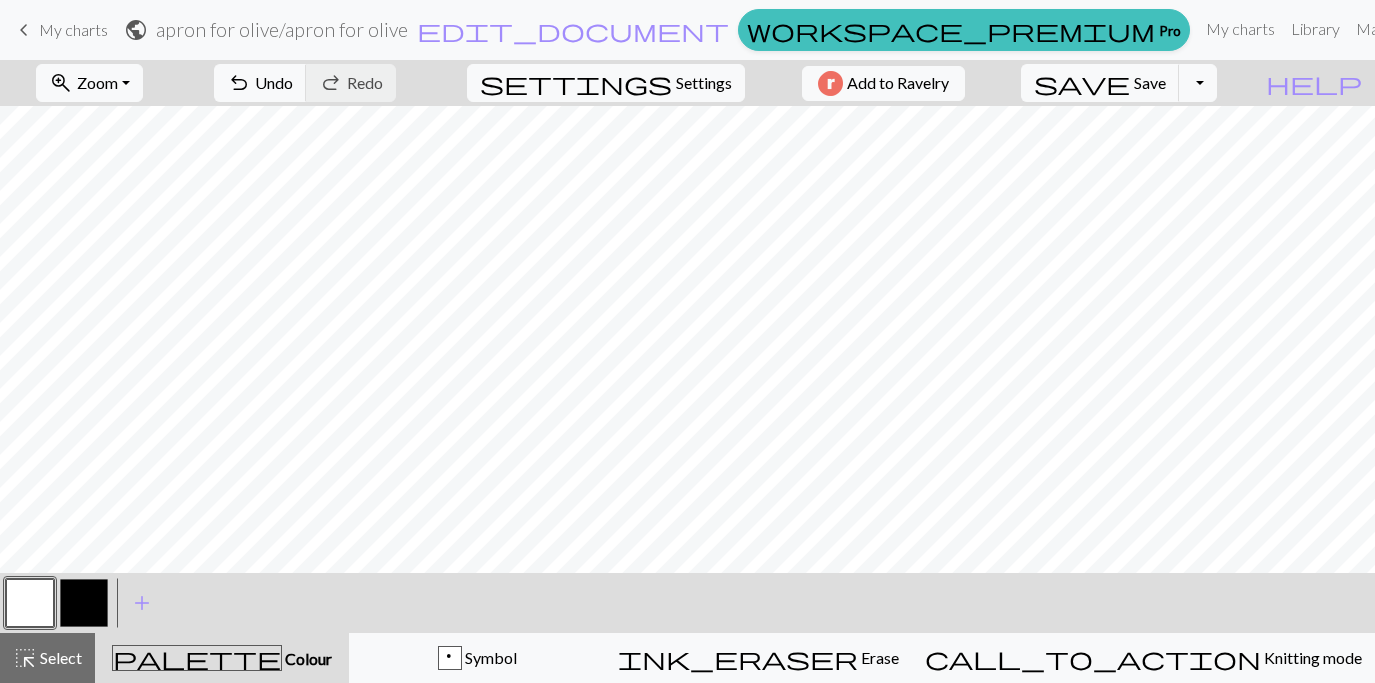 click at bounding box center (84, 603) 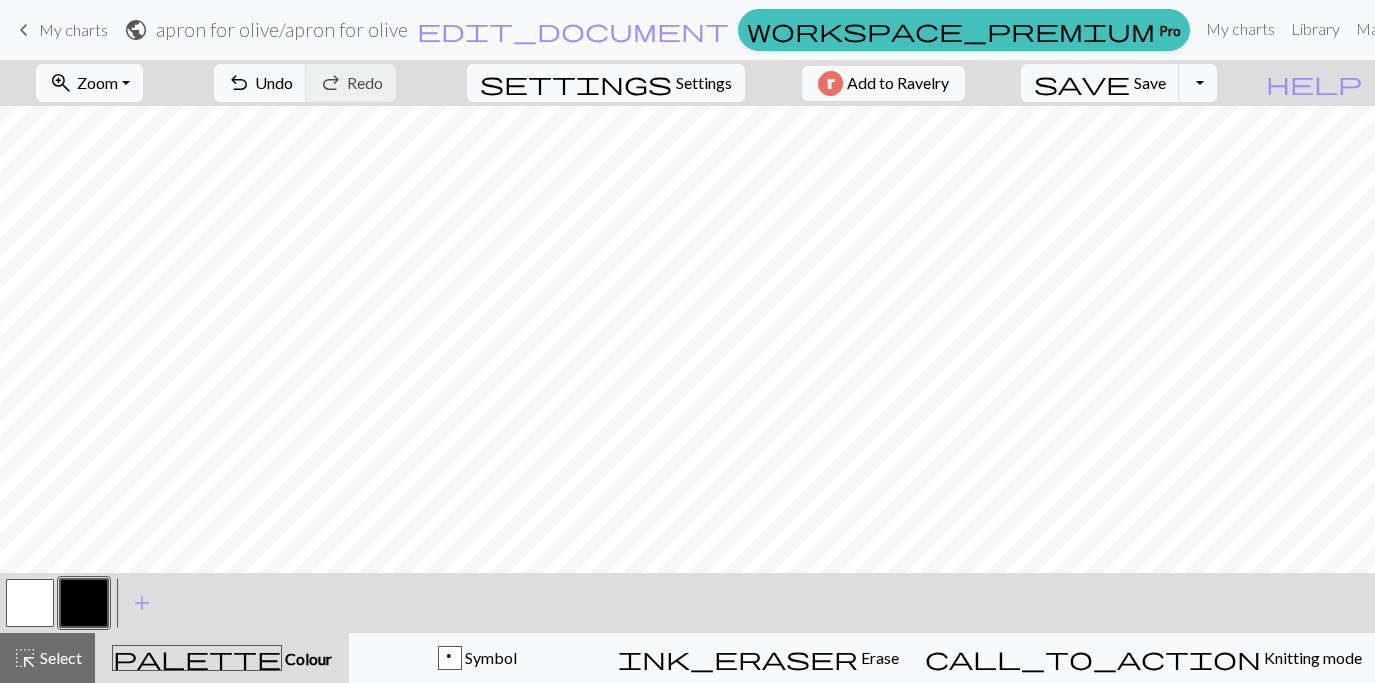 click at bounding box center [30, 603] 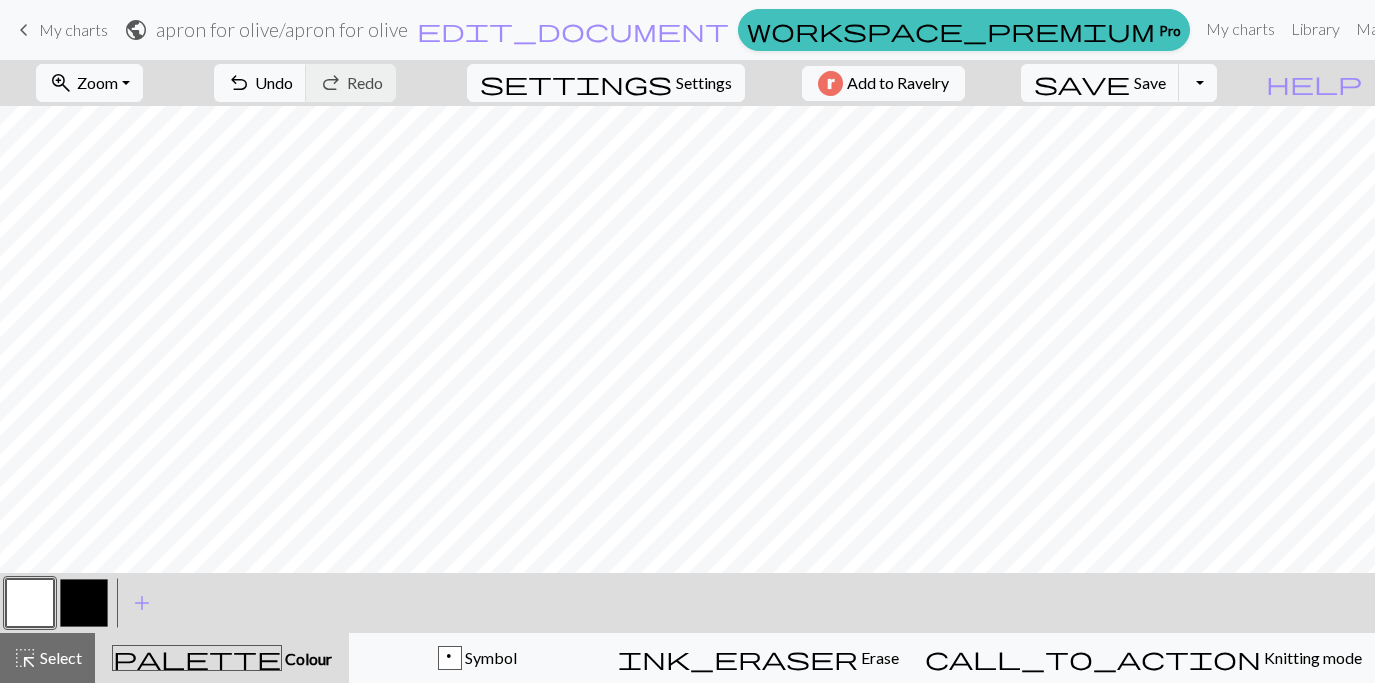 click at bounding box center [84, 603] 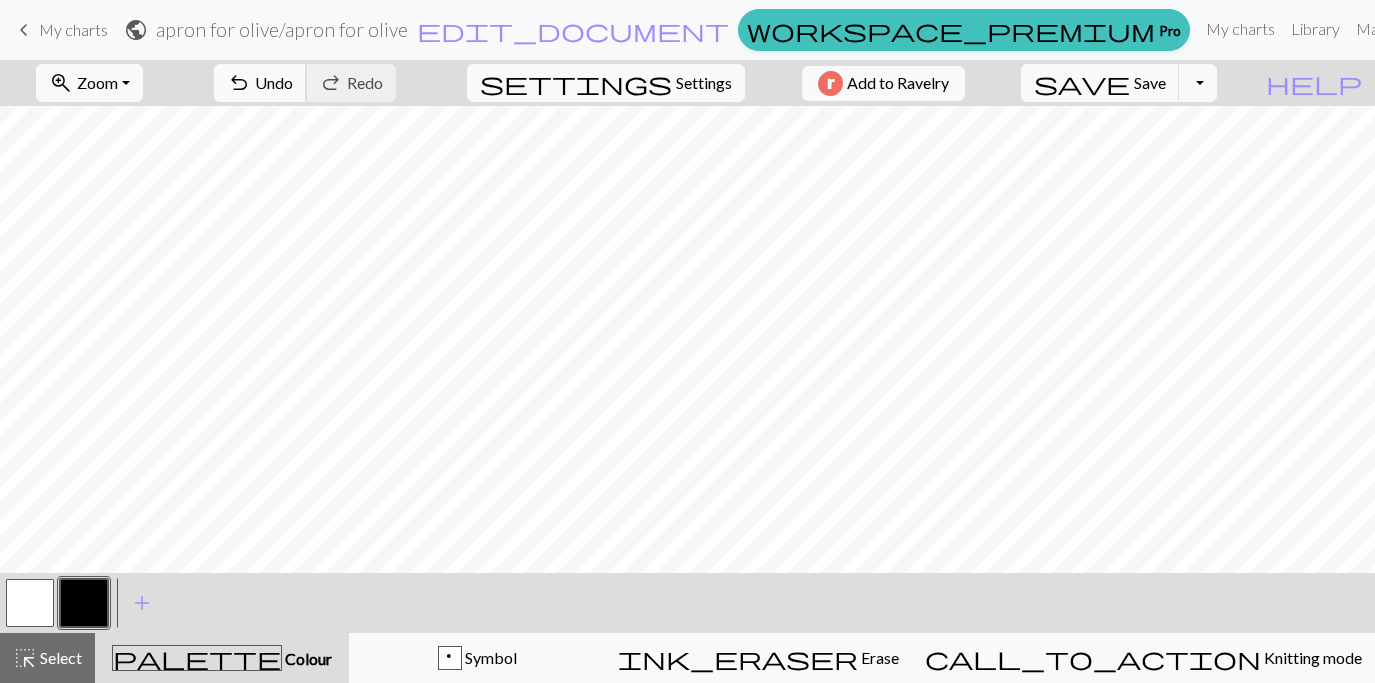 click on "undo Undo Undo" at bounding box center (260, 83) 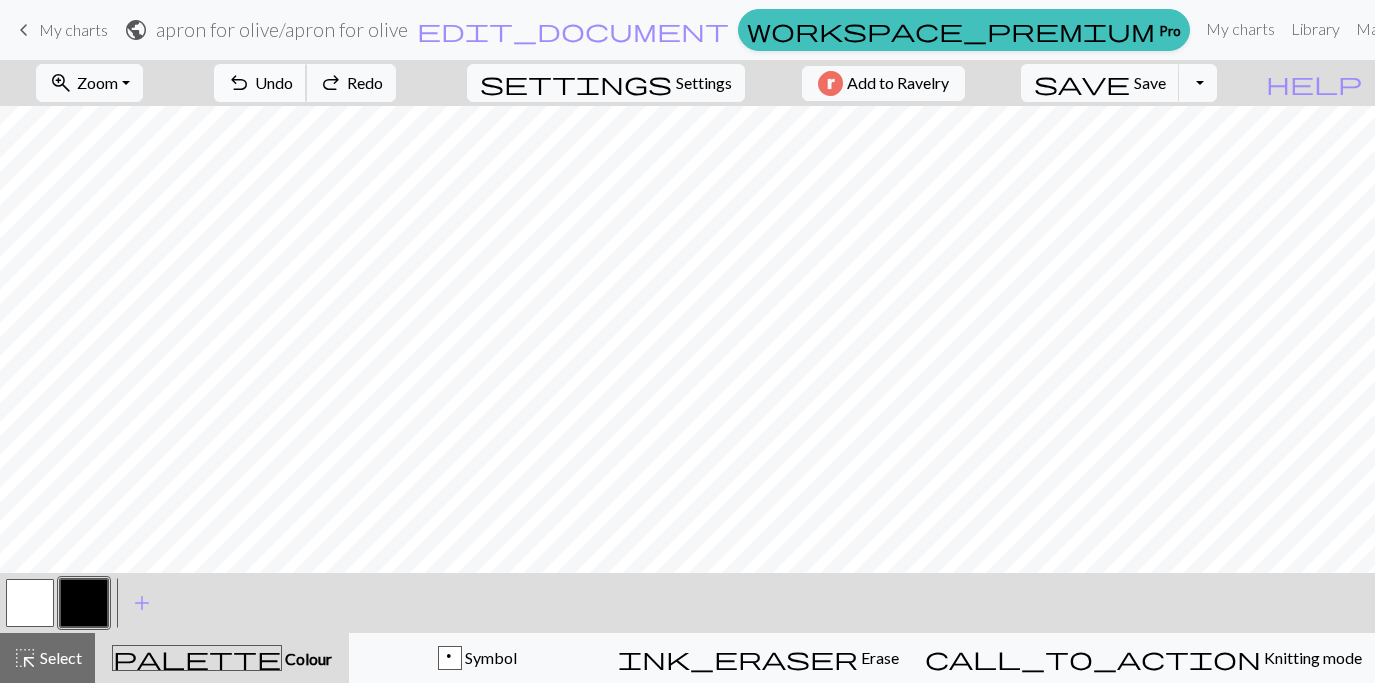 click on "Undo" at bounding box center (274, 82) 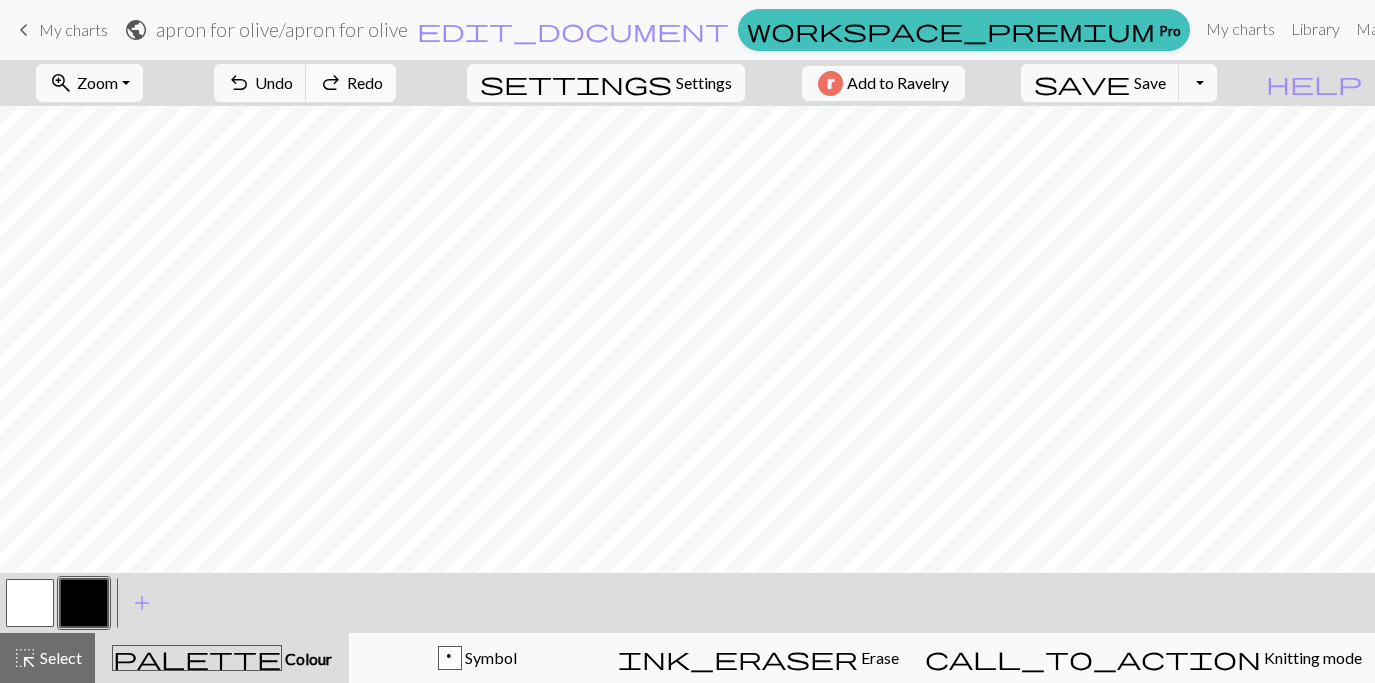click on "redo Redo Redo" at bounding box center (351, 83) 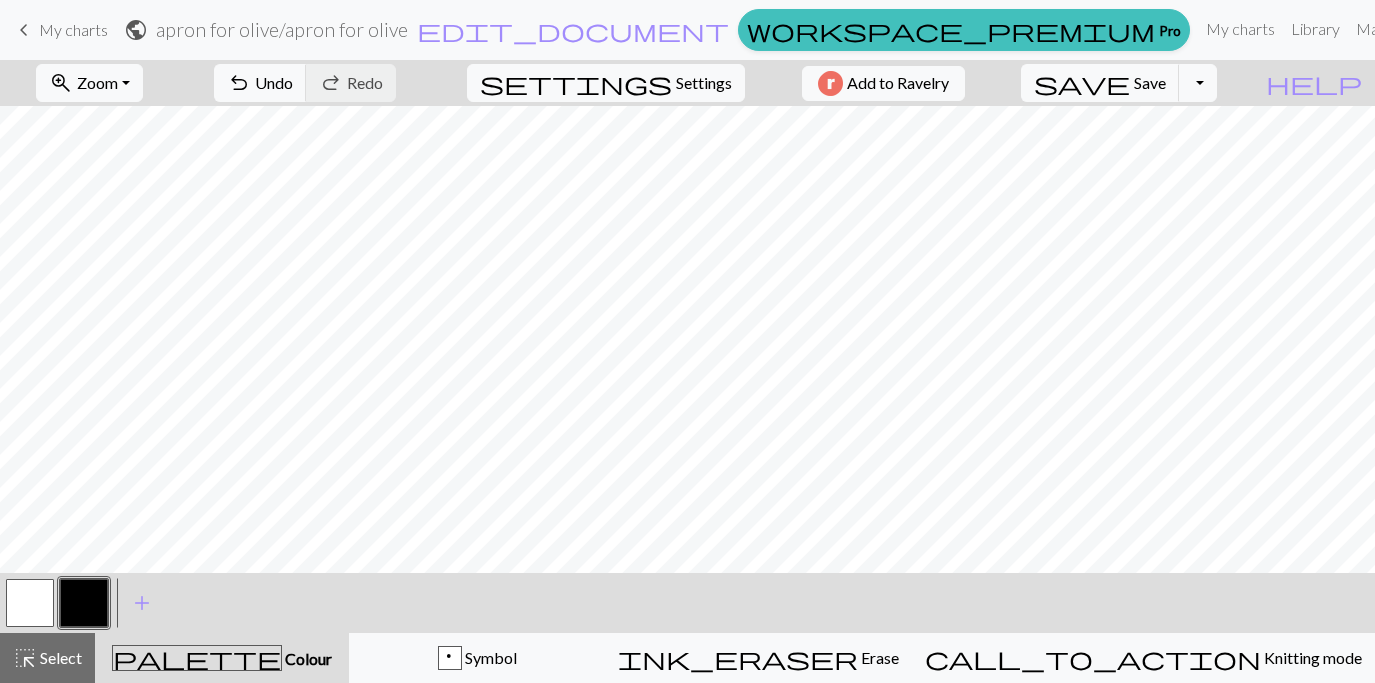 click at bounding box center [30, 603] 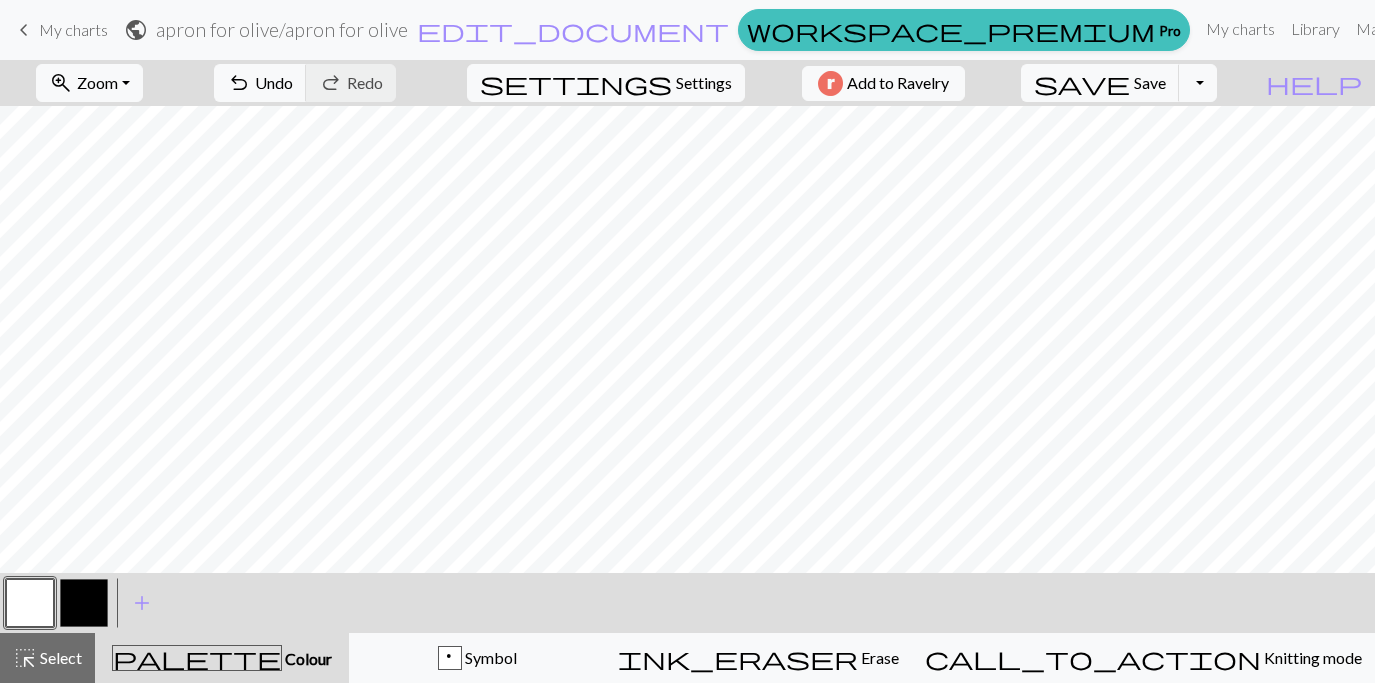 click at bounding box center (84, 603) 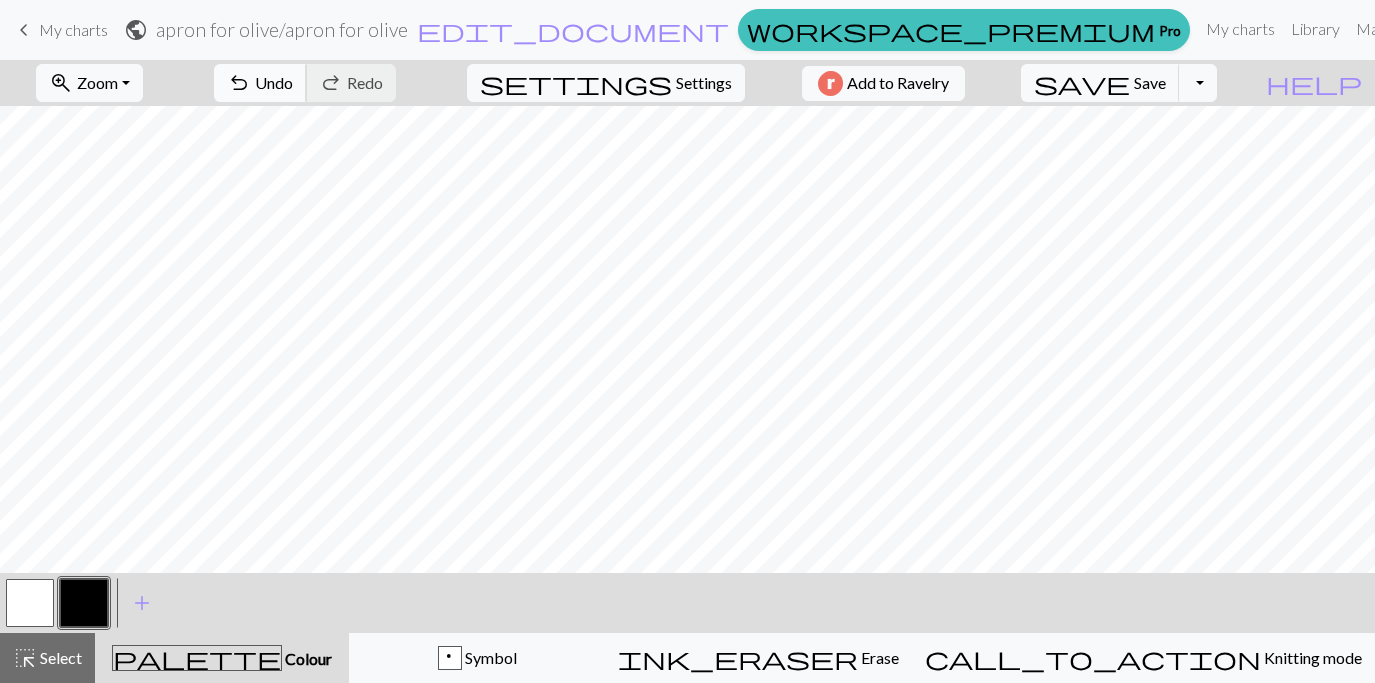 click on "undo Undo Undo" at bounding box center (260, 83) 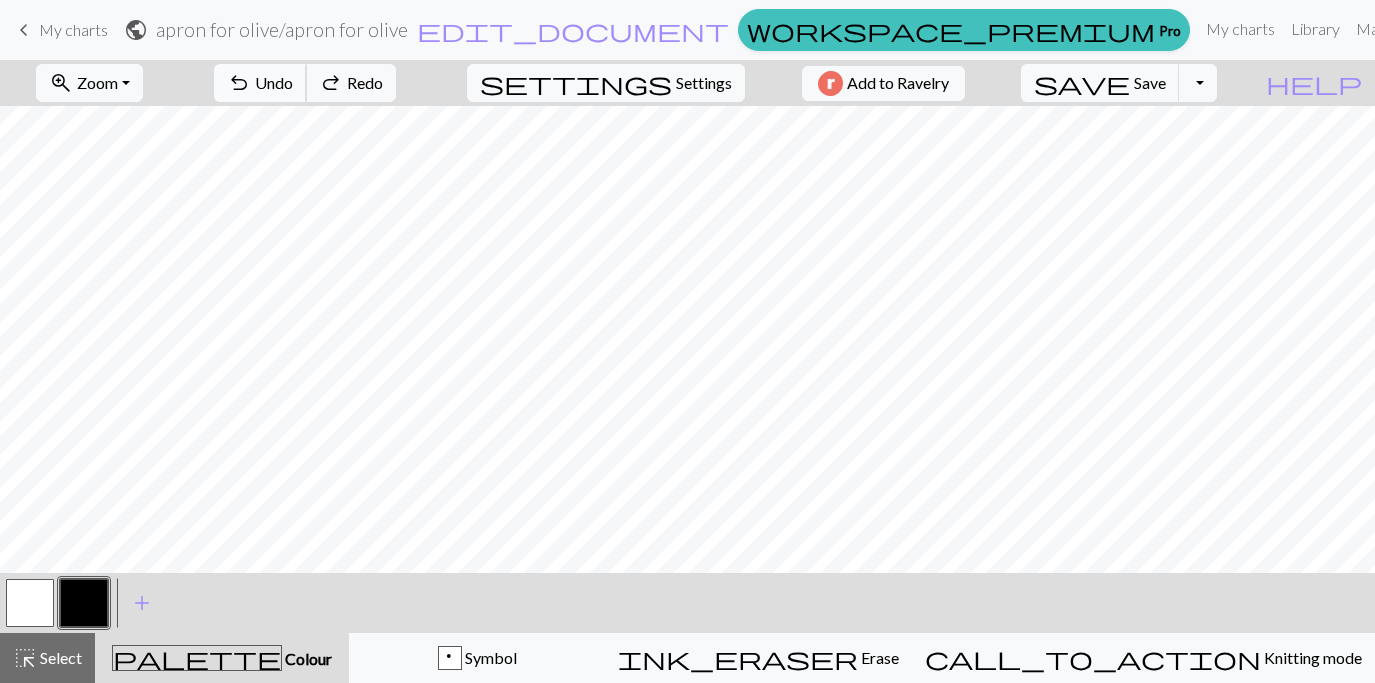 click on "undo Undo Undo" at bounding box center (260, 83) 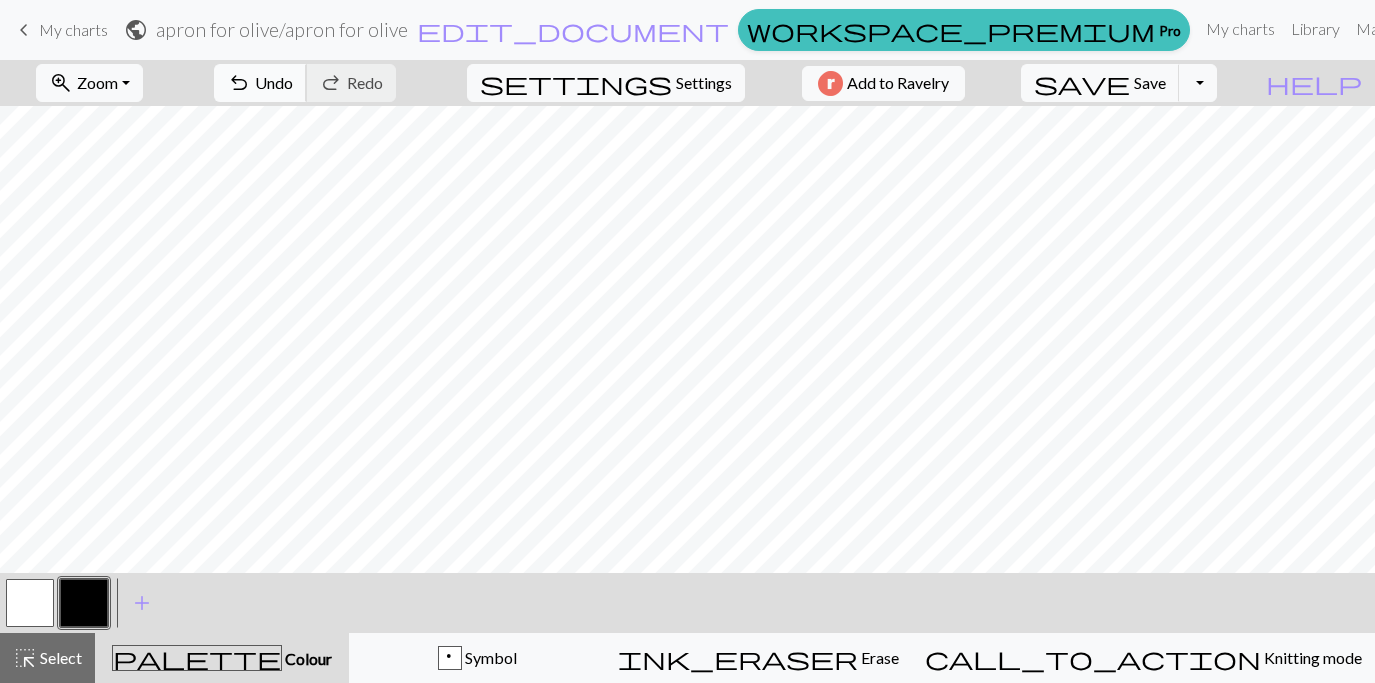 click on "Undo" at bounding box center (274, 82) 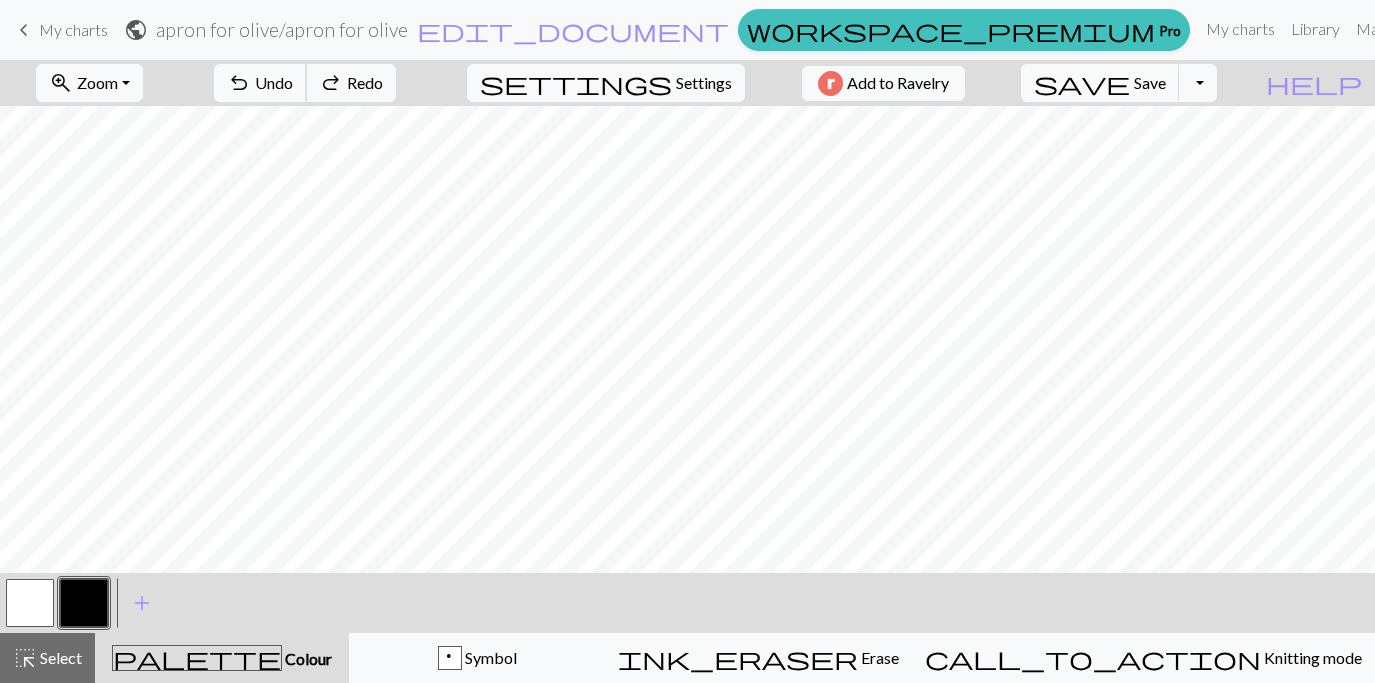 click on "undo Undo Undo" at bounding box center (260, 83) 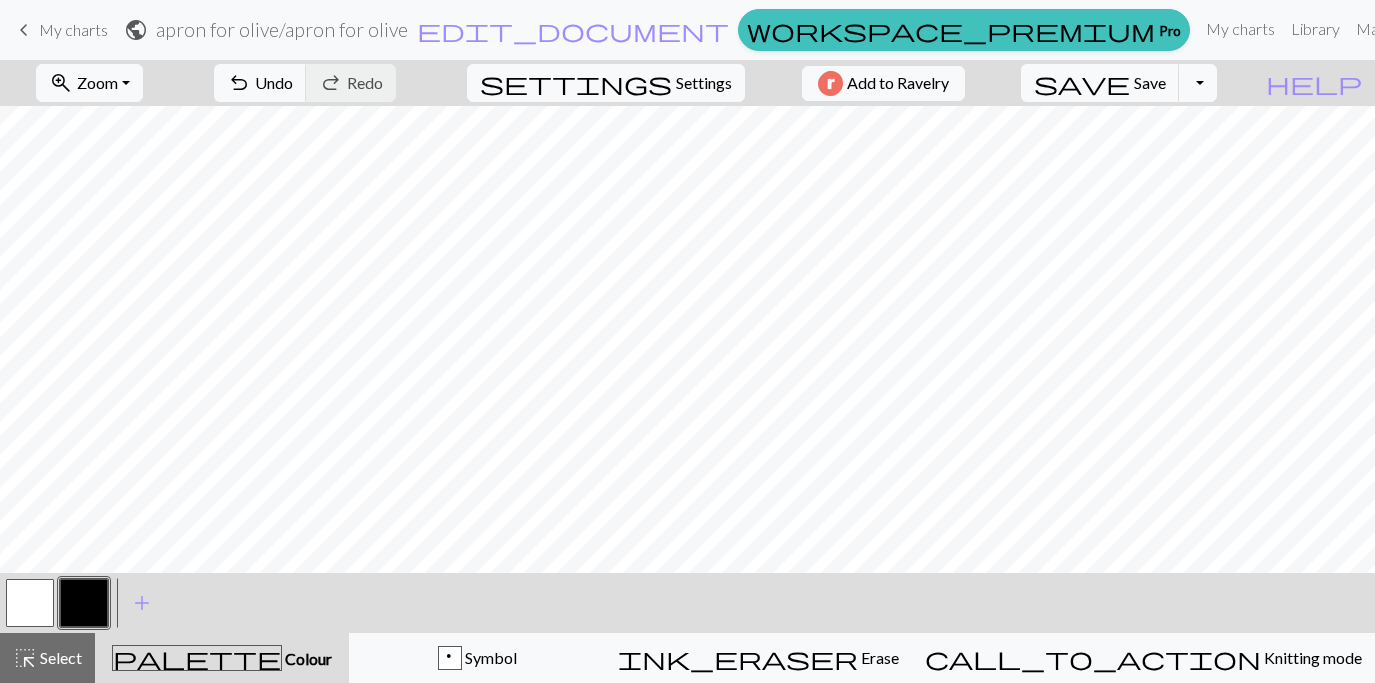 click at bounding box center [30, 603] 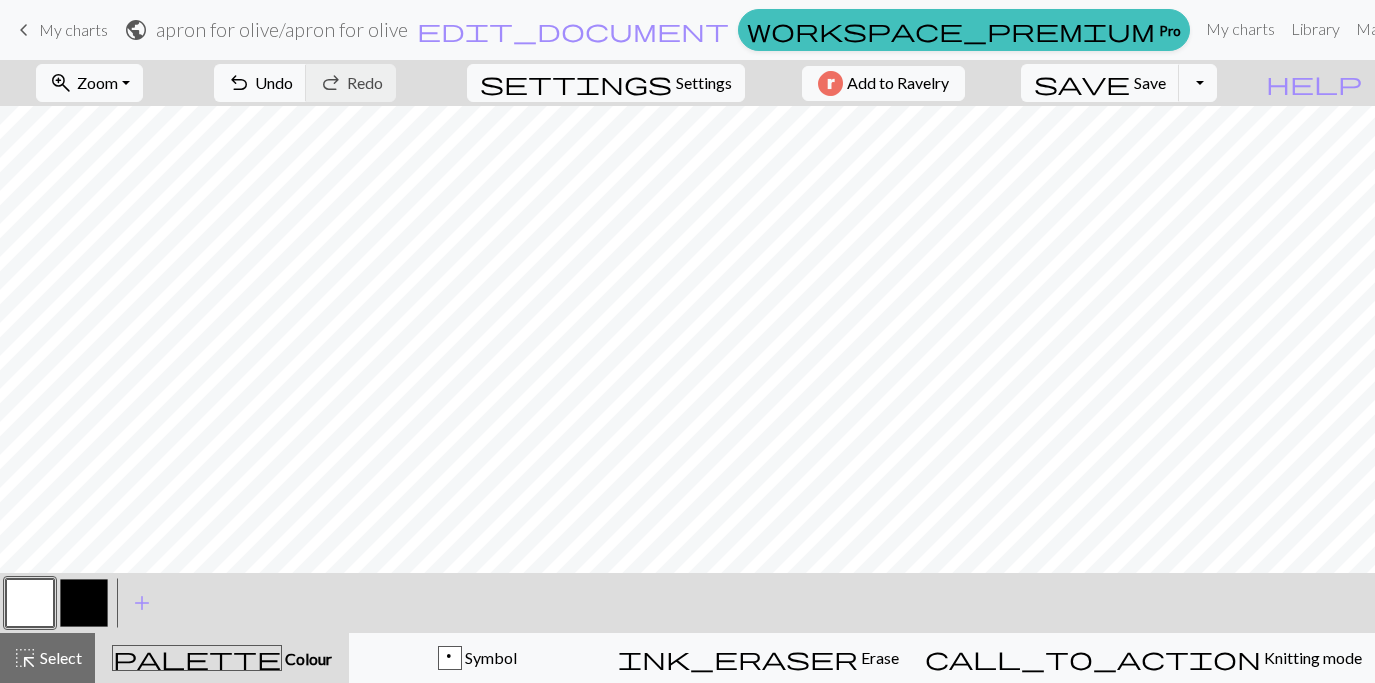 click at bounding box center [84, 603] 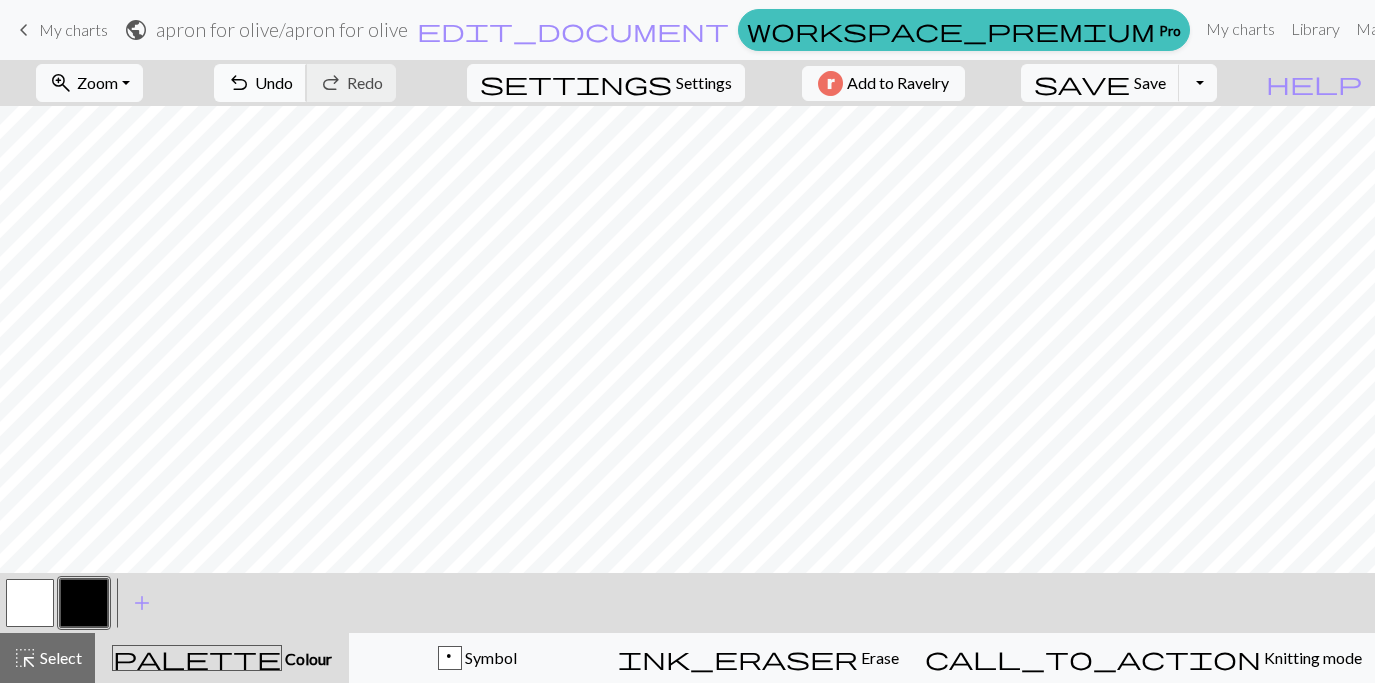 click on "undo Undo Undo" at bounding box center (260, 83) 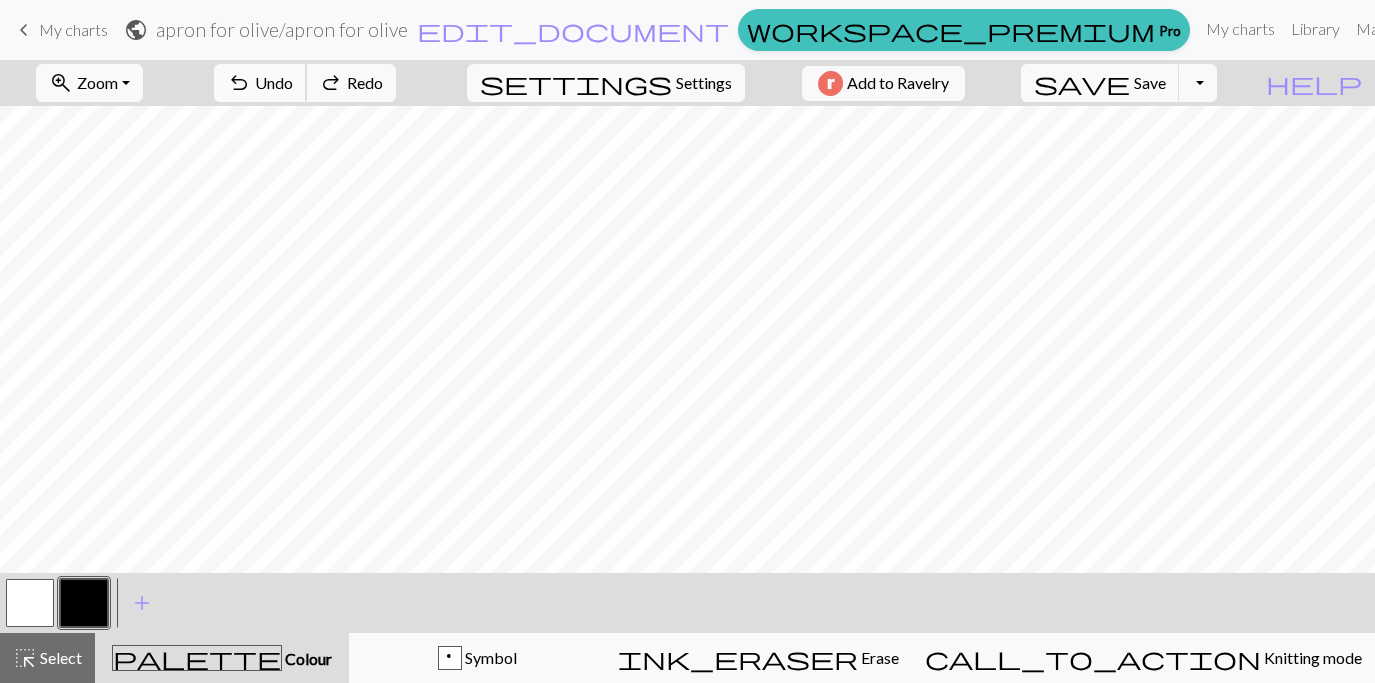 click on "undo Undo Undo" at bounding box center (260, 83) 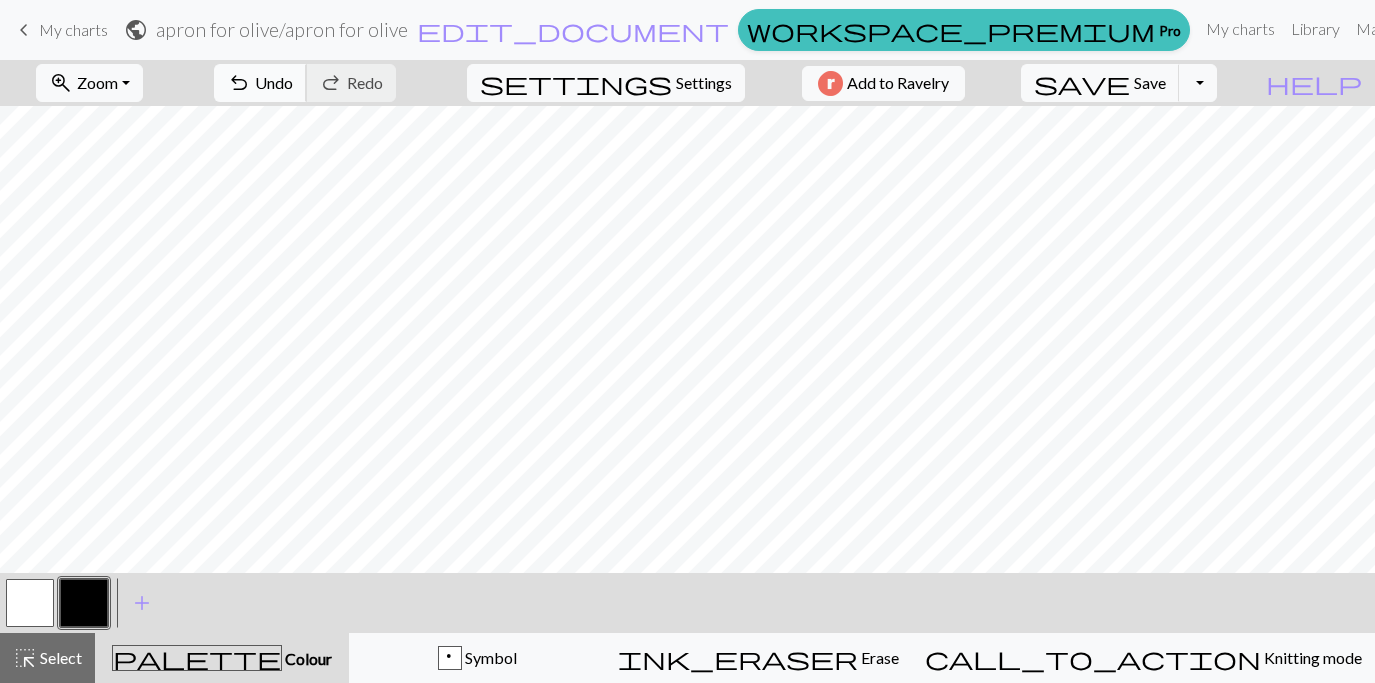 click on "Undo" at bounding box center [274, 82] 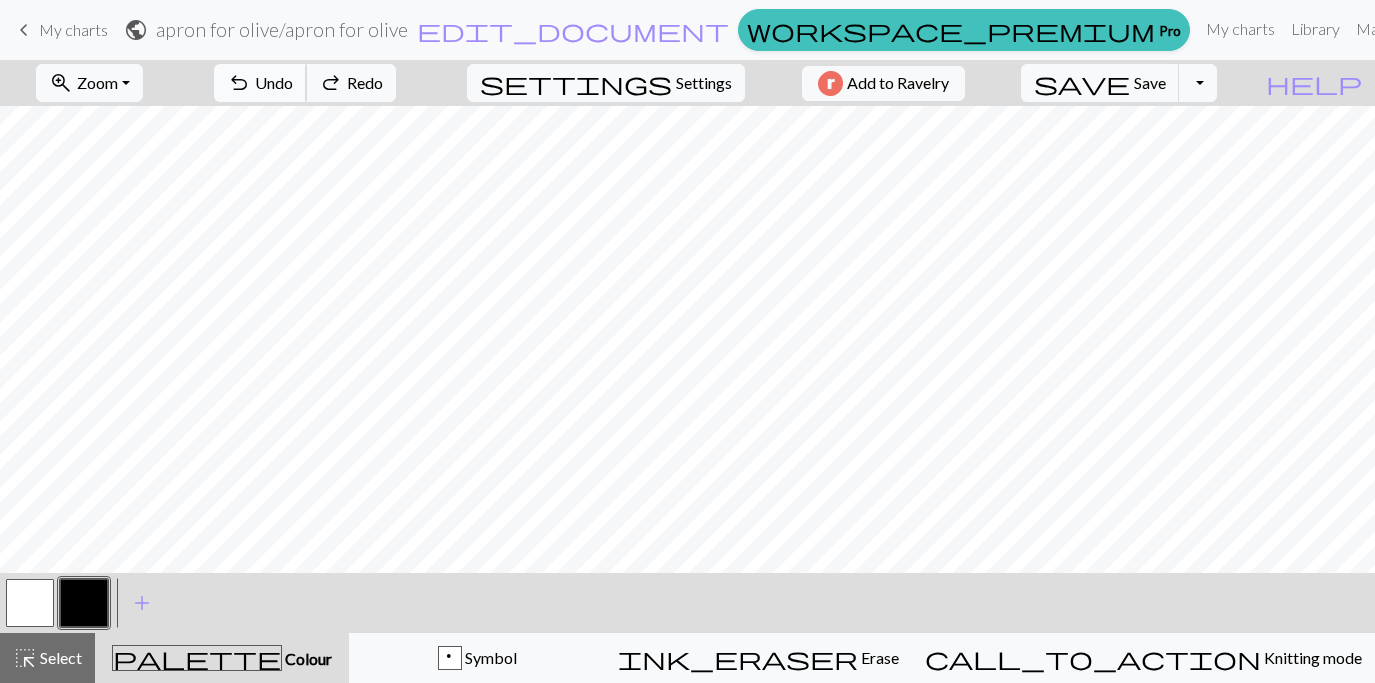 click on "Undo" at bounding box center (274, 82) 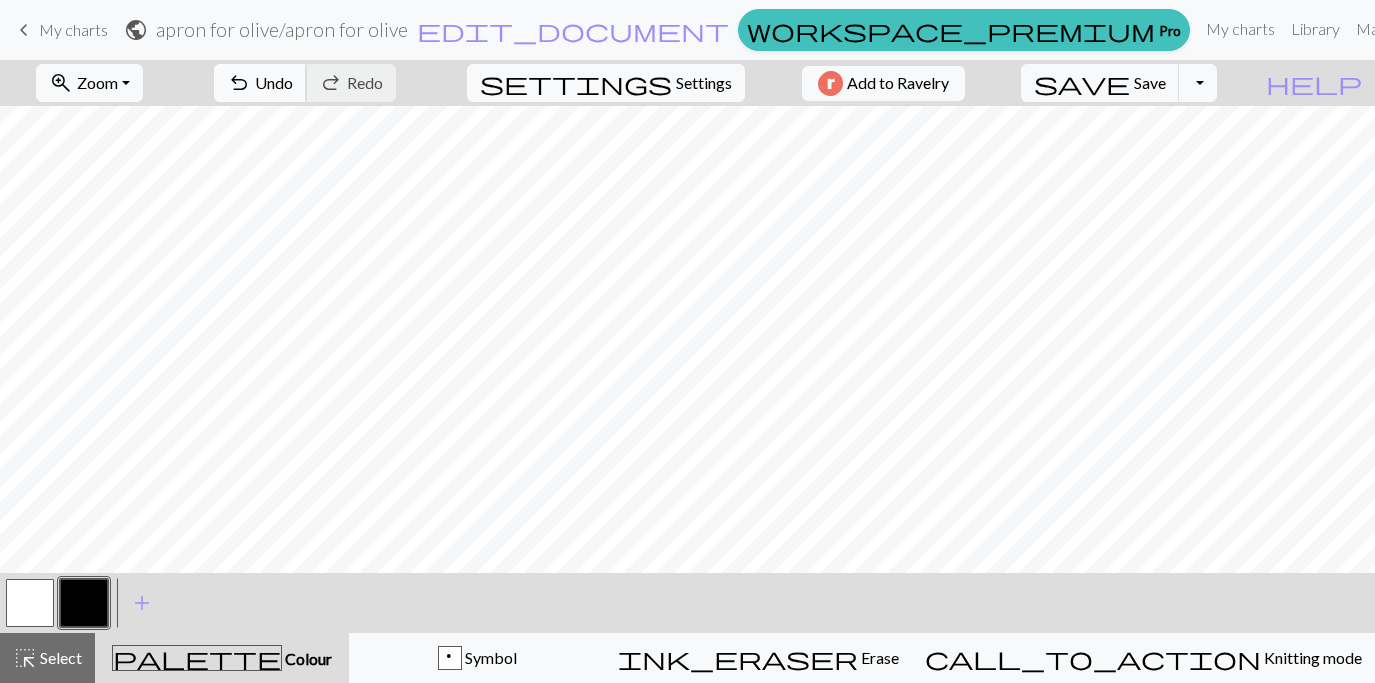 click on "undo Undo Undo" at bounding box center [260, 83] 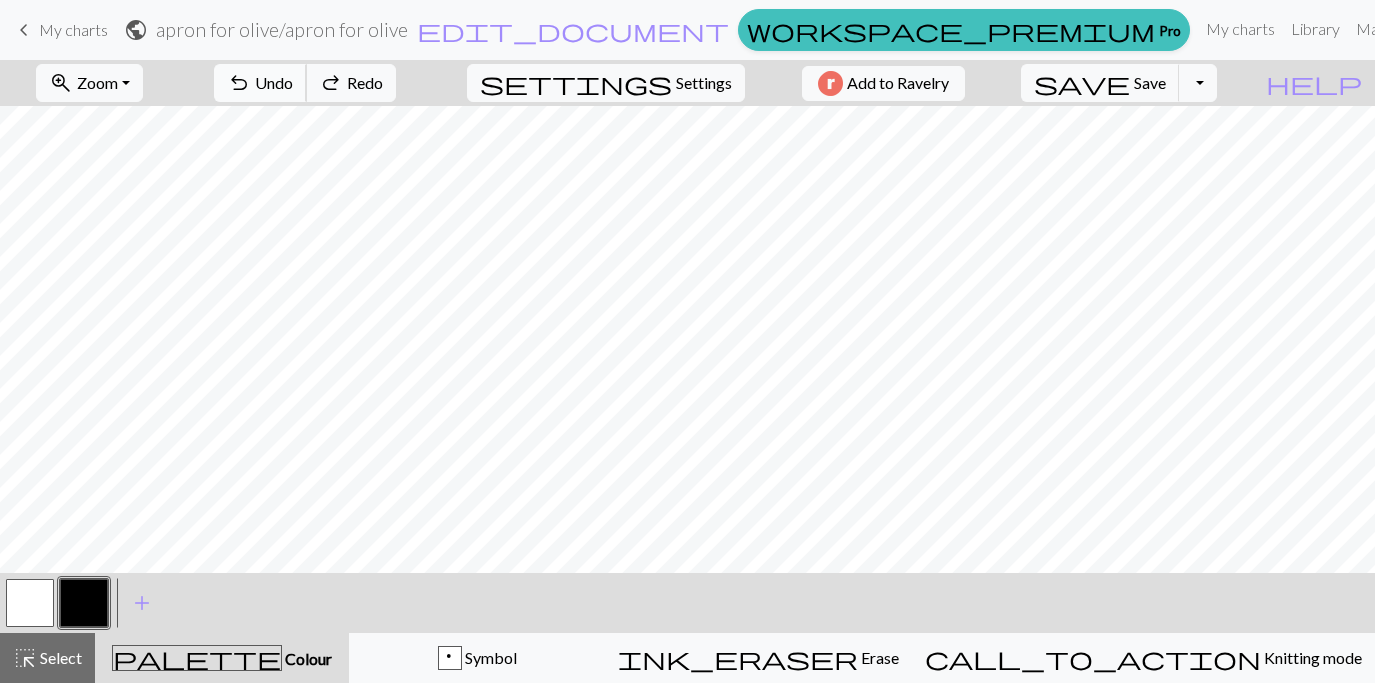click on "undo Undo Undo" at bounding box center [260, 83] 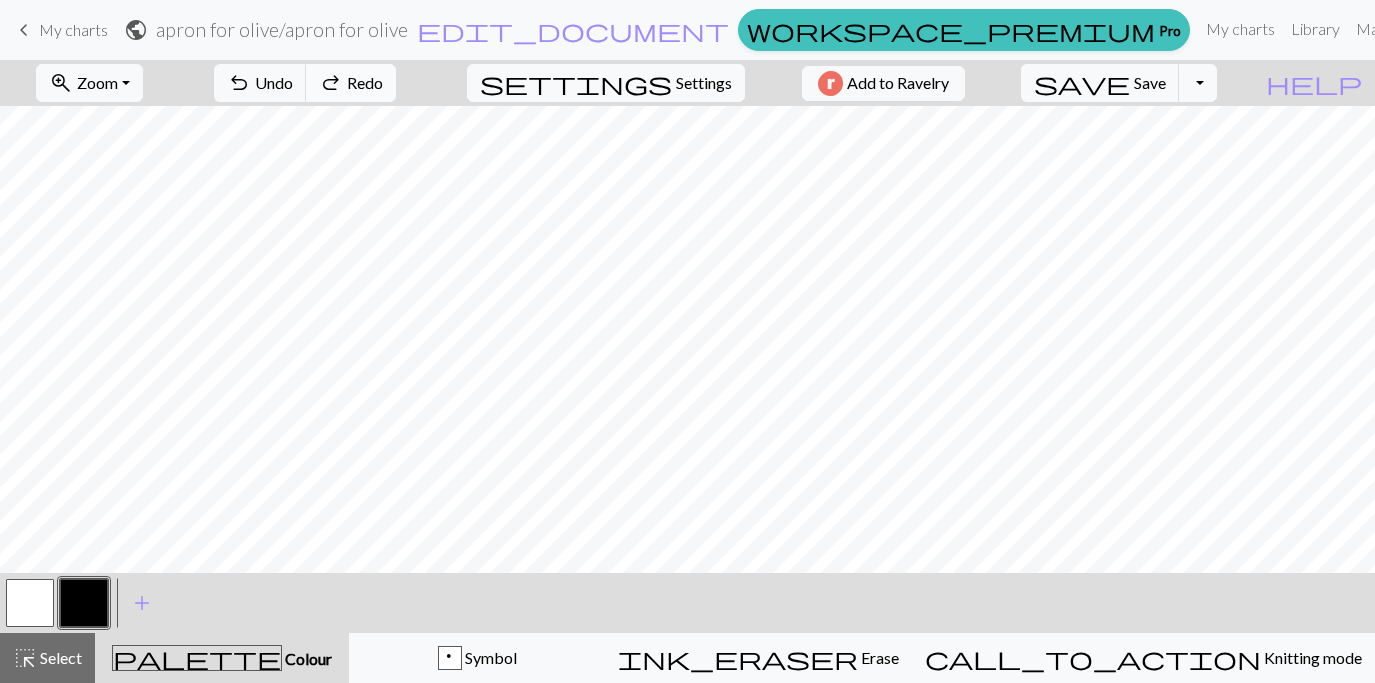 click on "redo" at bounding box center (331, 83) 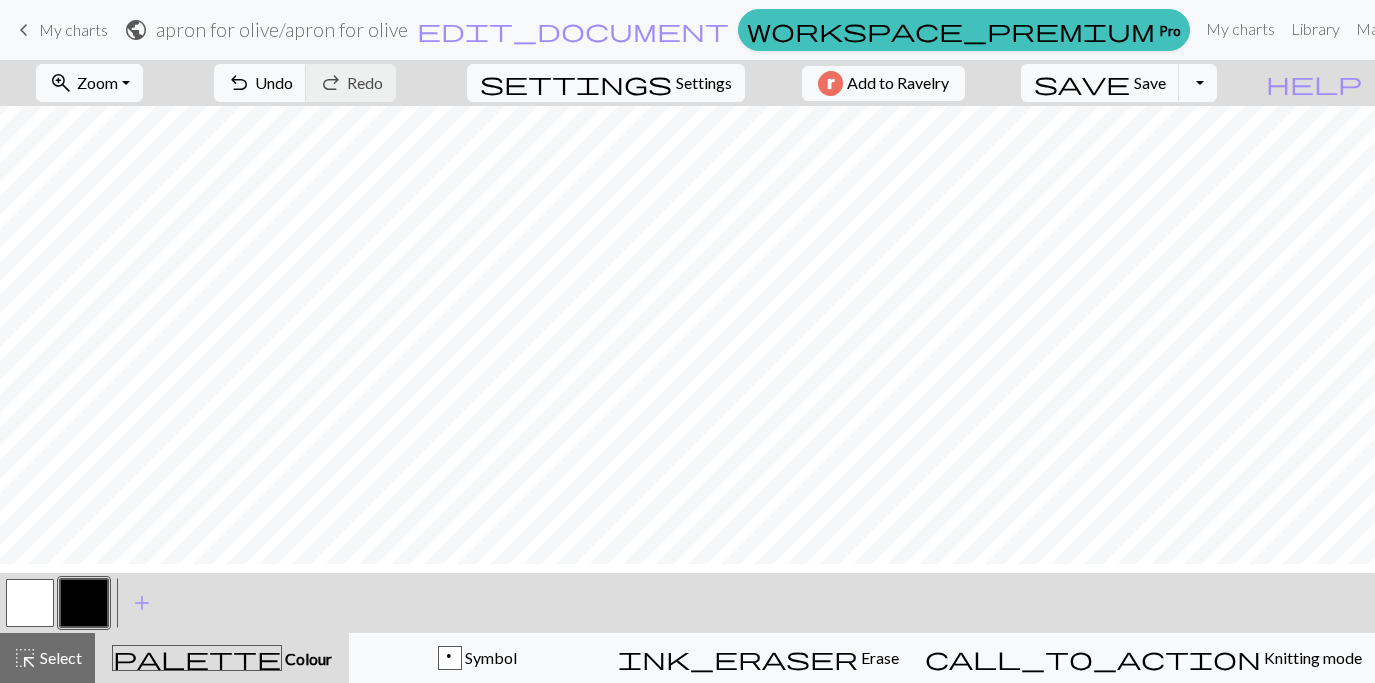 scroll, scrollTop: 0, scrollLeft: 0, axis: both 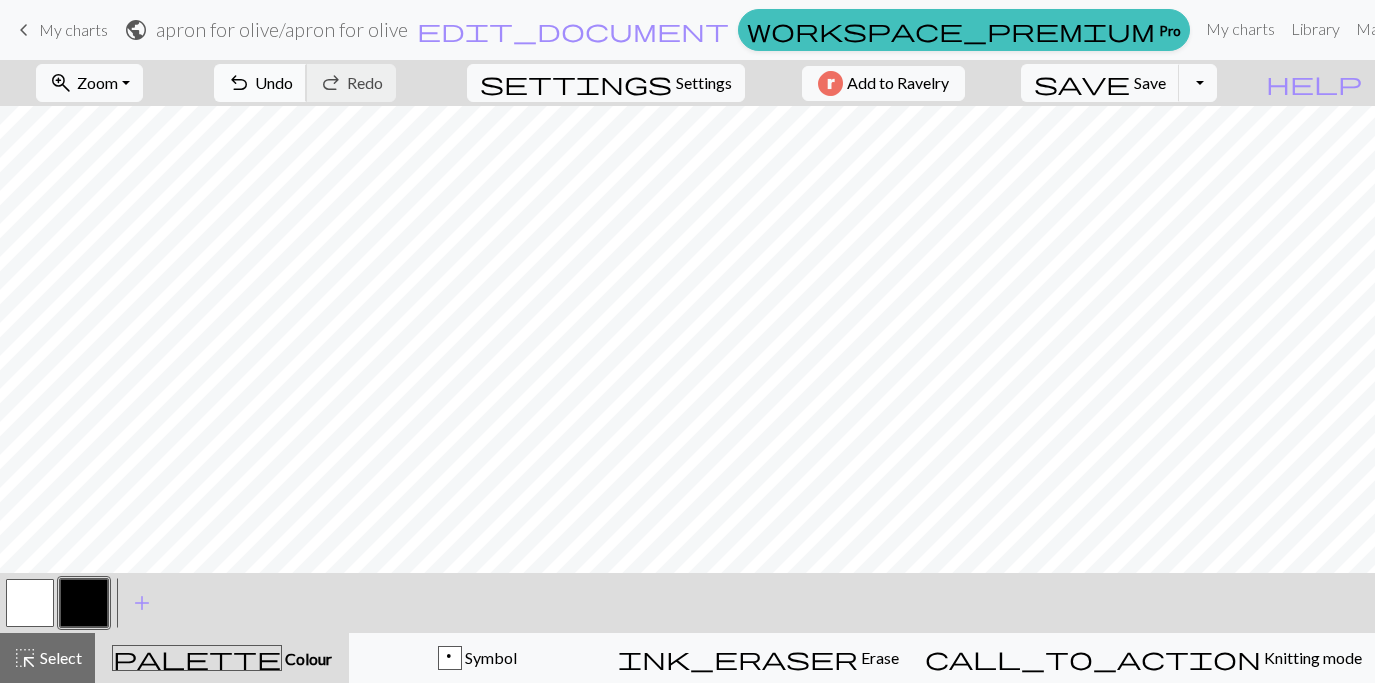 click on "undo Undo Undo" at bounding box center [260, 83] 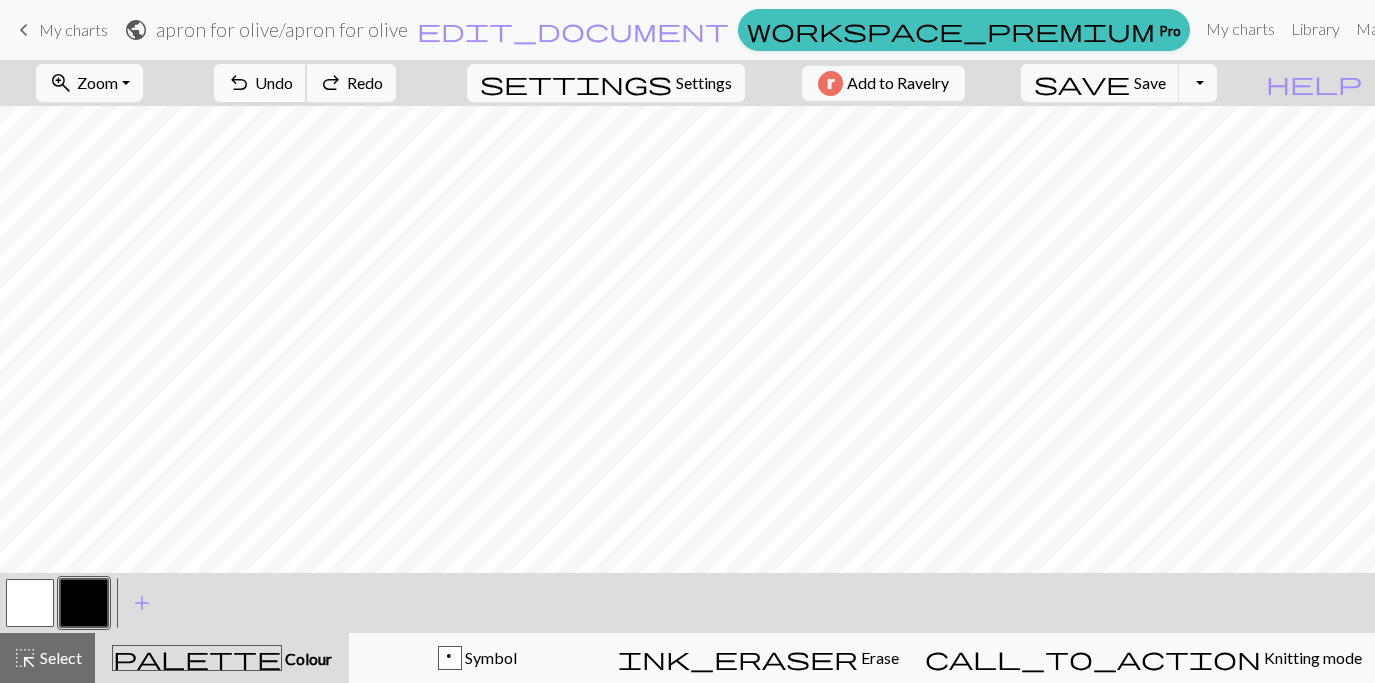 click on "undo Undo Undo" at bounding box center (260, 83) 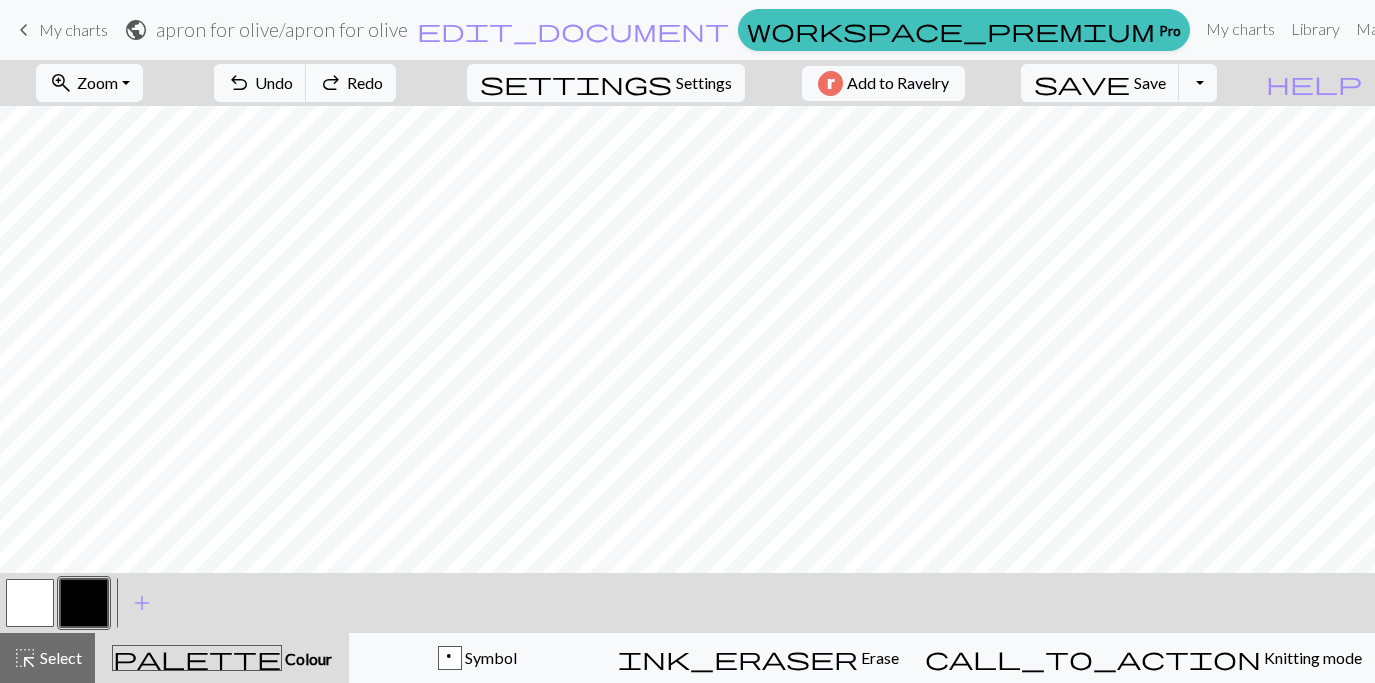 click on "redo" at bounding box center (331, 83) 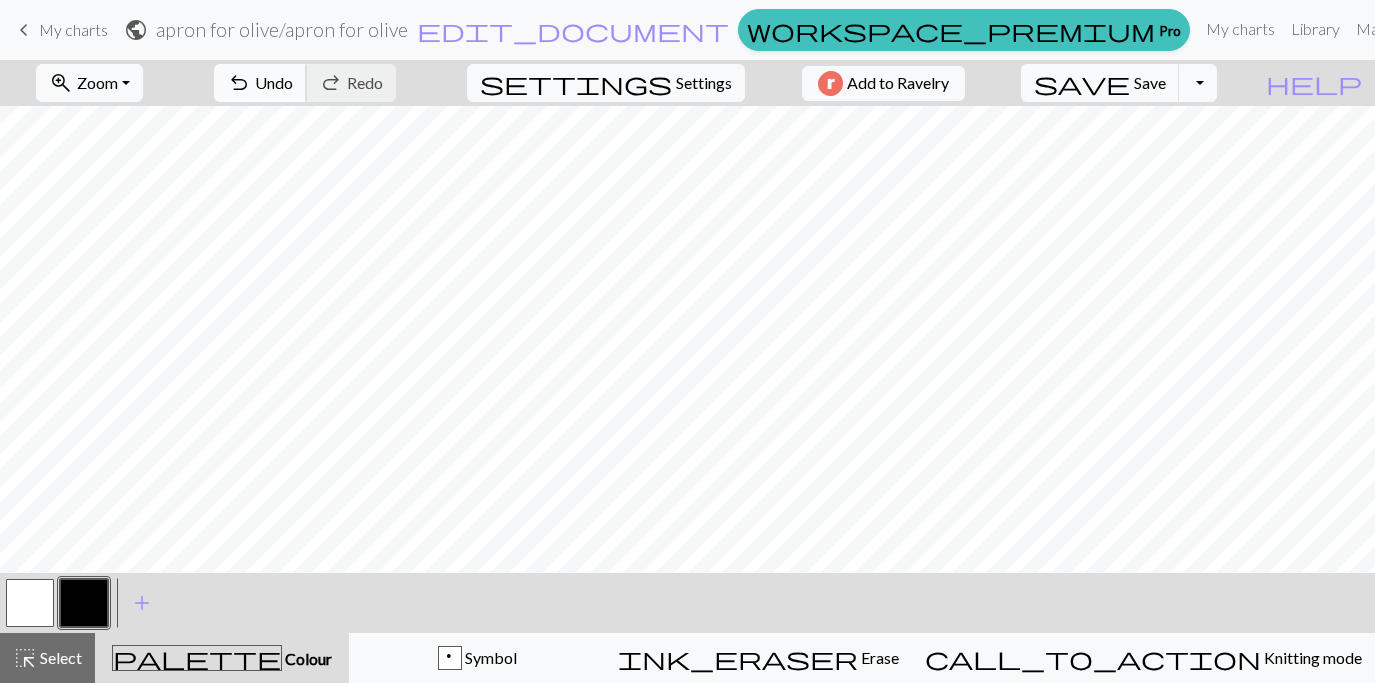 click on "undo Undo Undo" at bounding box center [260, 83] 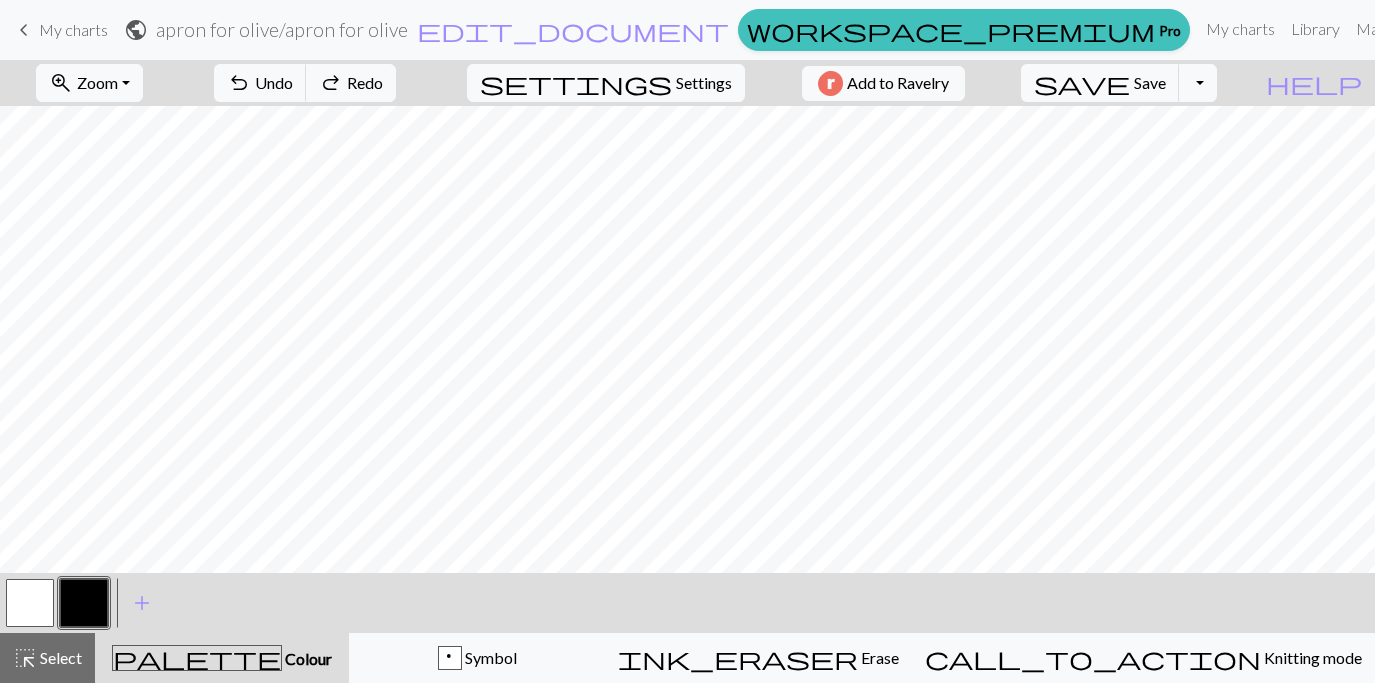 click at bounding box center [30, 603] 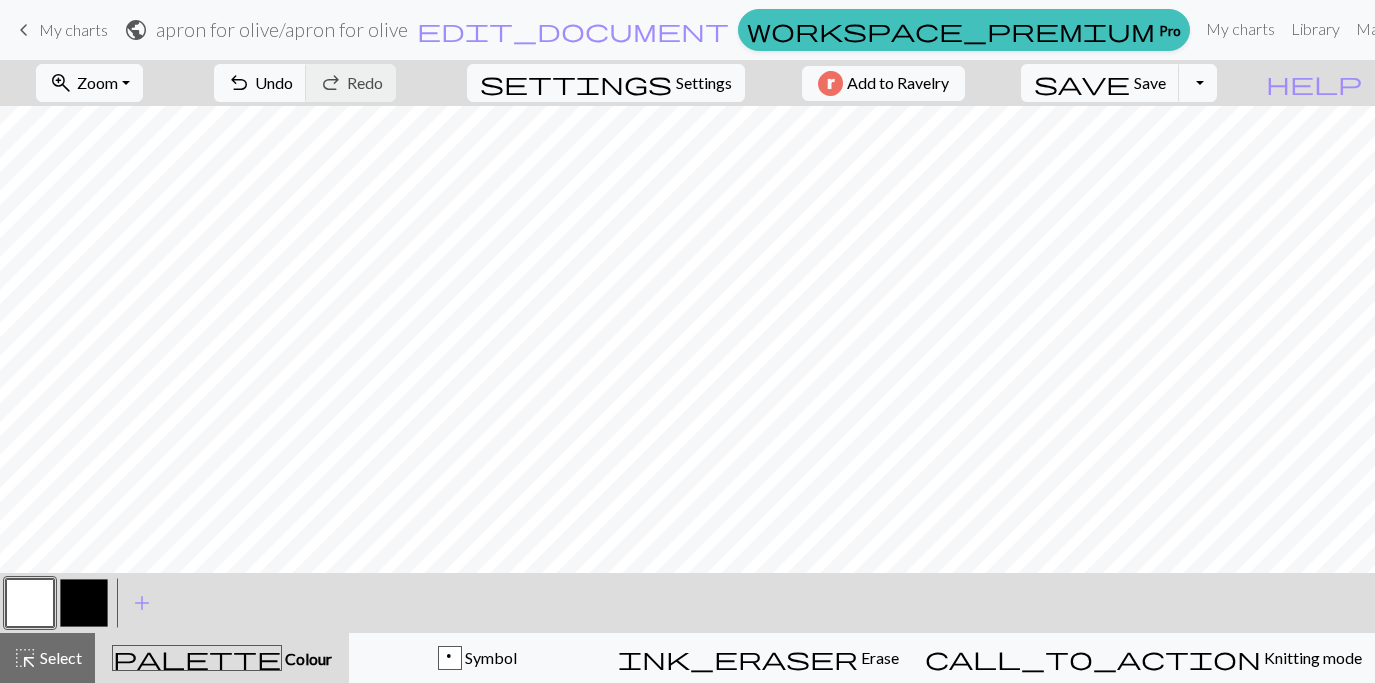 click at bounding box center (84, 603) 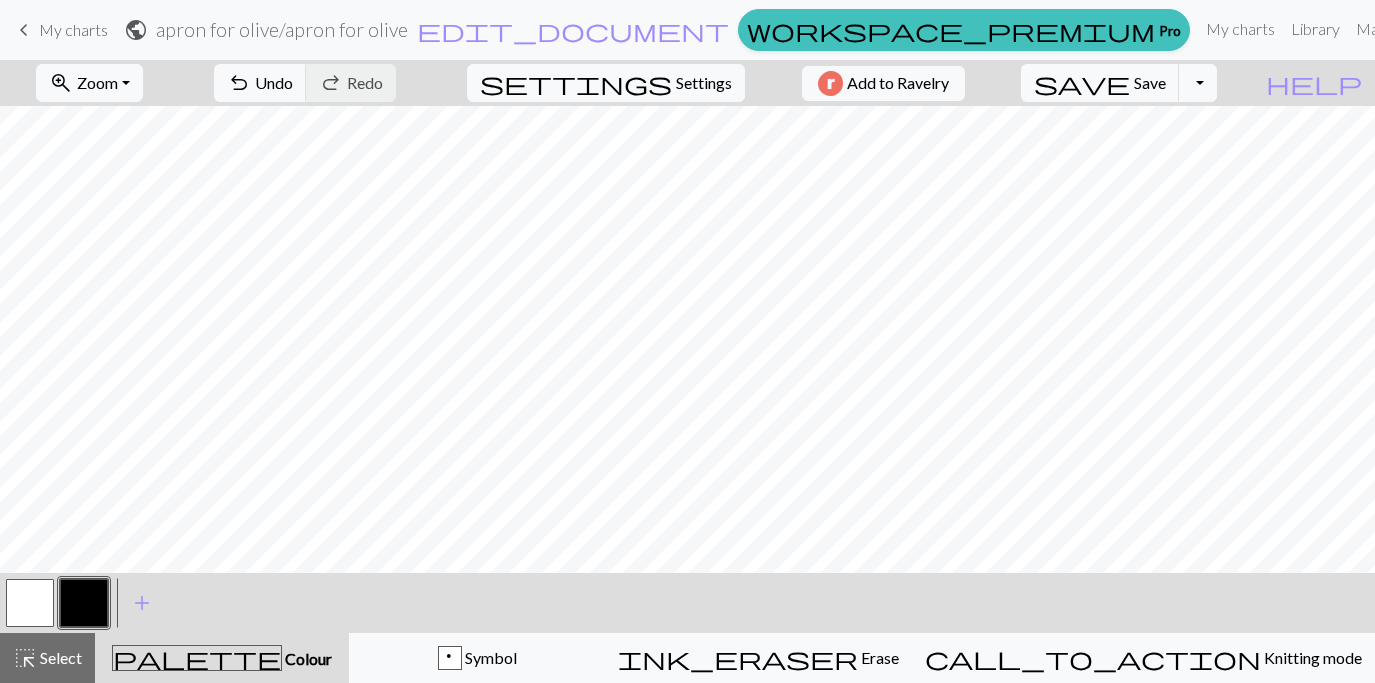 click at bounding box center (30, 603) 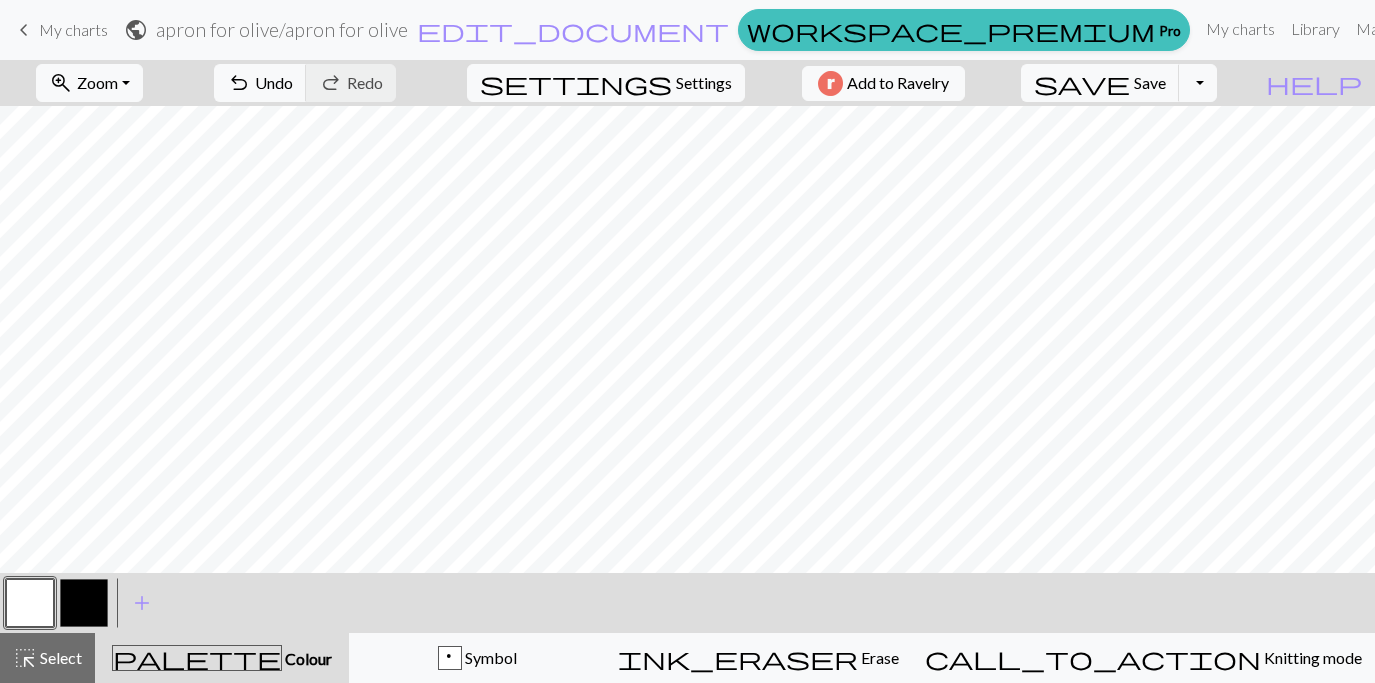 click at bounding box center [84, 603] 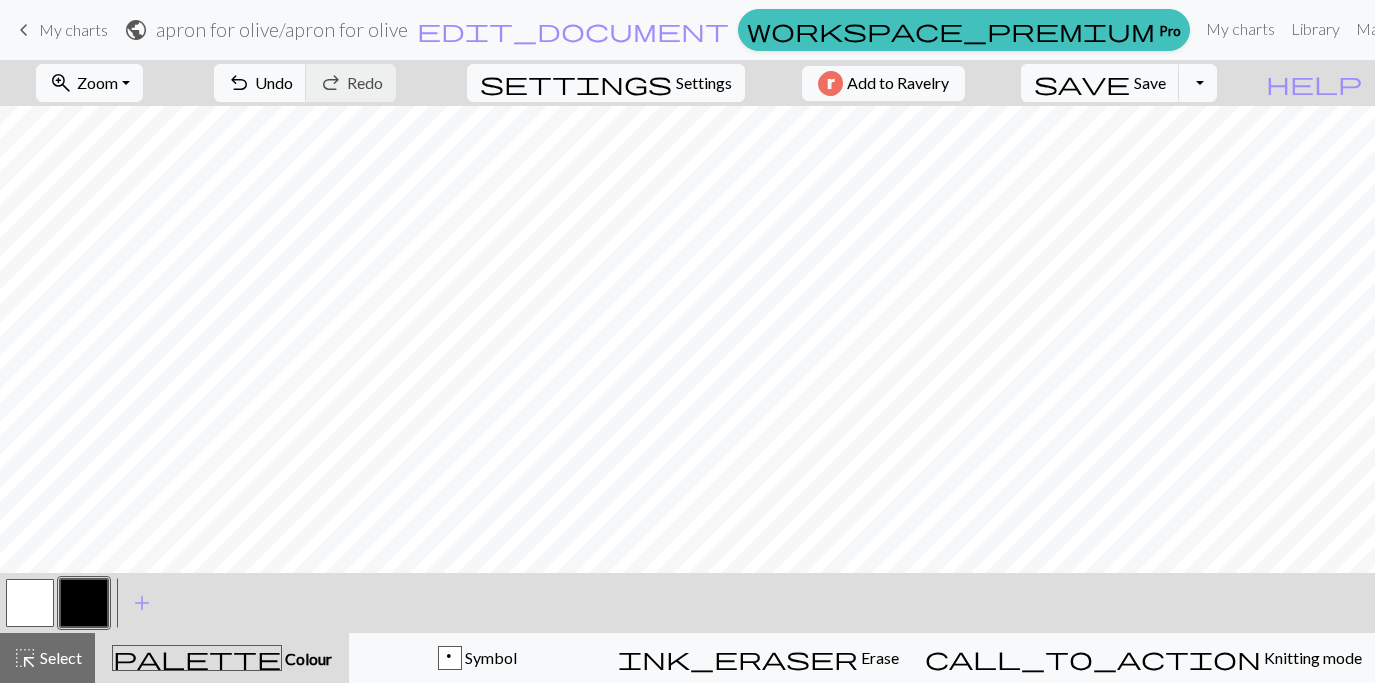 click at bounding box center (30, 603) 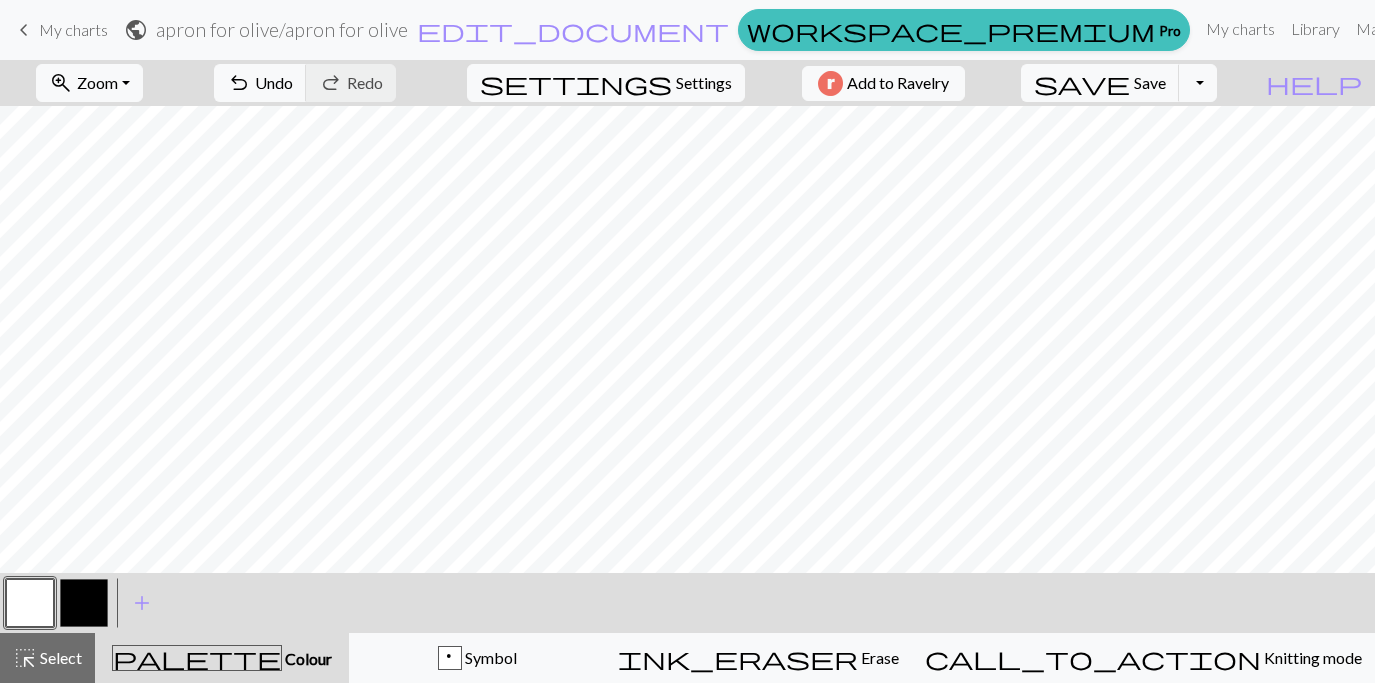 click at bounding box center [84, 603] 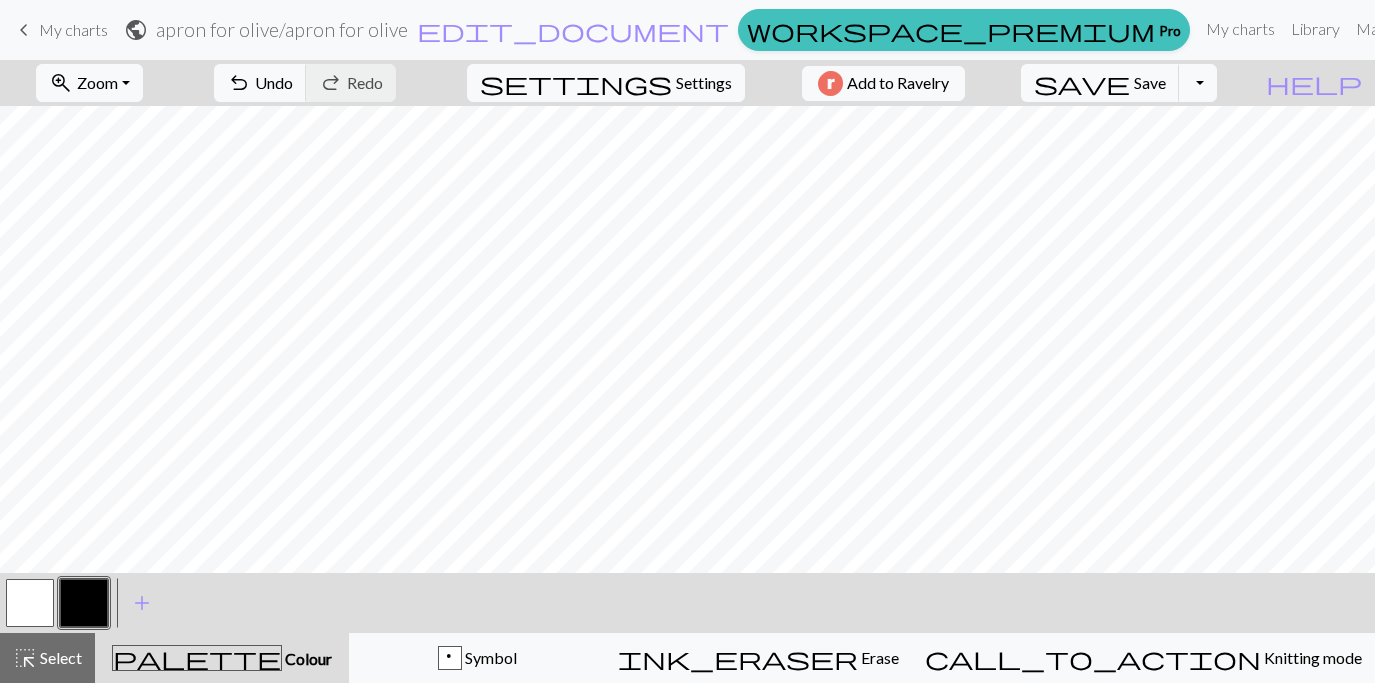 click at bounding box center [30, 603] 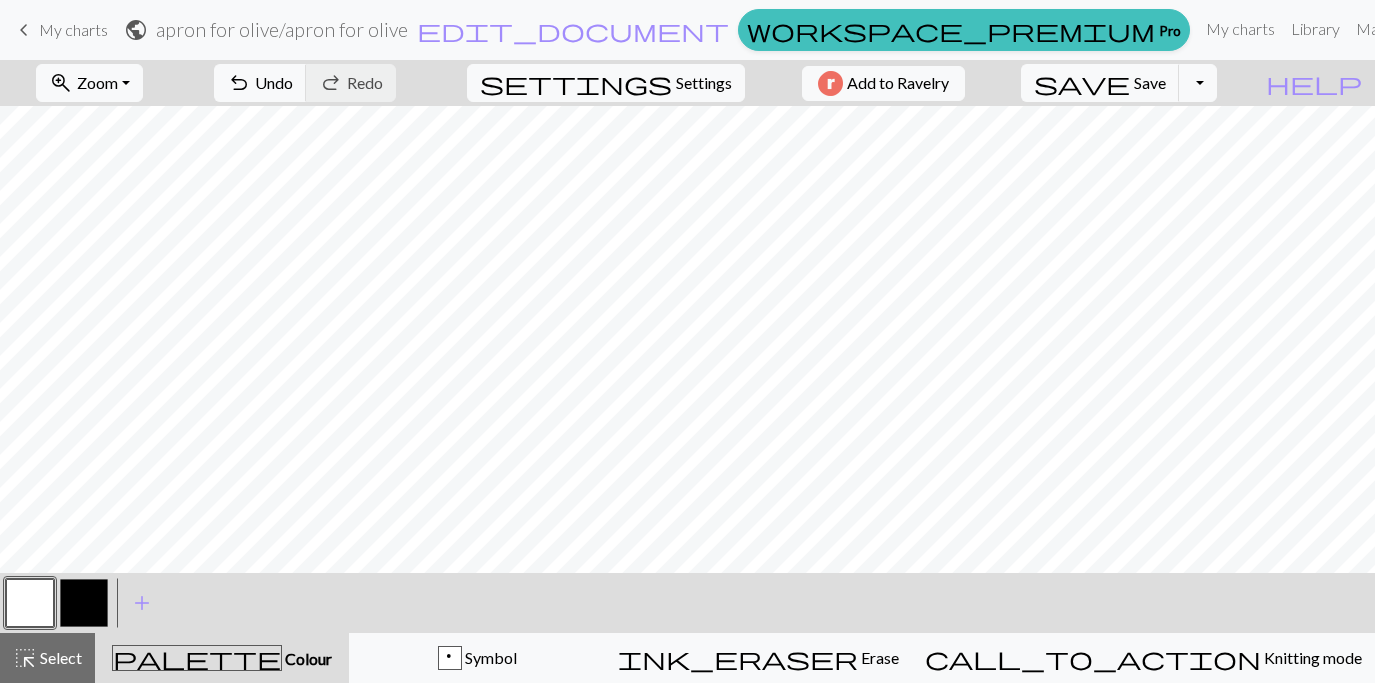 click at bounding box center (84, 603) 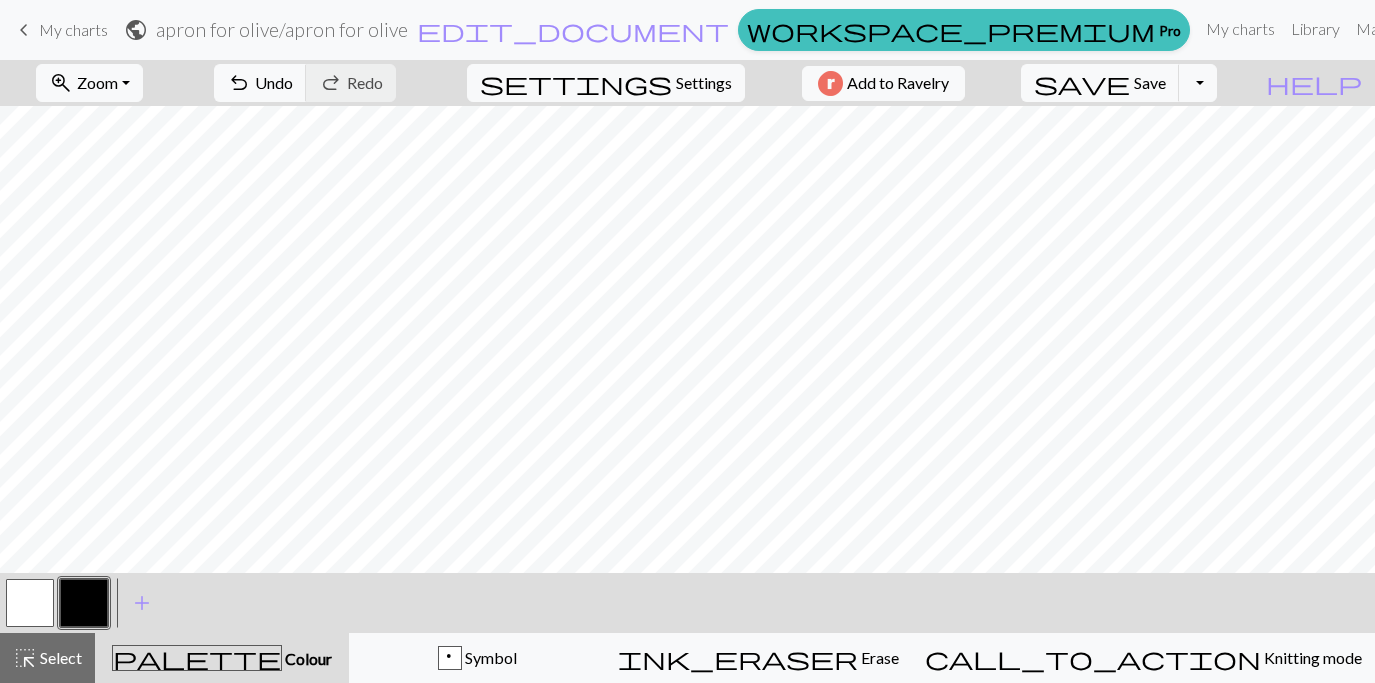 click at bounding box center (30, 603) 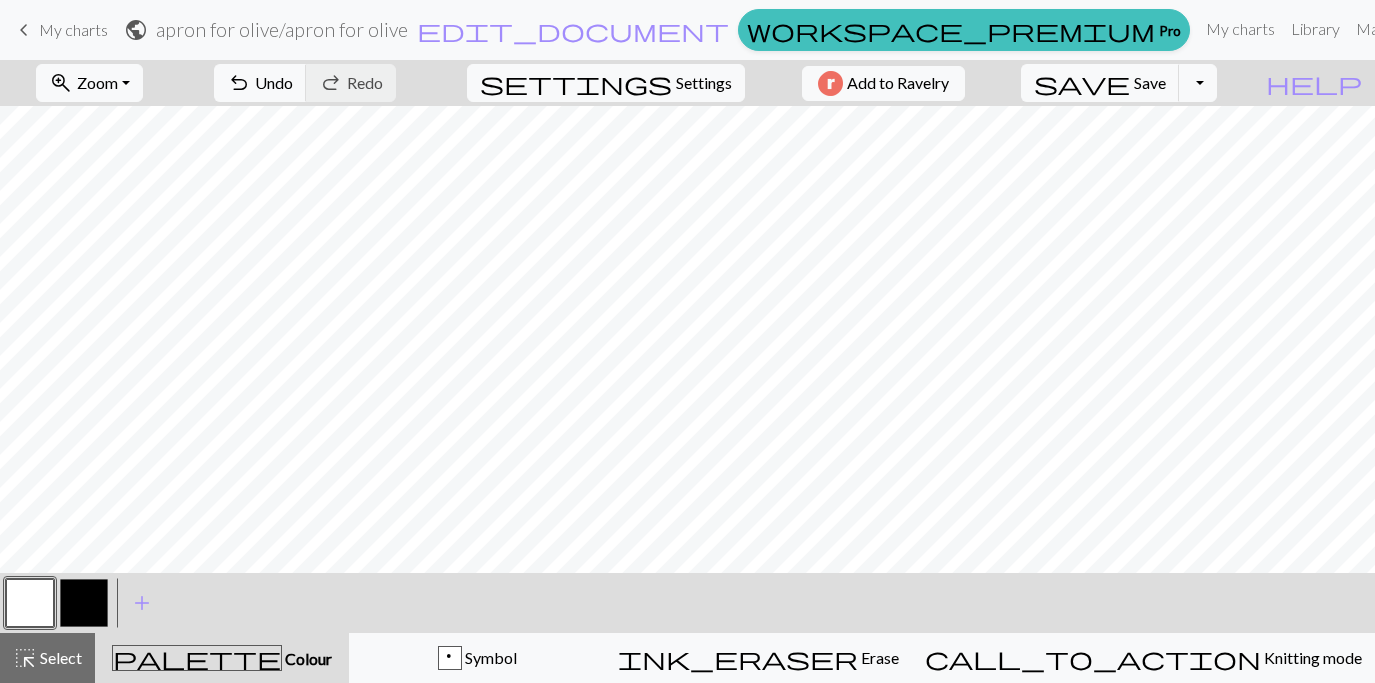 click at bounding box center (84, 603) 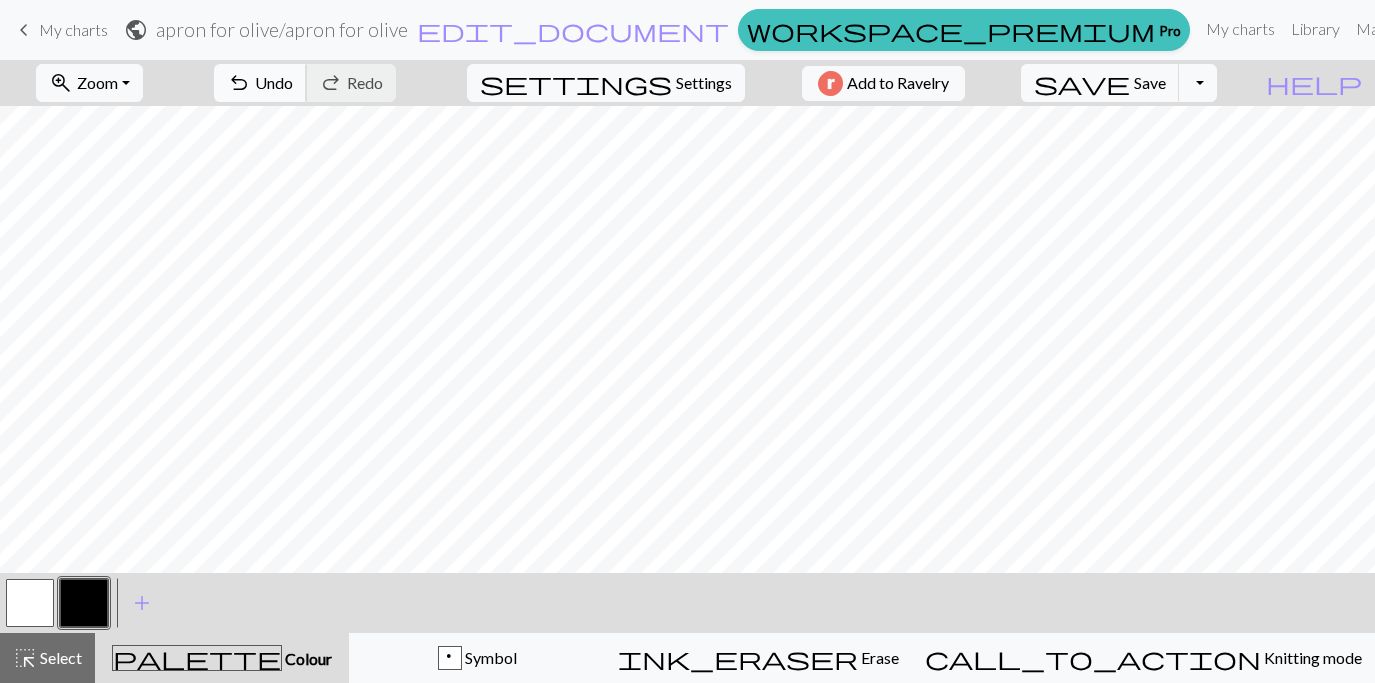 click on "undo Undo Undo" at bounding box center (260, 83) 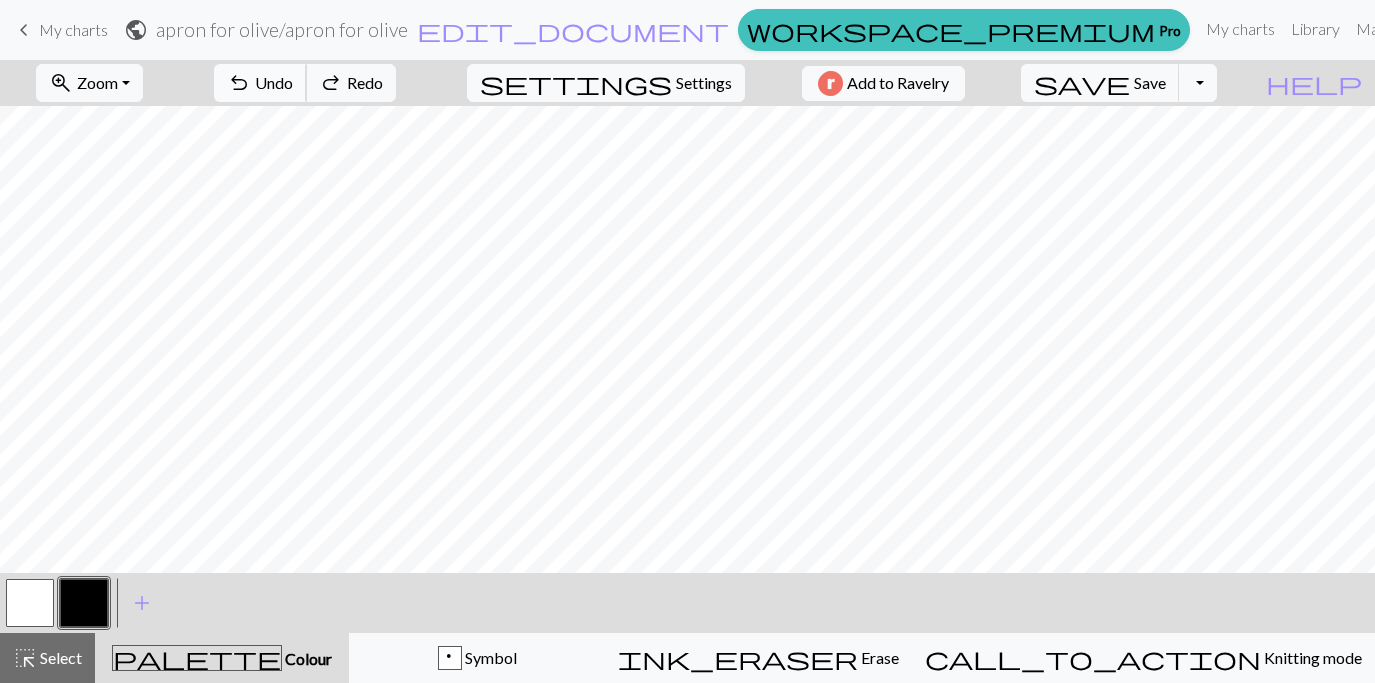 click on "undo Undo Undo" at bounding box center (260, 83) 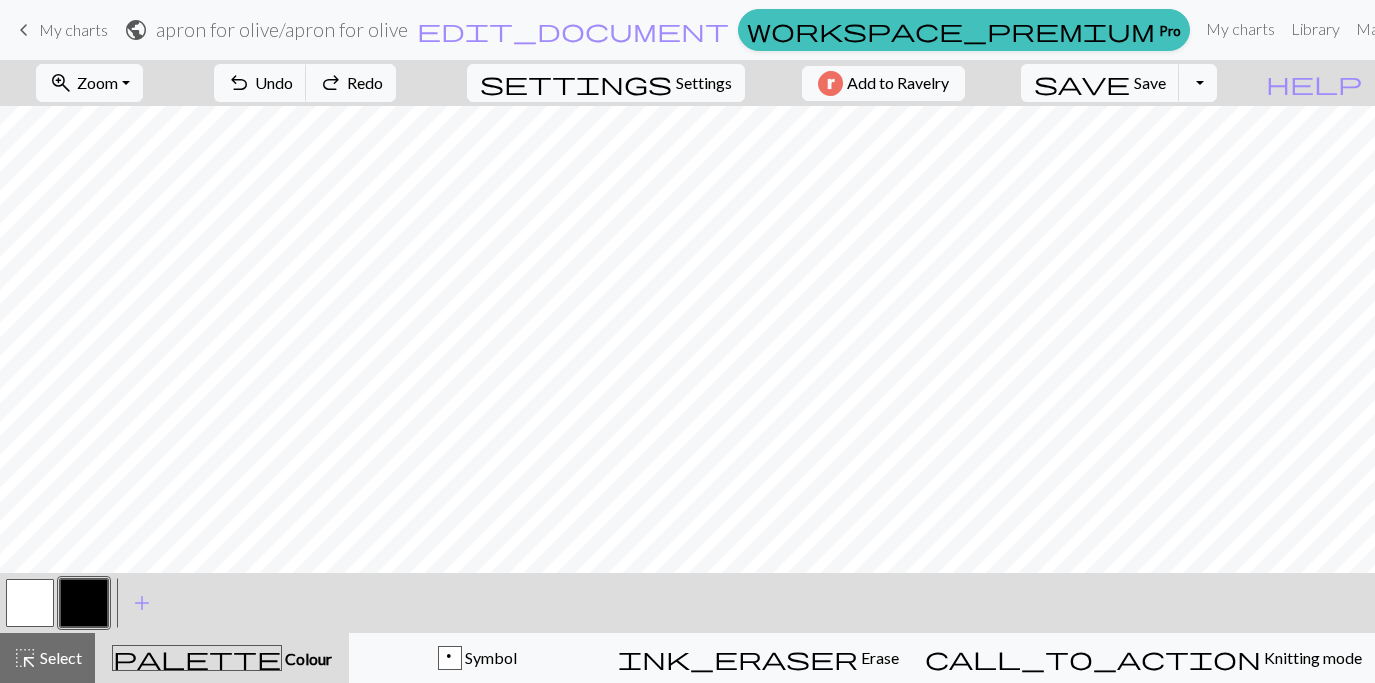 click at bounding box center [30, 603] 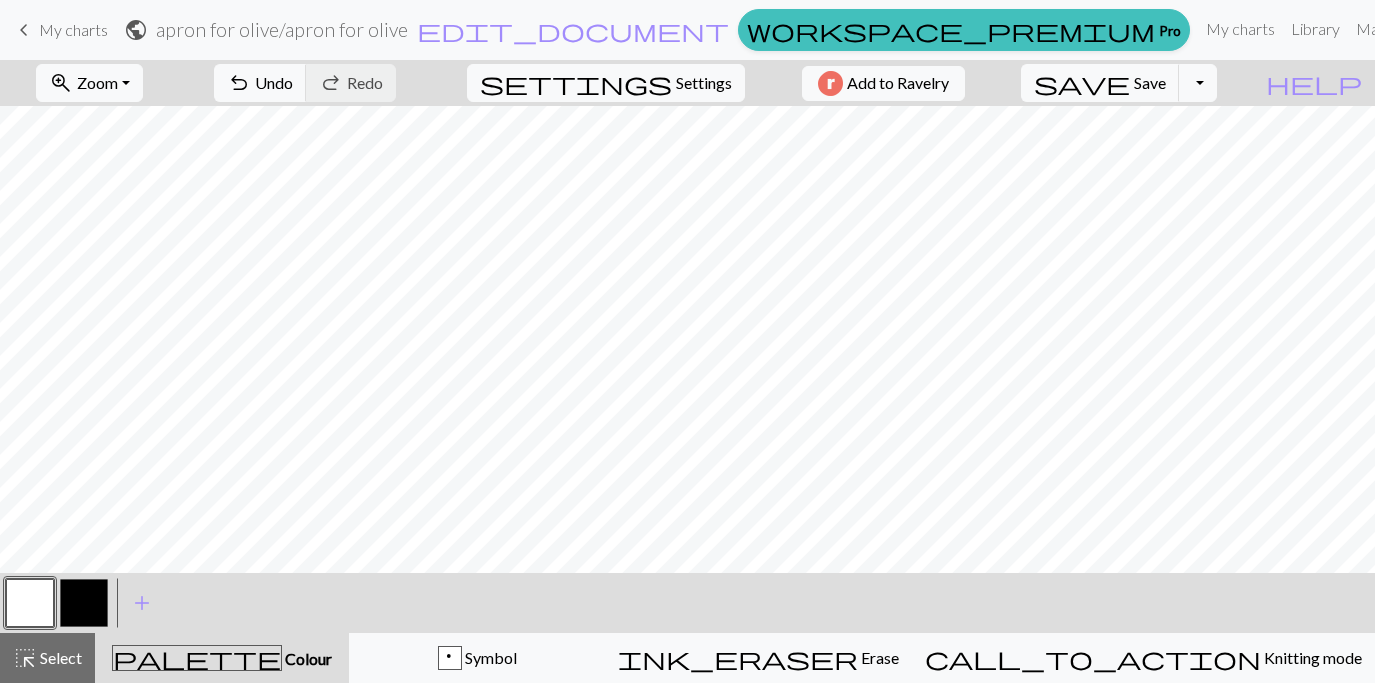click at bounding box center [84, 603] 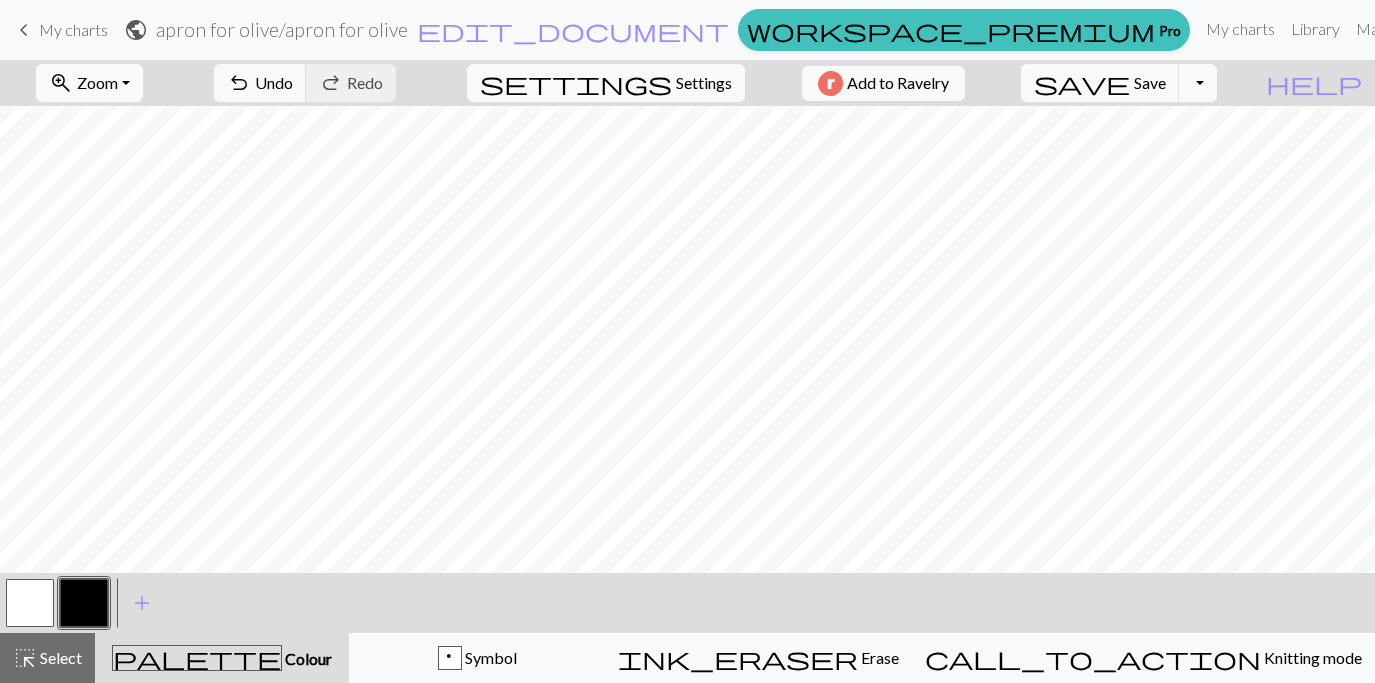 click at bounding box center (30, 603) 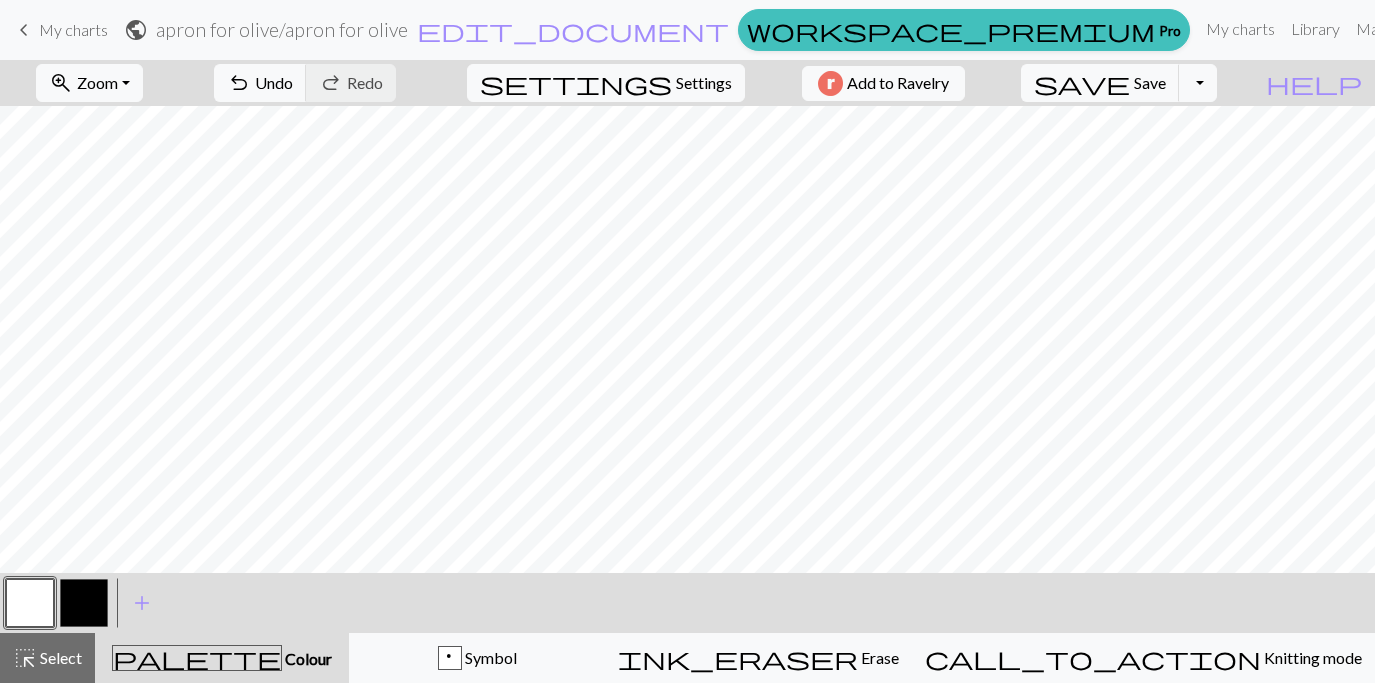 click at bounding box center [84, 603] 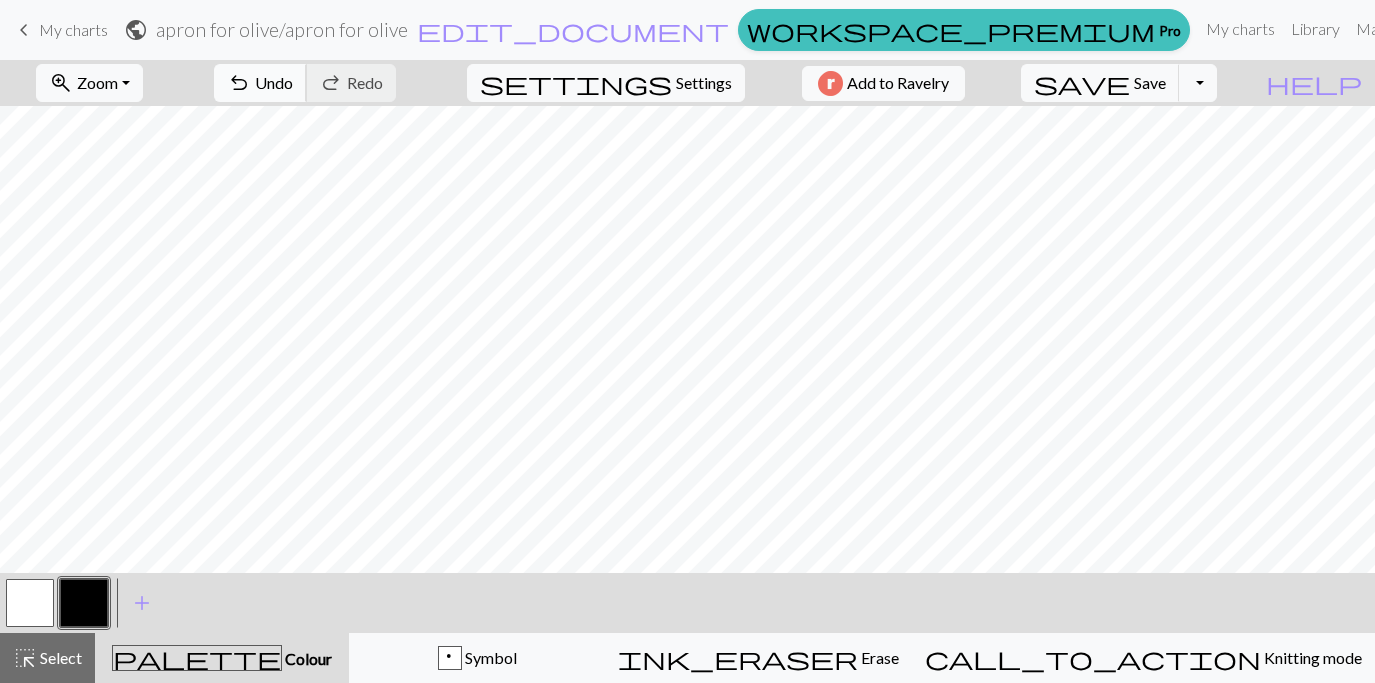 click on "Undo" at bounding box center (274, 82) 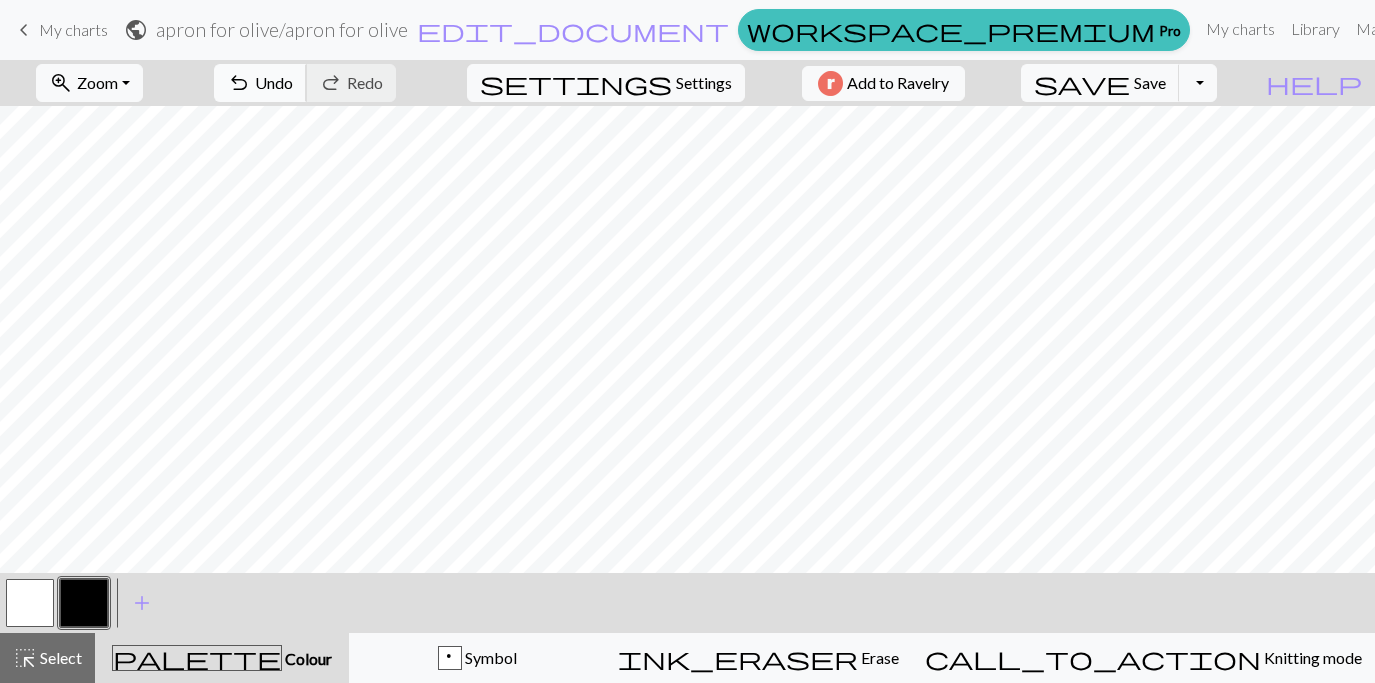 click on "Undo" at bounding box center [274, 82] 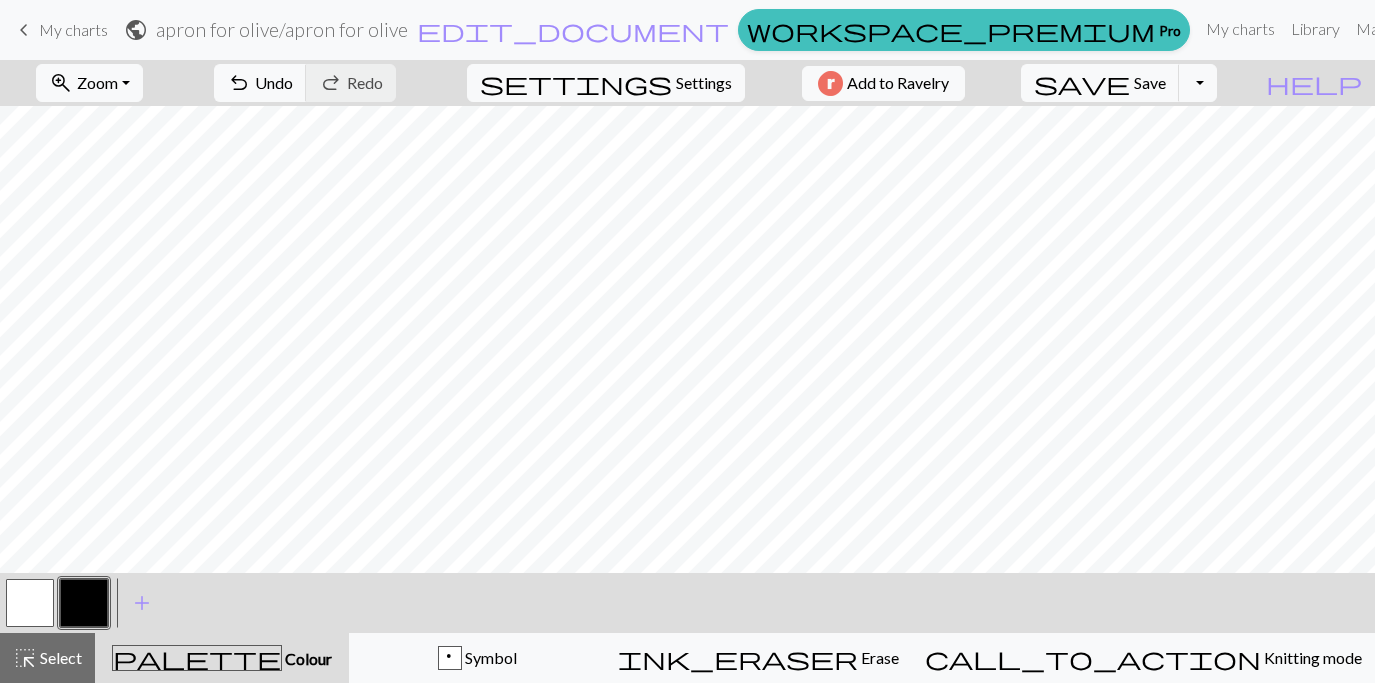 click at bounding box center (30, 603) 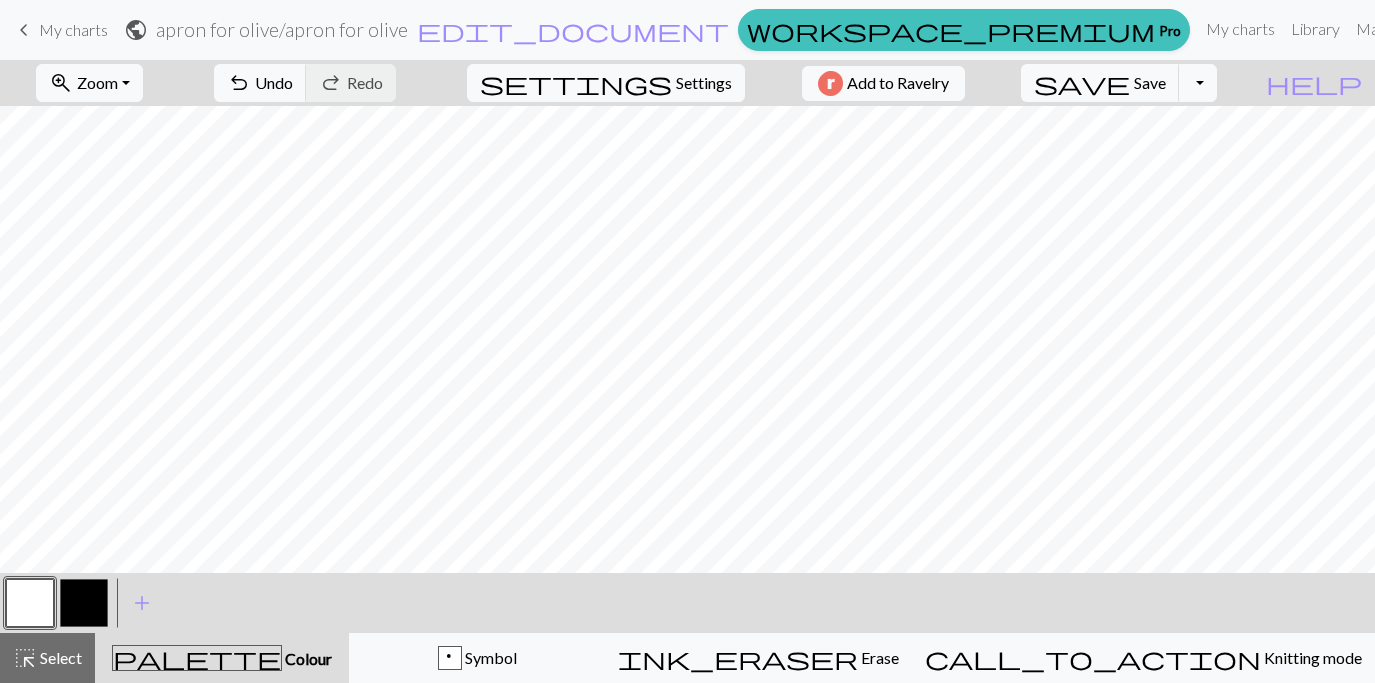 click at bounding box center [84, 603] 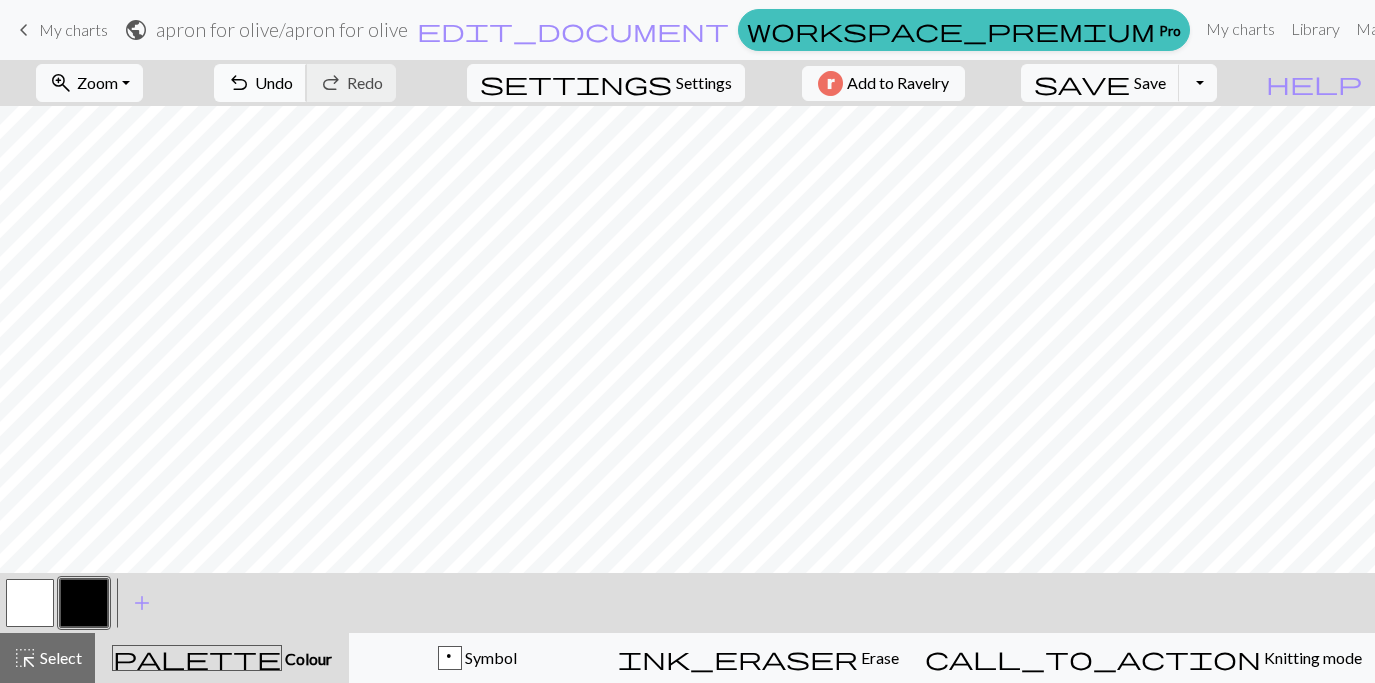 click on "undo" at bounding box center [239, 83] 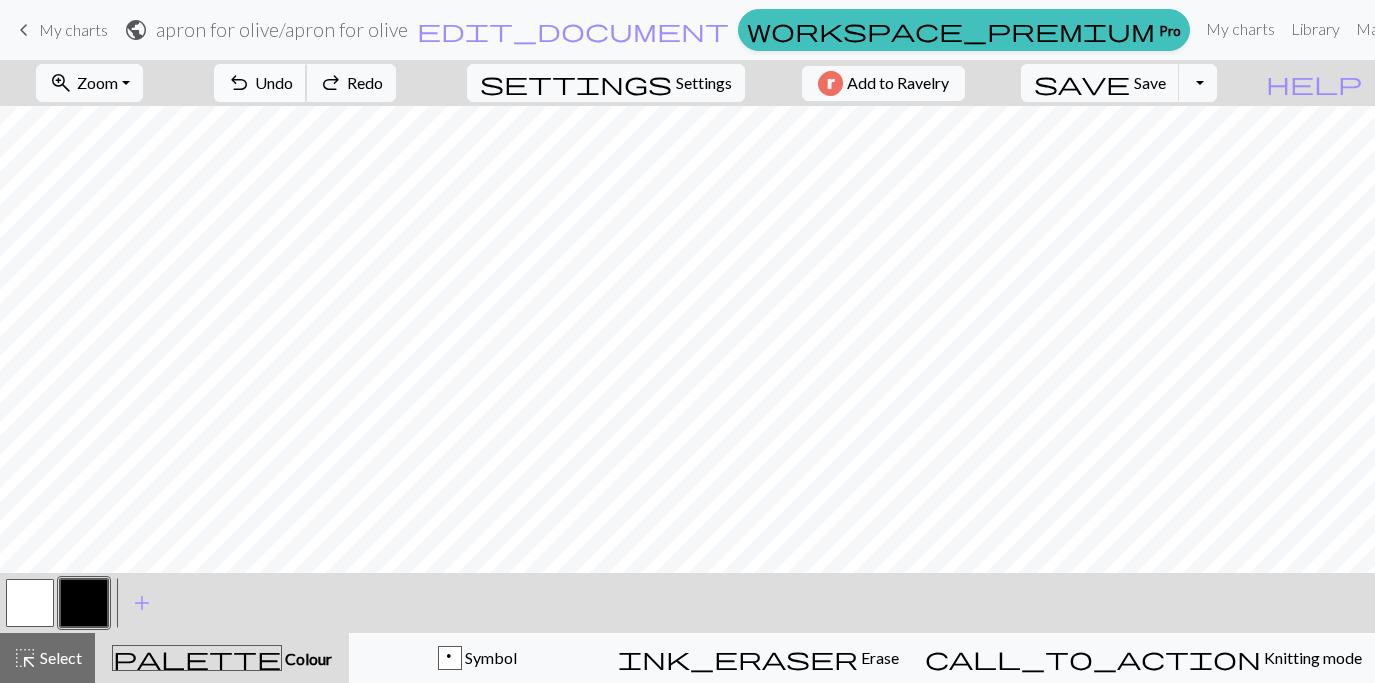 click on "undo" at bounding box center [239, 83] 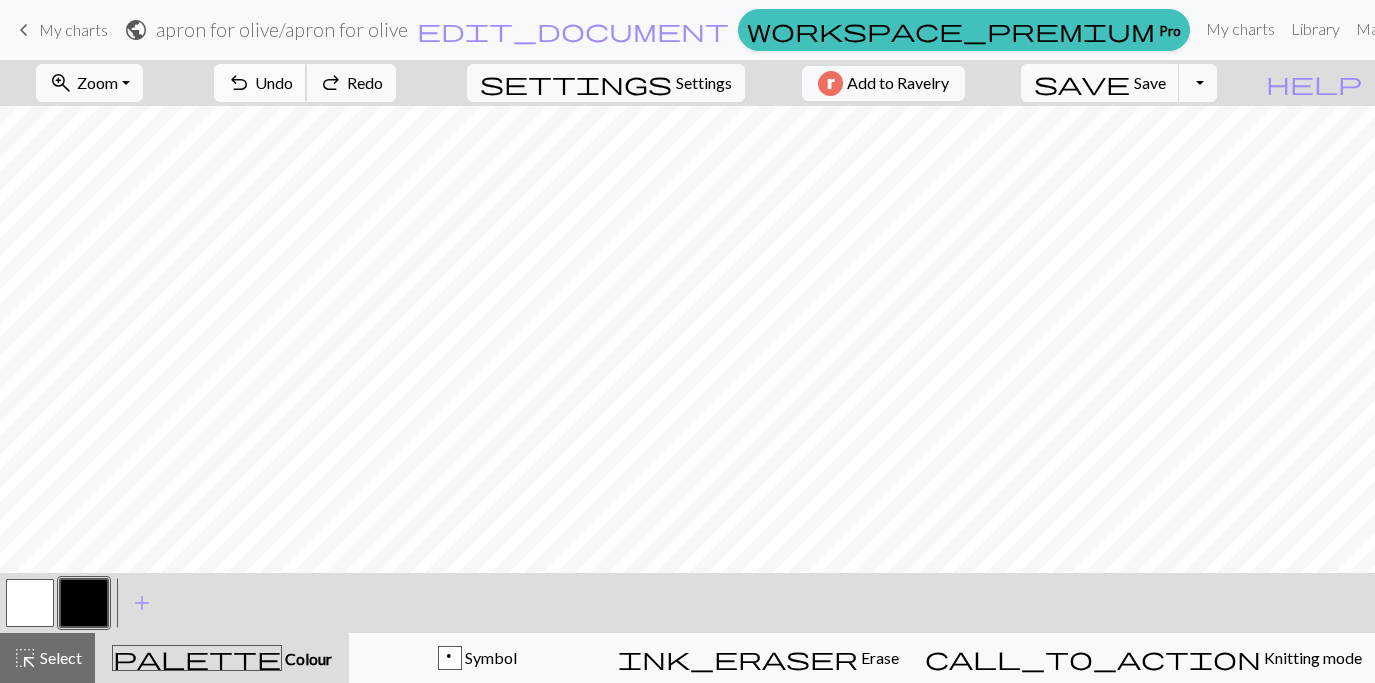 click on "undo" at bounding box center [239, 83] 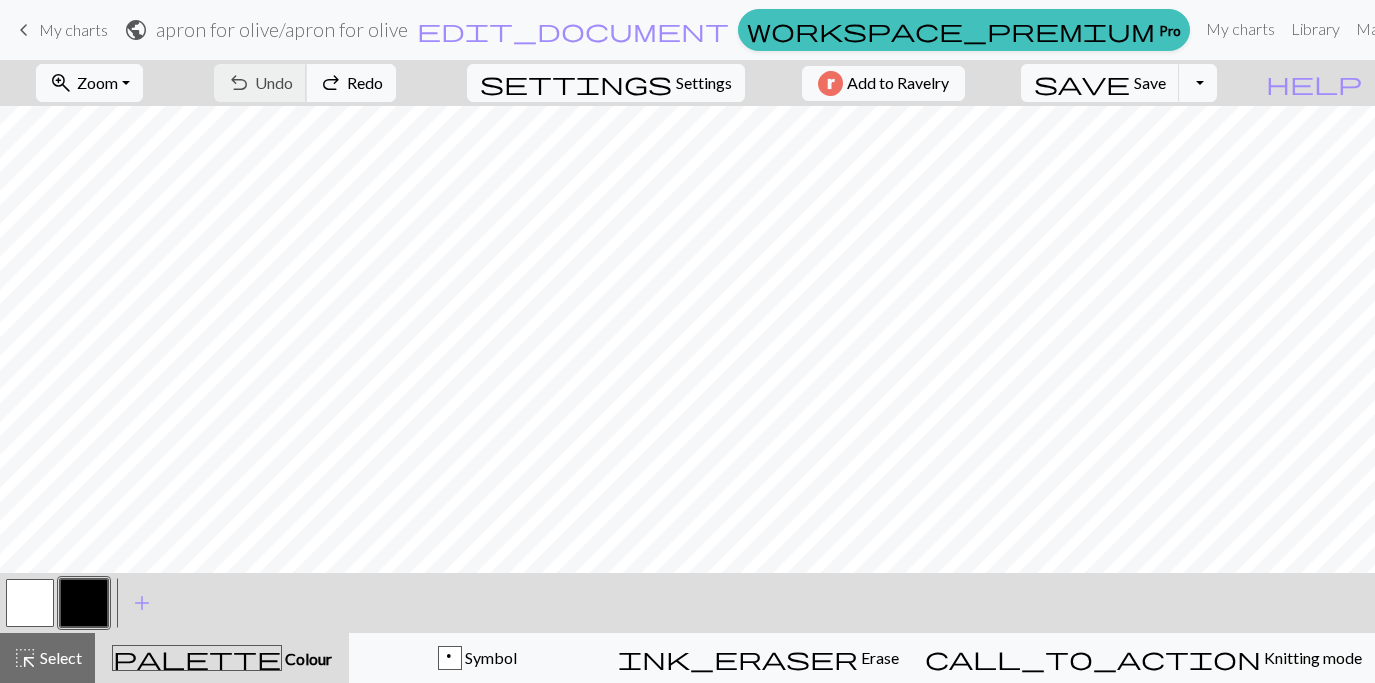 click on "undo Undo Undo redo Redo Redo" at bounding box center [305, 83] 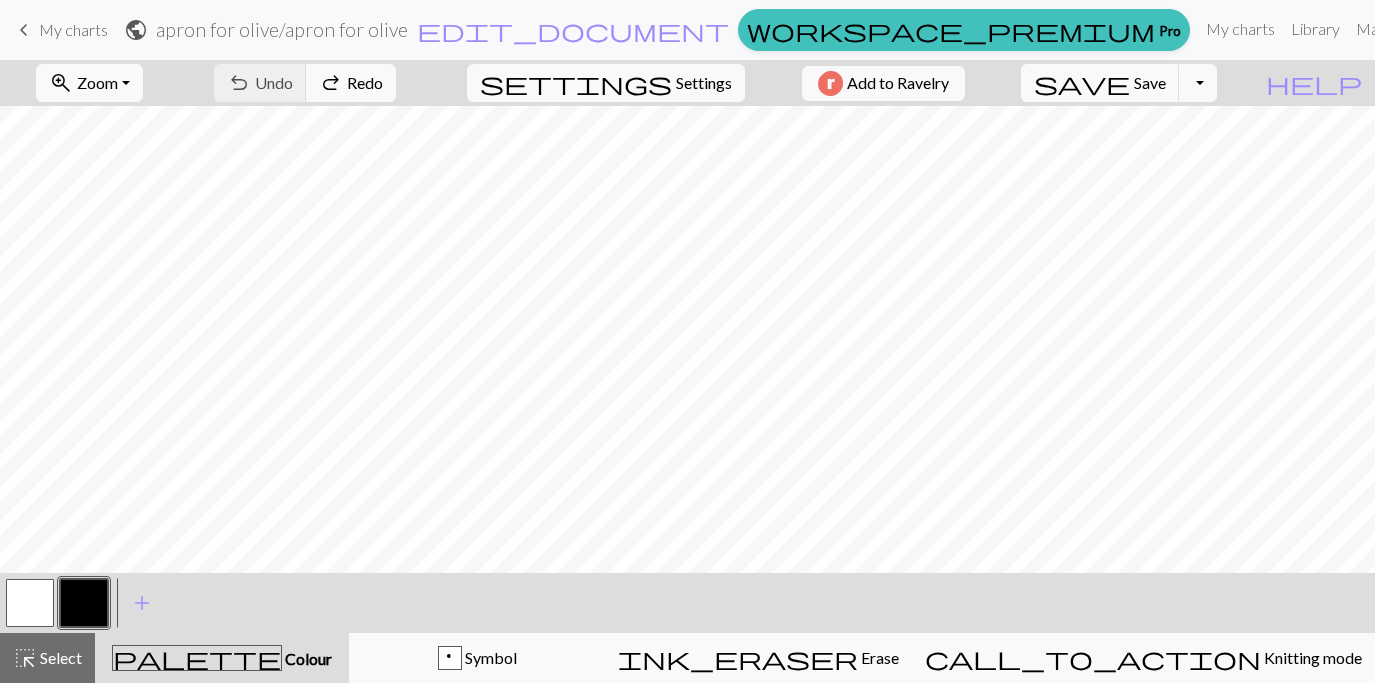click at bounding box center (30, 603) 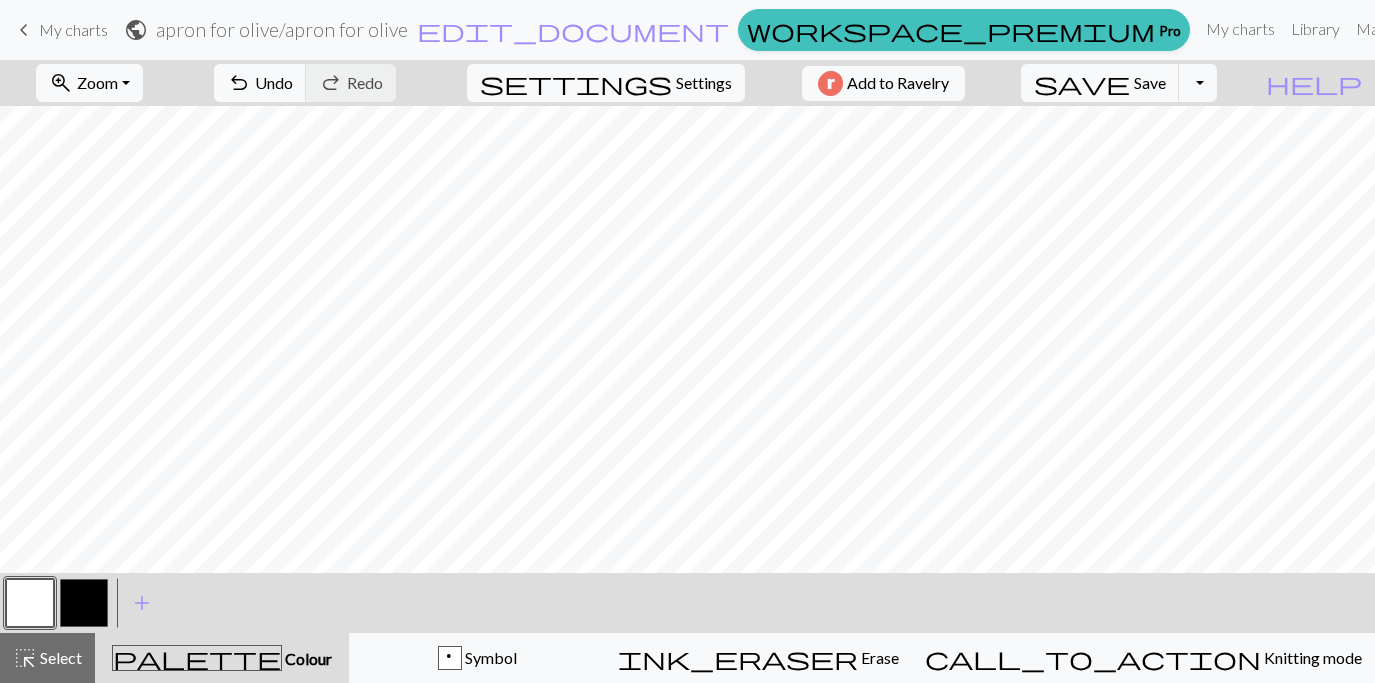 click at bounding box center (84, 603) 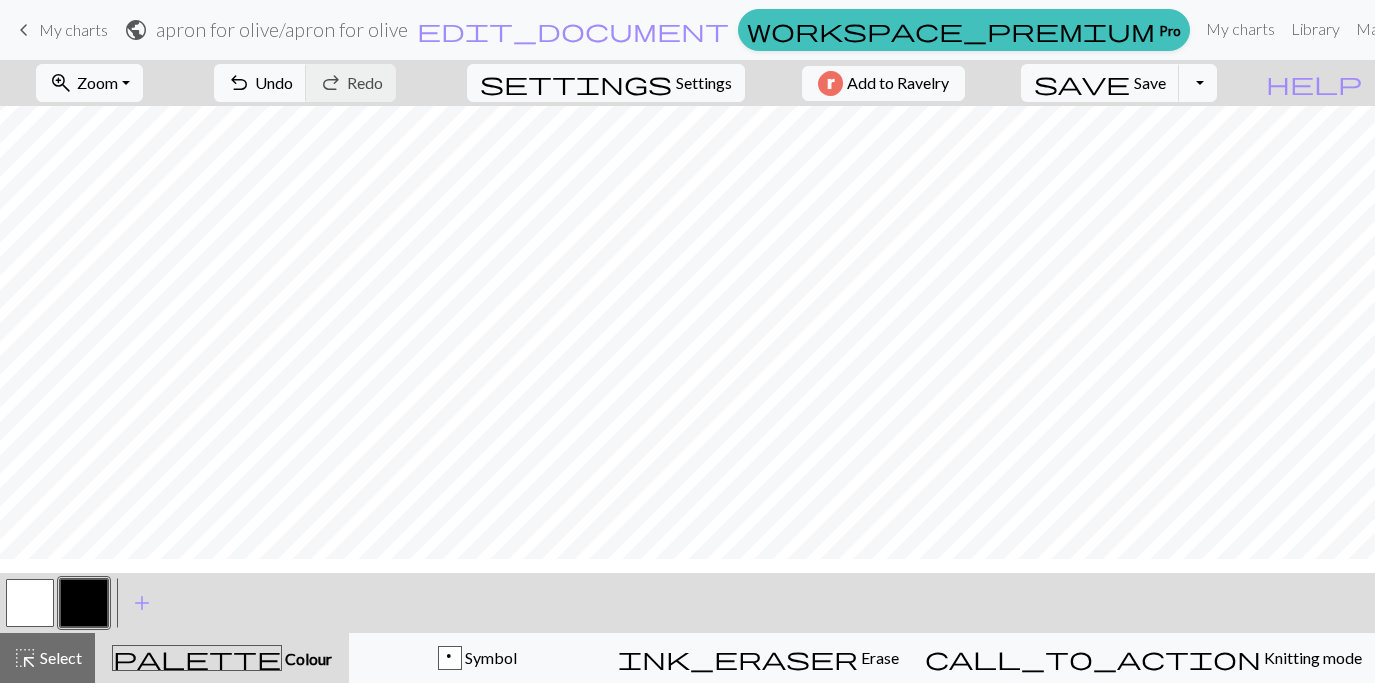 scroll, scrollTop: 0, scrollLeft: 0, axis: both 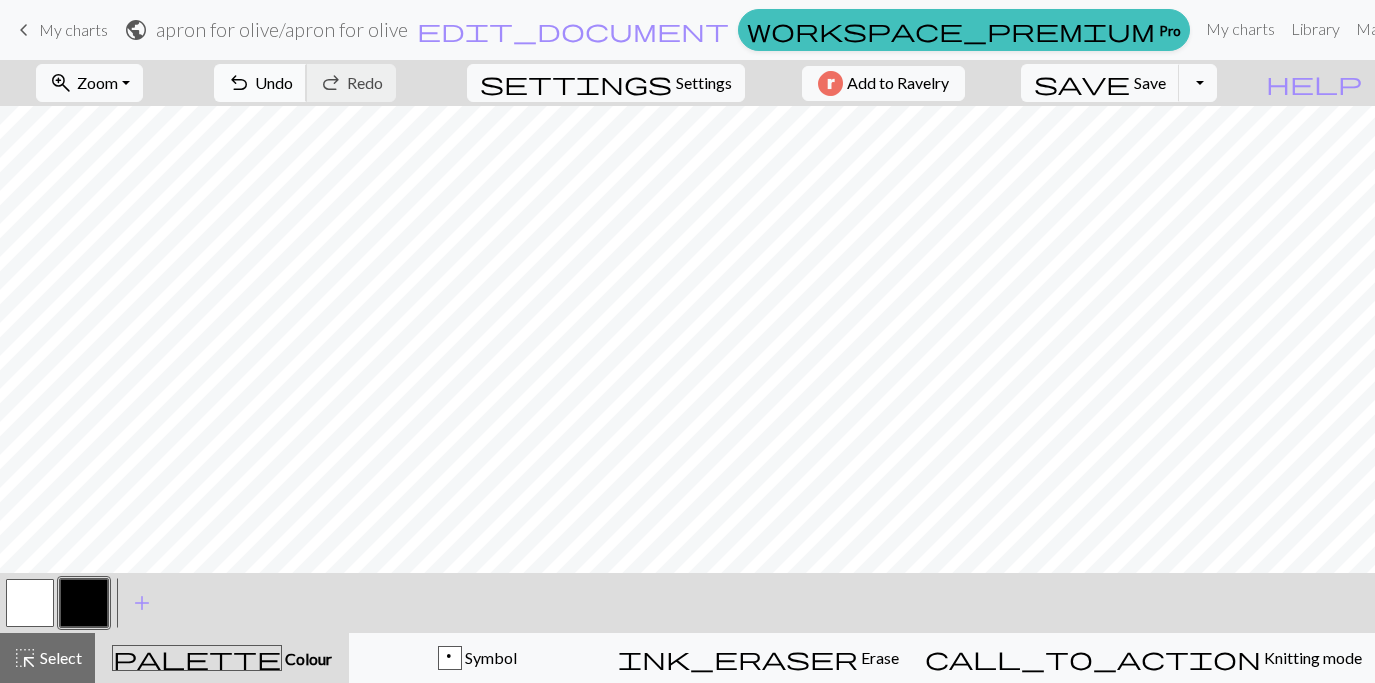click on "Undo" at bounding box center (274, 82) 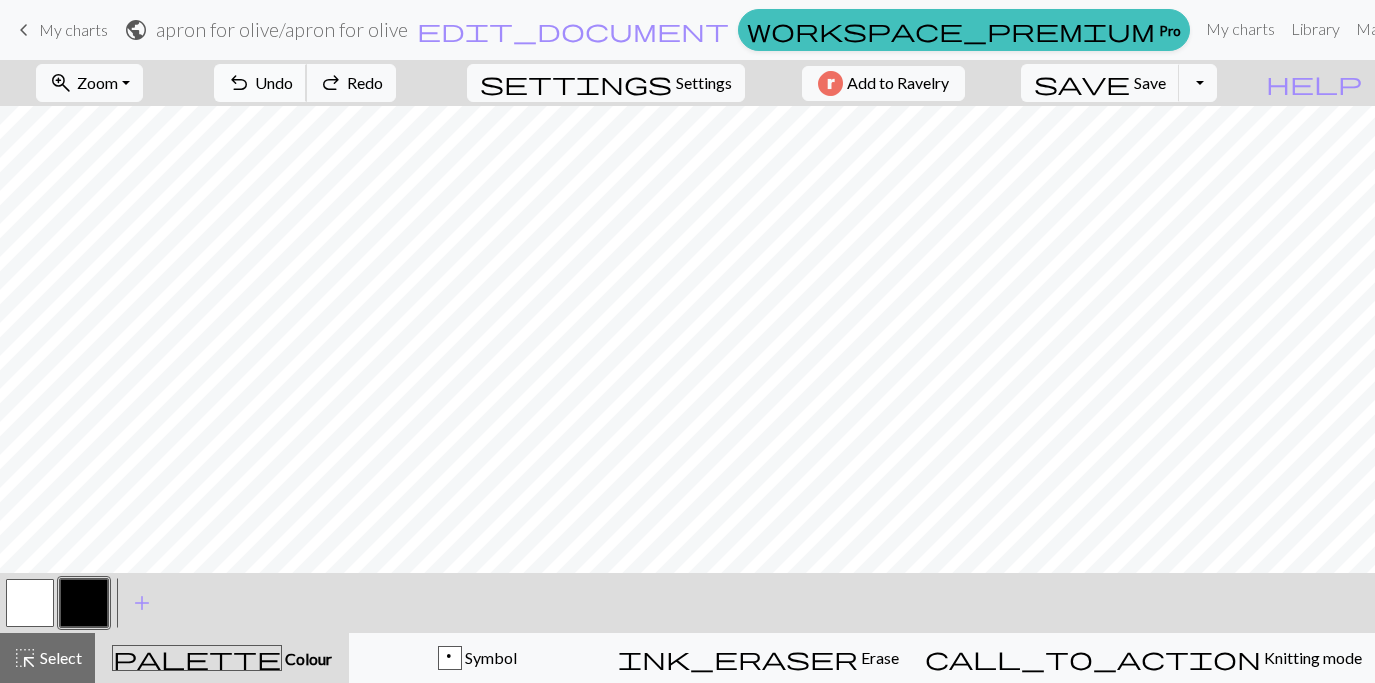 click on "Undo" at bounding box center (274, 82) 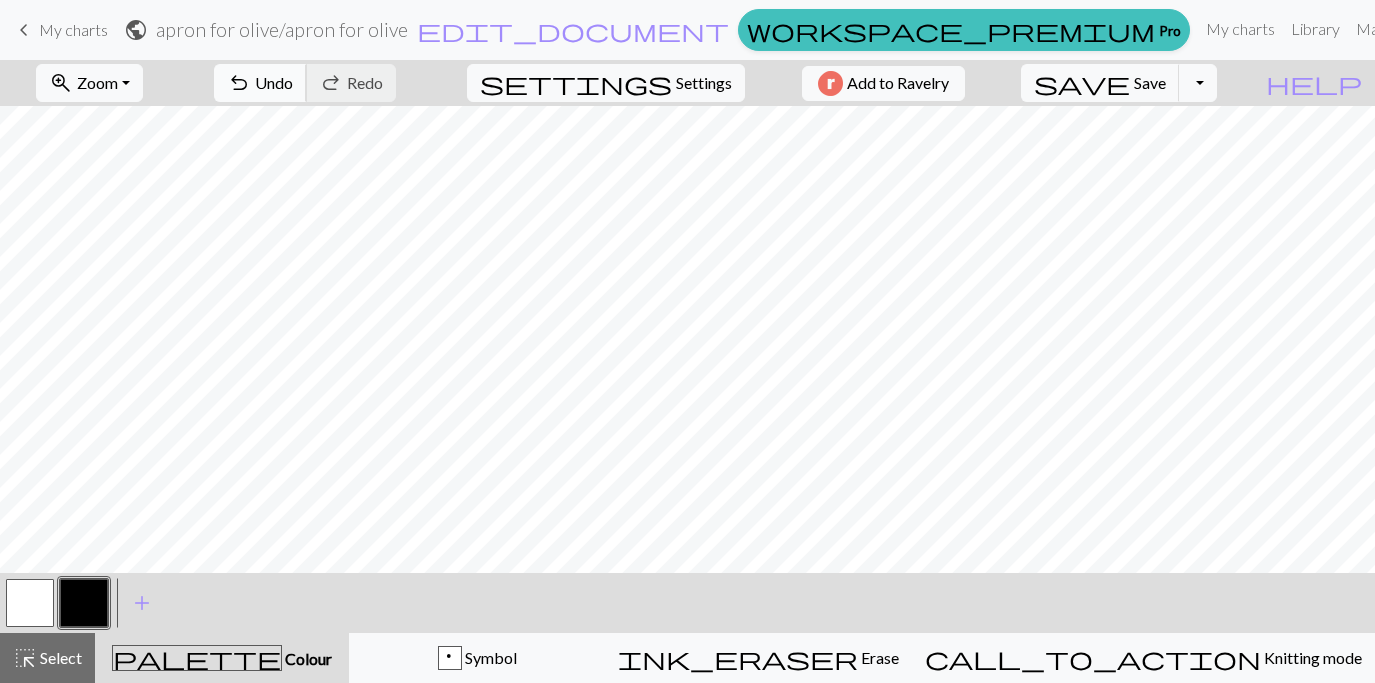 click on "Undo" at bounding box center (274, 82) 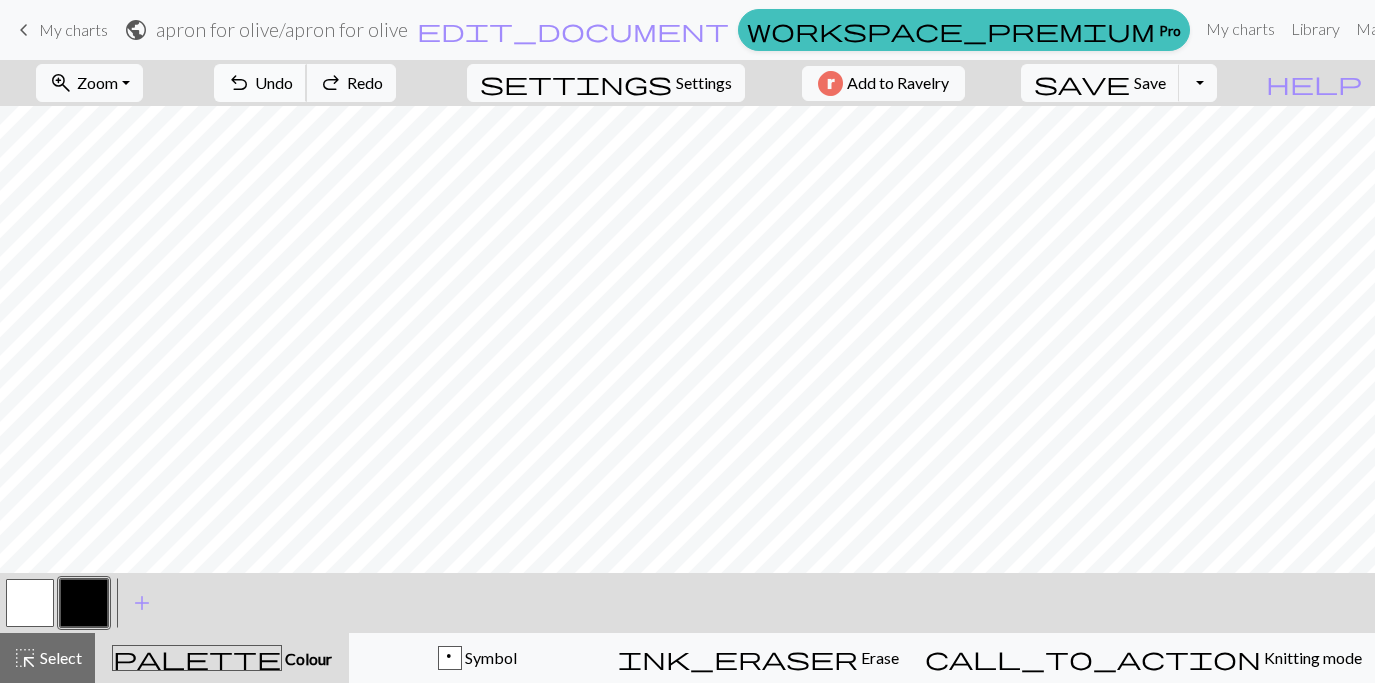 click on "Undo" at bounding box center [274, 82] 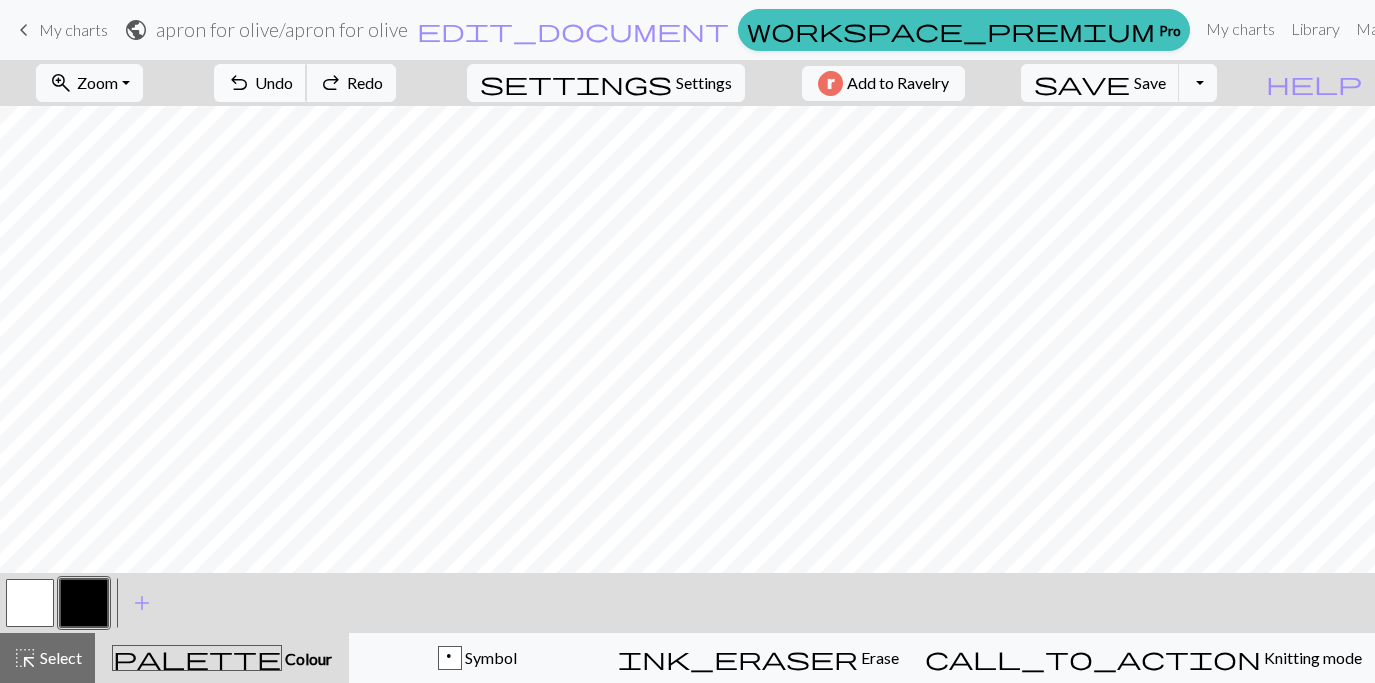 click on "Undo" at bounding box center (274, 82) 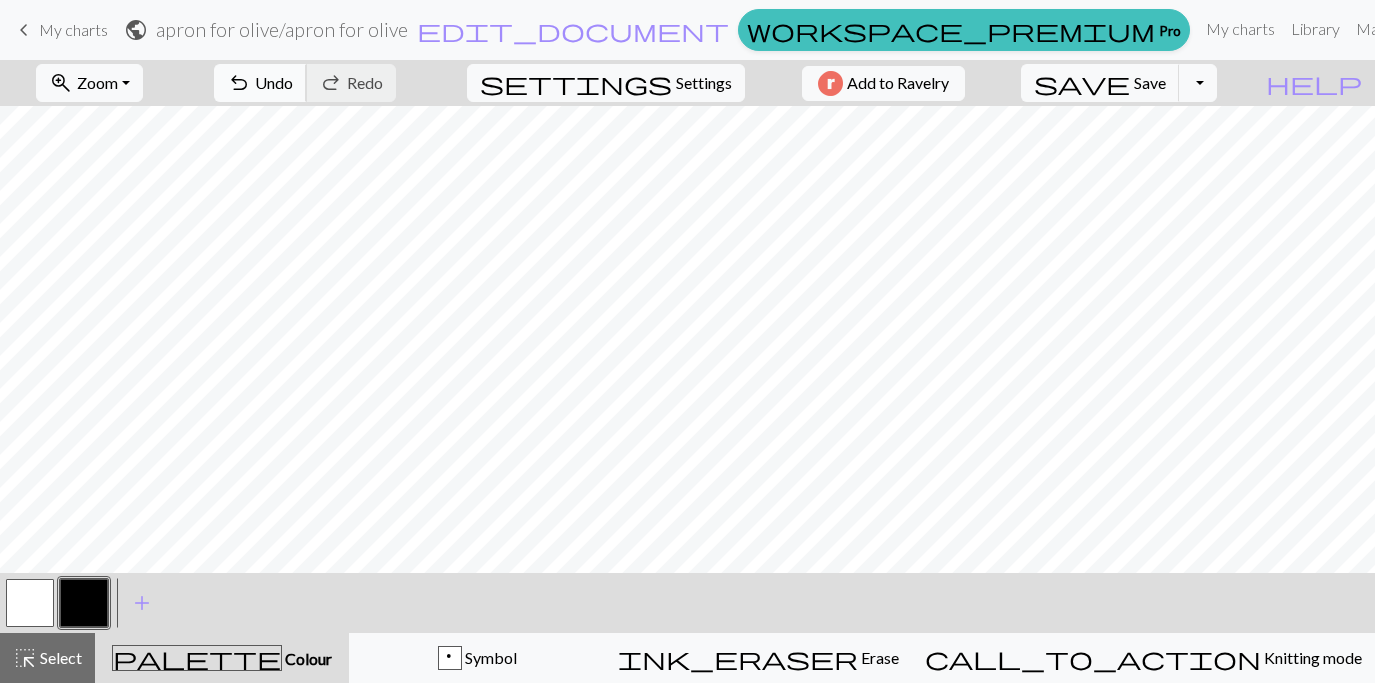 click on "undo Undo Undo" at bounding box center [260, 83] 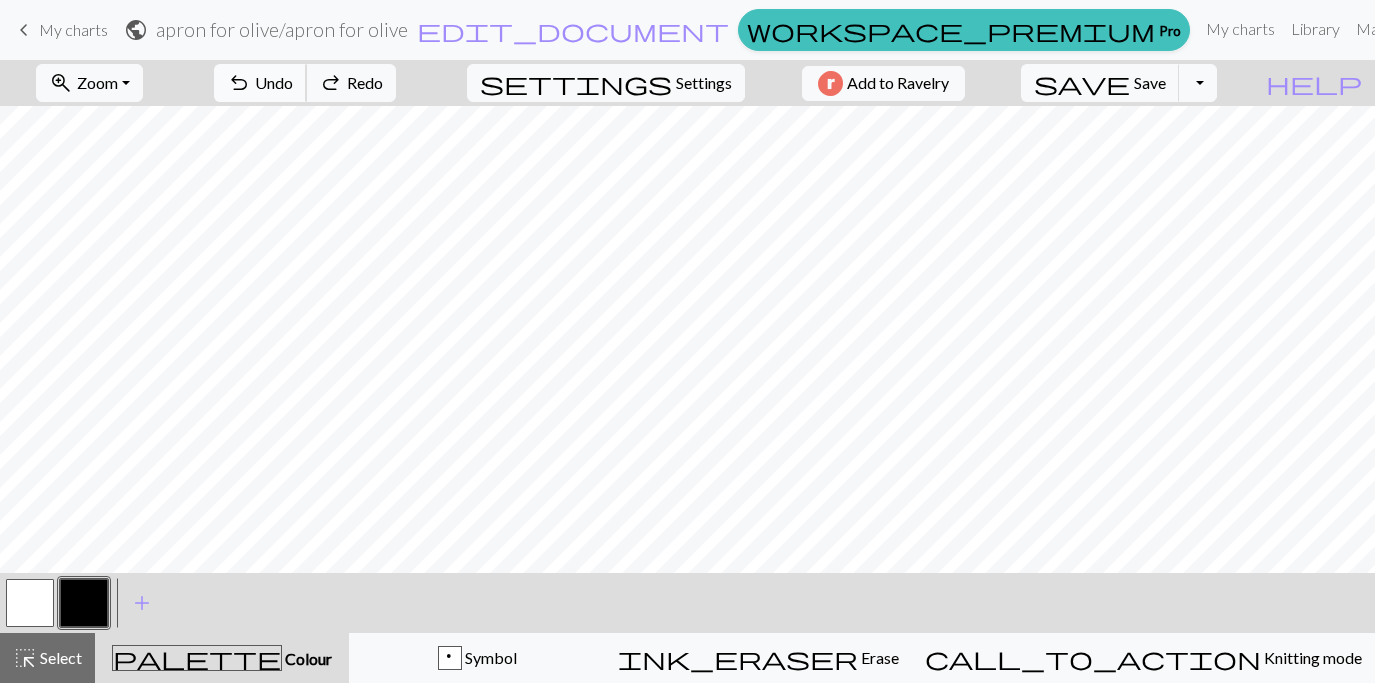 click on "undo Undo Undo" at bounding box center (260, 83) 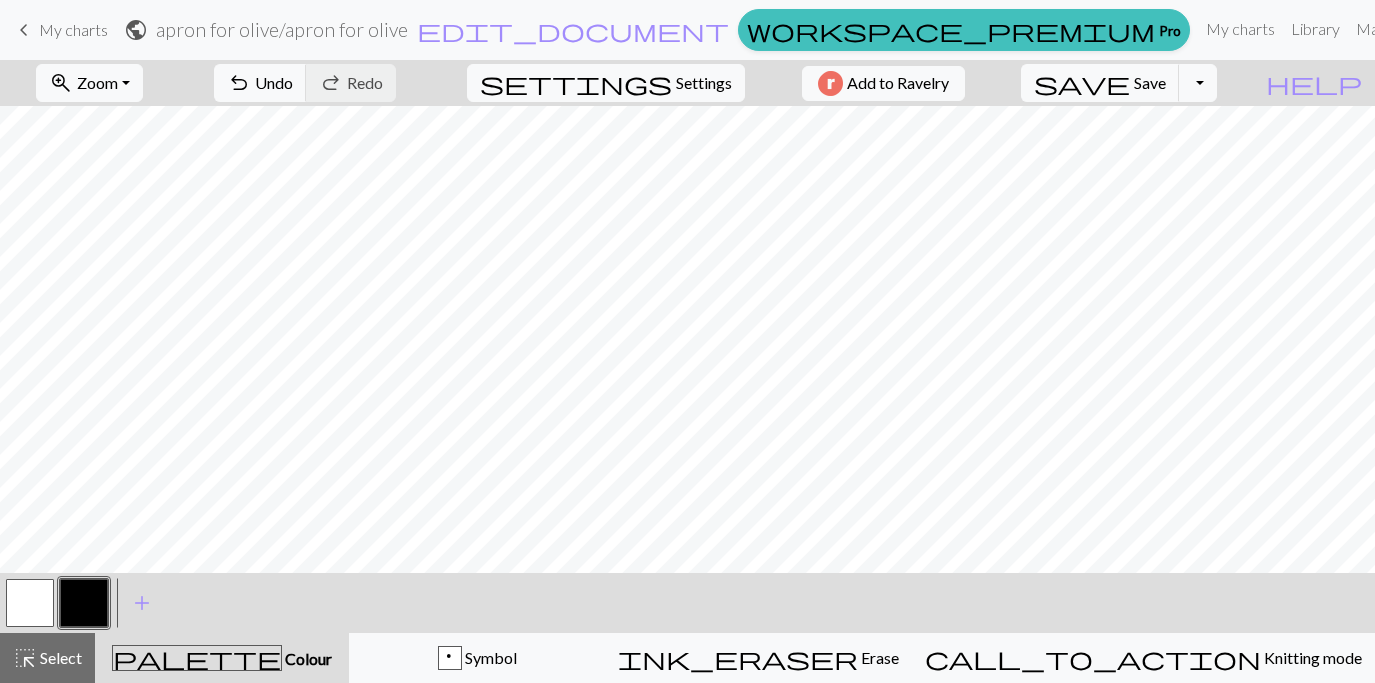 click at bounding box center (30, 603) 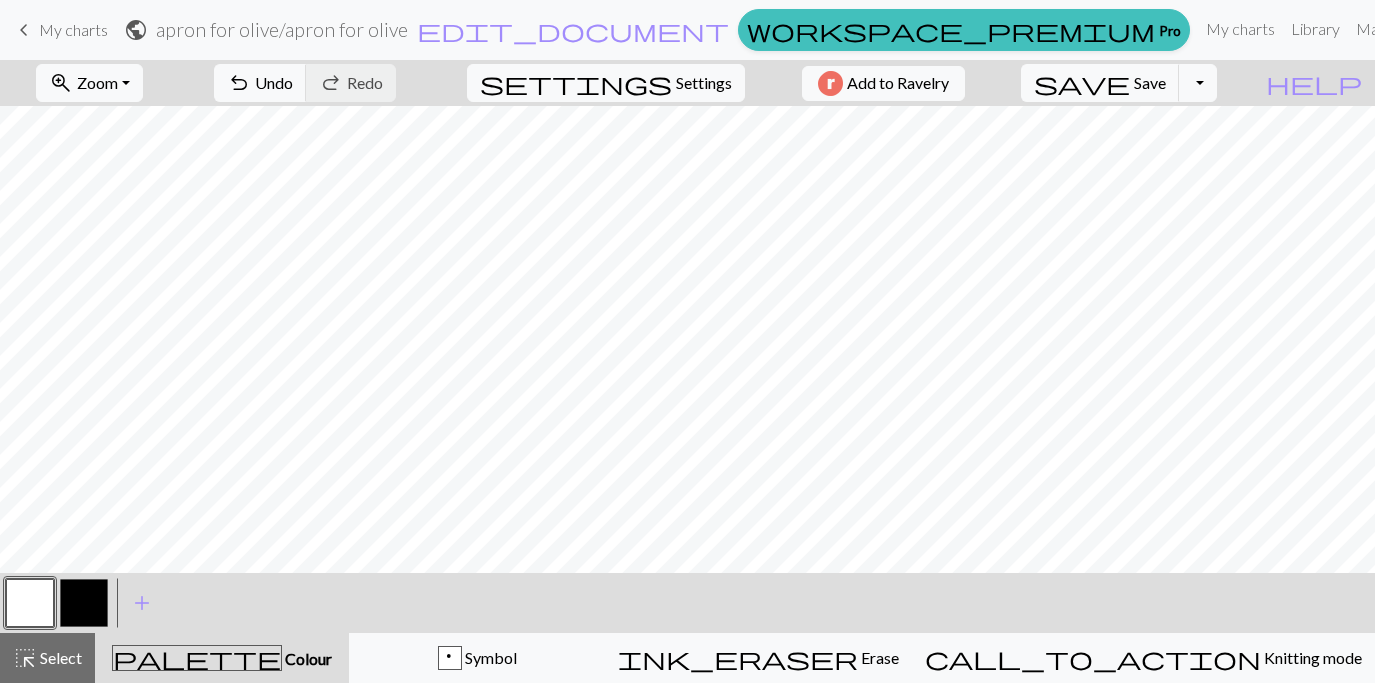 click at bounding box center (84, 603) 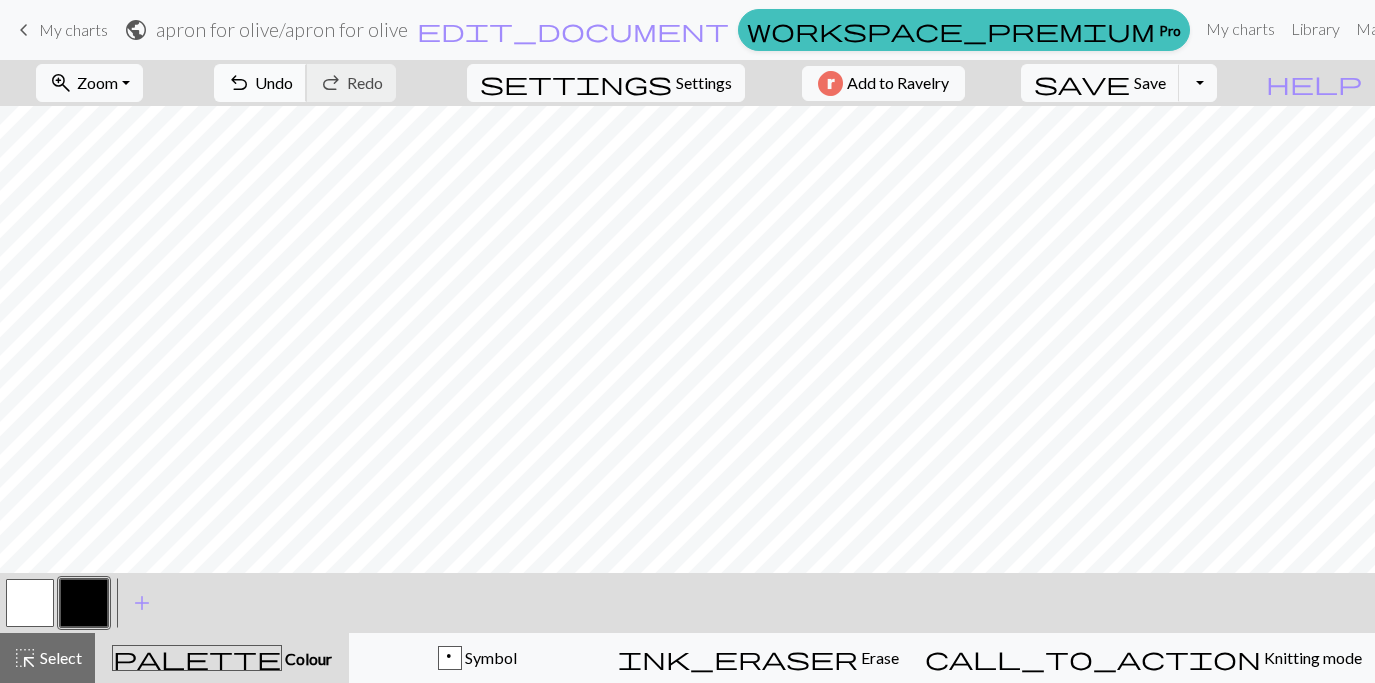 click on "Undo" at bounding box center [274, 82] 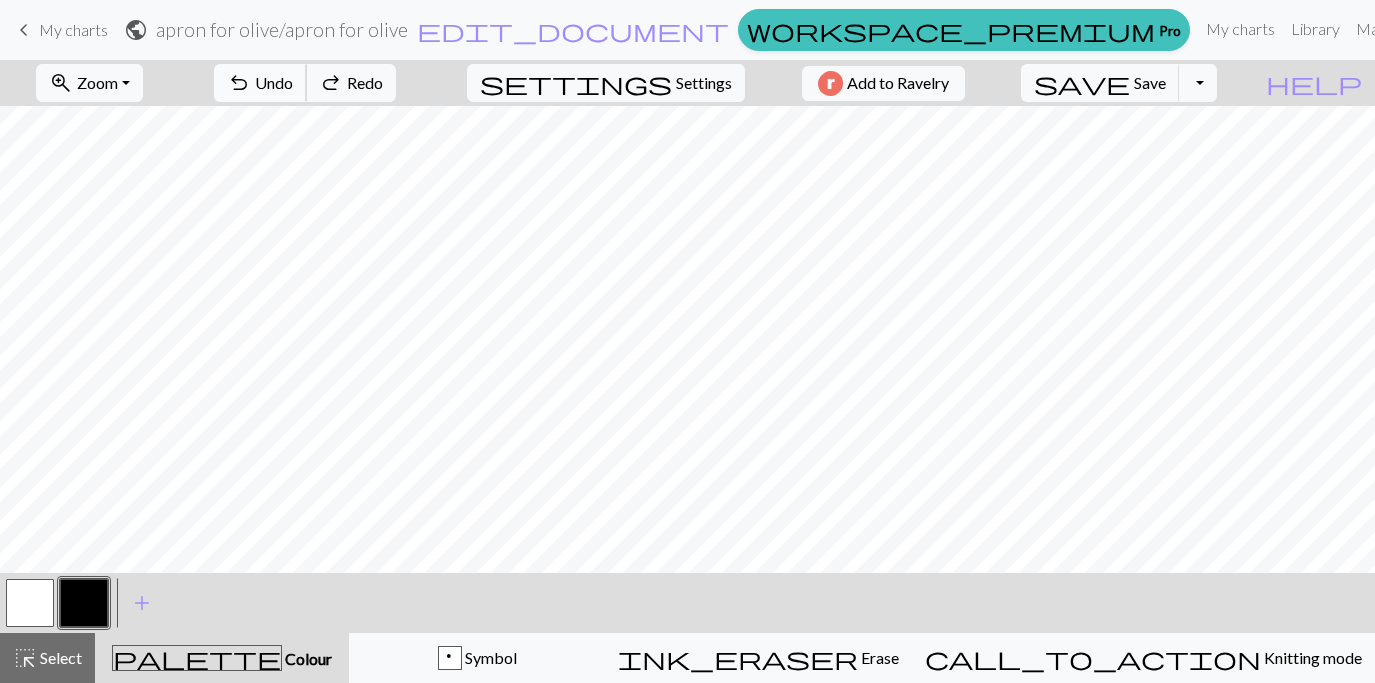 click on "Undo" at bounding box center [274, 82] 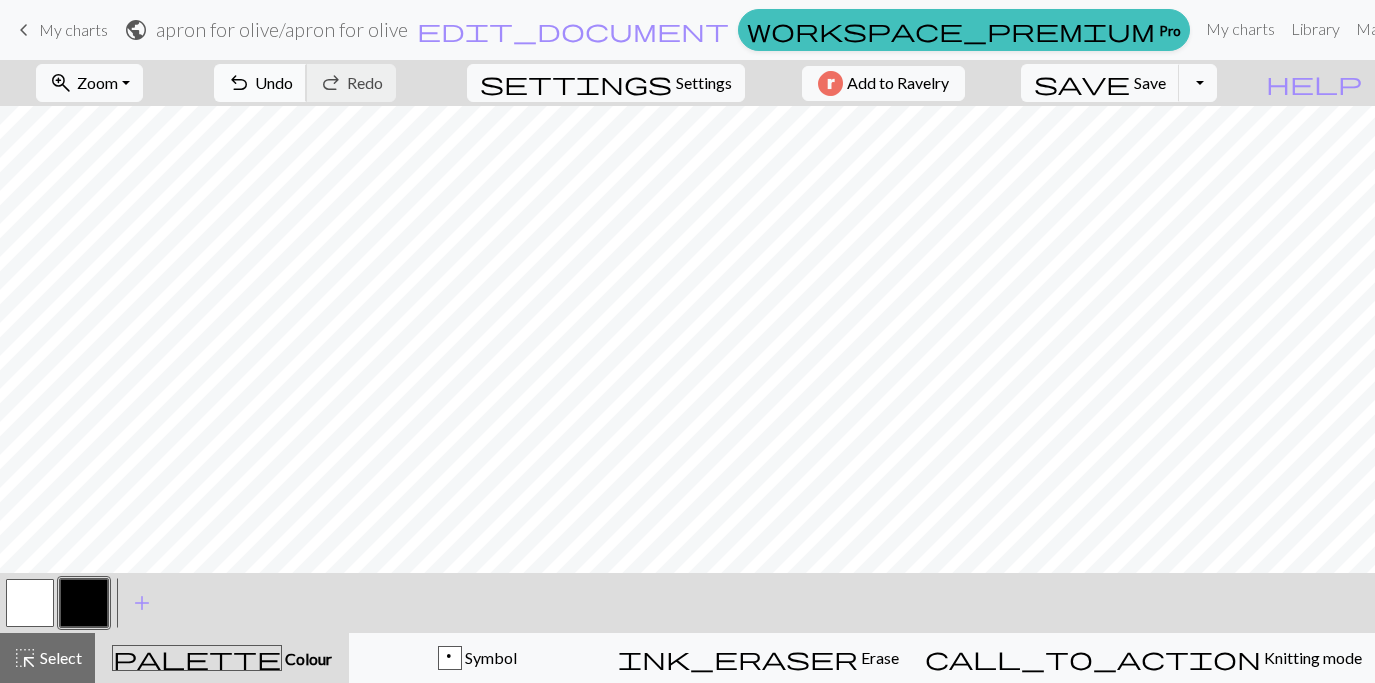 click on "Undo" at bounding box center [274, 82] 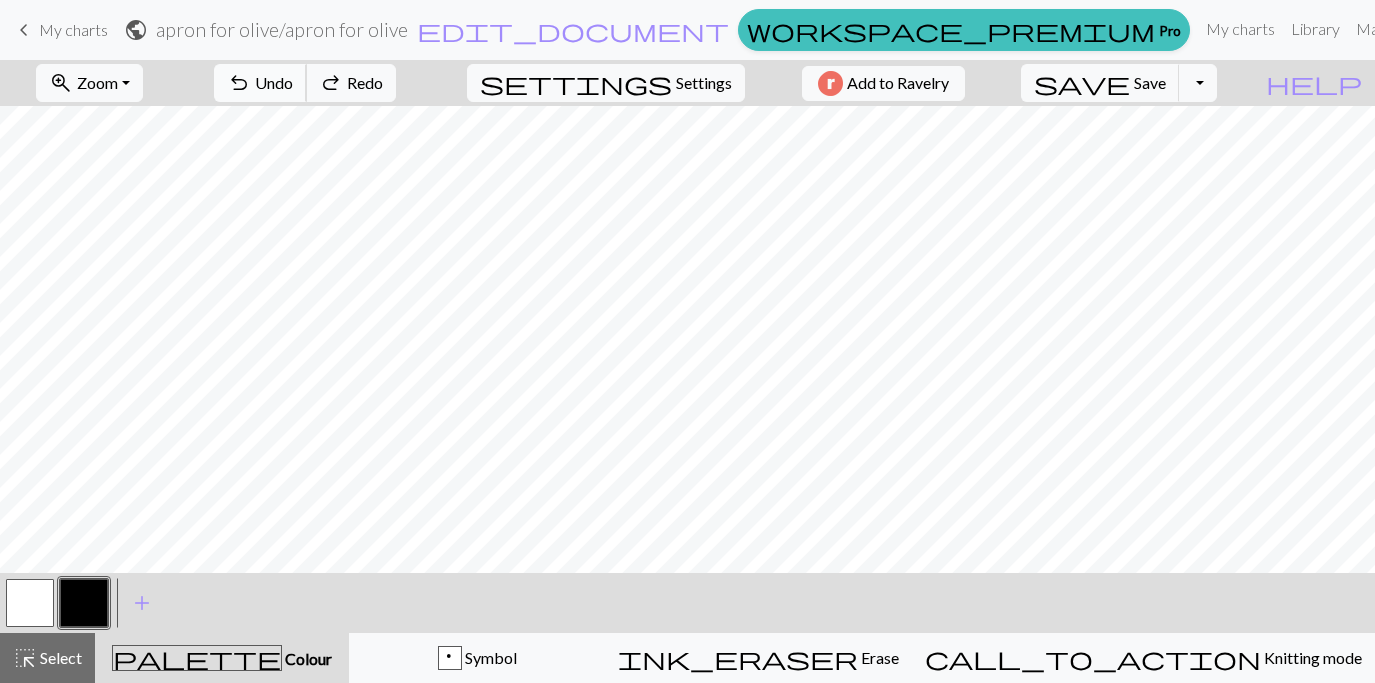 click on "undo Undo Undo" at bounding box center (260, 83) 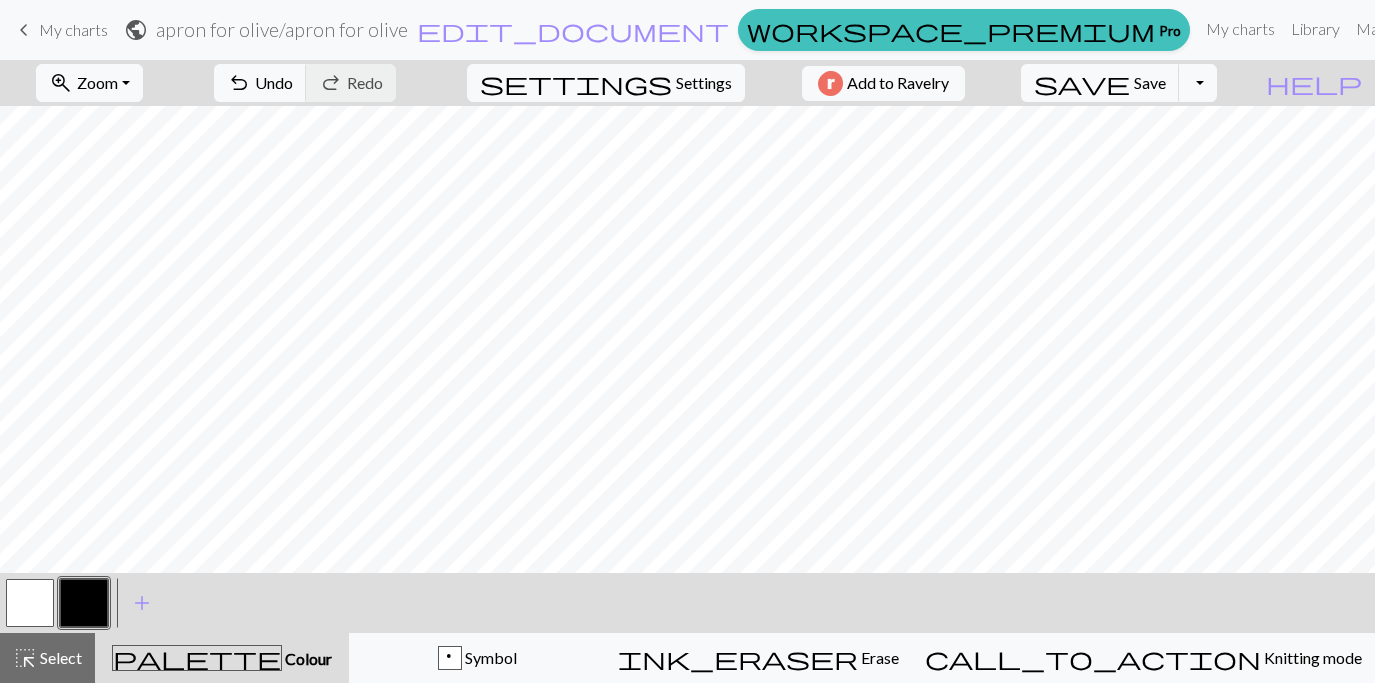 click at bounding box center [30, 603] 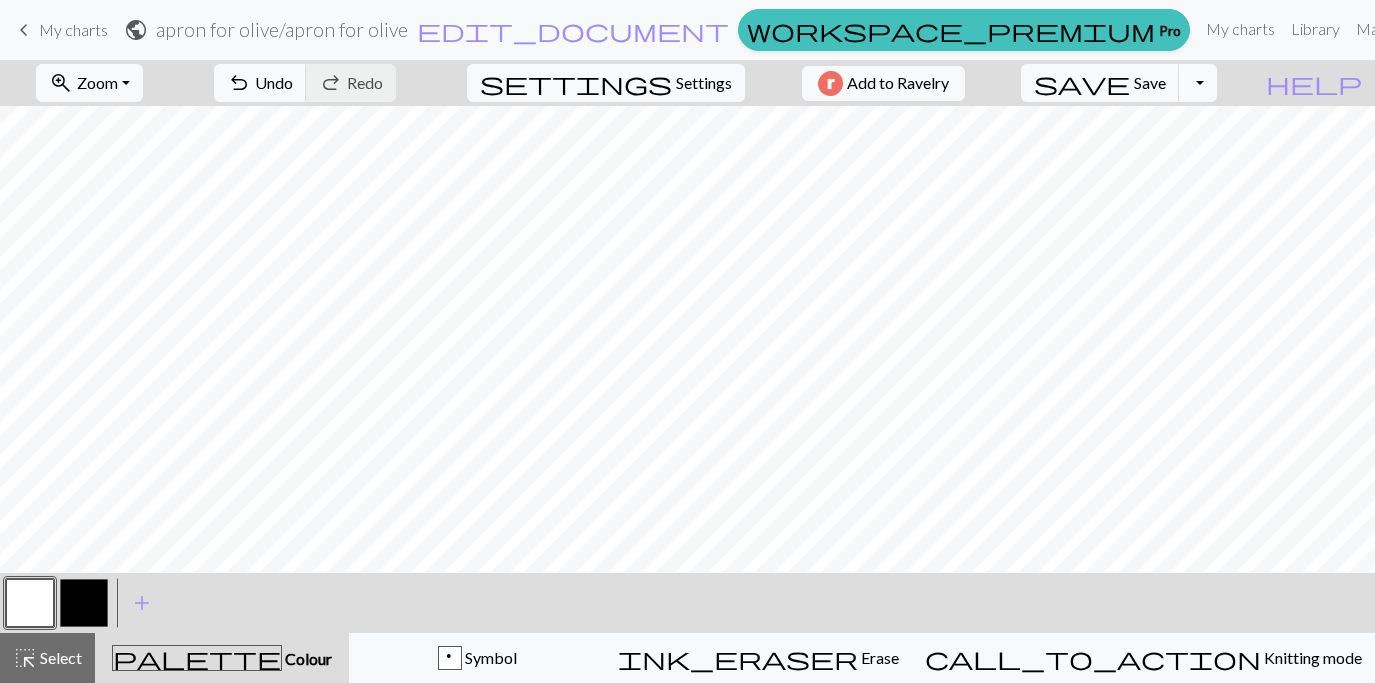 click at bounding box center (84, 603) 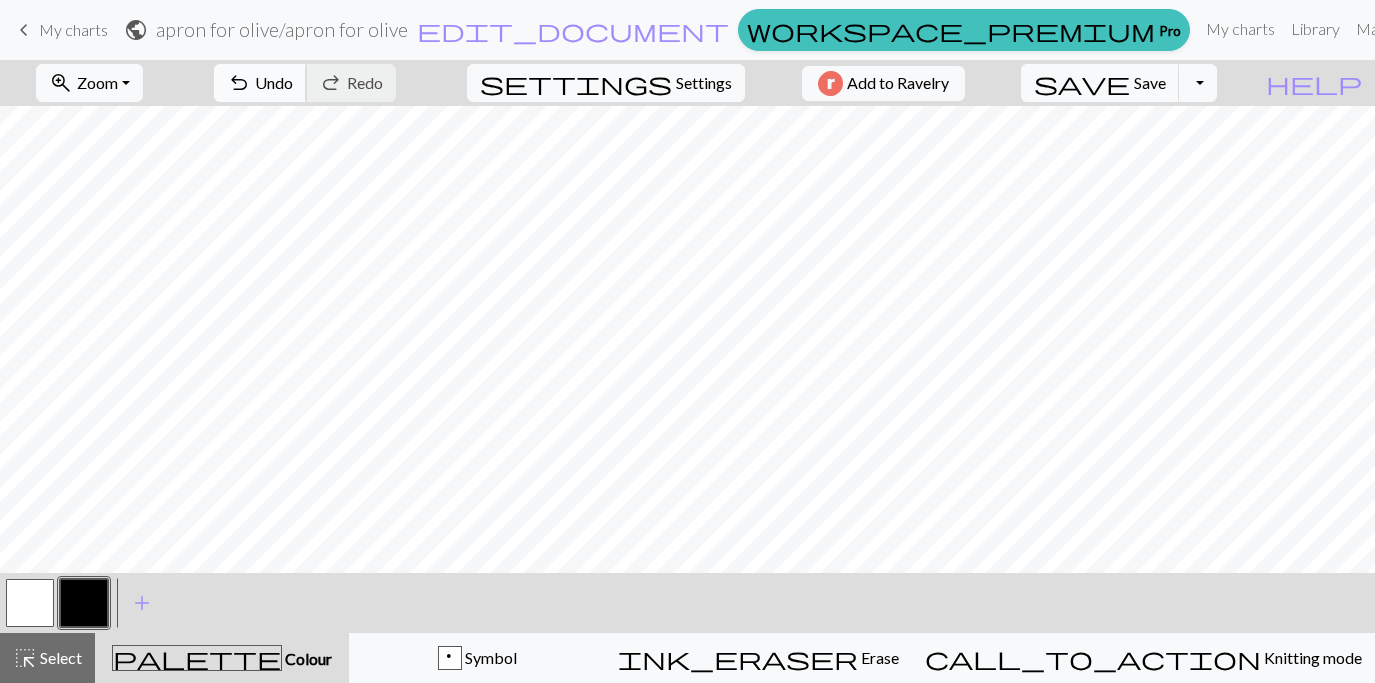 click on "Undo" at bounding box center [274, 82] 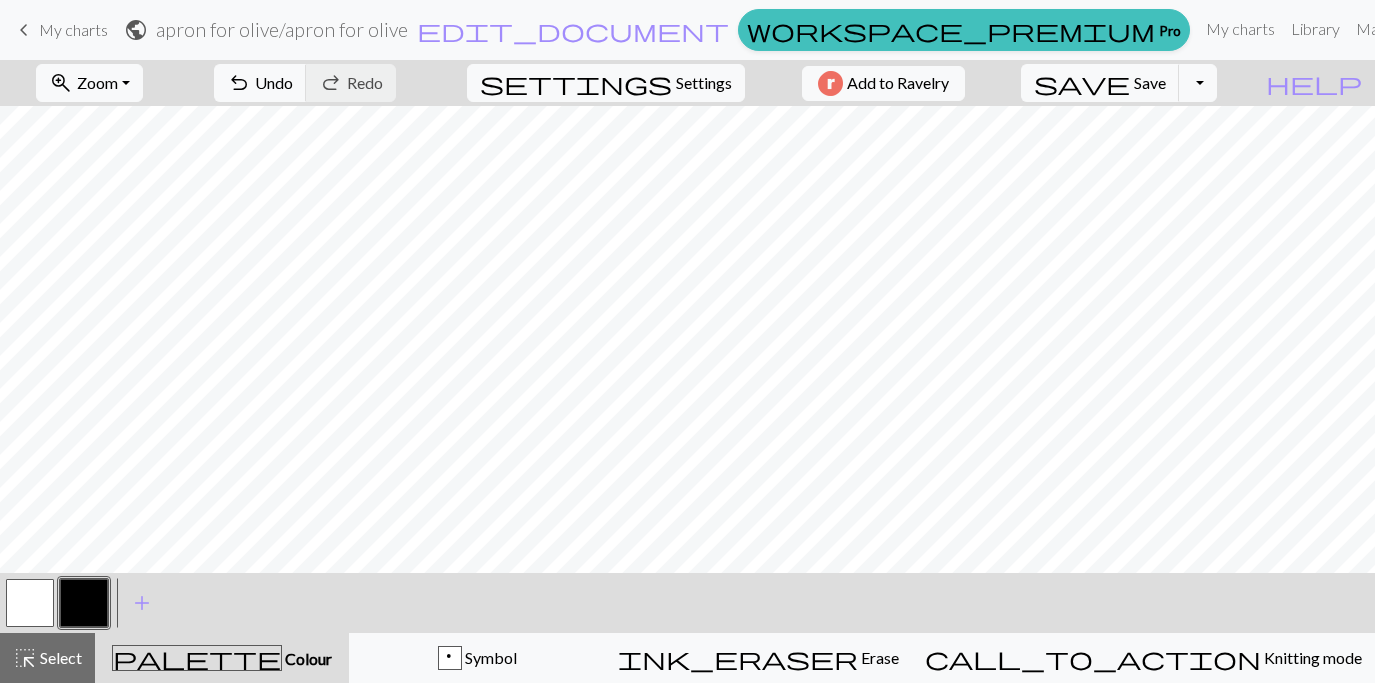 click at bounding box center (30, 603) 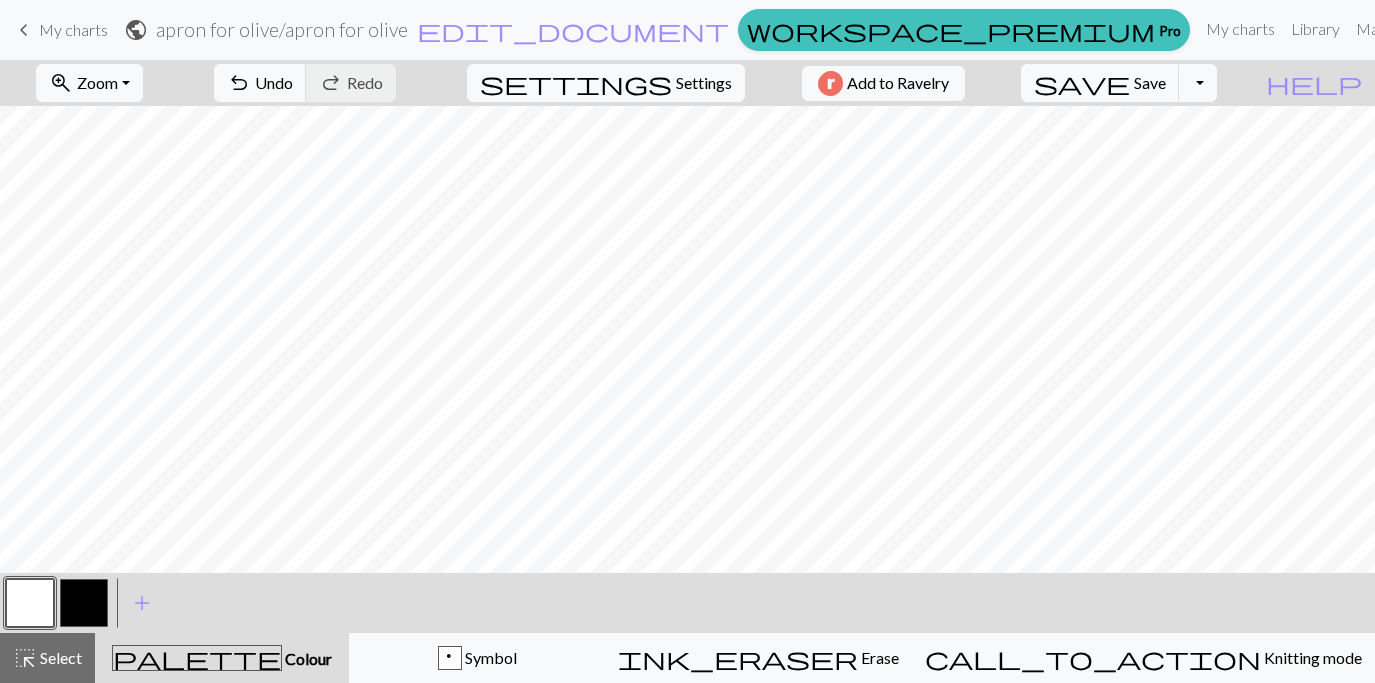click at bounding box center (84, 603) 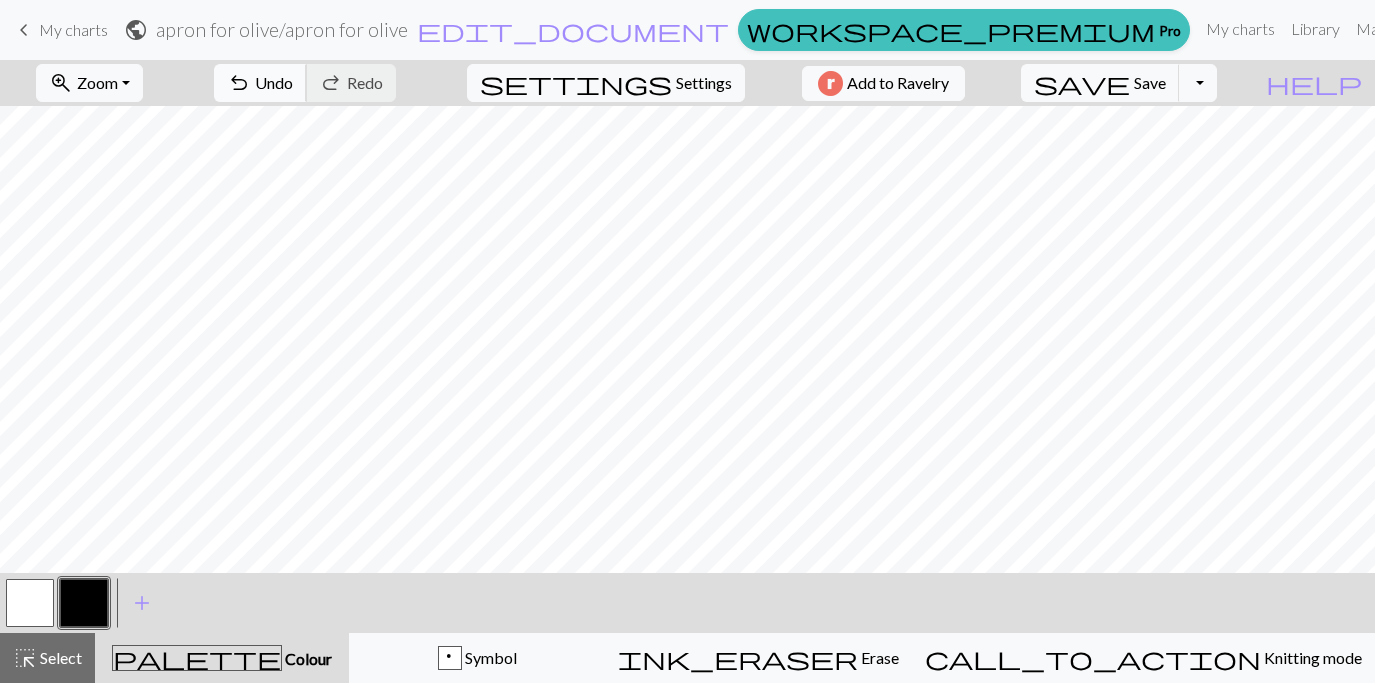 click on "Undo" at bounding box center (274, 82) 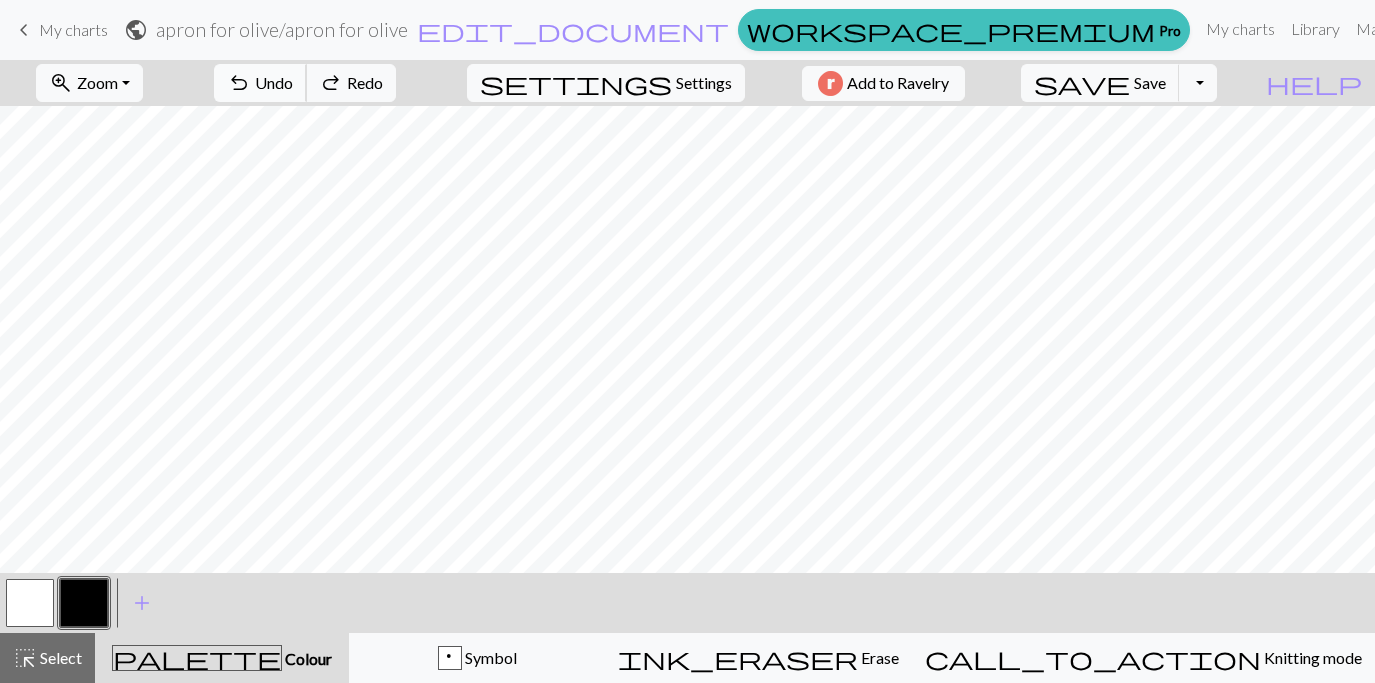 click on "Undo" at bounding box center (274, 82) 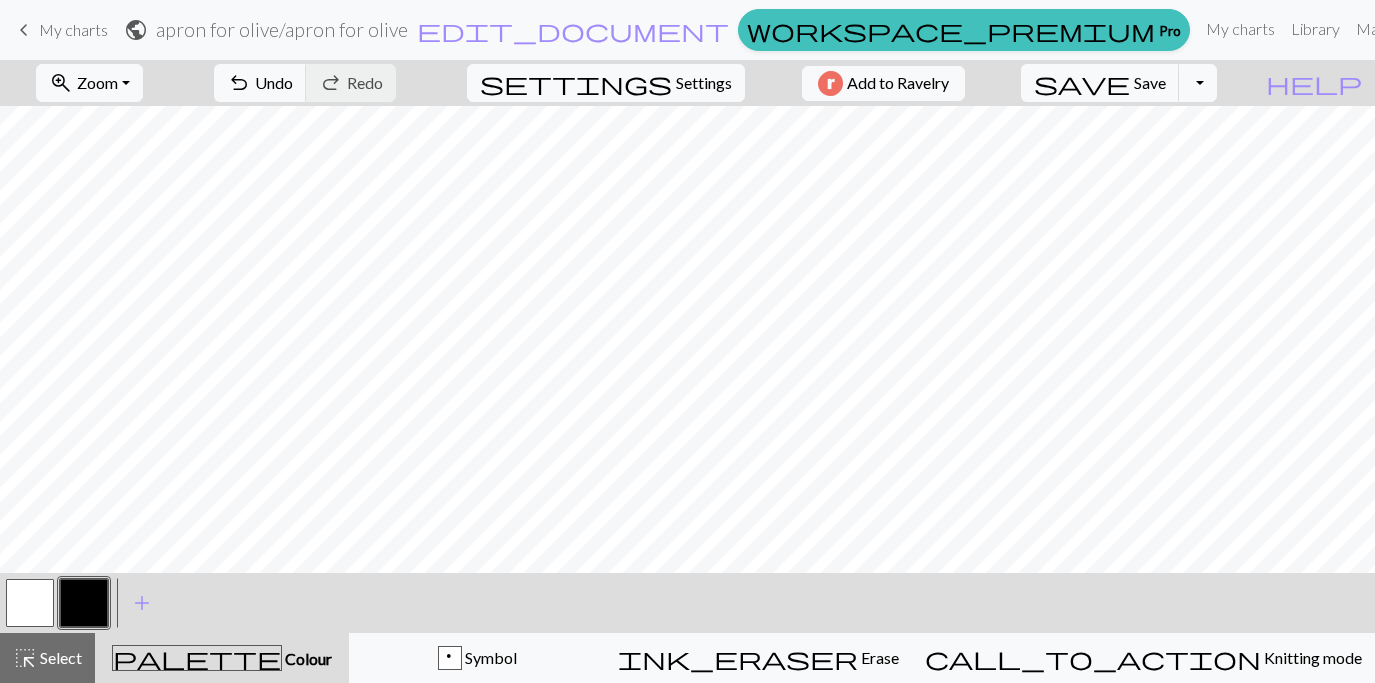 click at bounding box center (30, 603) 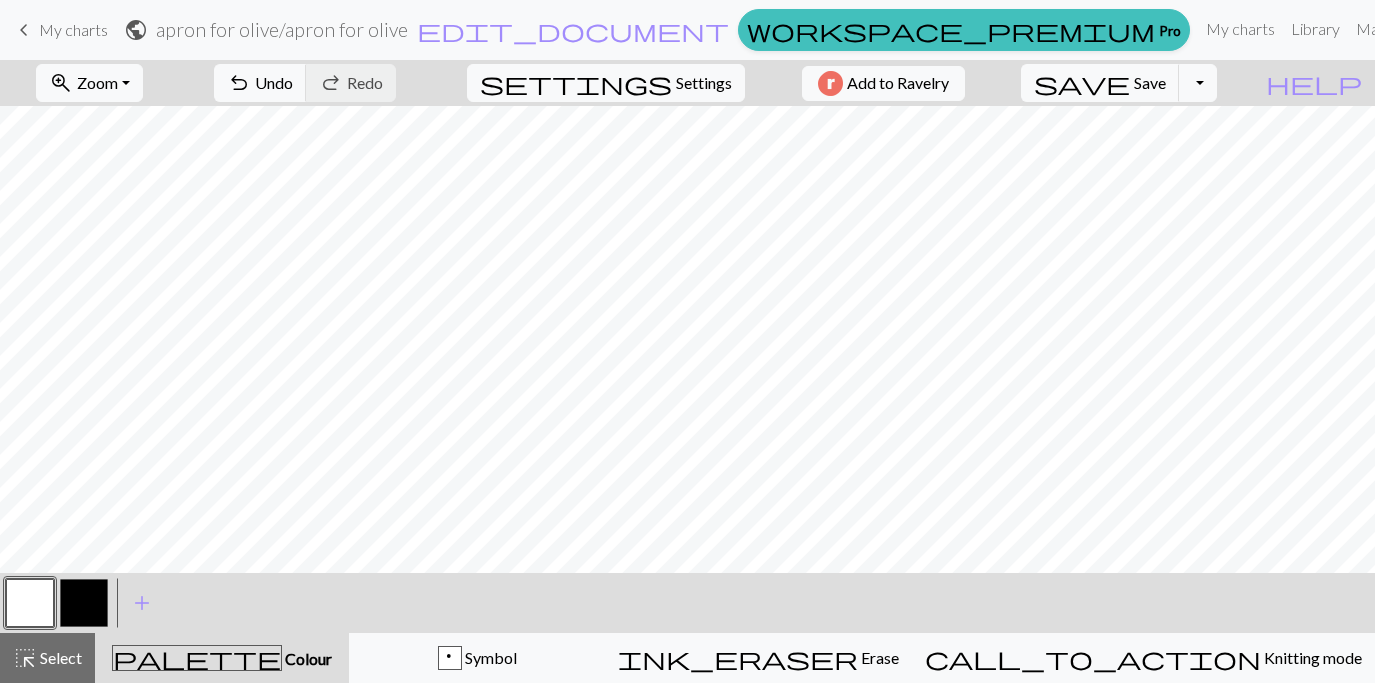 click at bounding box center [84, 603] 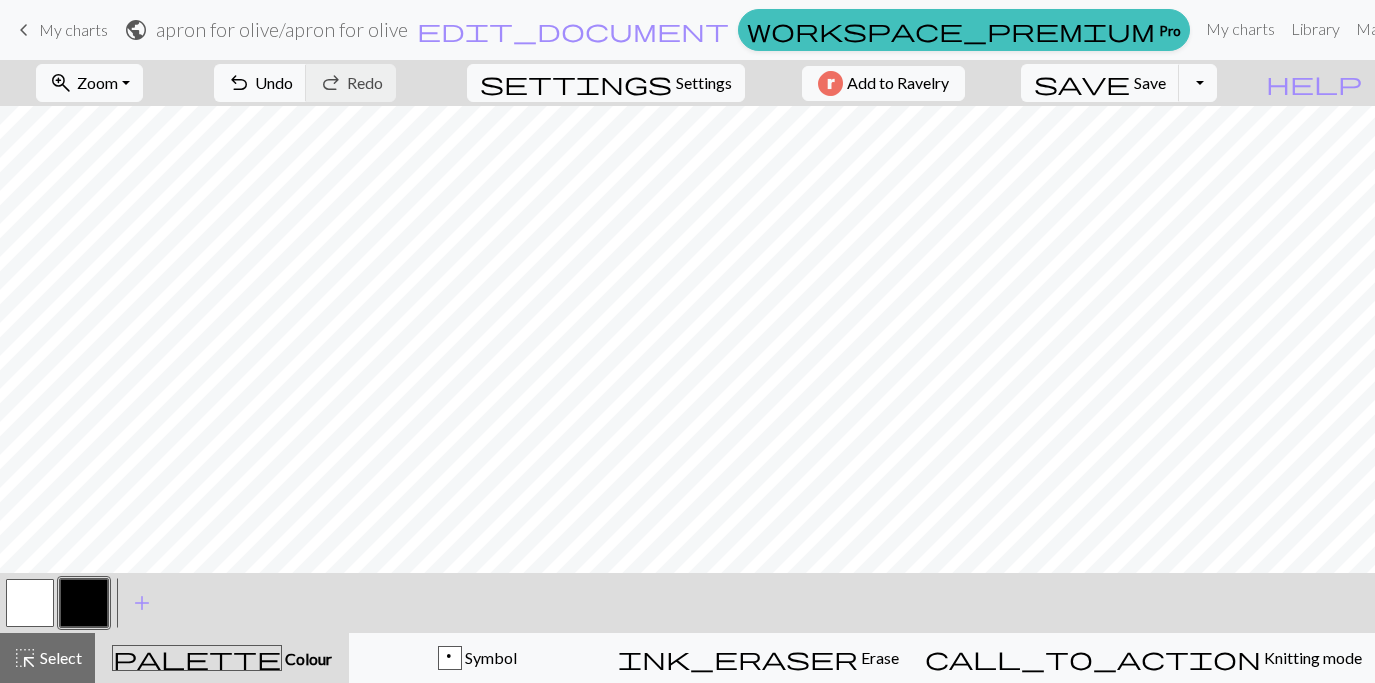 click at bounding box center (30, 603) 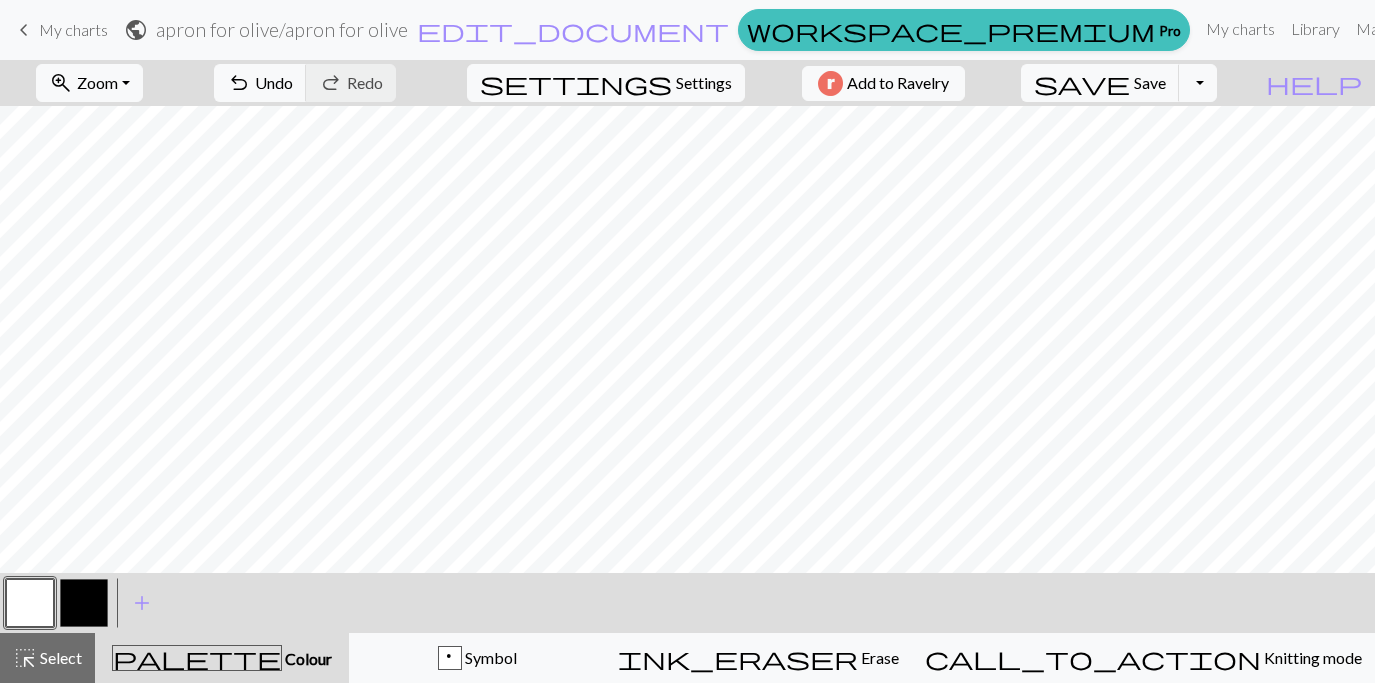 click at bounding box center [84, 603] 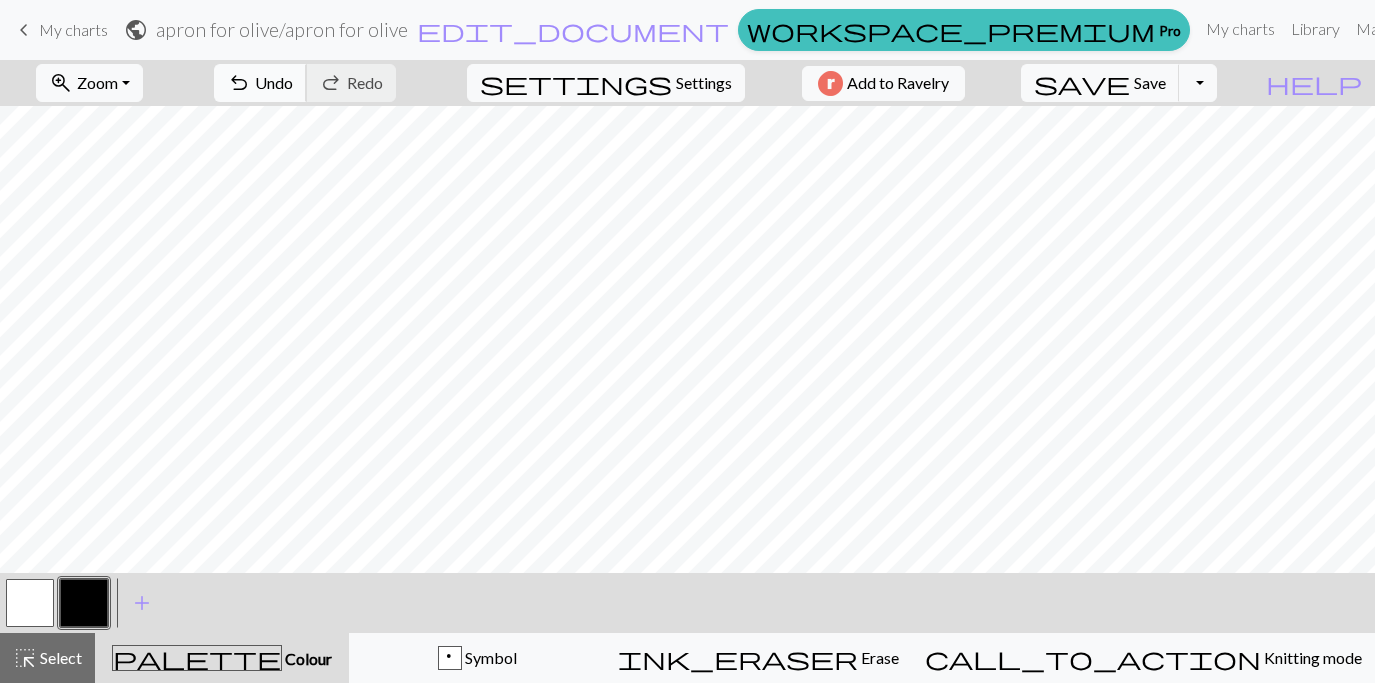 click on "undo Undo Undo" at bounding box center (260, 83) 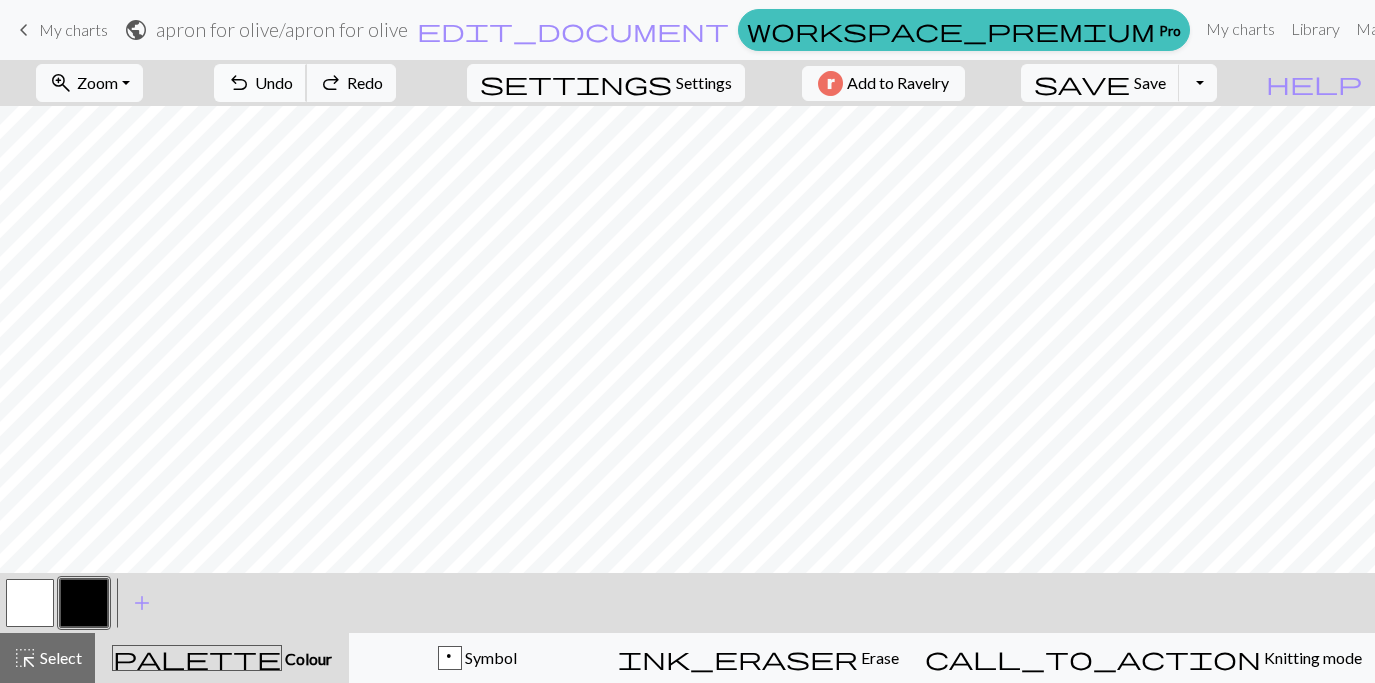 click on "Undo" at bounding box center [274, 82] 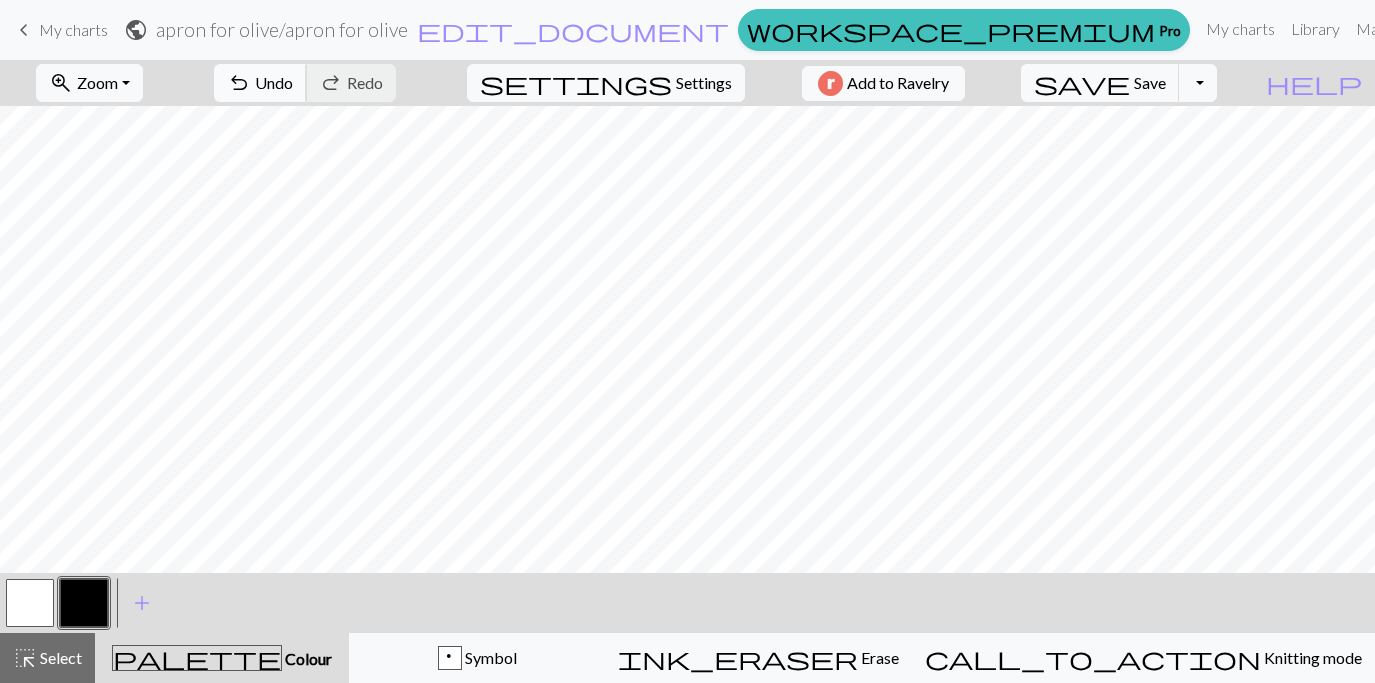 click on "Undo" at bounding box center [274, 82] 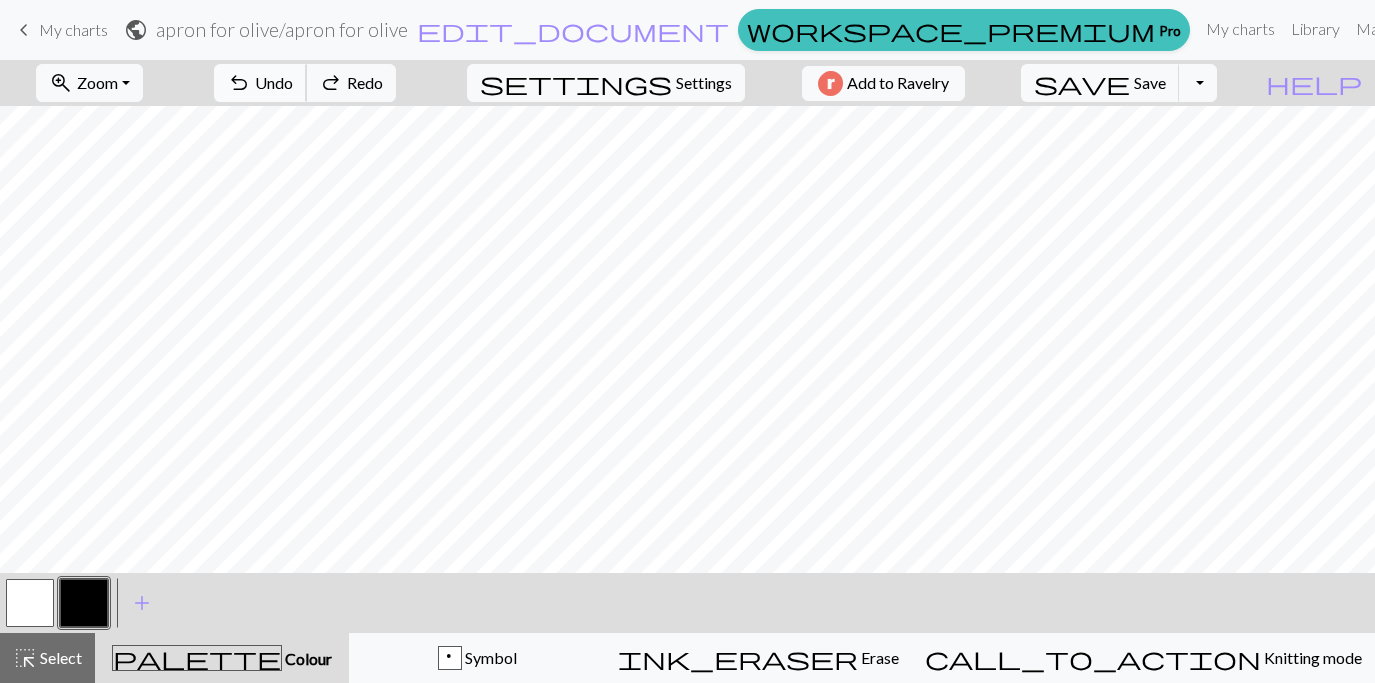 click on "undo" at bounding box center (239, 83) 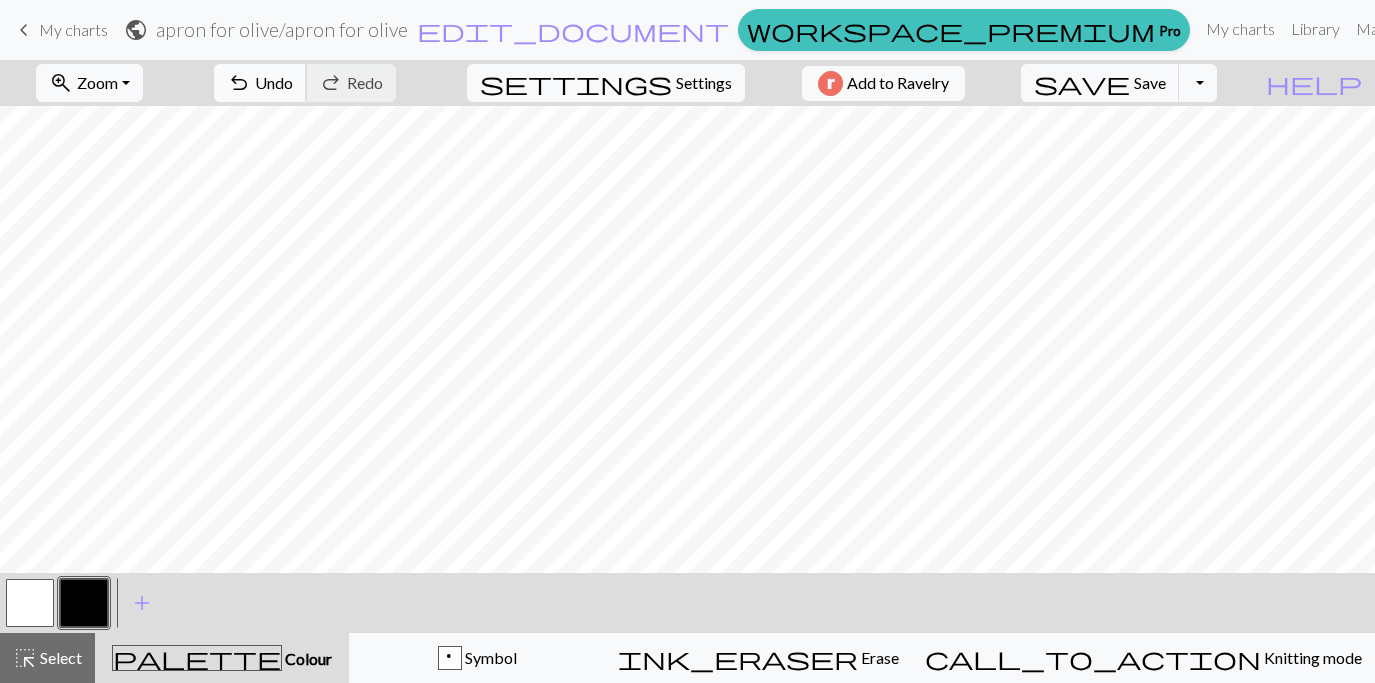 click on "undo" at bounding box center [239, 83] 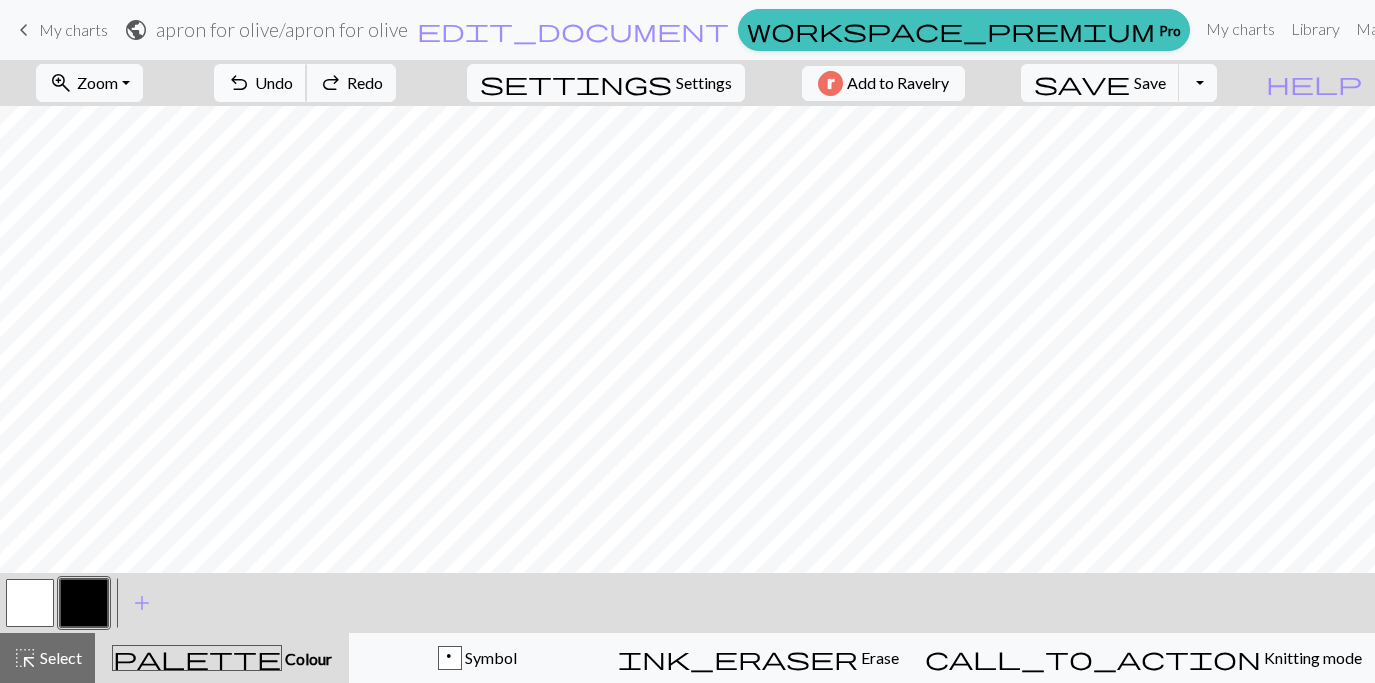 click on "undo" at bounding box center [239, 83] 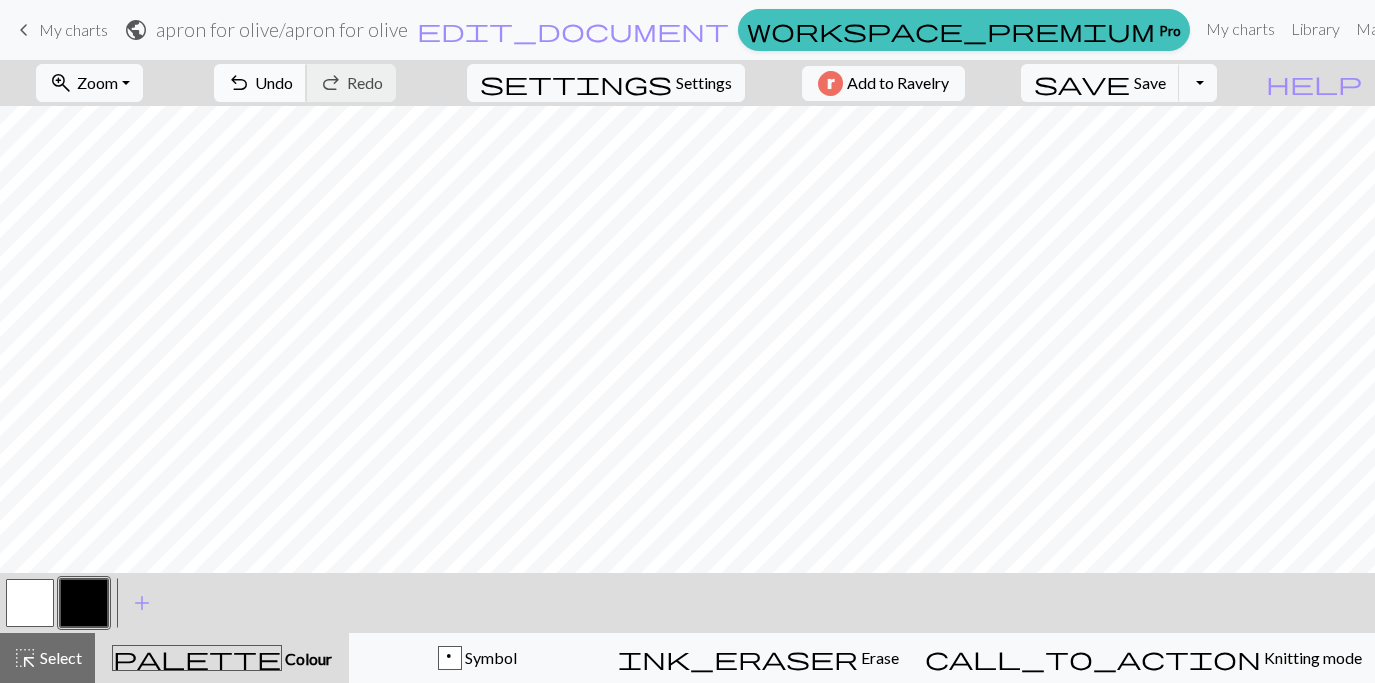 click on "undo Undo Undo" at bounding box center [260, 83] 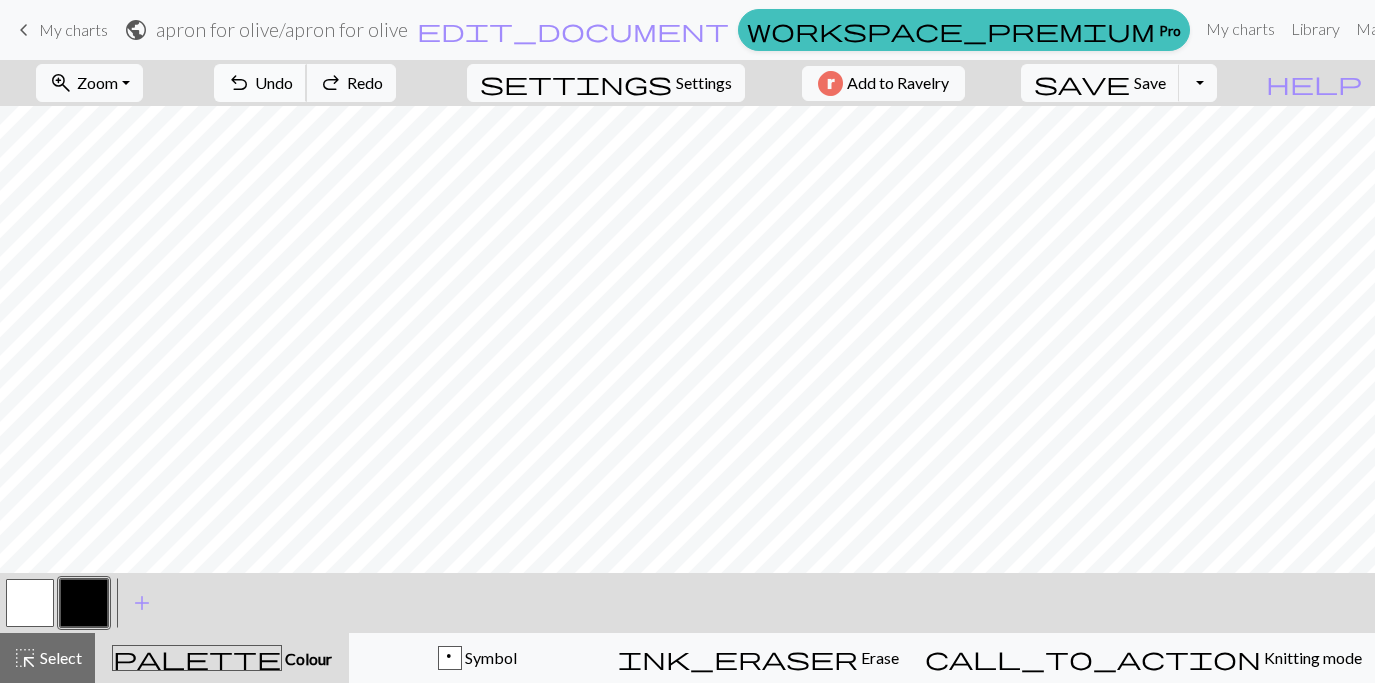 click on "undo Undo Undo" at bounding box center (260, 83) 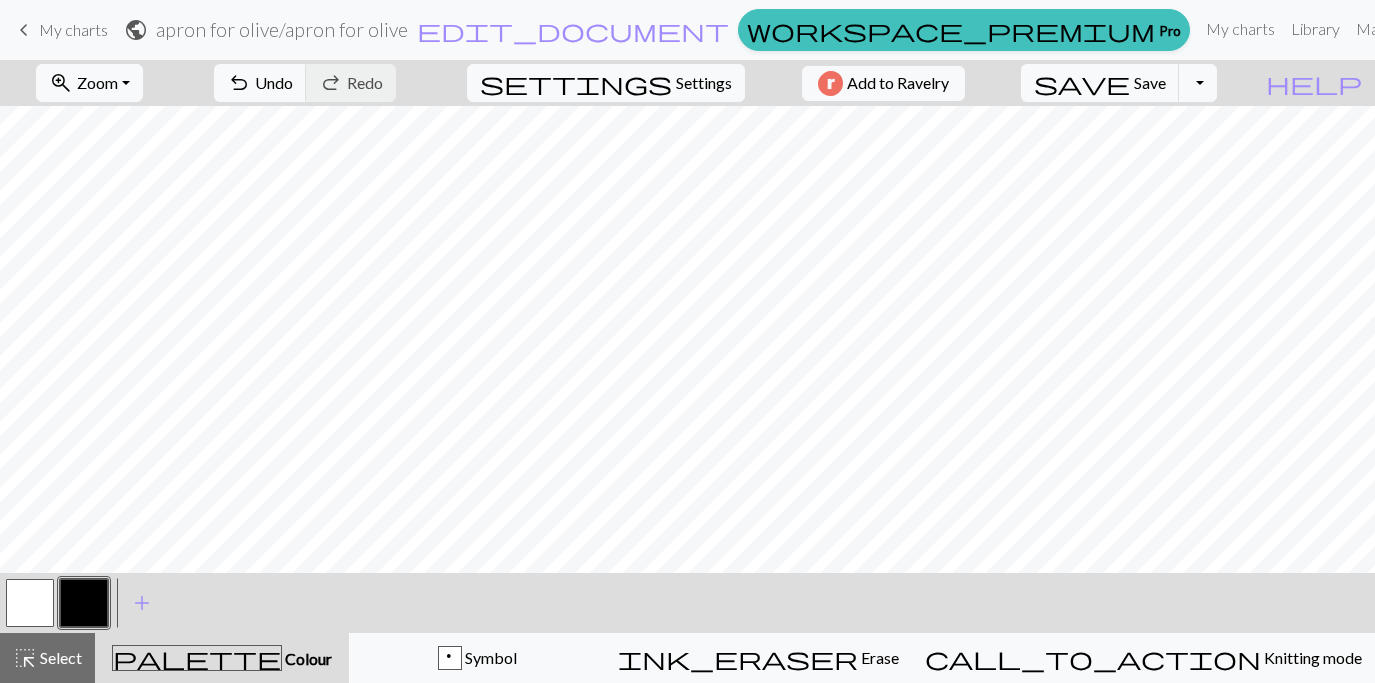click at bounding box center [30, 603] 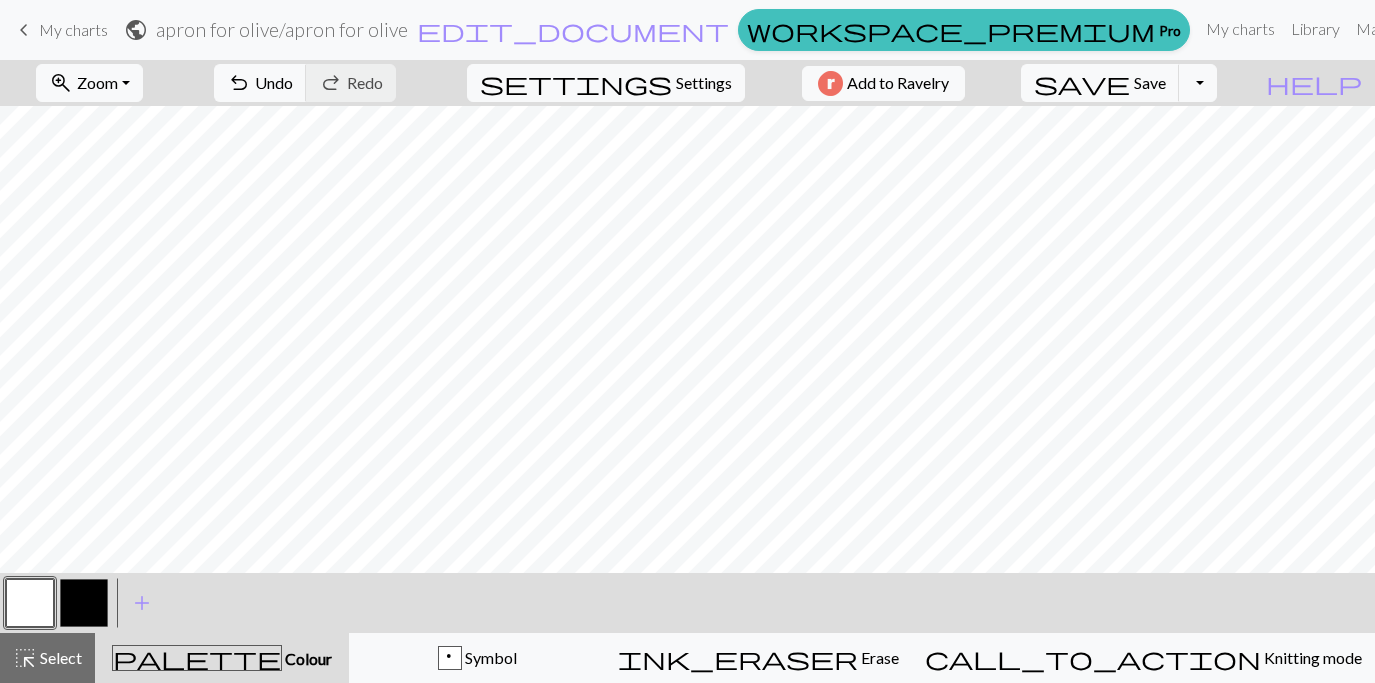 click at bounding box center (84, 603) 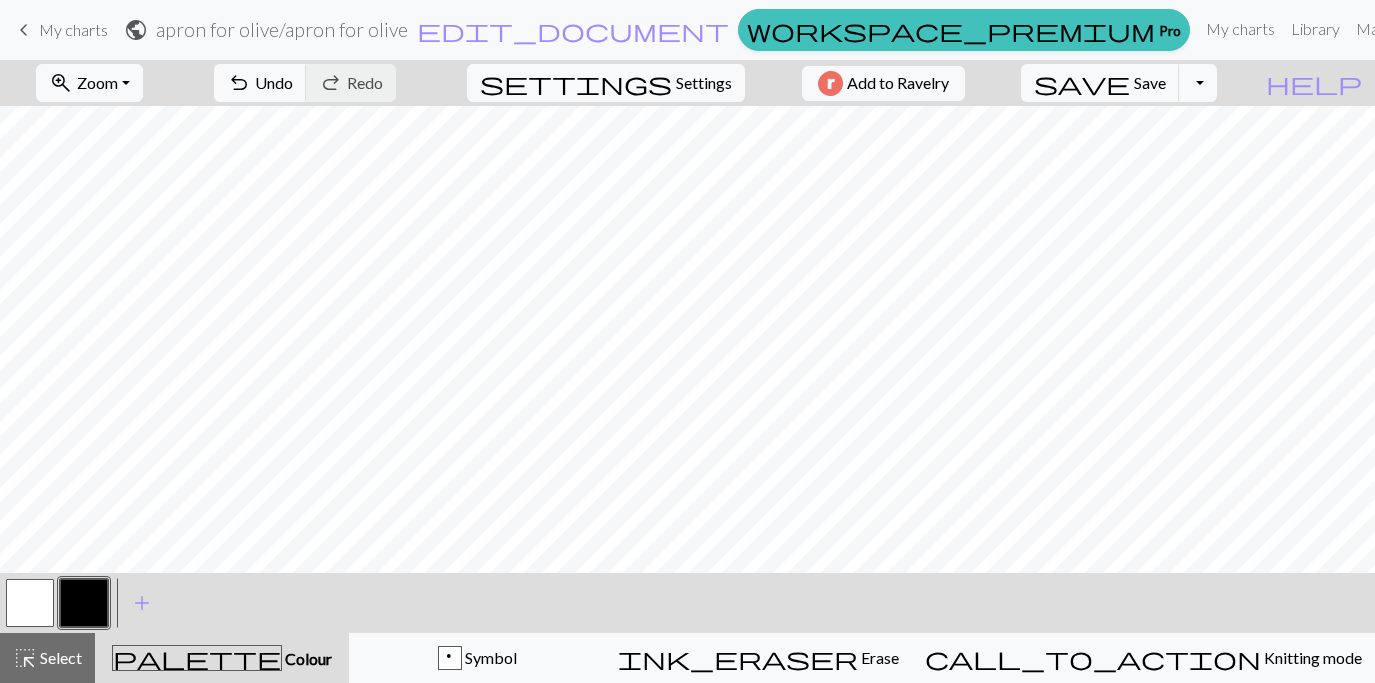 click at bounding box center [30, 603] 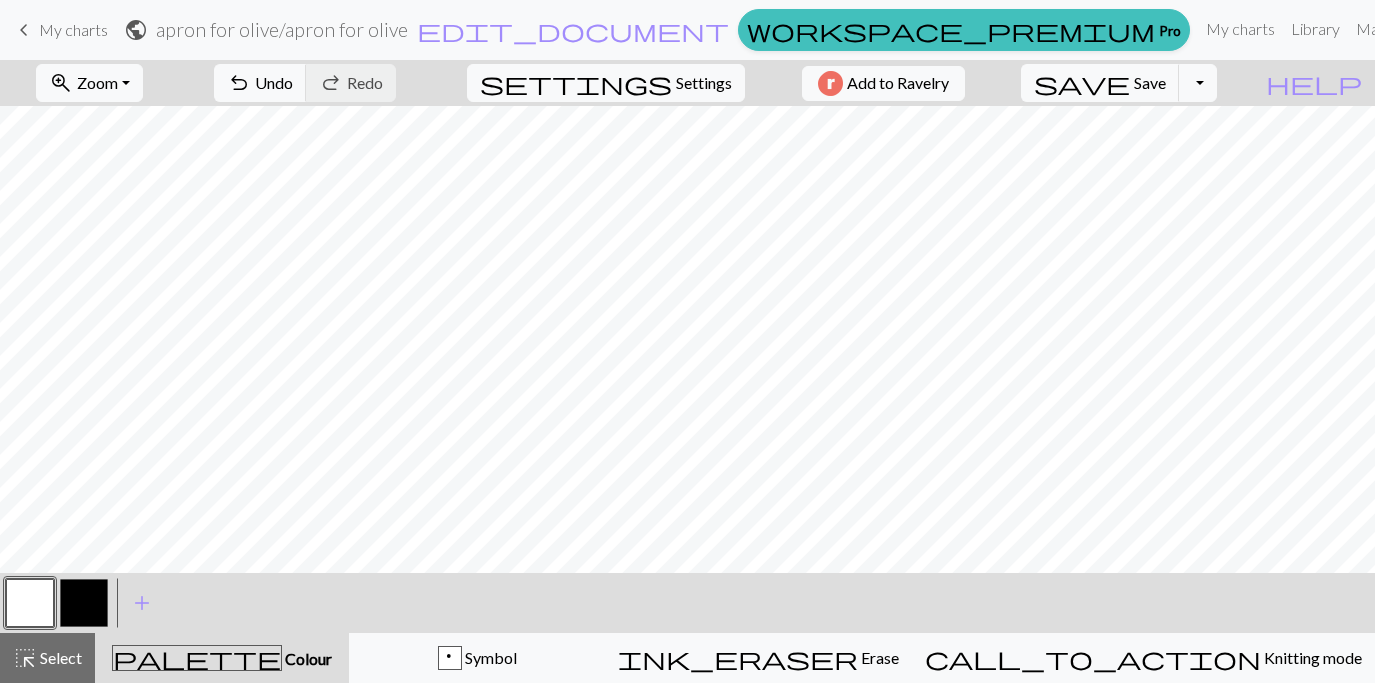 click at bounding box center (84, 603) 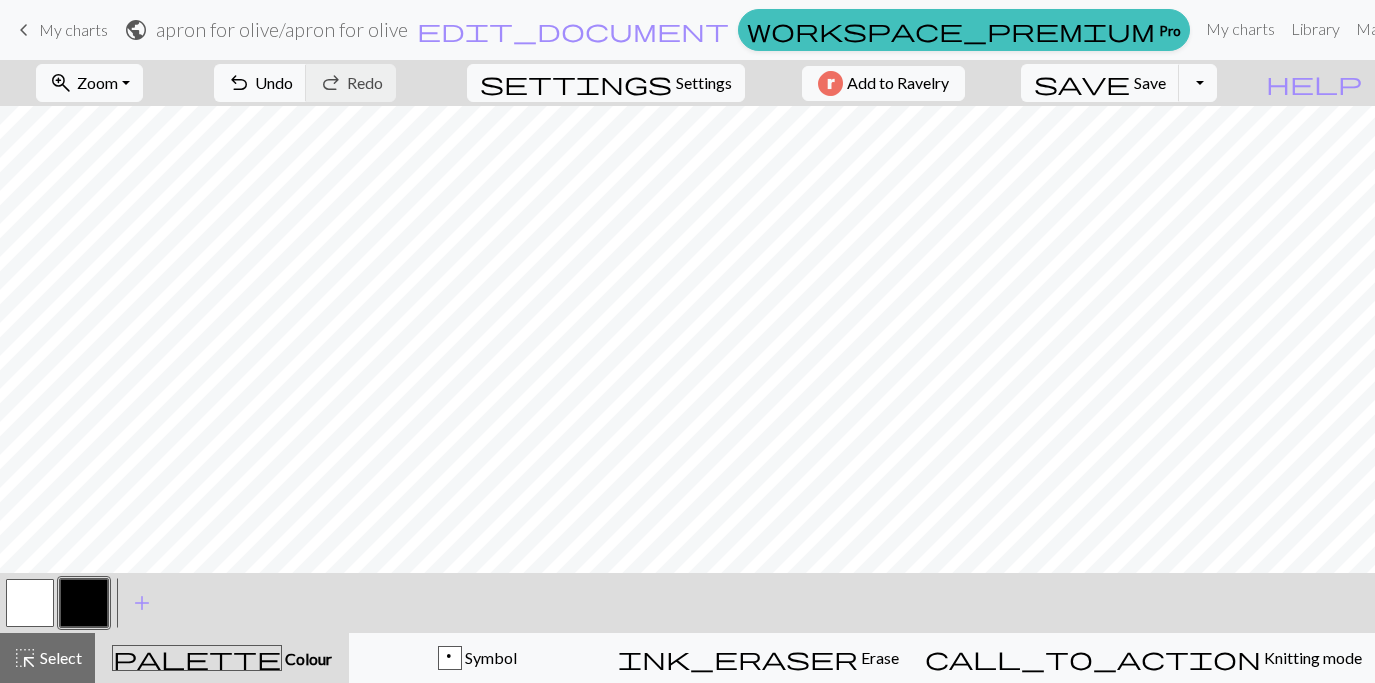 click at bounding box center (30, 603) 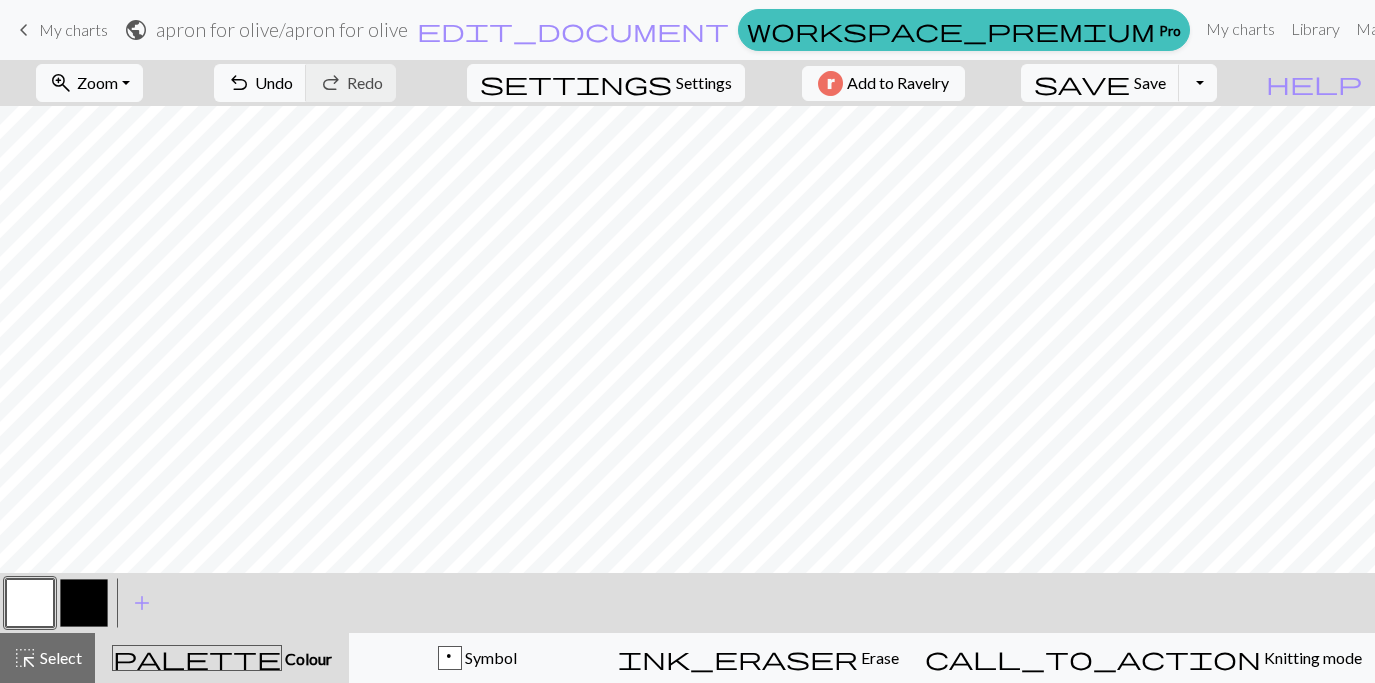 click at bounding box center [84, 603] 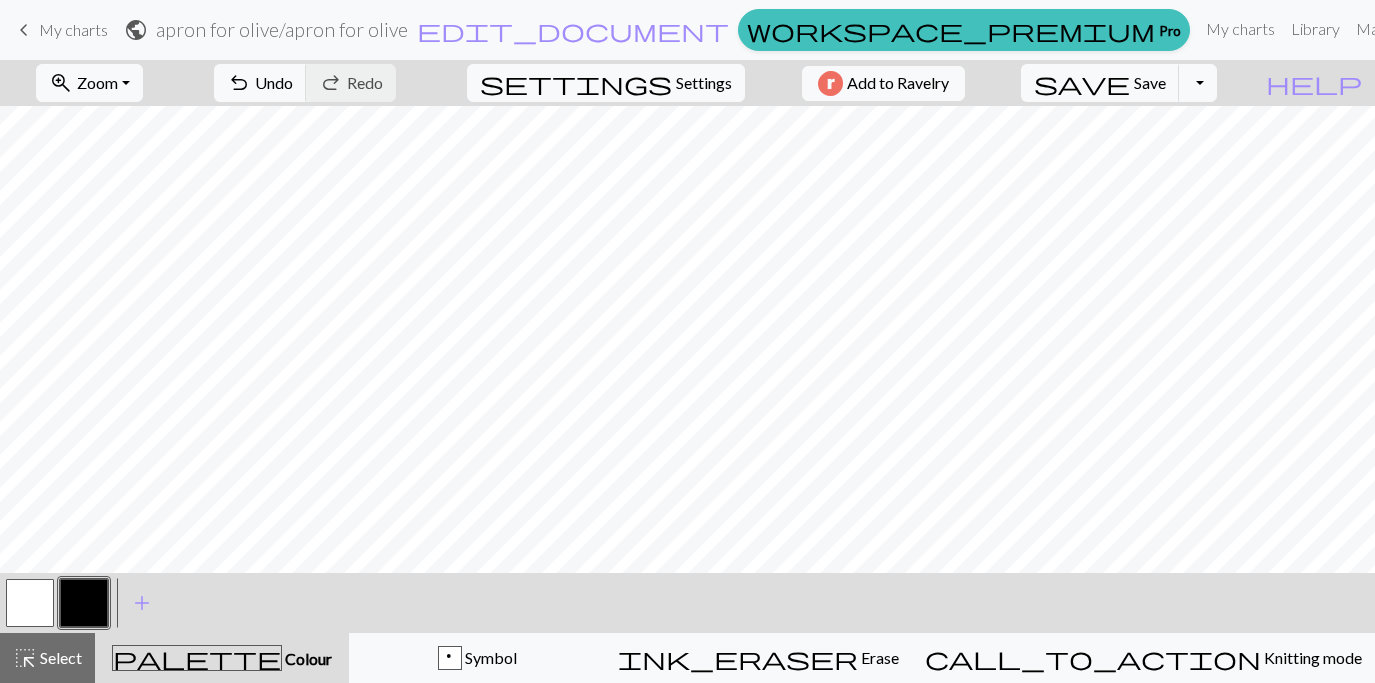click at bounding box center [30, 603] 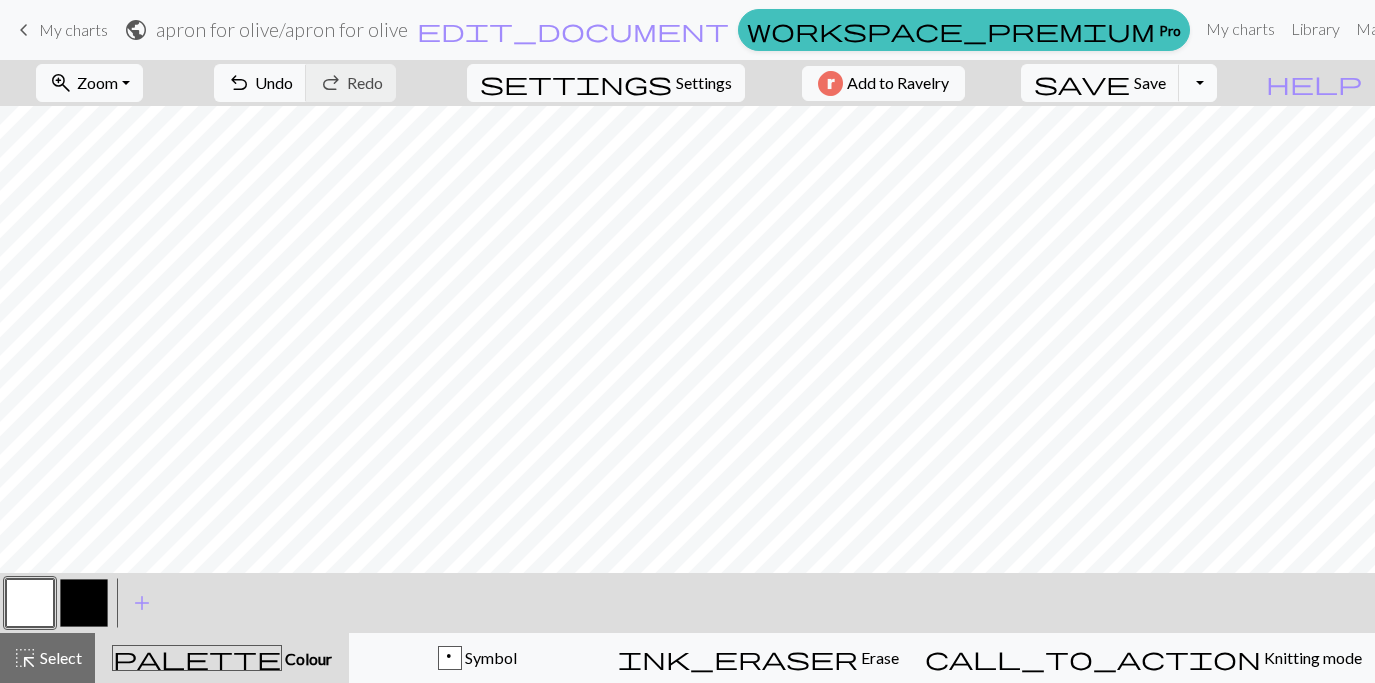 click on "Toggle Dropdown" at bounding box center (1198, 83) 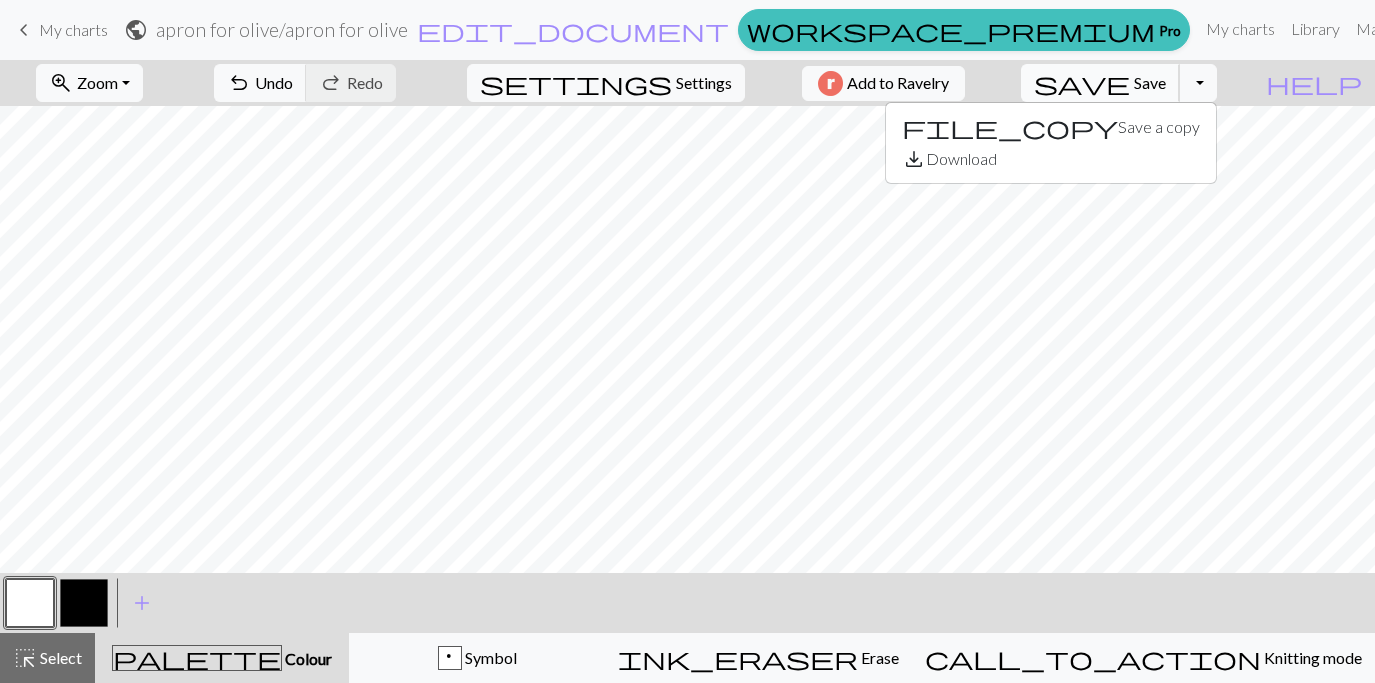 click on "Save" at bounding box center (1150, 82) 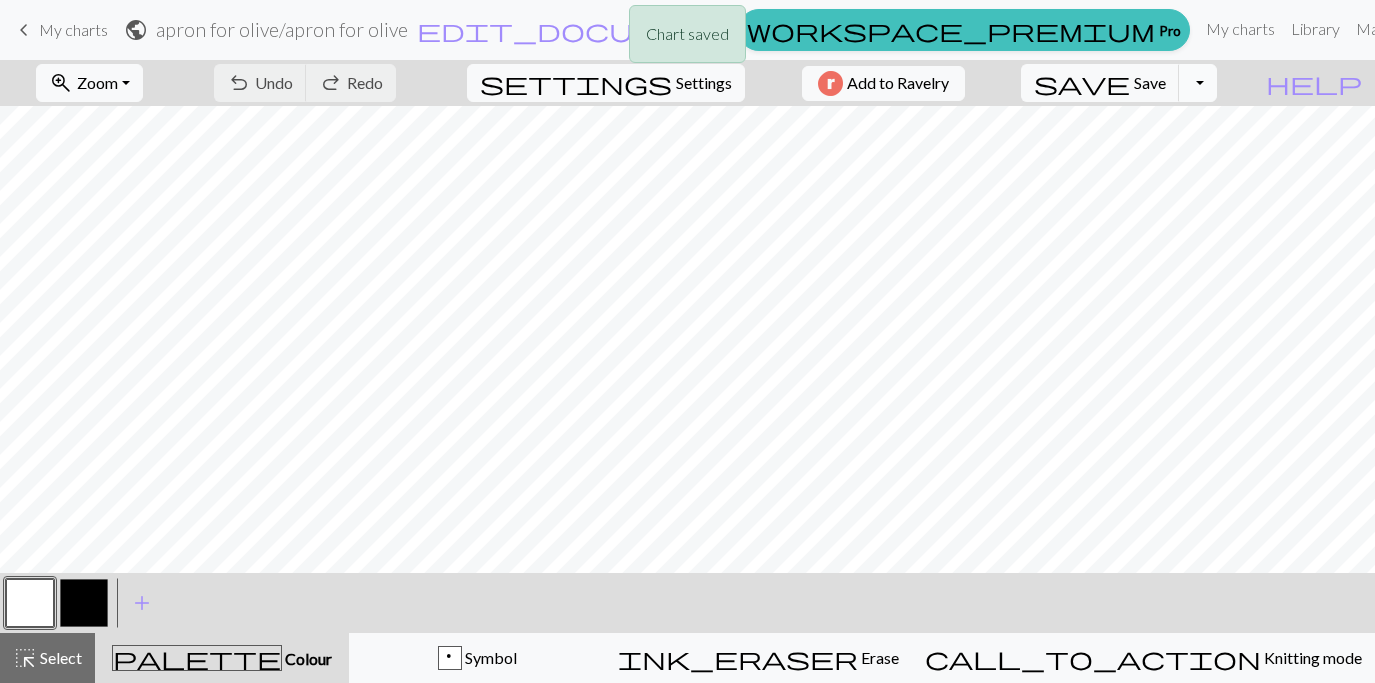 click on "Toggle Dropdown" at bounding box center (1198, 83) 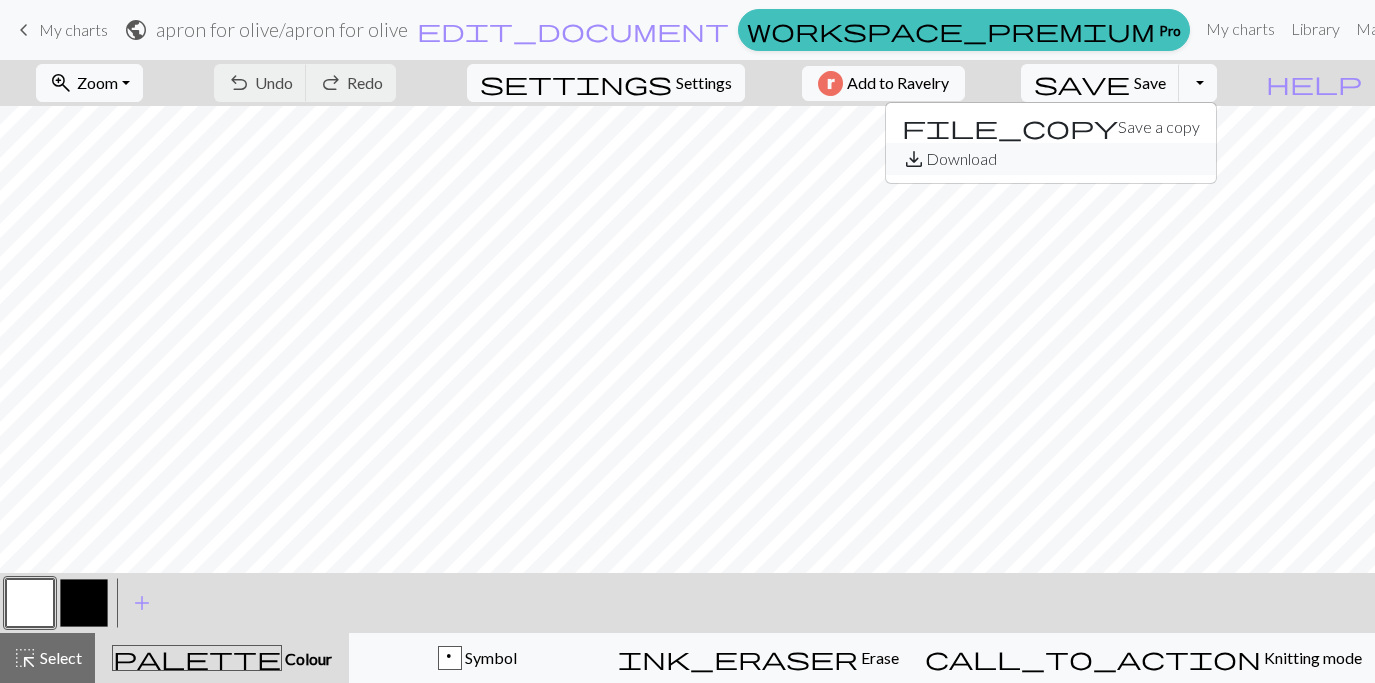 click on "save_alt  Download" at bounding box center [1051, 159] 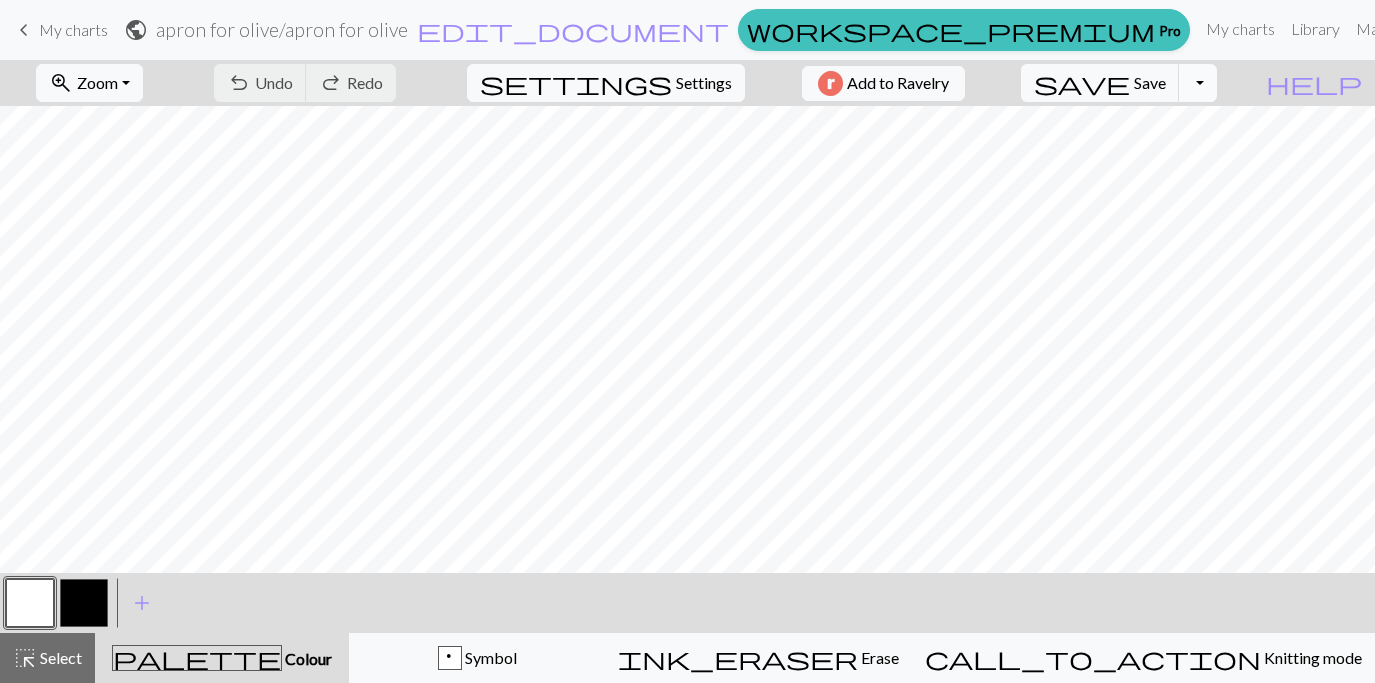 click on "Toggle Dropdown" at bounding box center (1198, 83) 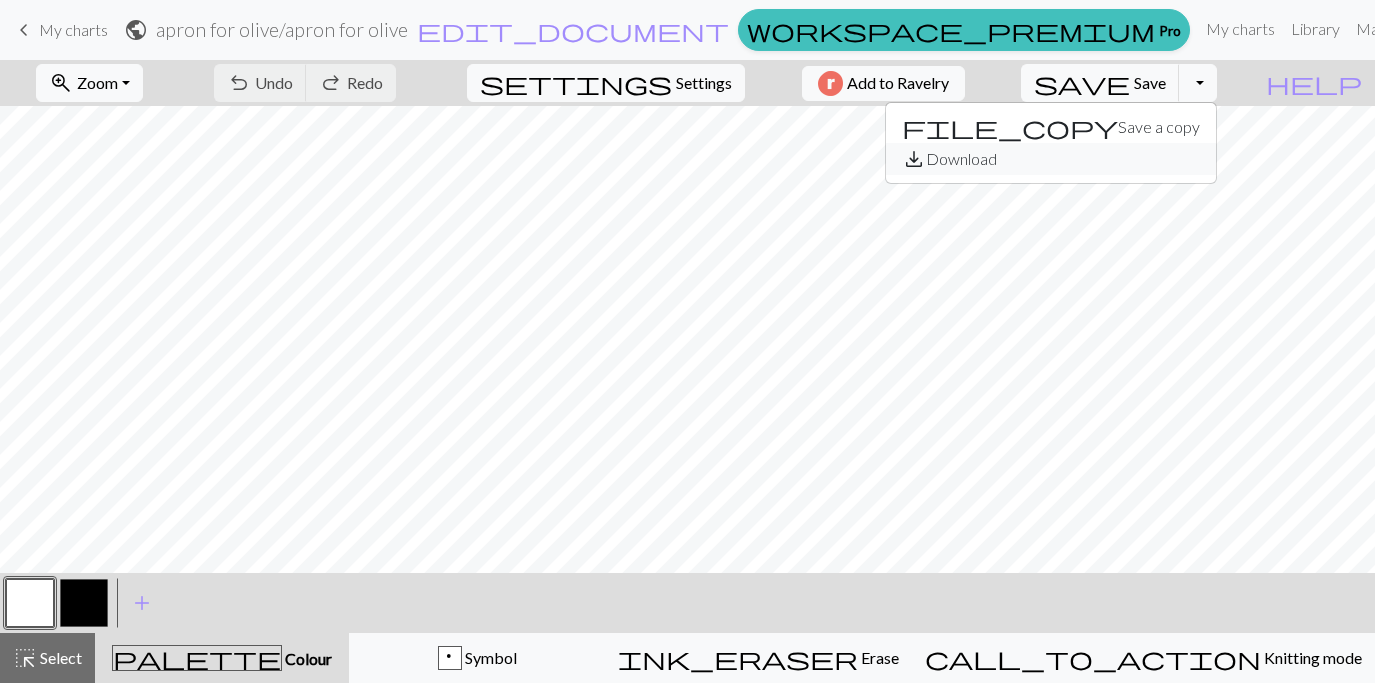 click on "save_alt  Download" at bounding box center (1051, 159) 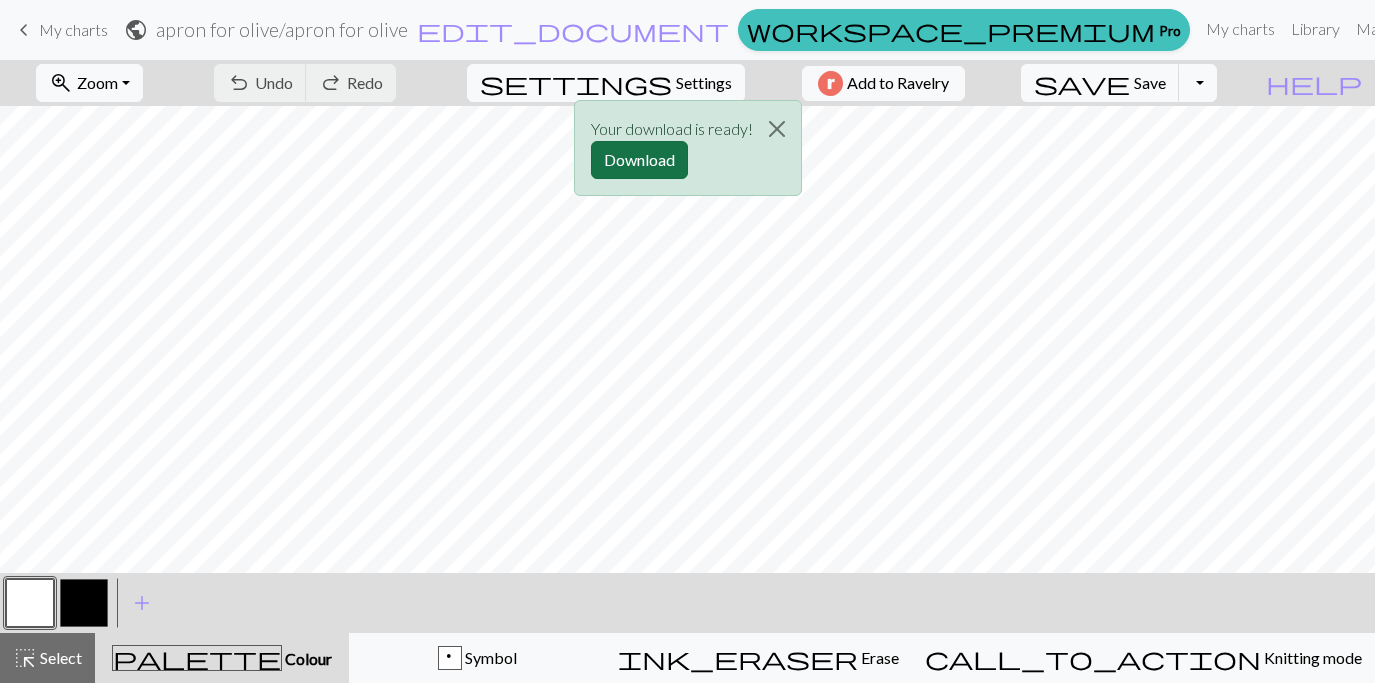 click on "Download" at bounding box center (639, 160) 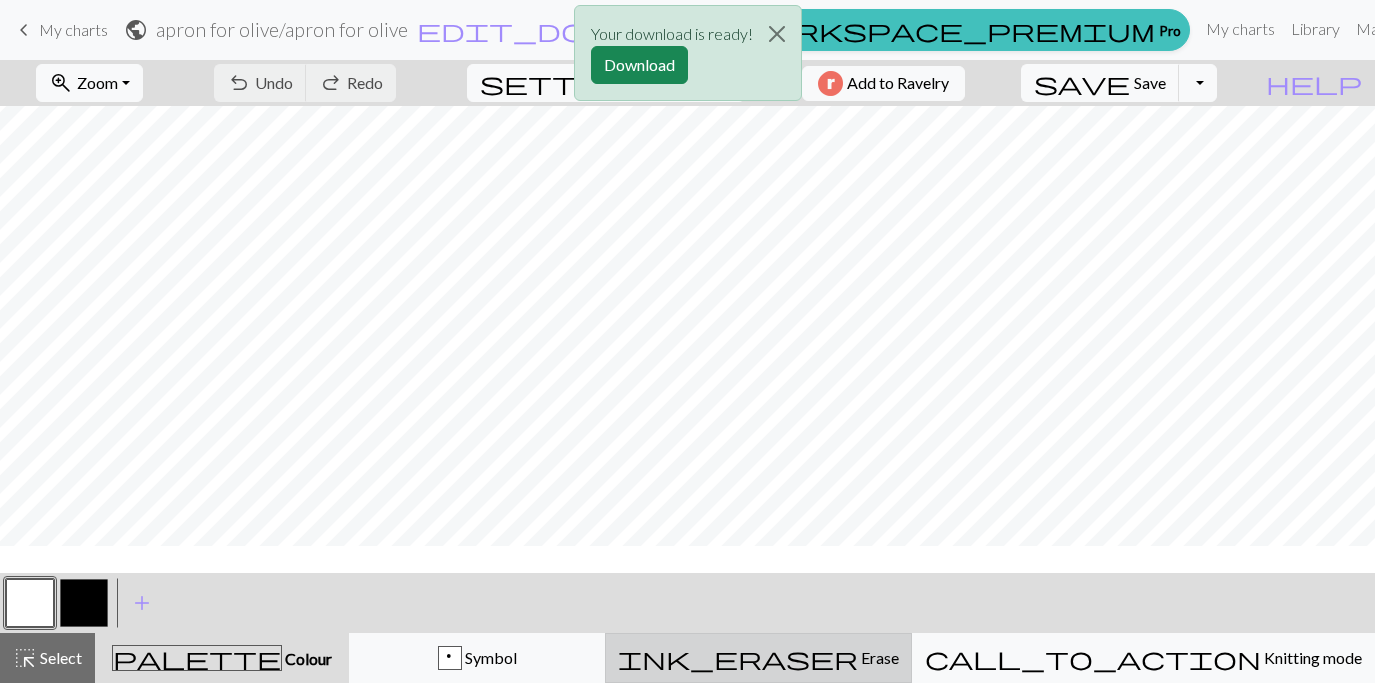 scroll, scrollTop: 0, scrollLeft: 0, axis: both 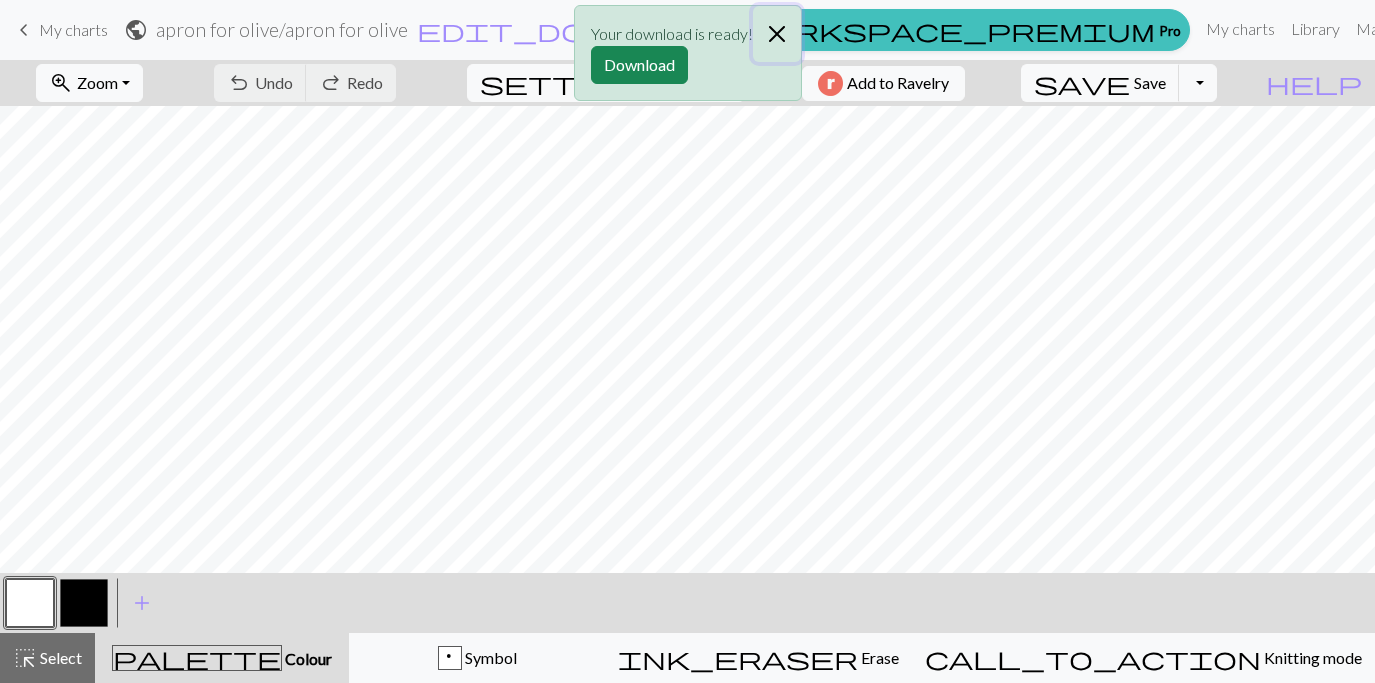 click at bounding box center [777, 34] 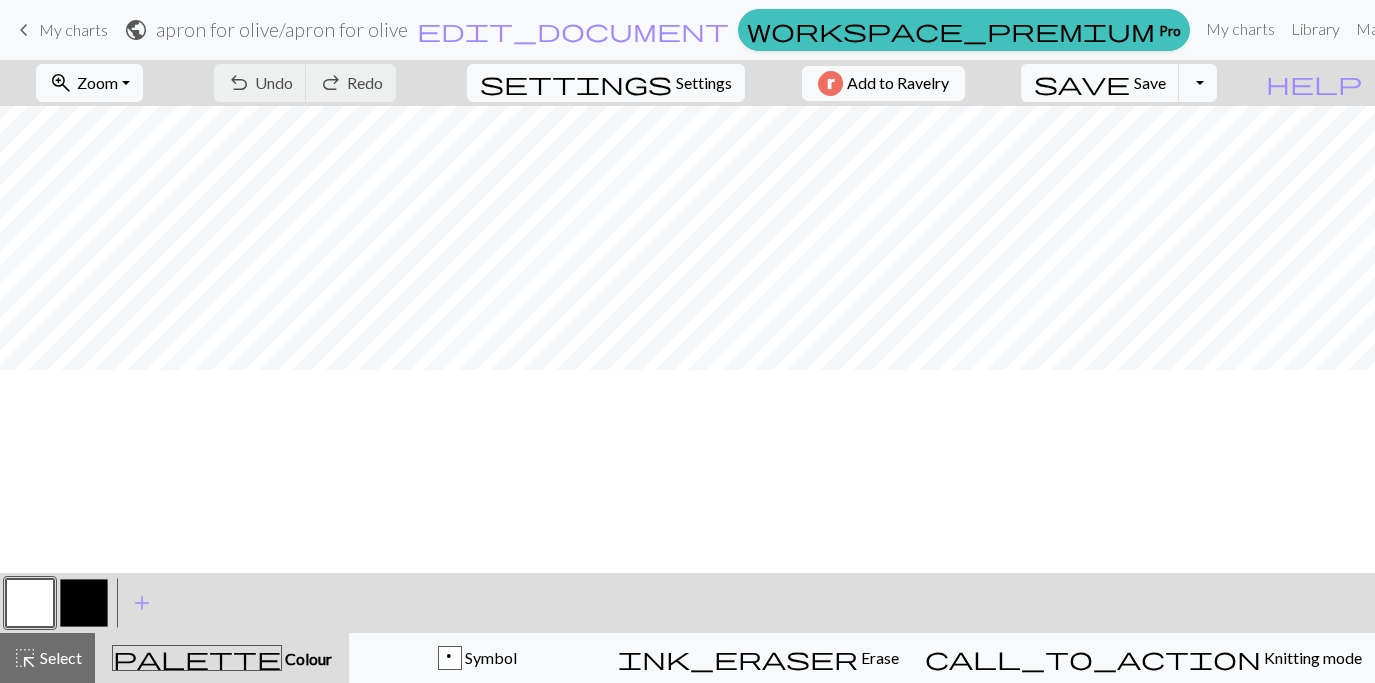 scroll, scrollTop: 0, scrollLeft: 0, axis: both 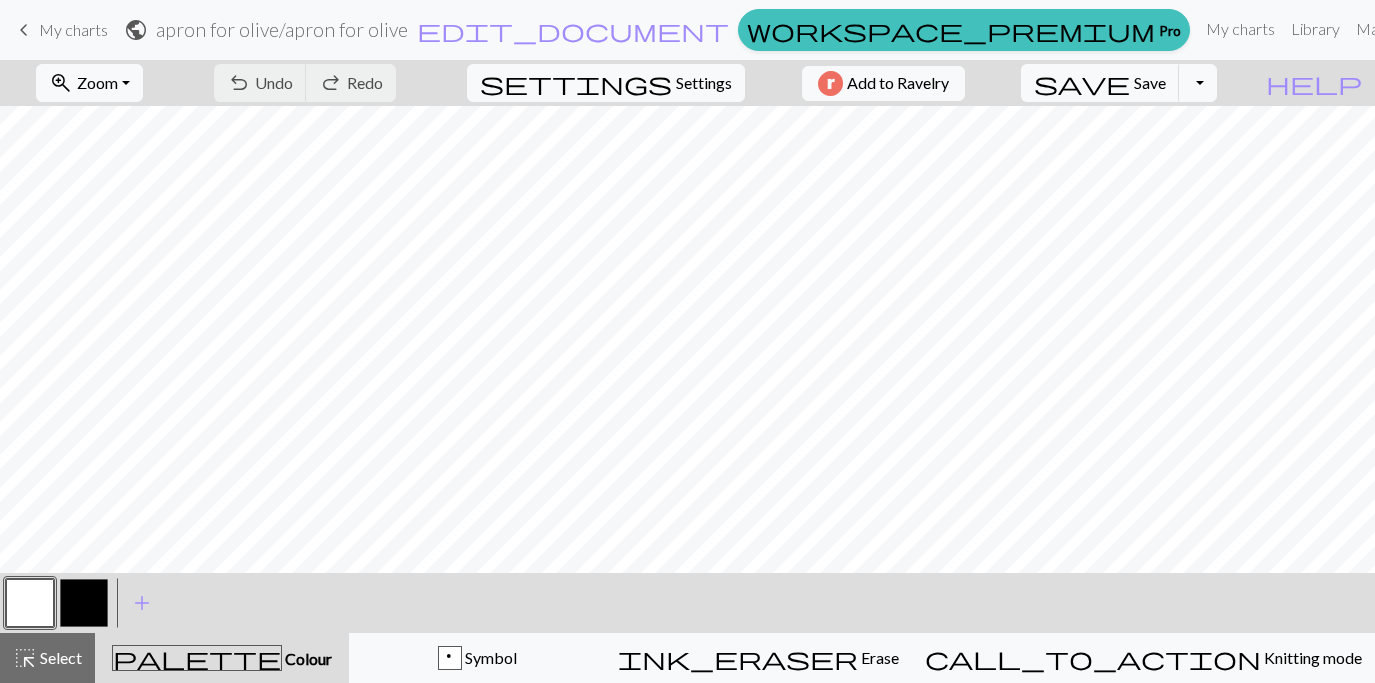 click on "My charts" at bounding box center (73, 29) 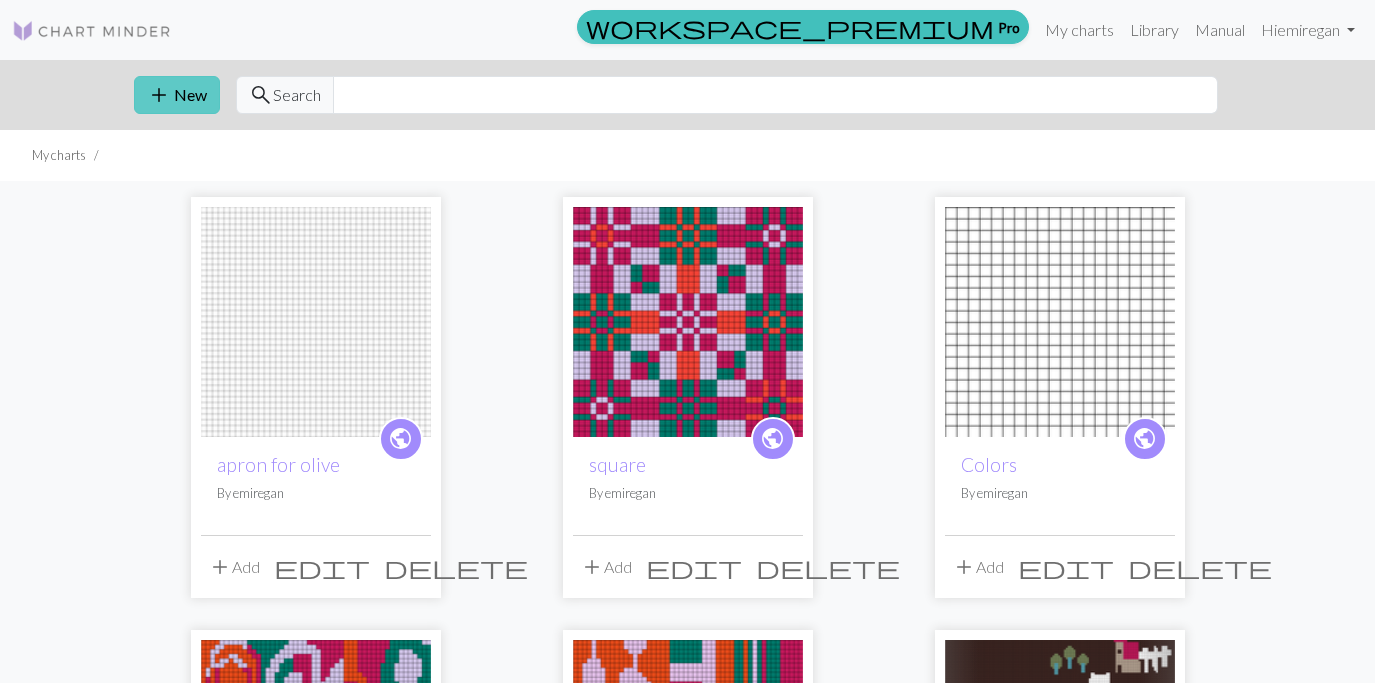 click on "add   New" at bounding box center (177, 95) 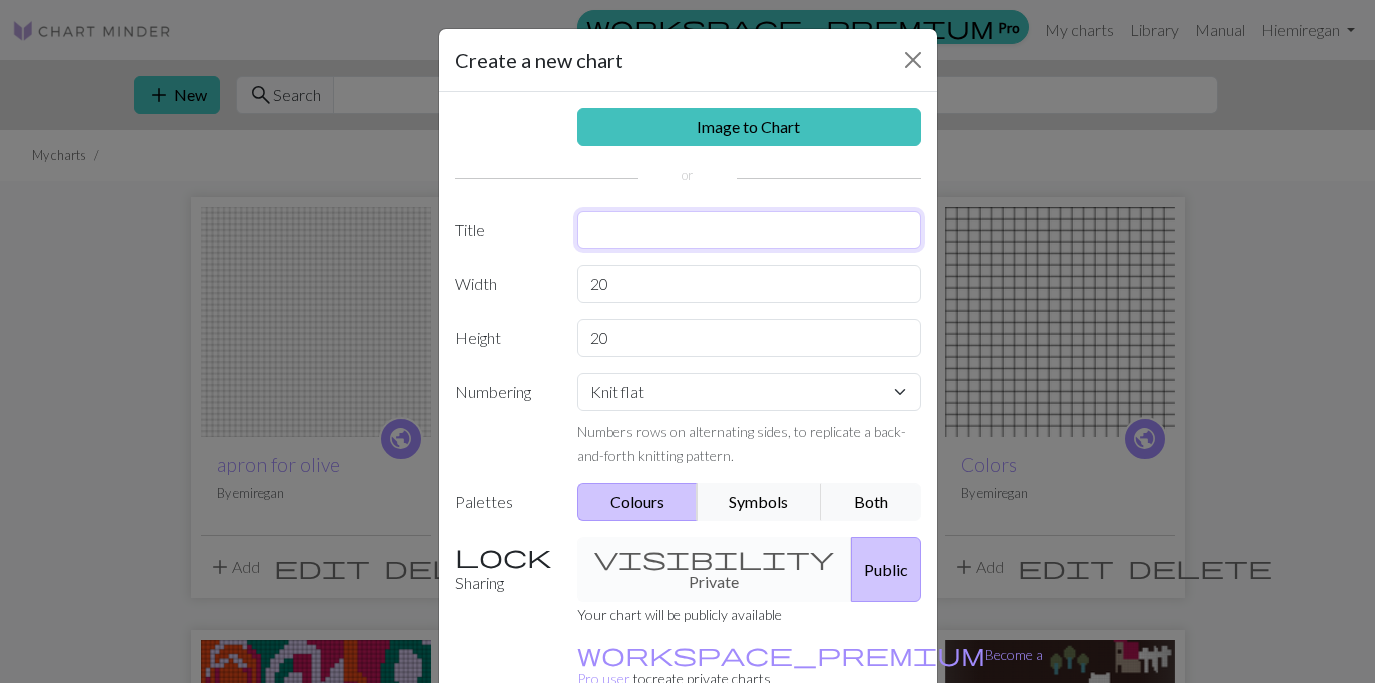 click at bounding box center [749, 230] 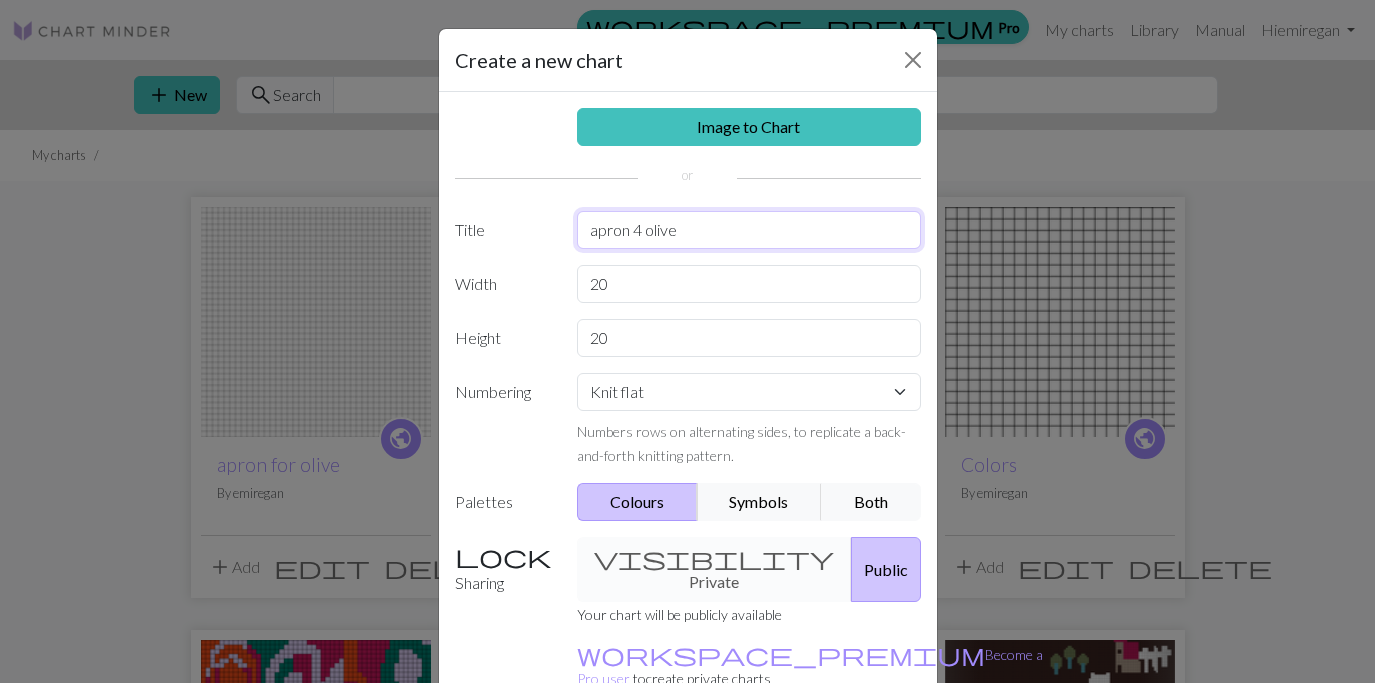 type on "apron 4 olive" 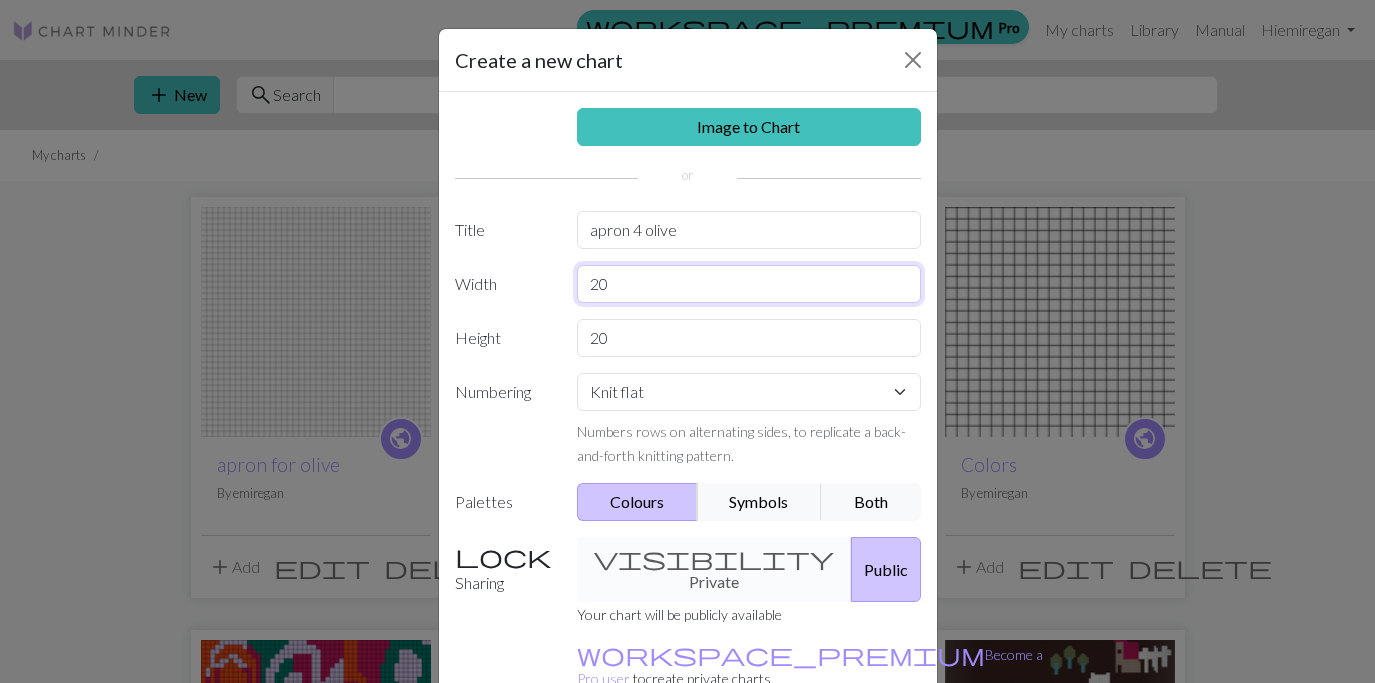 click on "20" at bounding box center (749, 284) 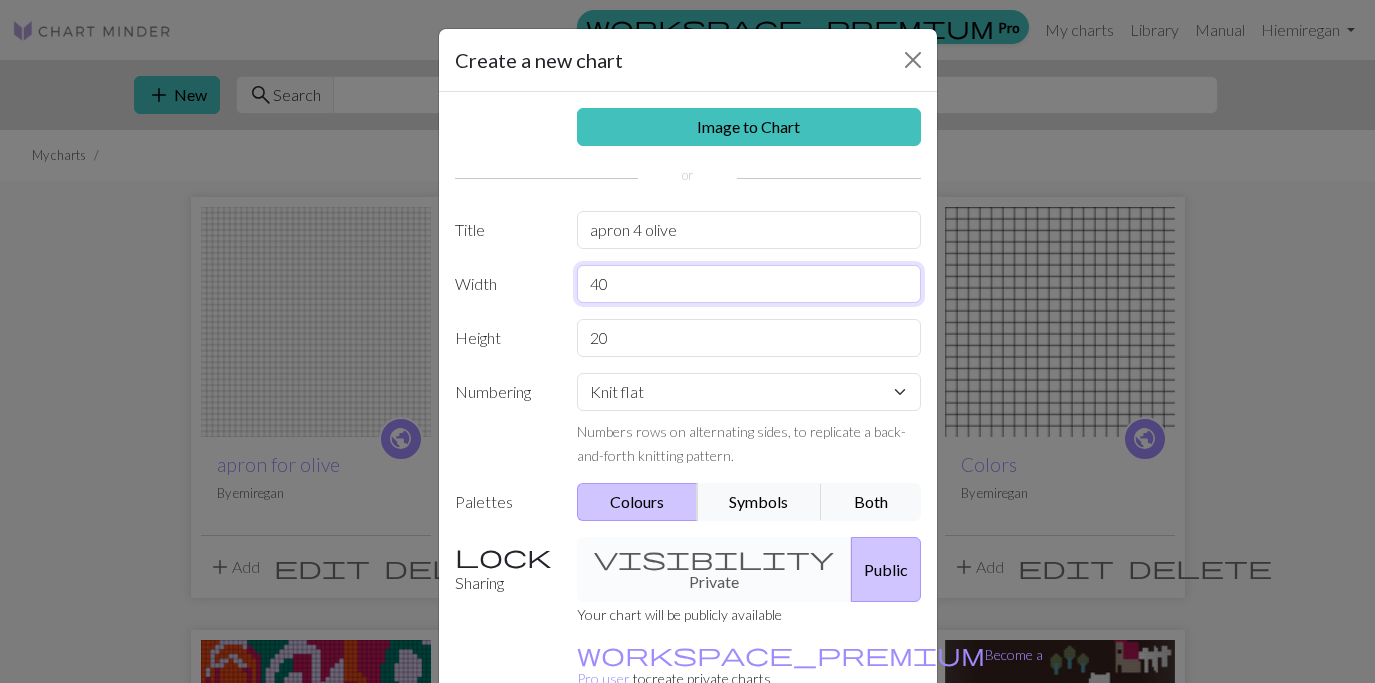 type on "40" 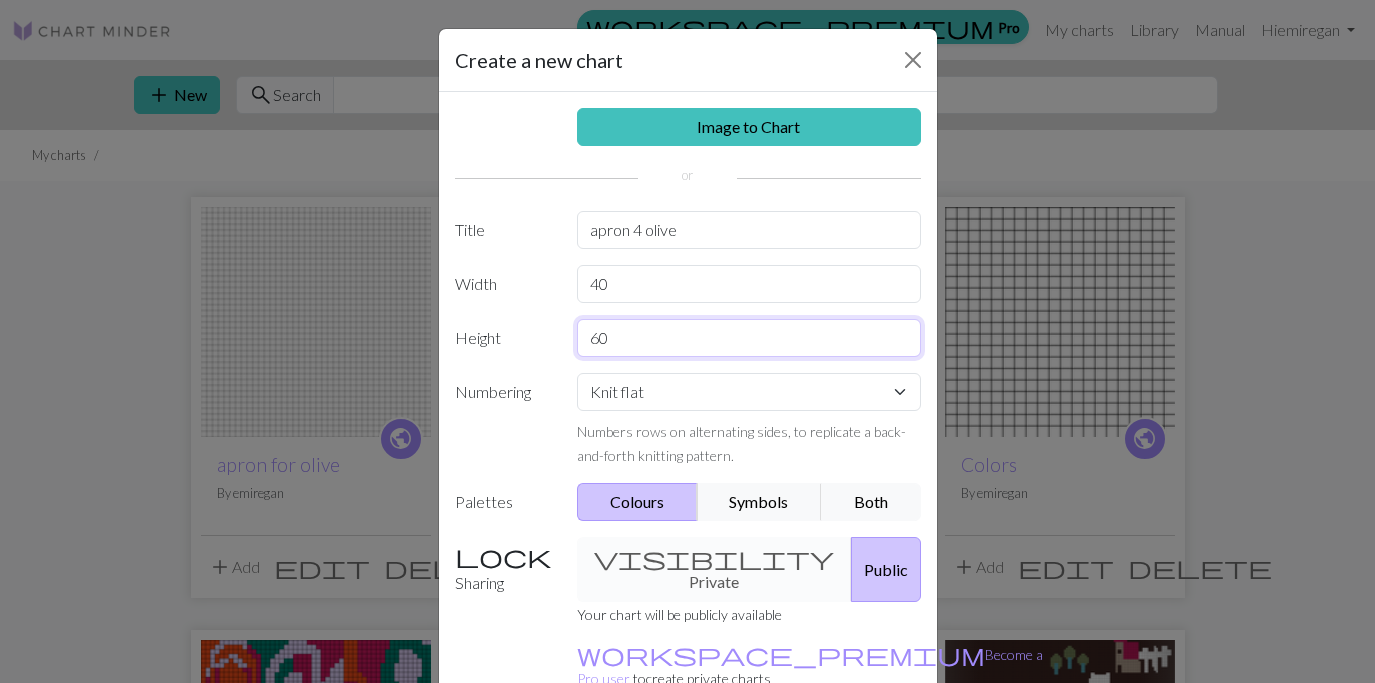 type on "6" 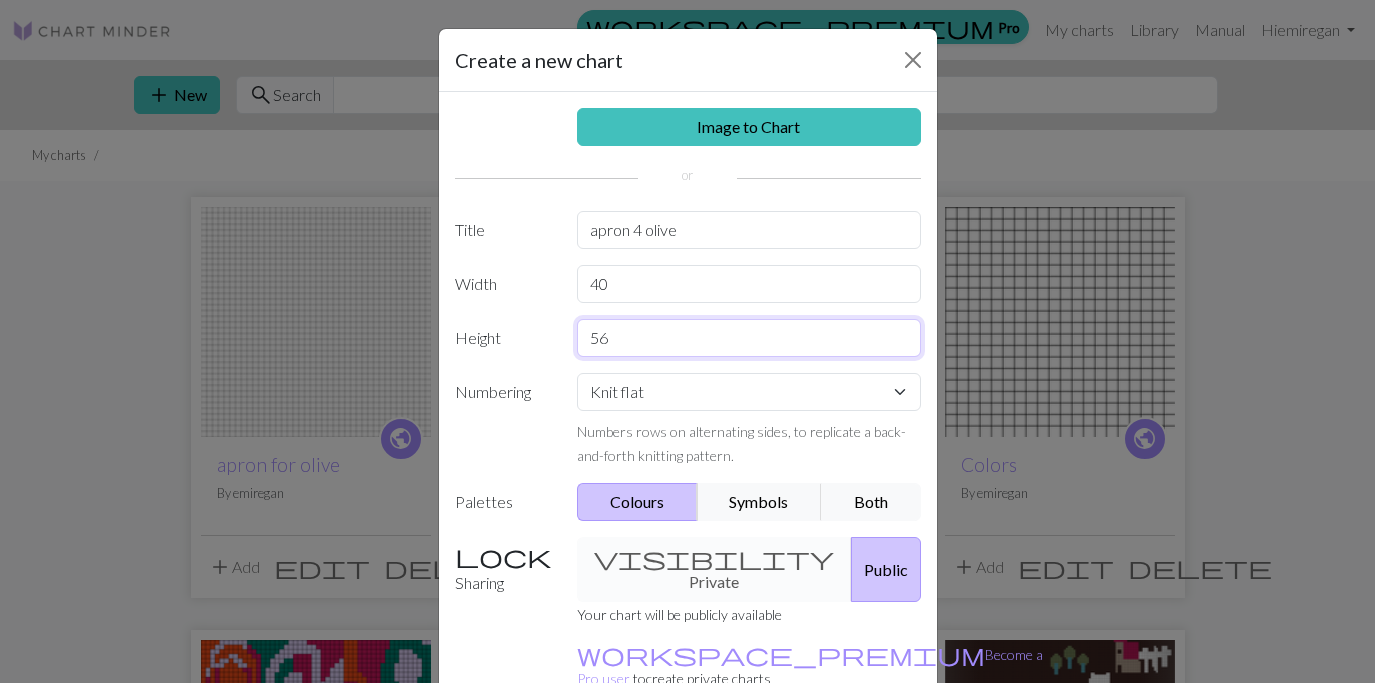 type on "5" 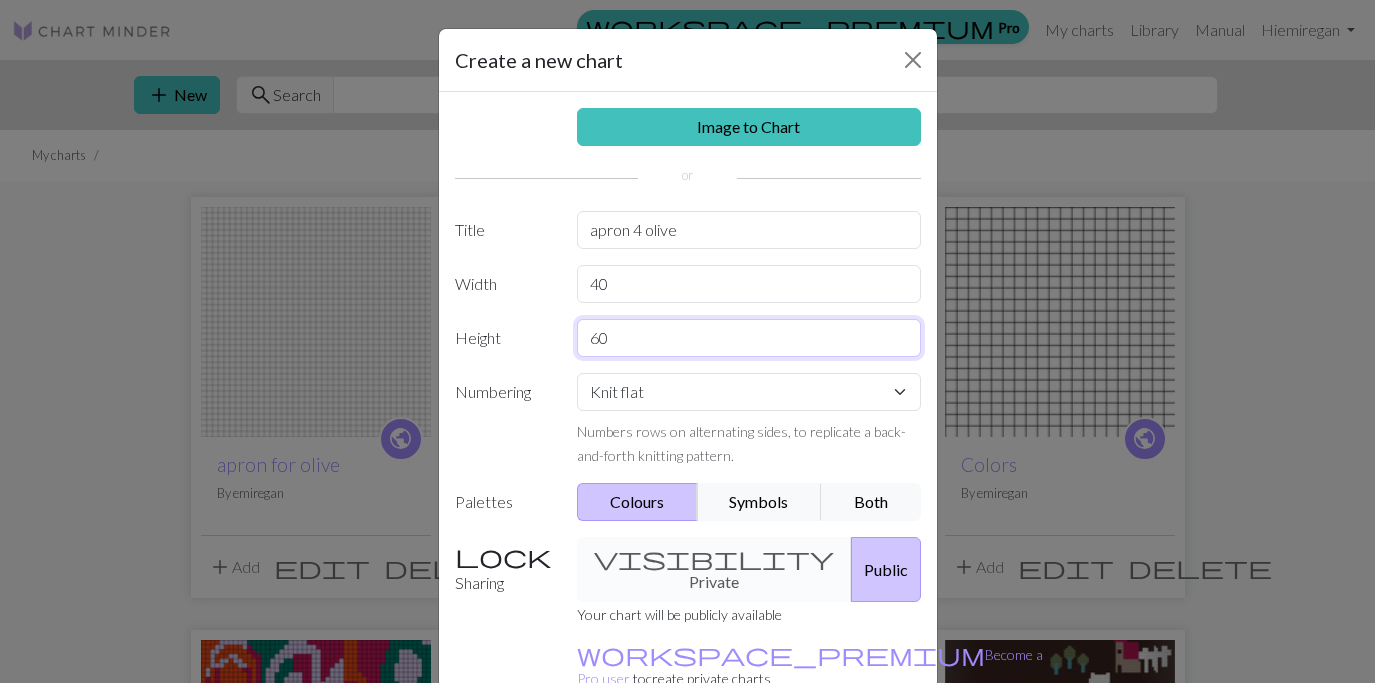 type on "6" 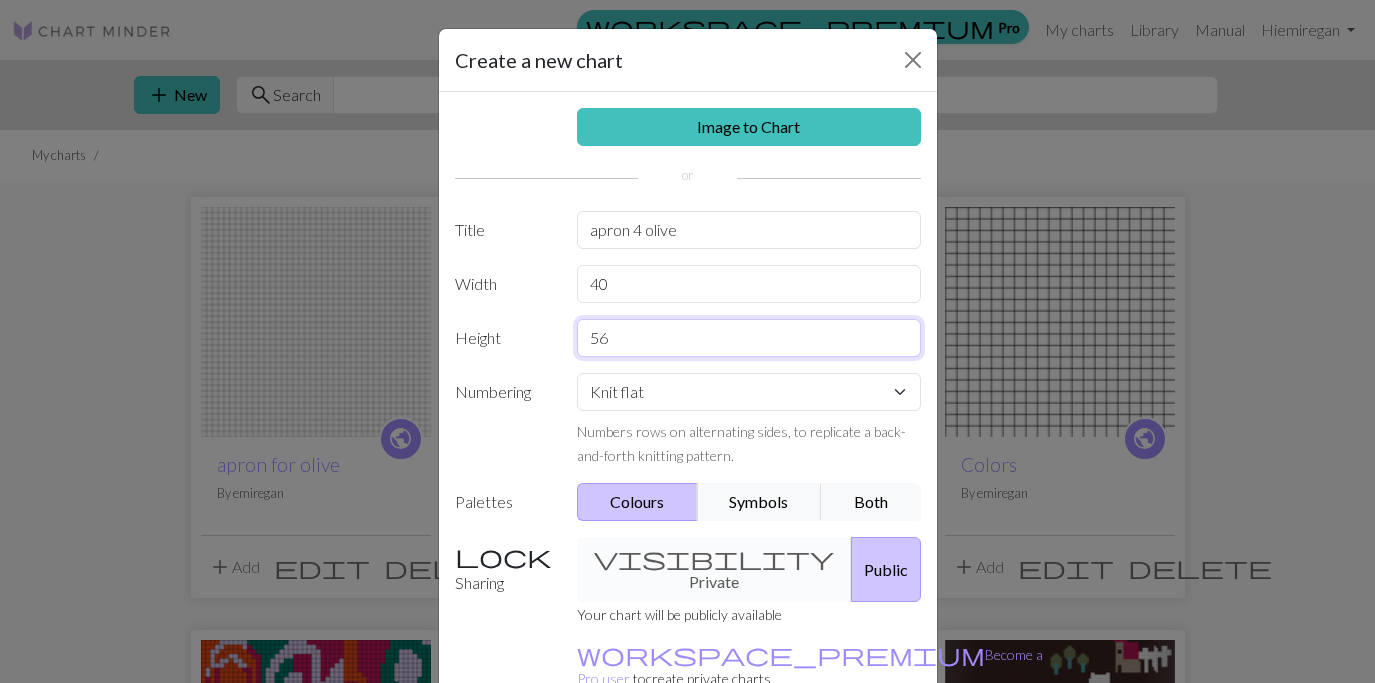 type on "56" 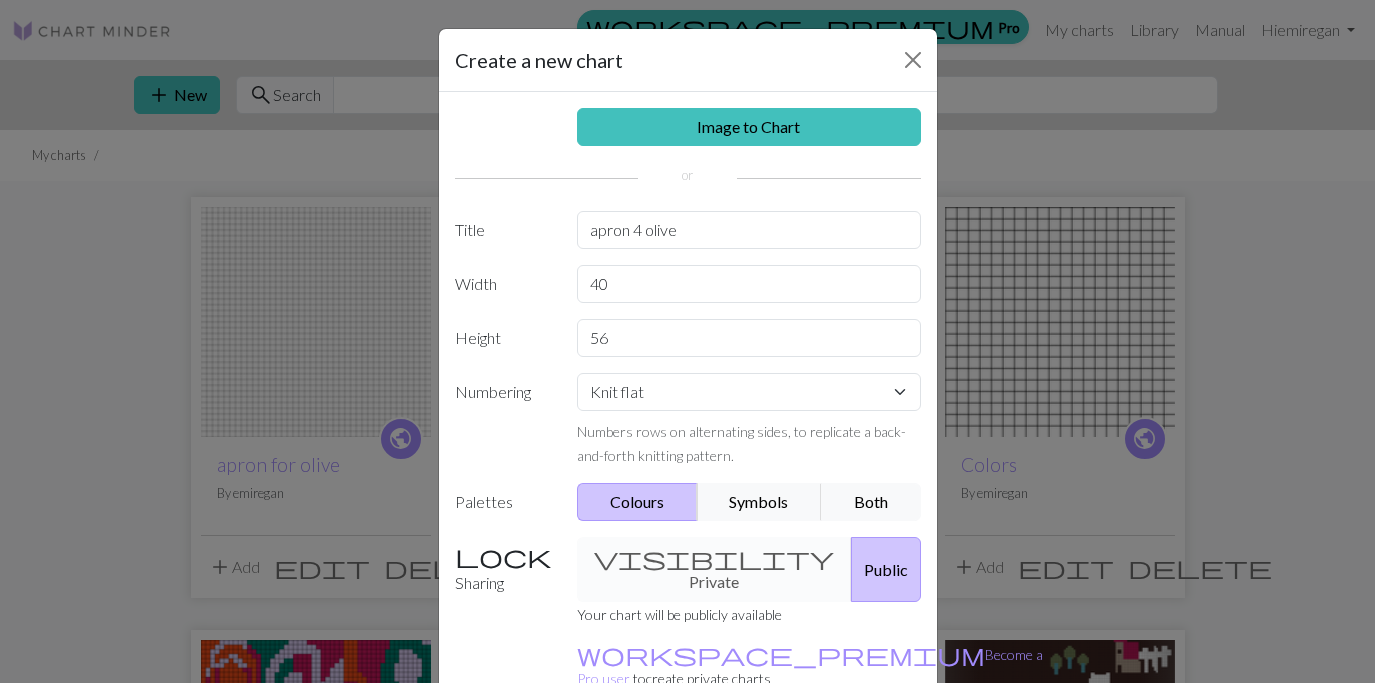 click on "Public" at bounding box center [886, 569] 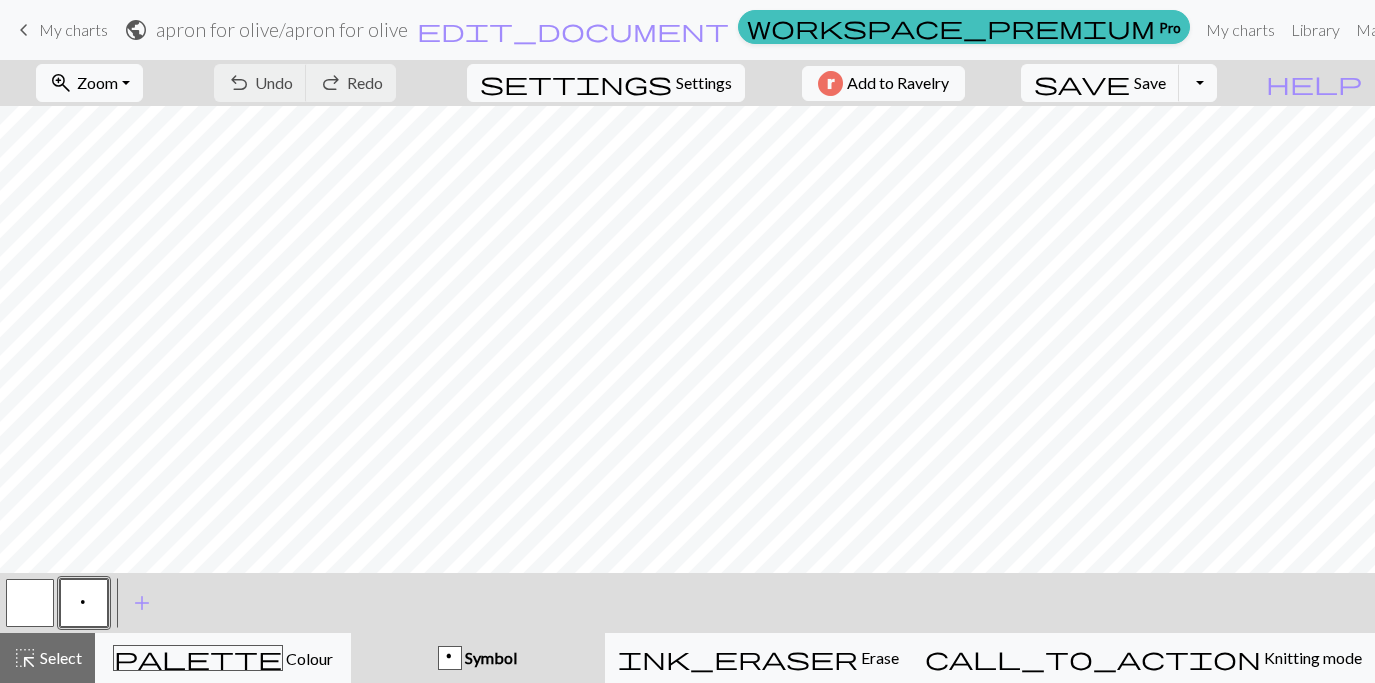 click on "My charts" at bounding box center [73, 29] 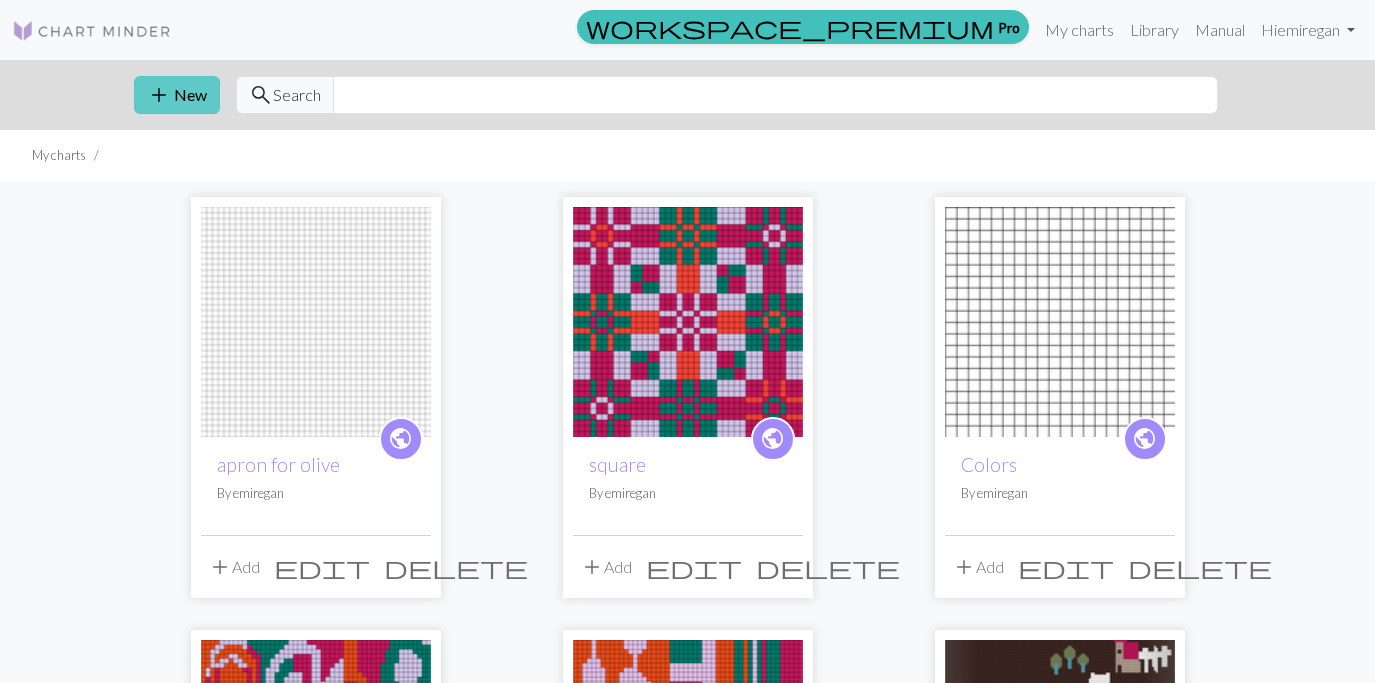 click on "add   New" at bounding box center (177, 95) 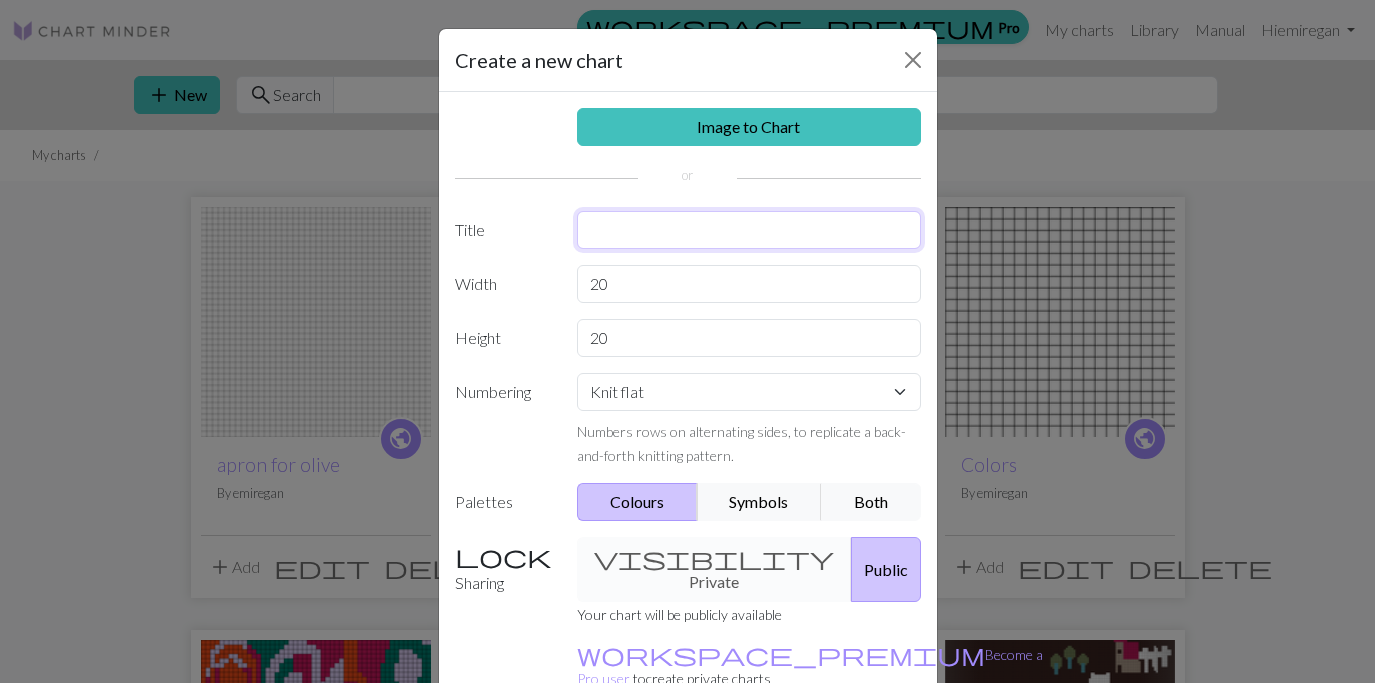 click at bounding box center [749, 230] 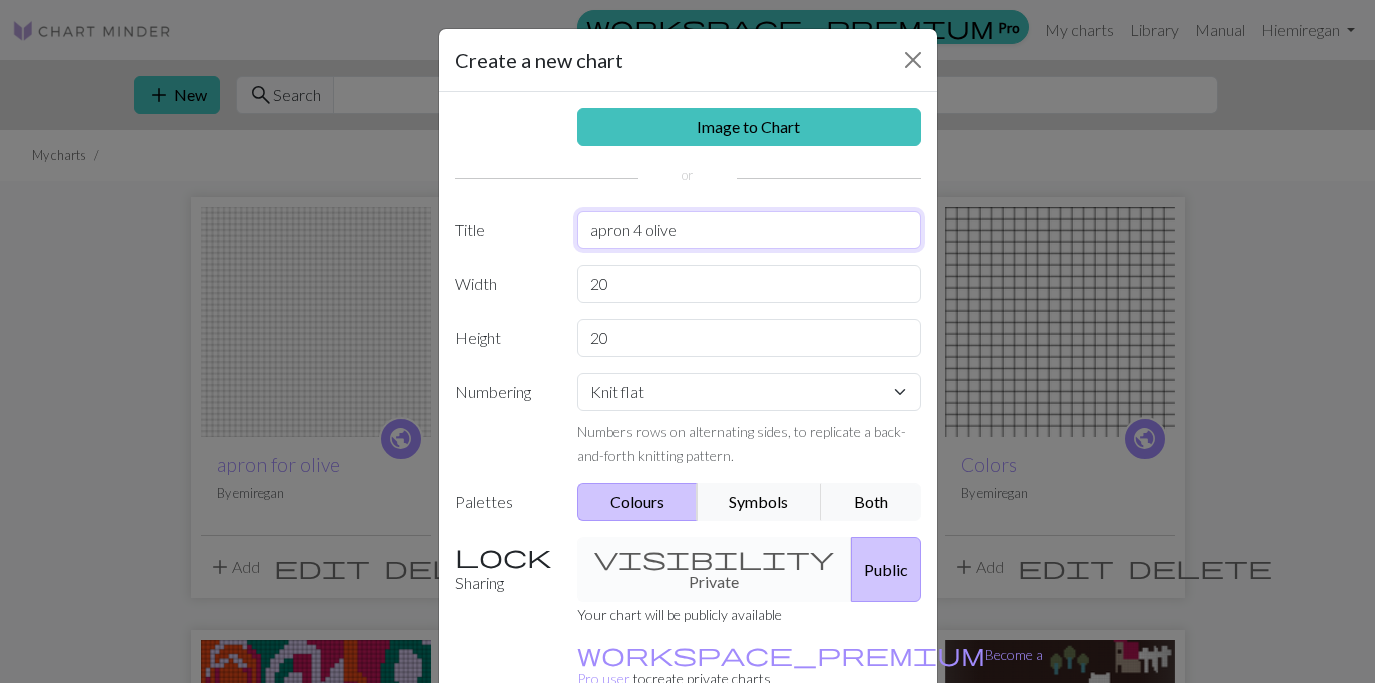 type on "apron 4 olive" 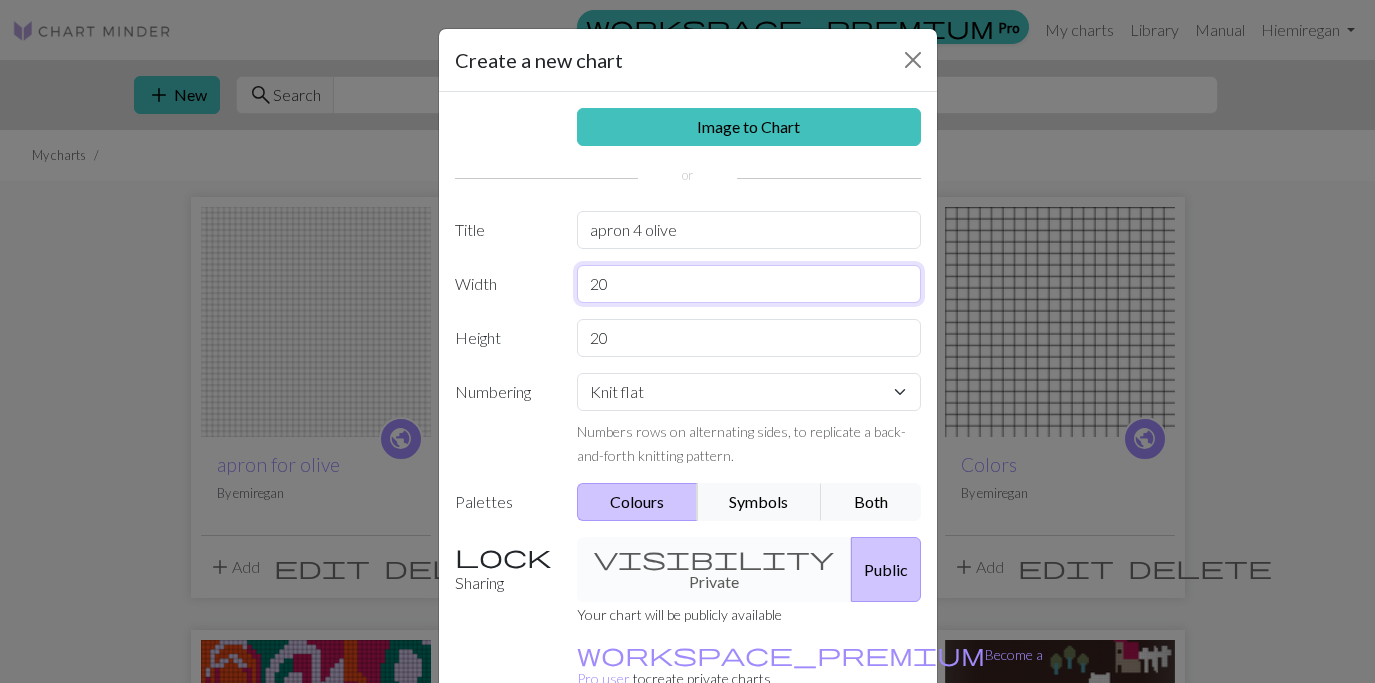 click on "20" at bounding box center [749, 284] 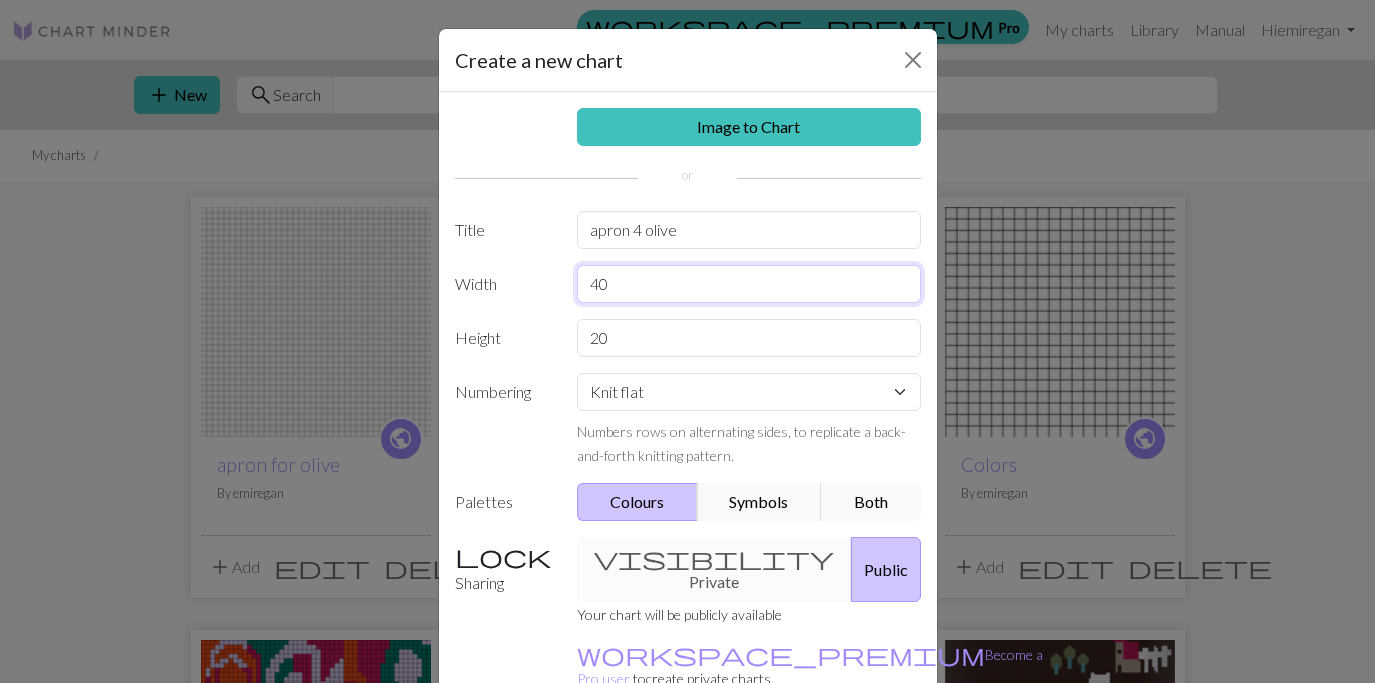 type on "40" 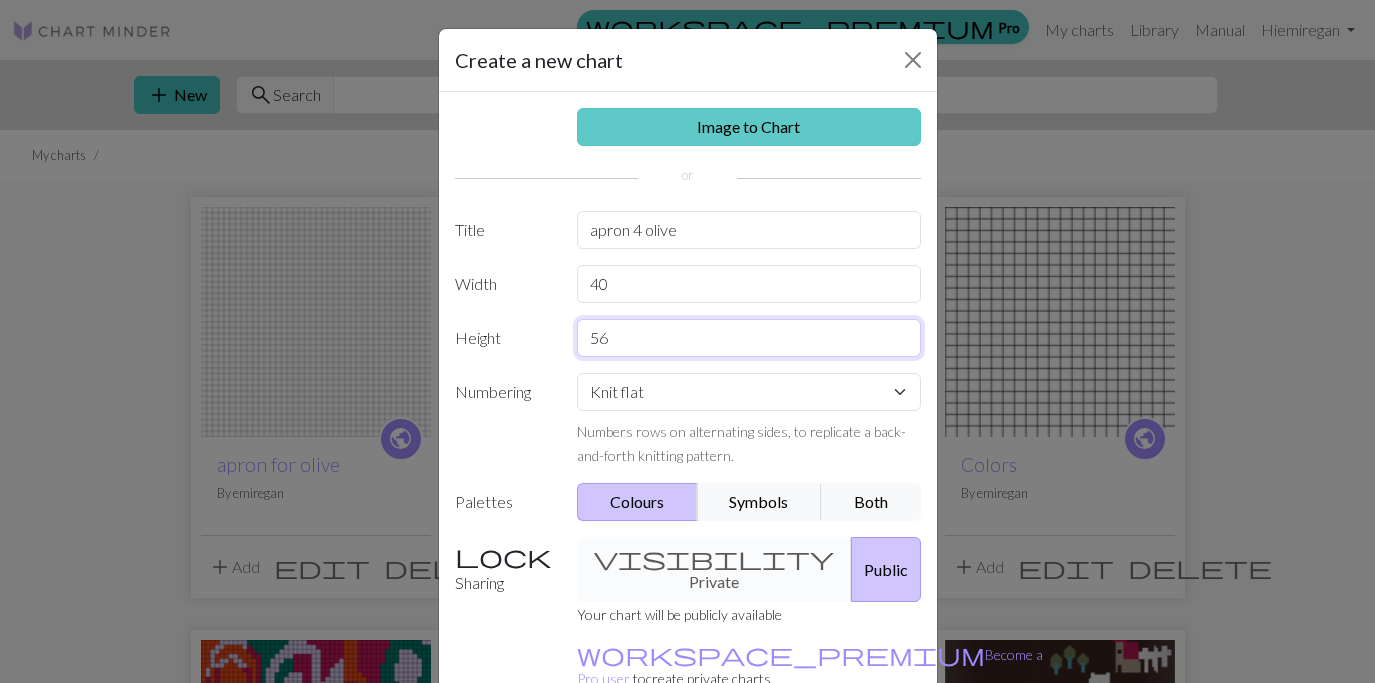 type on "56" 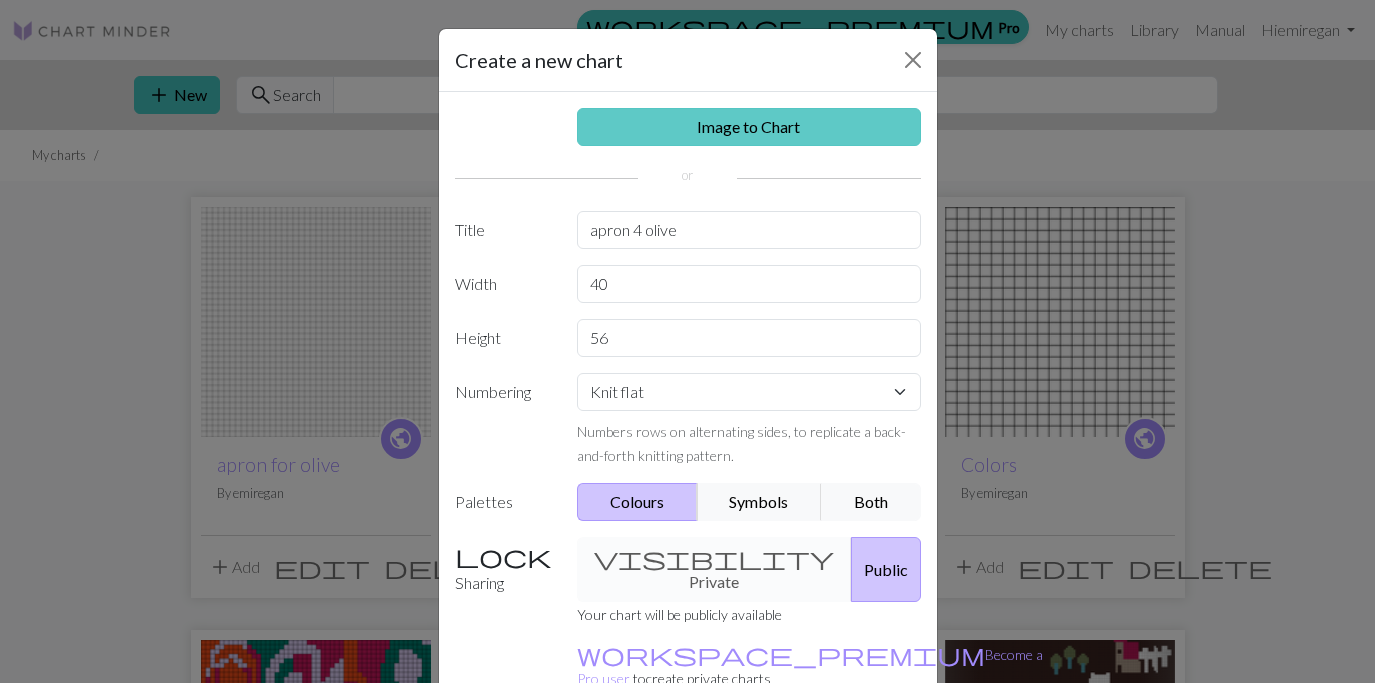 click on "Image to Chart" at bounding box center [749, 127] 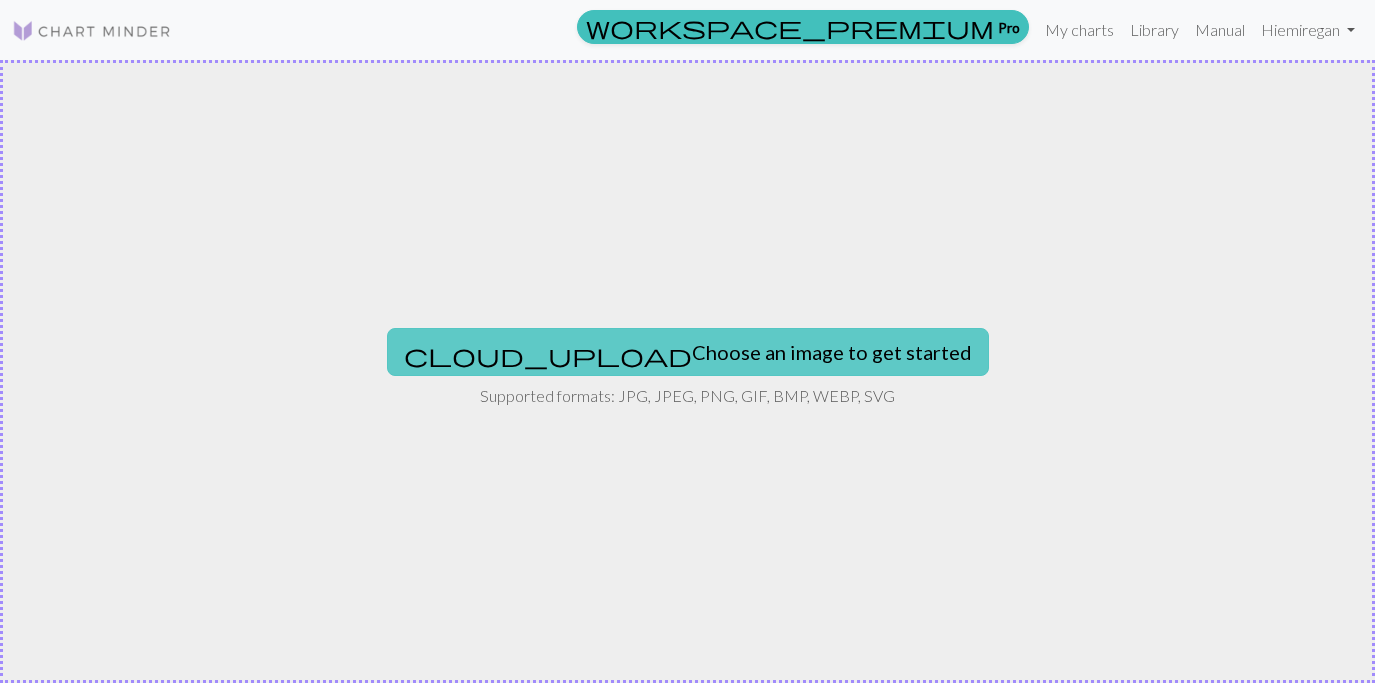 click on "cloud_upload  Choose an image to get started" at bounding box center (688, 352) 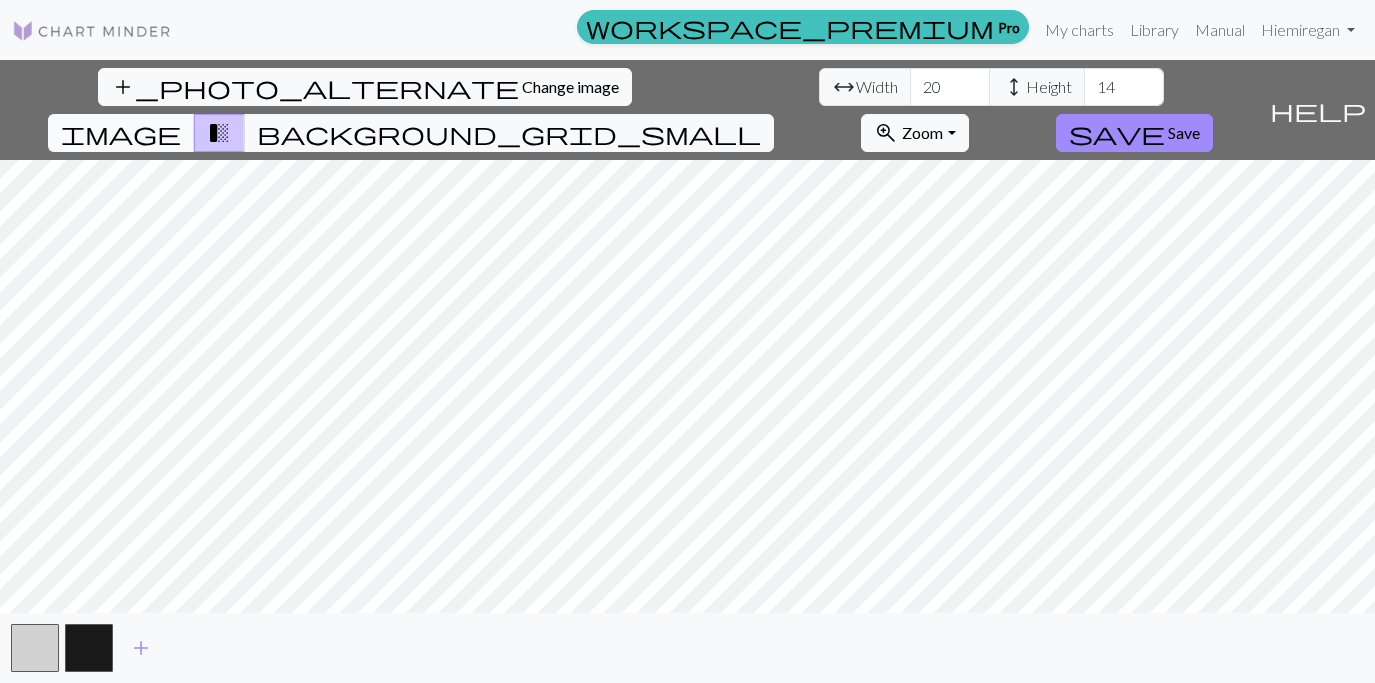 click on "image" at bounding box center [121, 133] 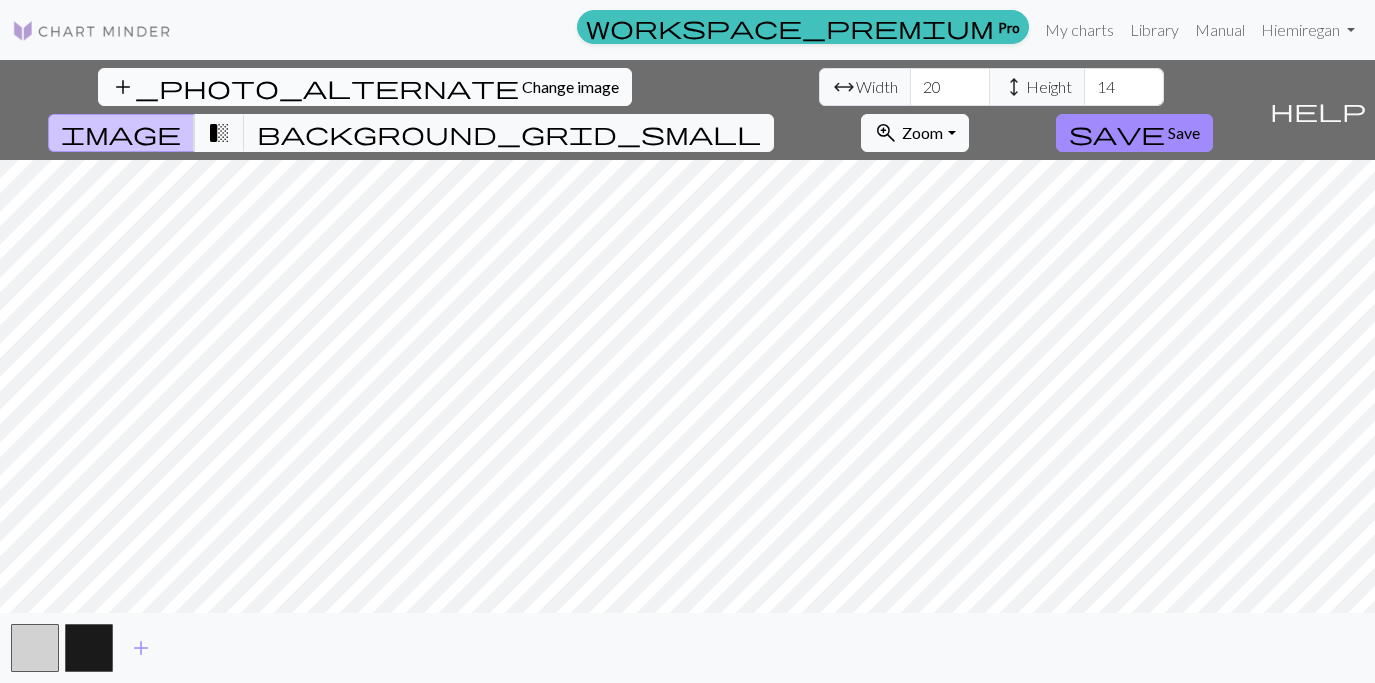 click on "Change image" at bounding box center [570, 86] 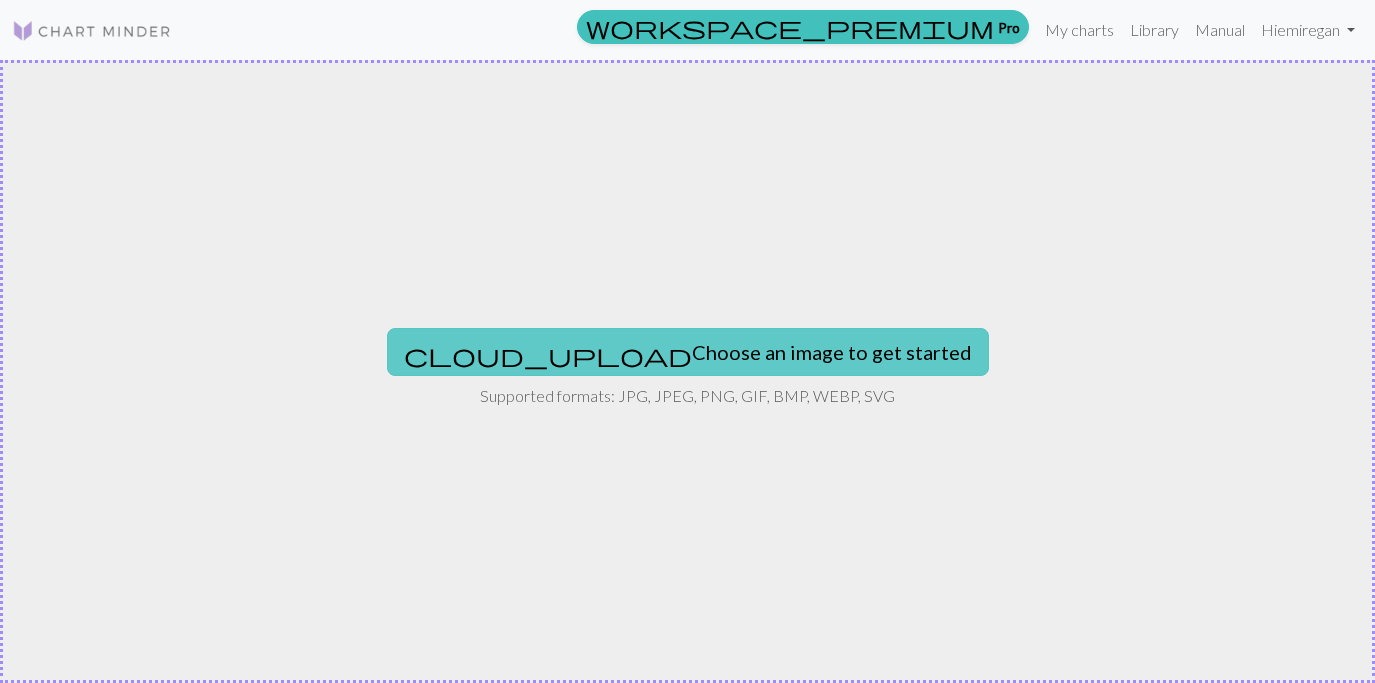 click on "cloud_upload  Choose an image to get started" at bounding box center (688, 352) 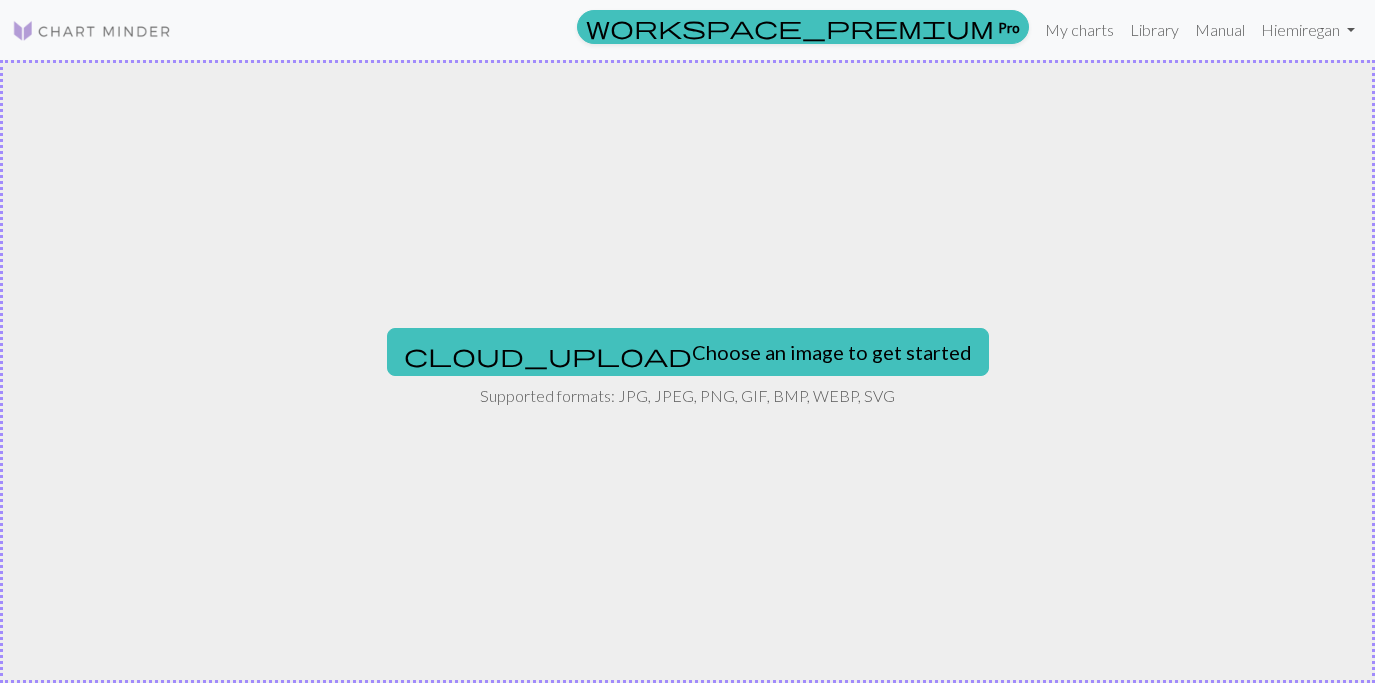 type on "C:\fakepath\apron-for-olive.png" 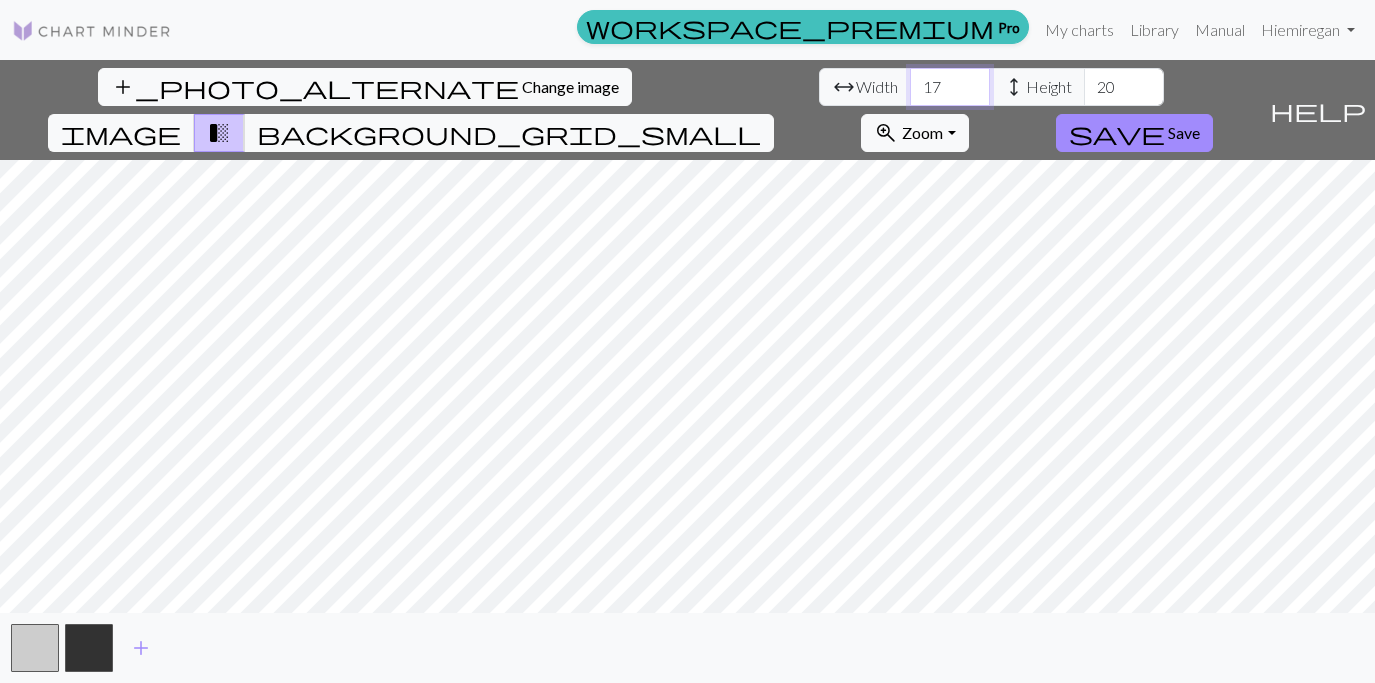 drag, startPoint x: 426, startPoint y: 91, endPoint x: 409, endPoint y: 91, distance: 17 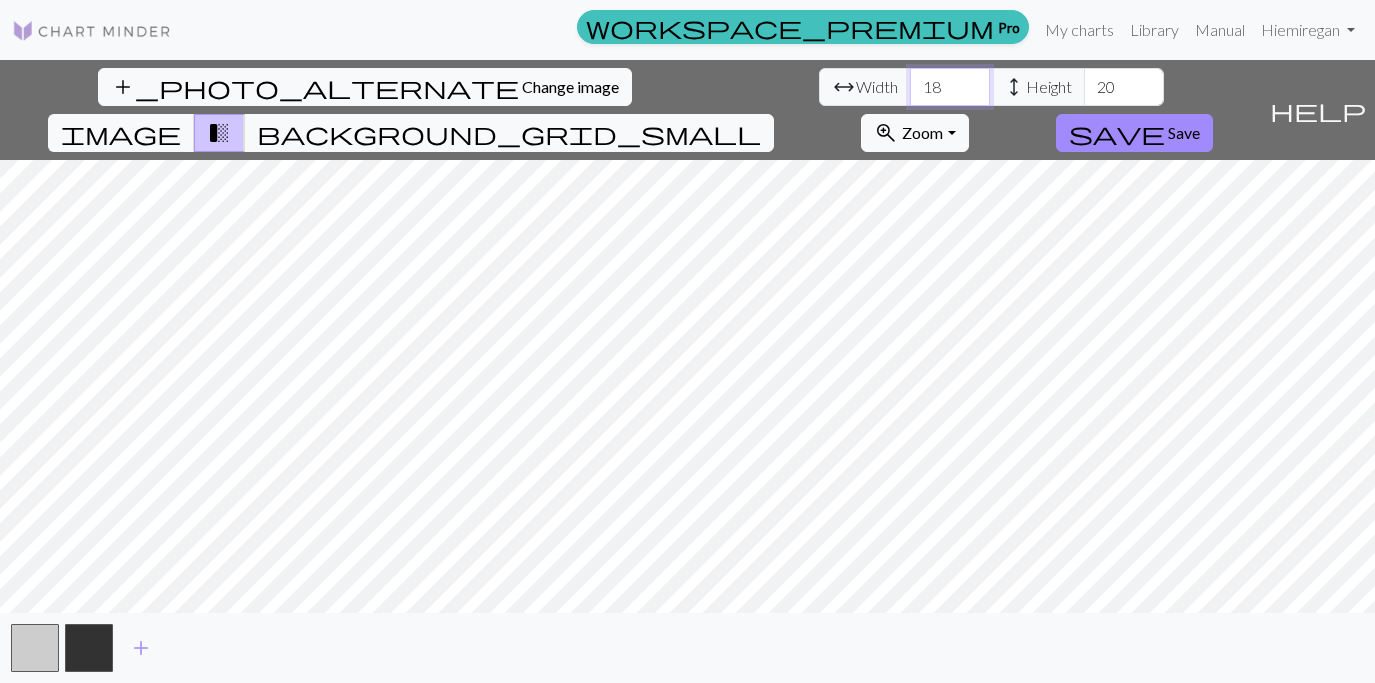 click on "18" at bounding box center [950, 87] 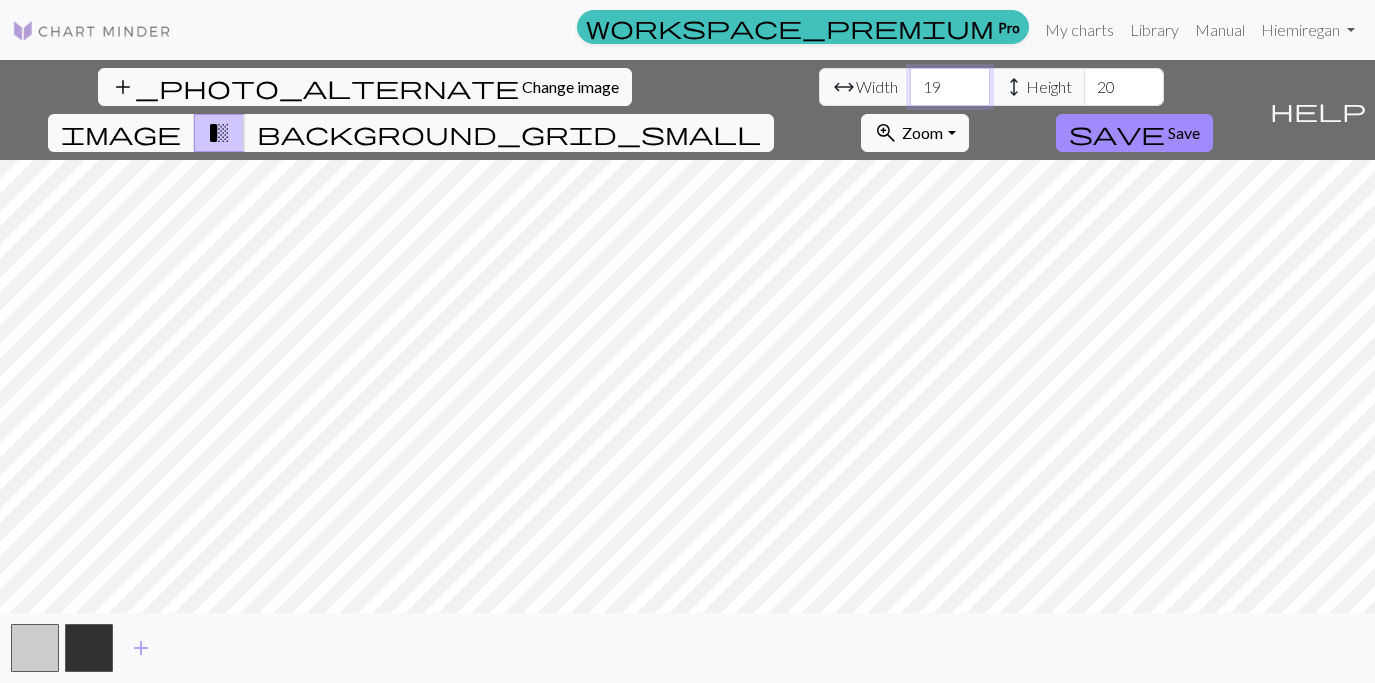 click on "19" at bounding box center (950, 87) 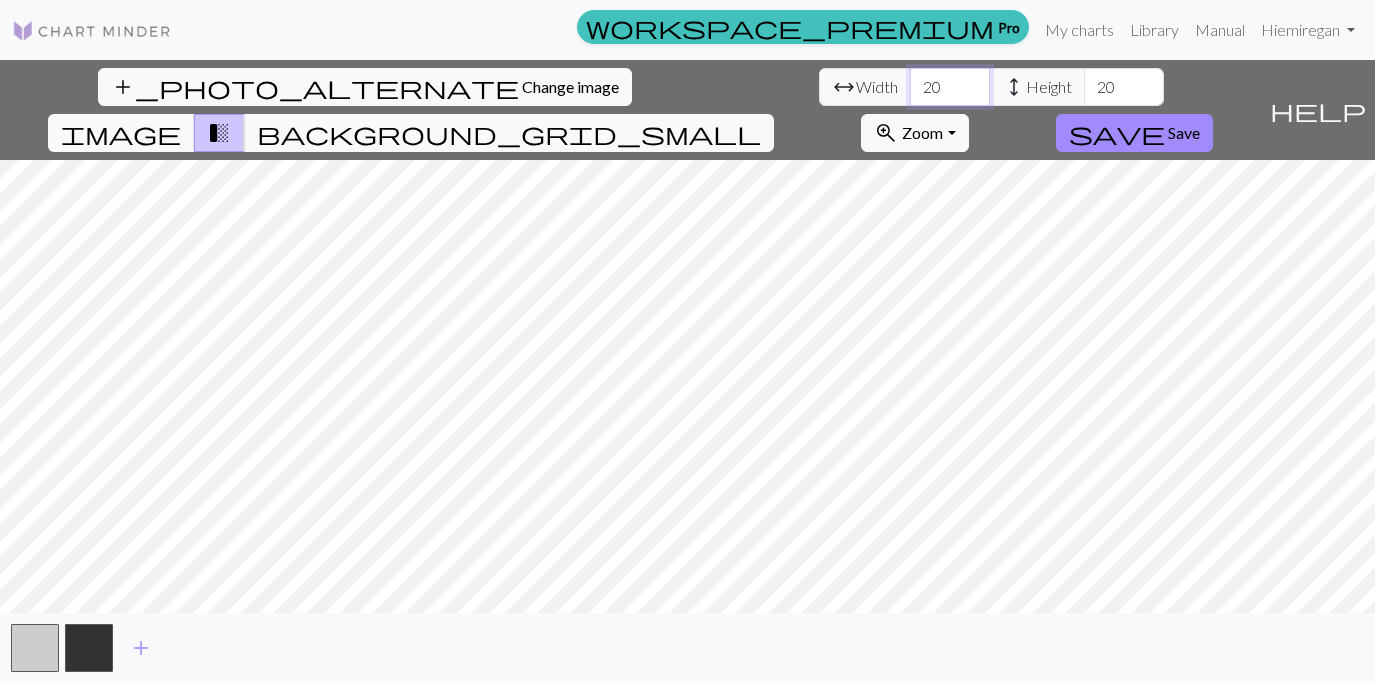 click on "20" at bounding box center (950, 87) 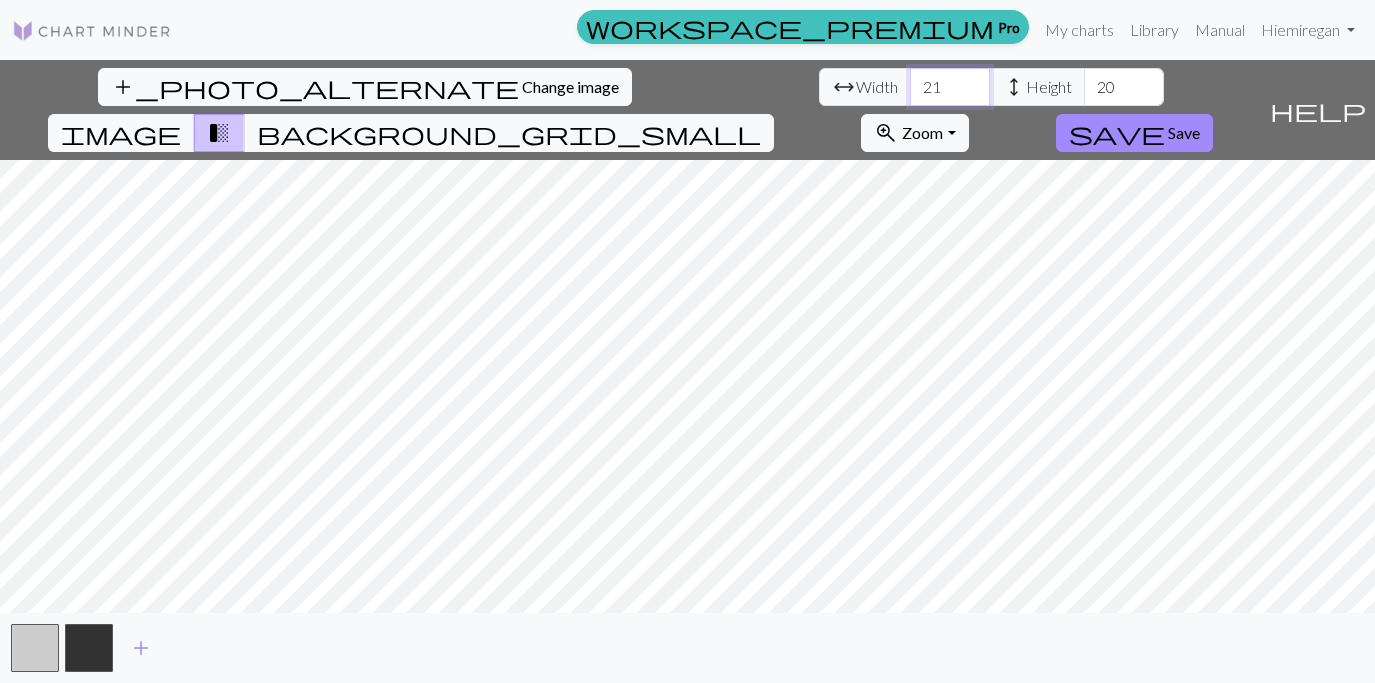 click on "21" at bounding box center (950, 87) 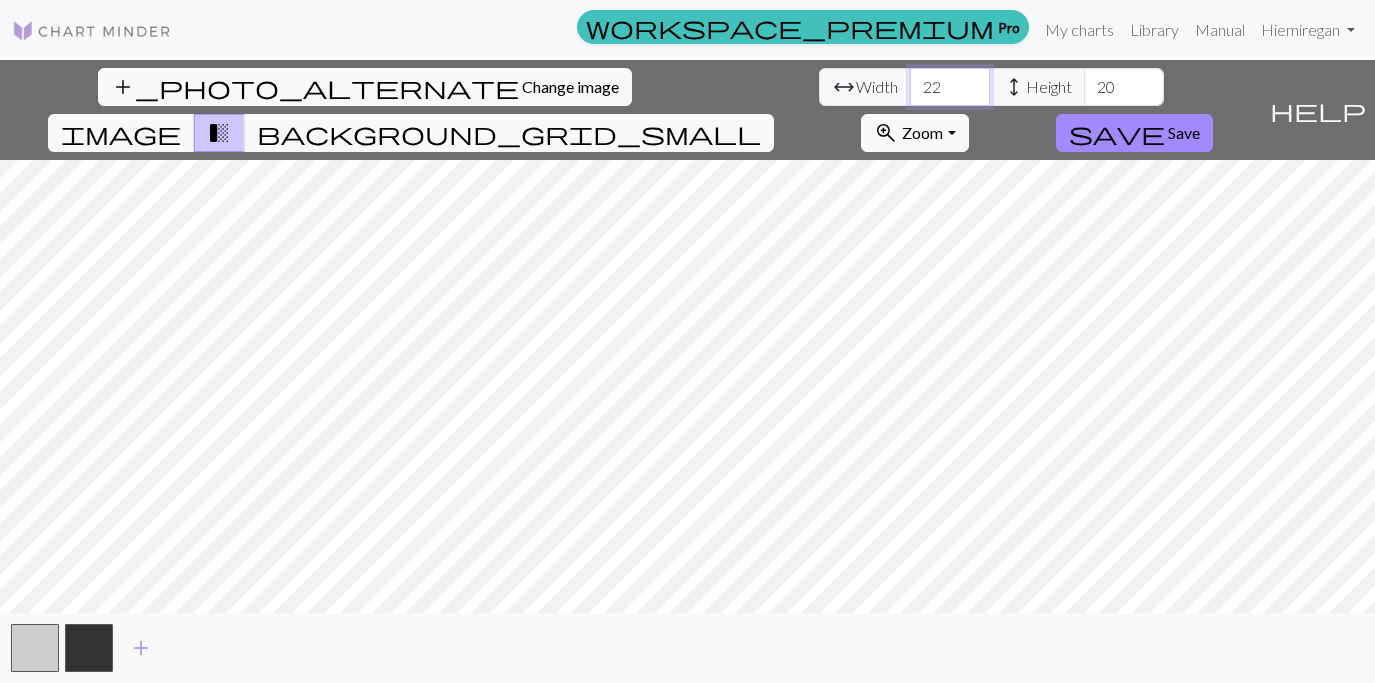 click on "22" at bounding box center [950, 87] 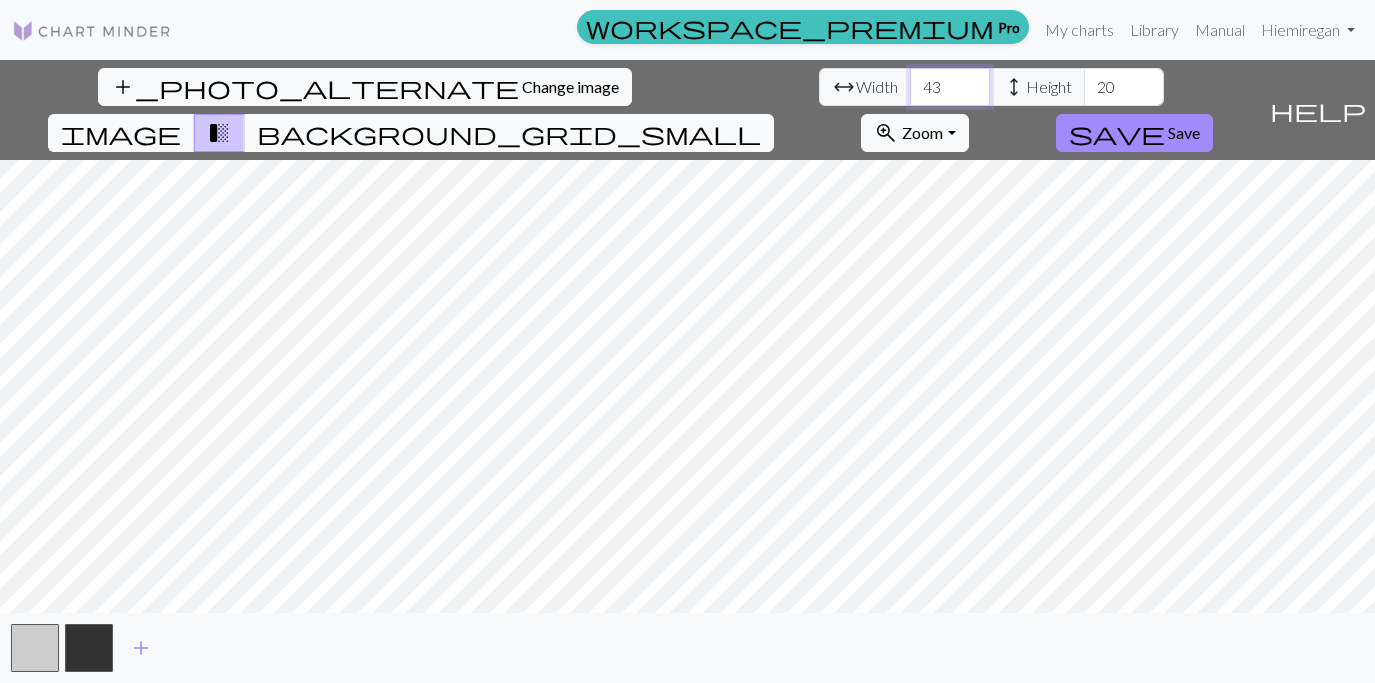 click on "43" at bounding box center [950, 87] 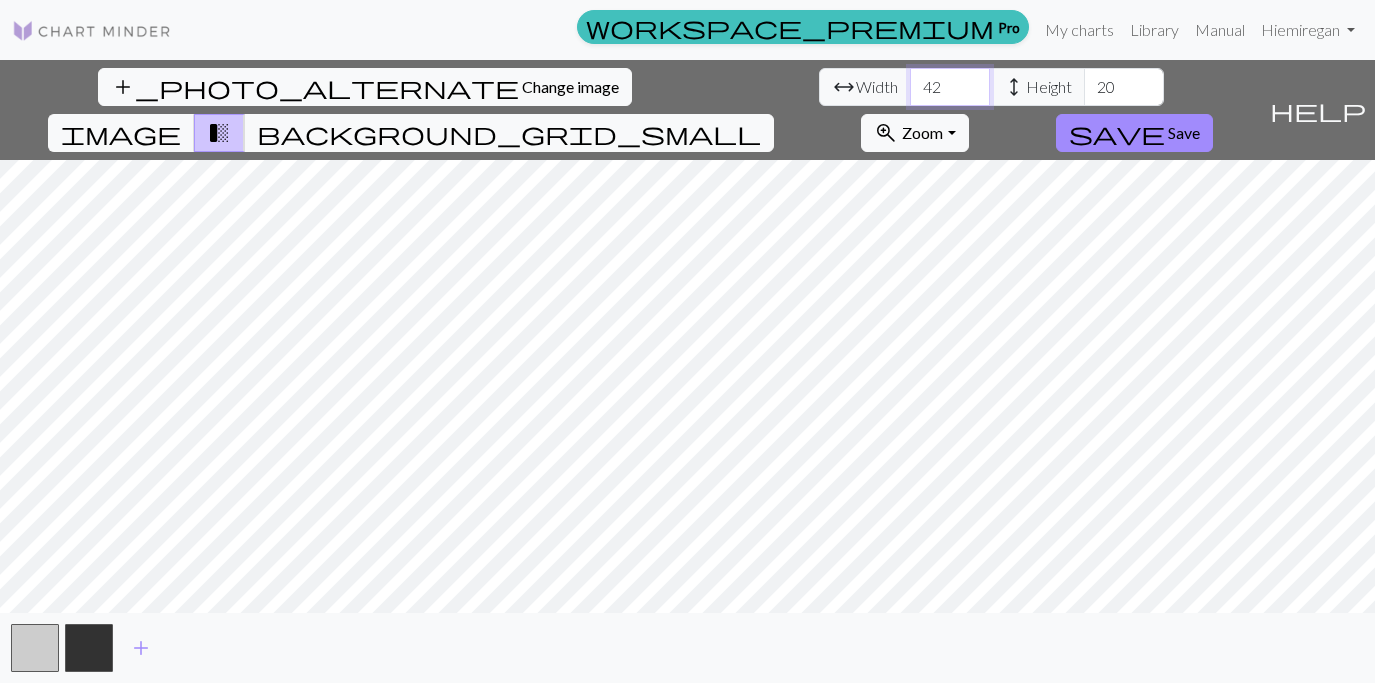click on "42" at bounding box center [950, 87] 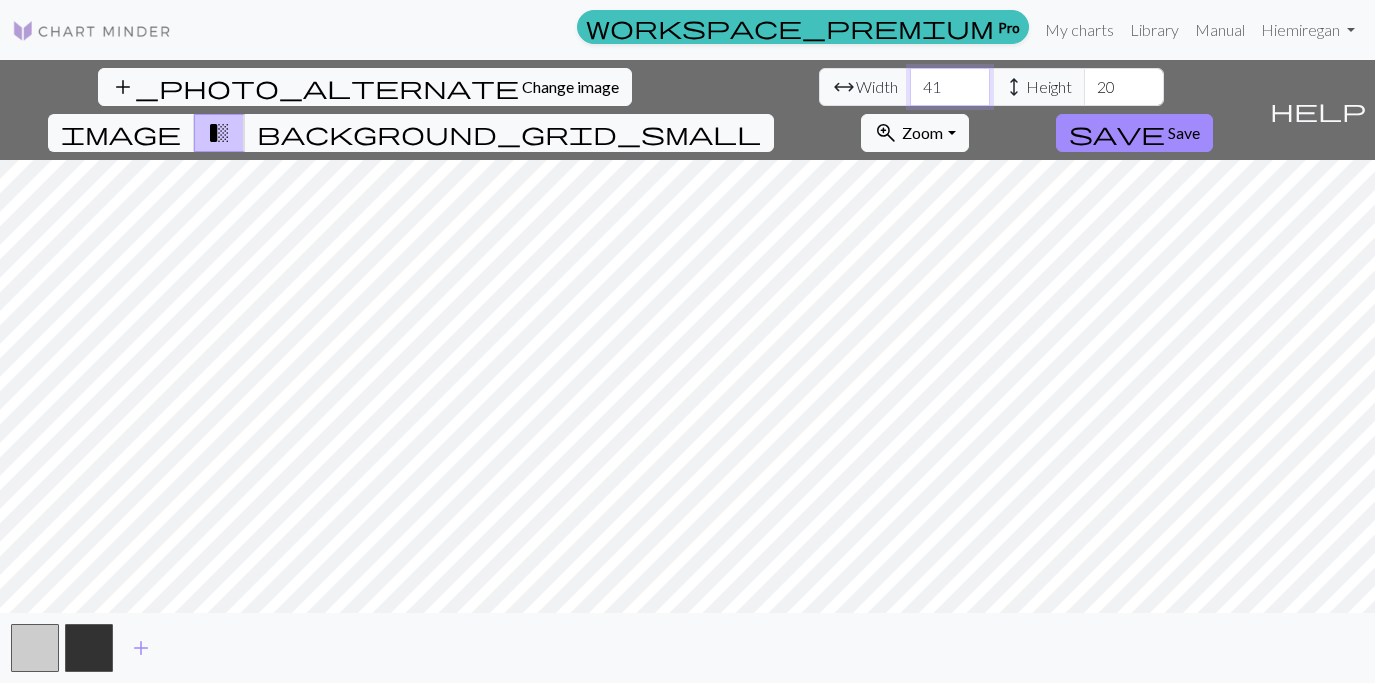 click on "41" at bounding box center [950, 87] 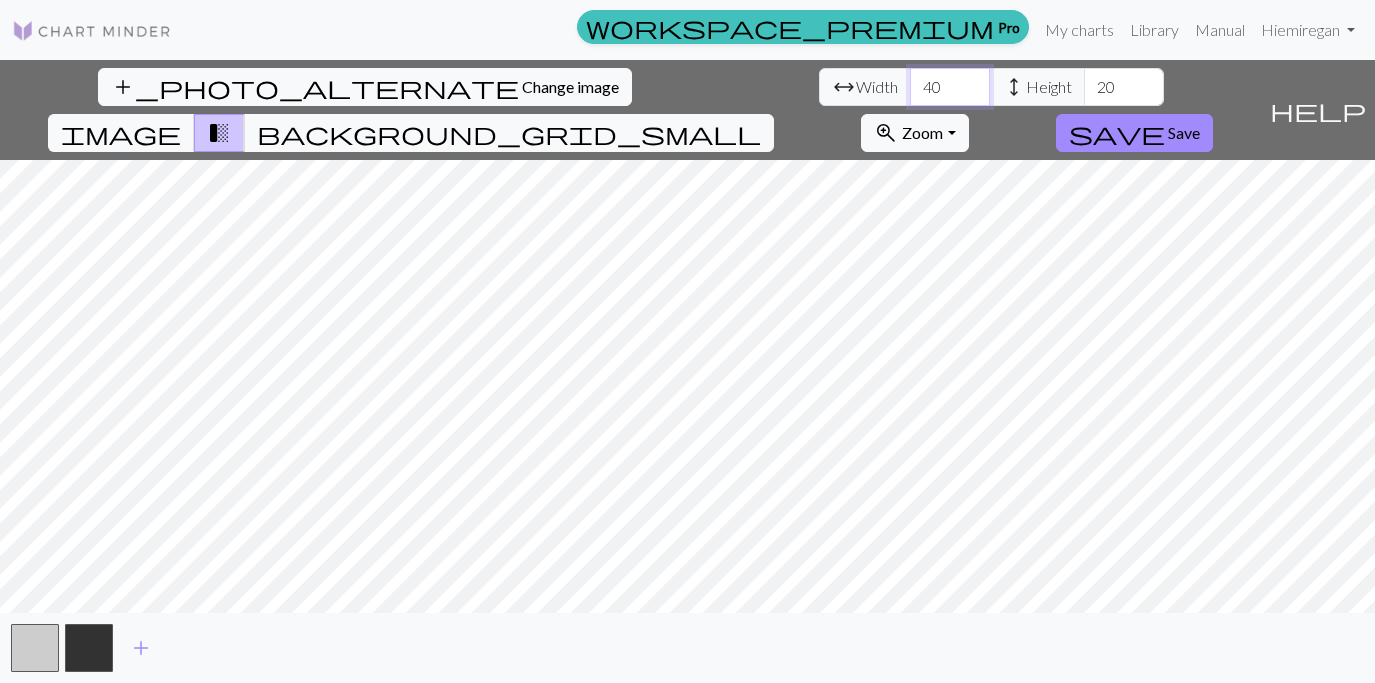 type on "40" 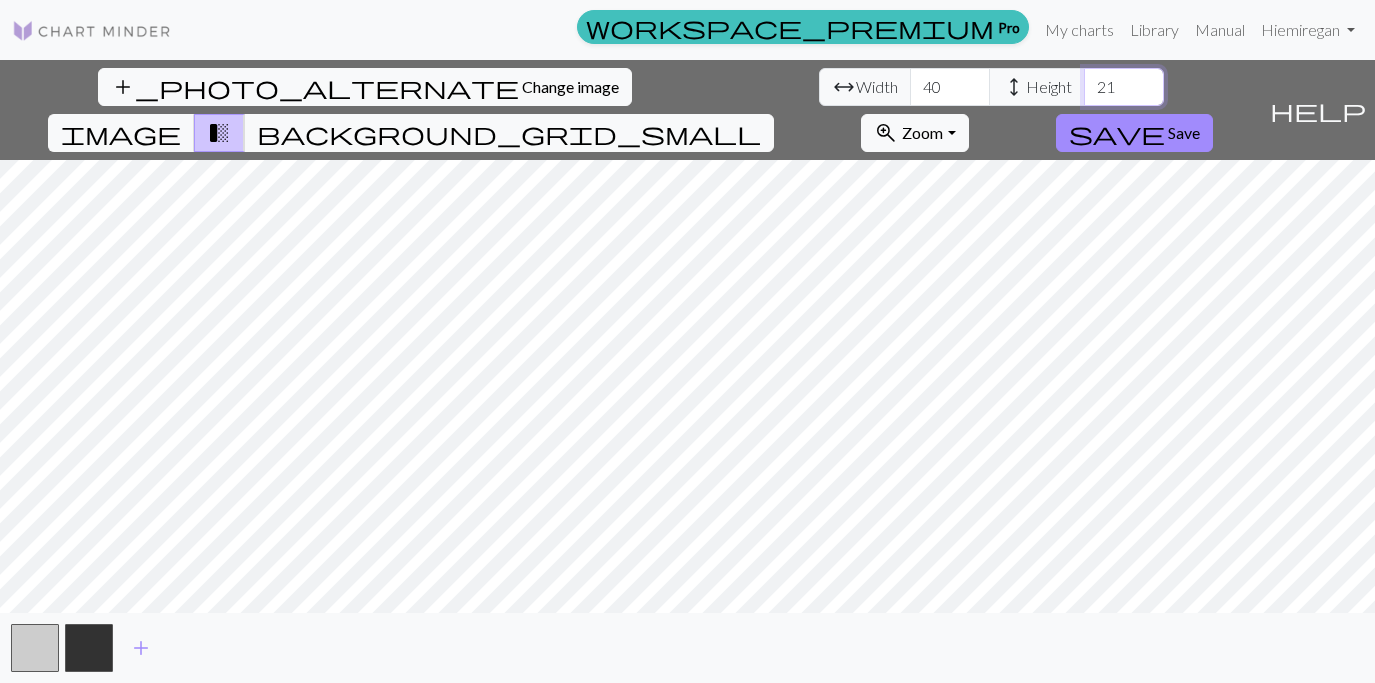 click on "21" at bounding box center [1124, 87] 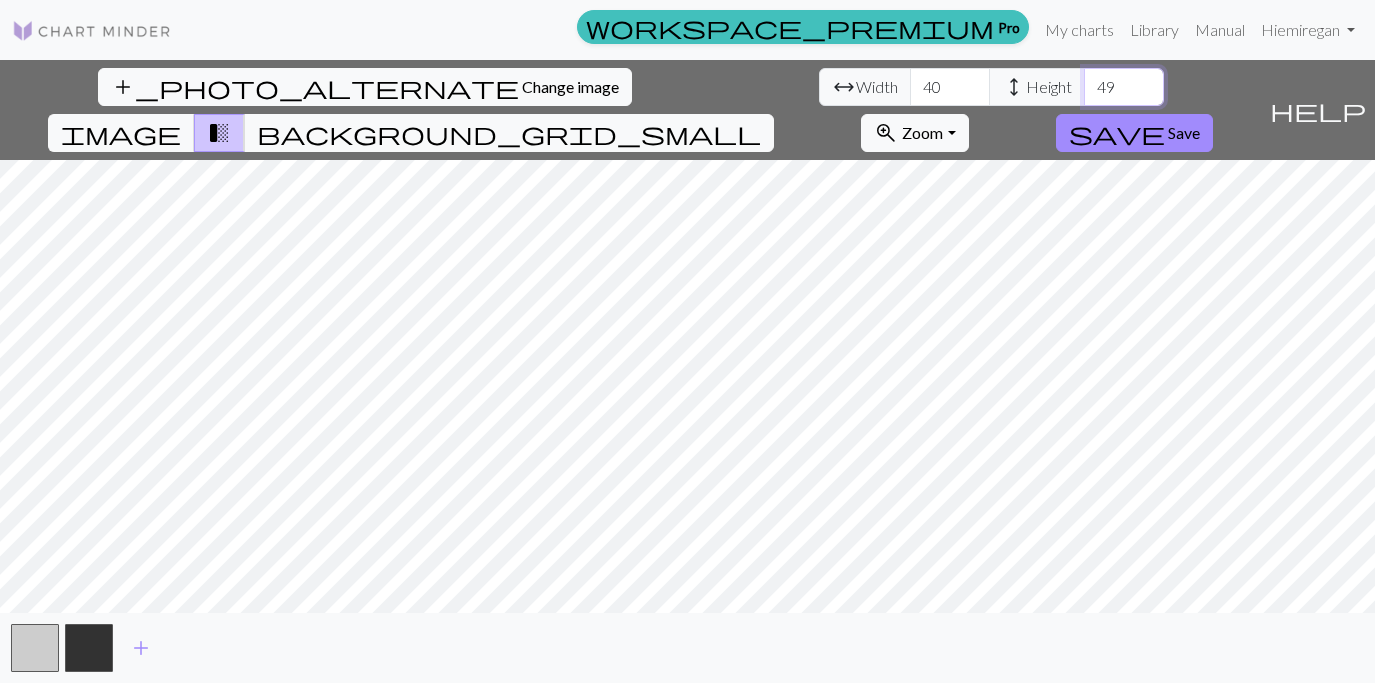click on "49" at bounding box center (1124, 87) 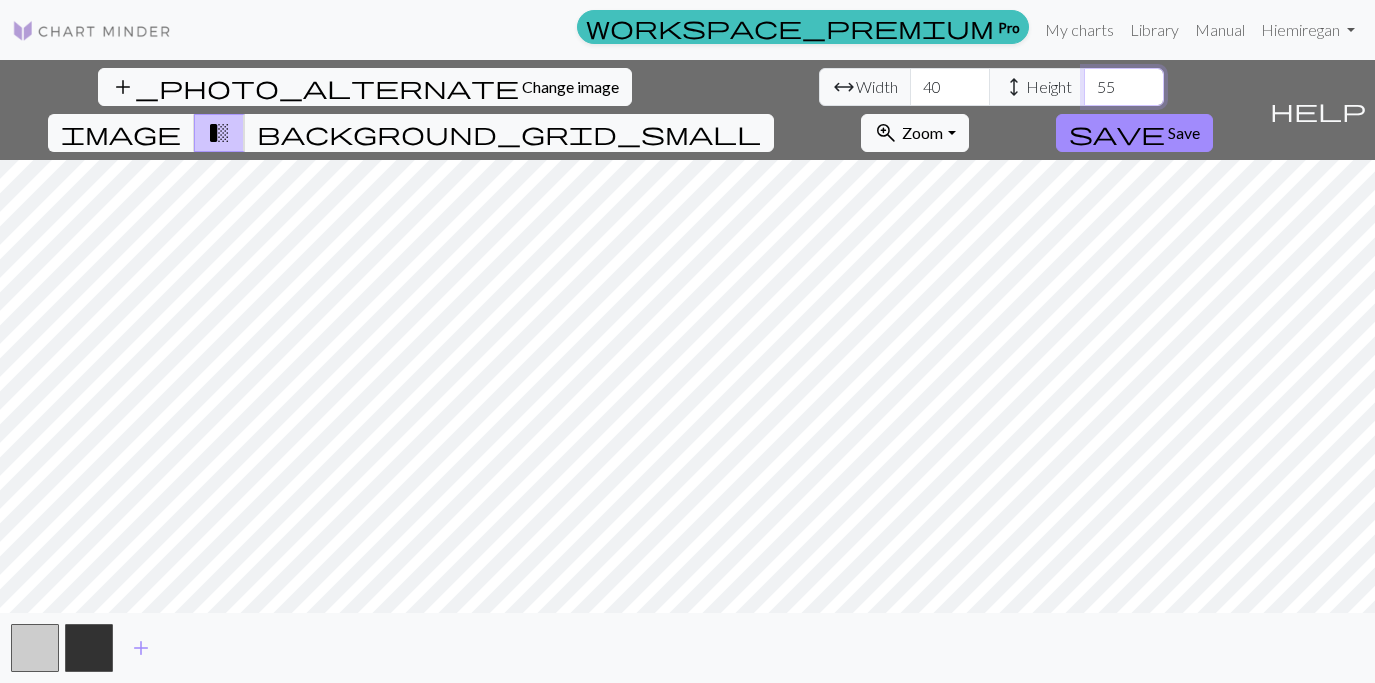type on "56" 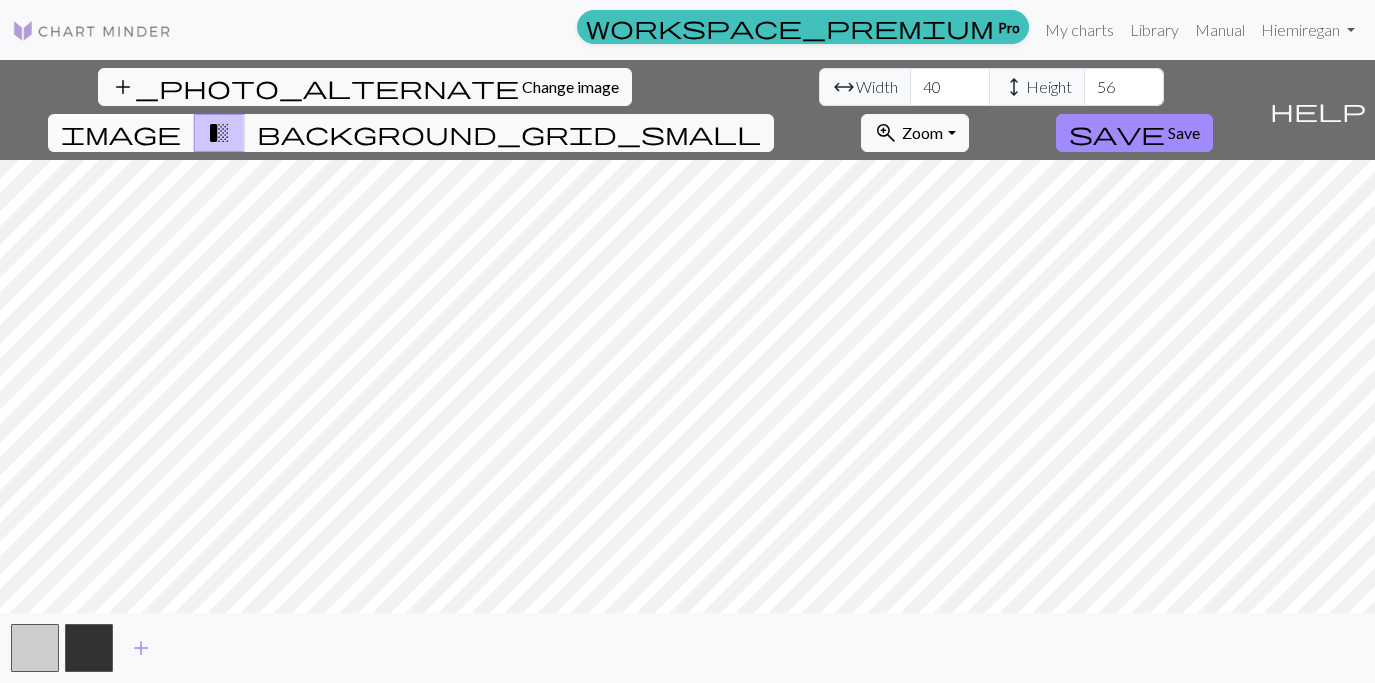 click on "image" at bounding box center [121, 133] 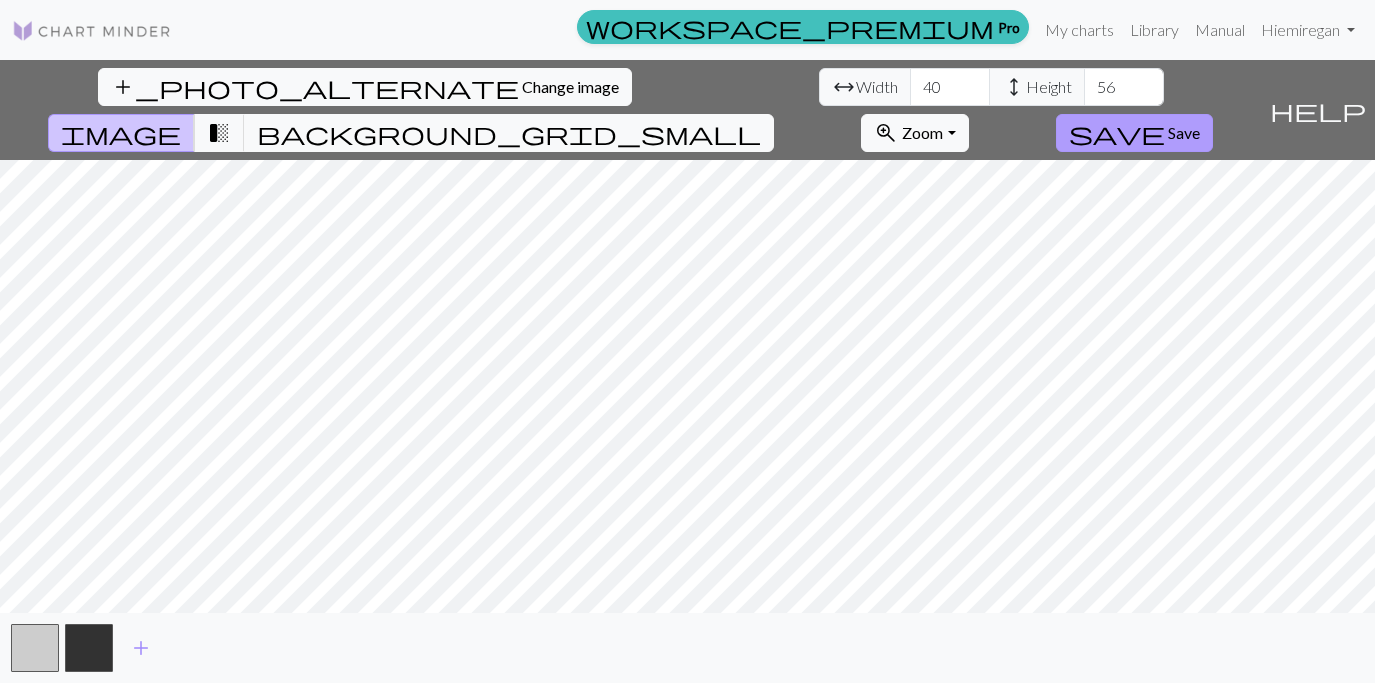 click on "save" at bounding box center [1117, 133] 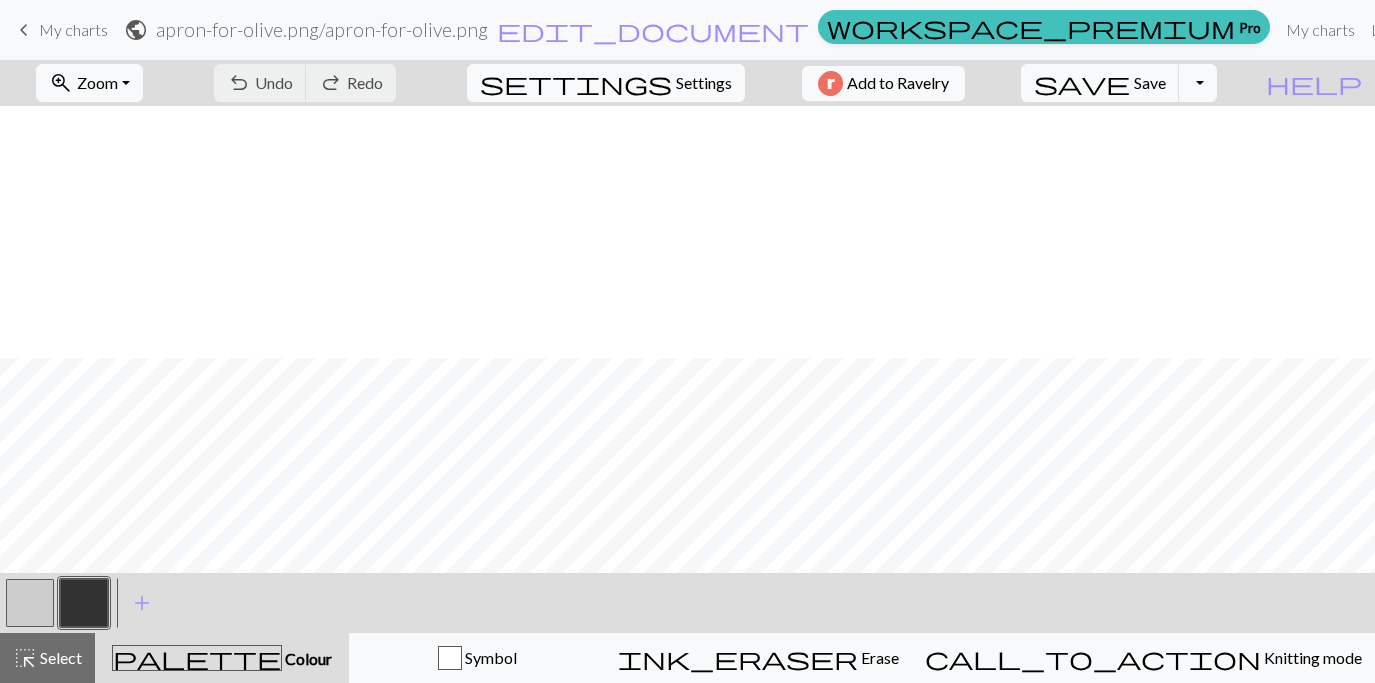 scroll, scrollTop: 0, scrollLeft: 0, axis: both 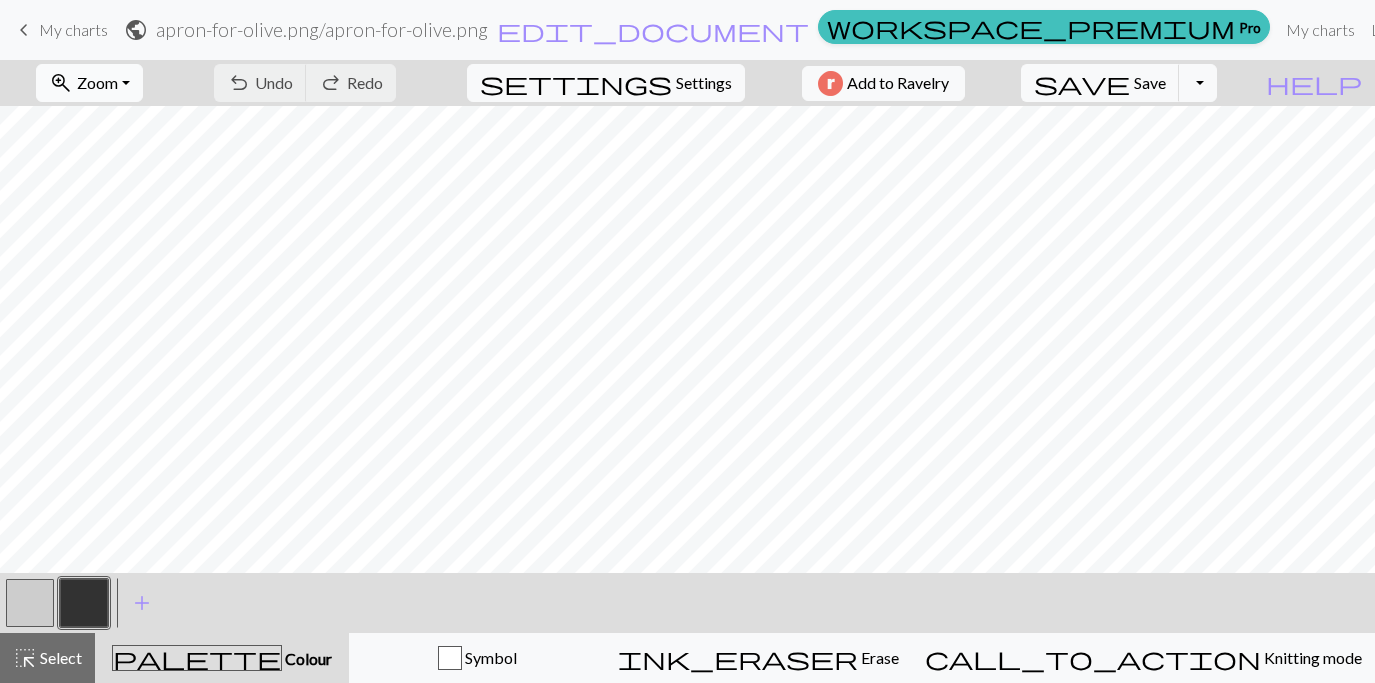 click on "zoom_in Zoom Zoom" at bounding box center (89, 83) 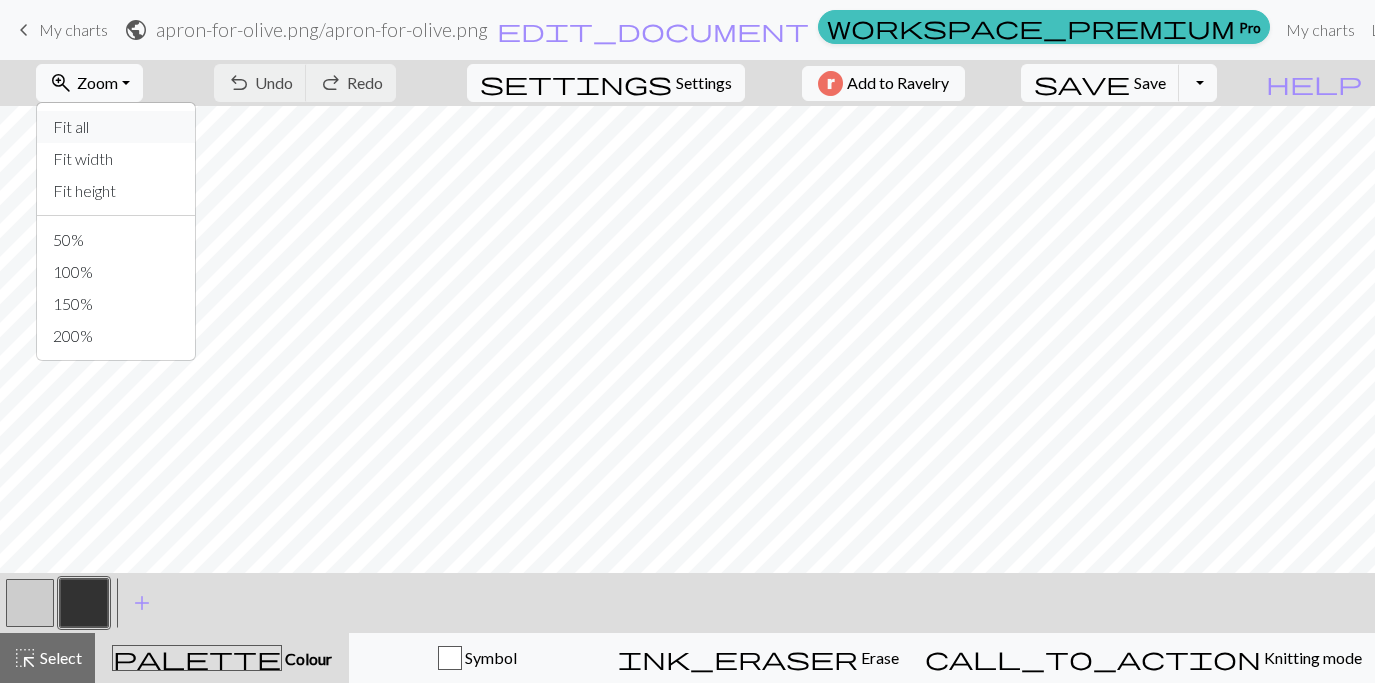 click on "Fit all" at bounding box center (116, 127) 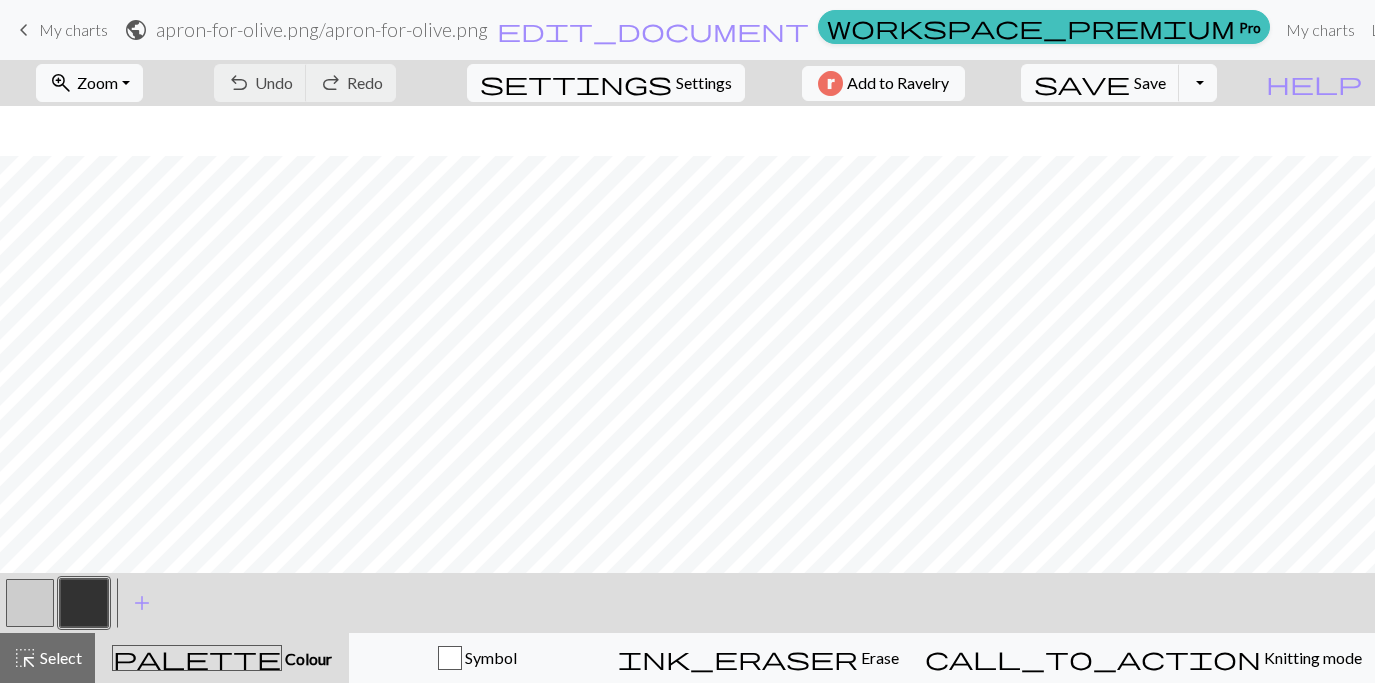 scroll, scrollTop: 163, scrollLeft: 0, axis: vertical 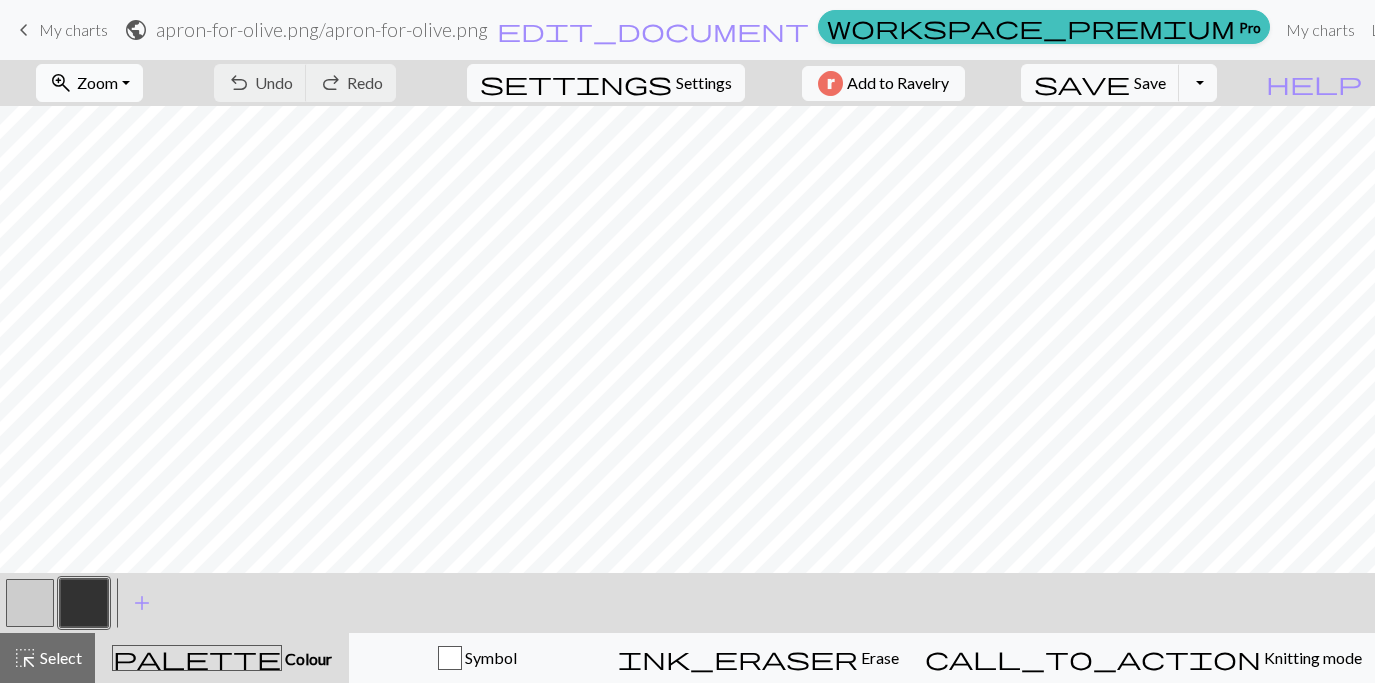 click on "Zoom" at bounding box center (97, 82) 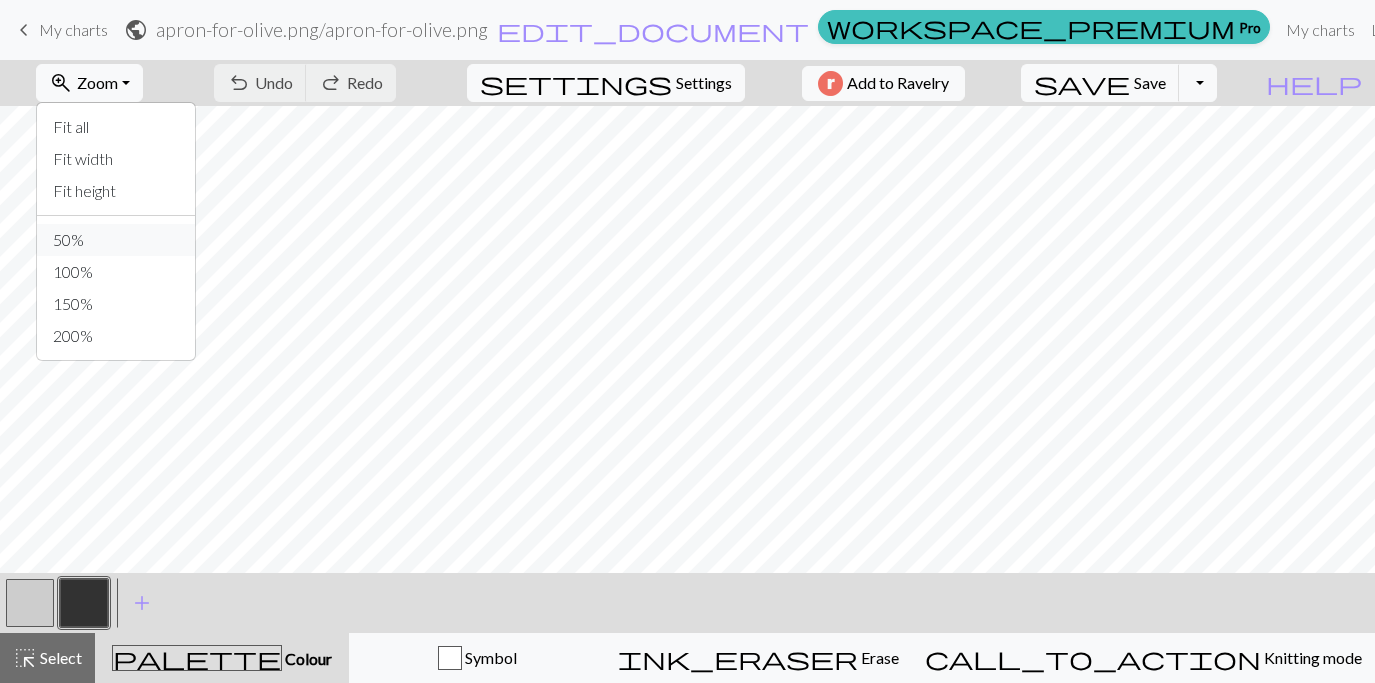 click on "50%" at bounding box center (116, 240) 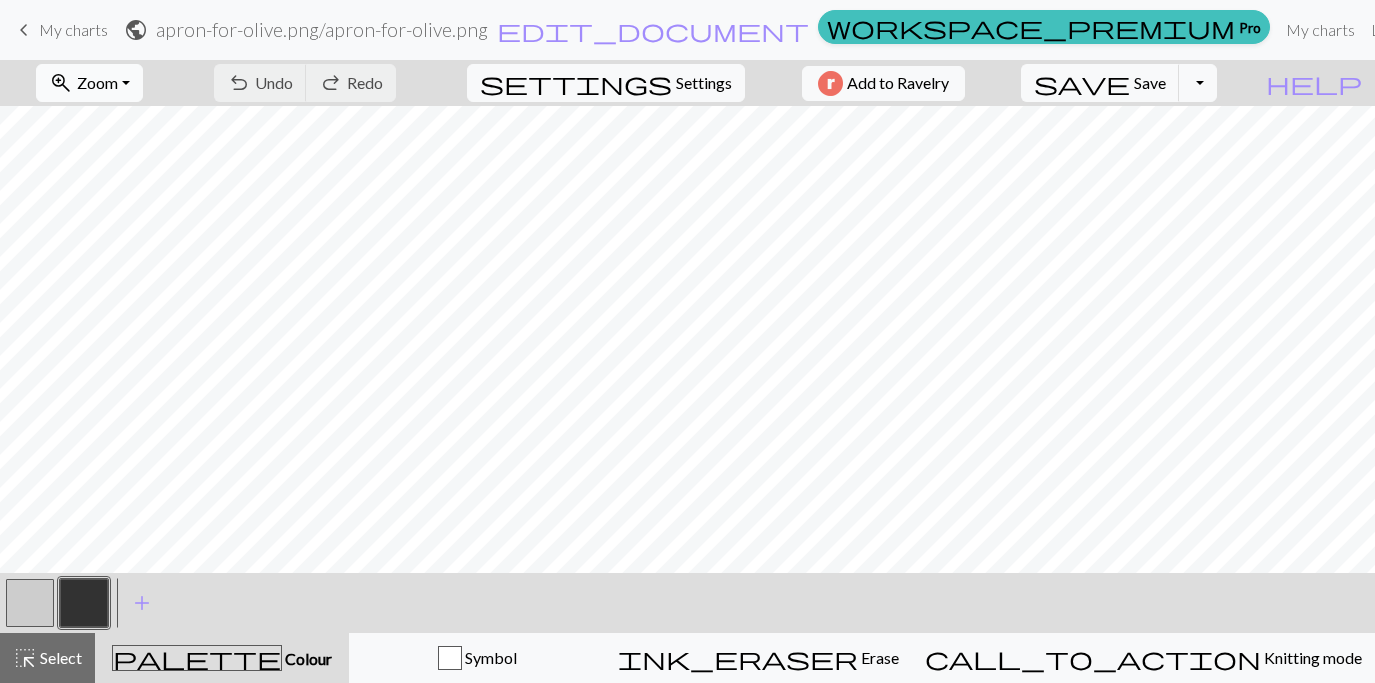 click on "zoom_in Zoom Zoom" at bounding box center (89, 83) 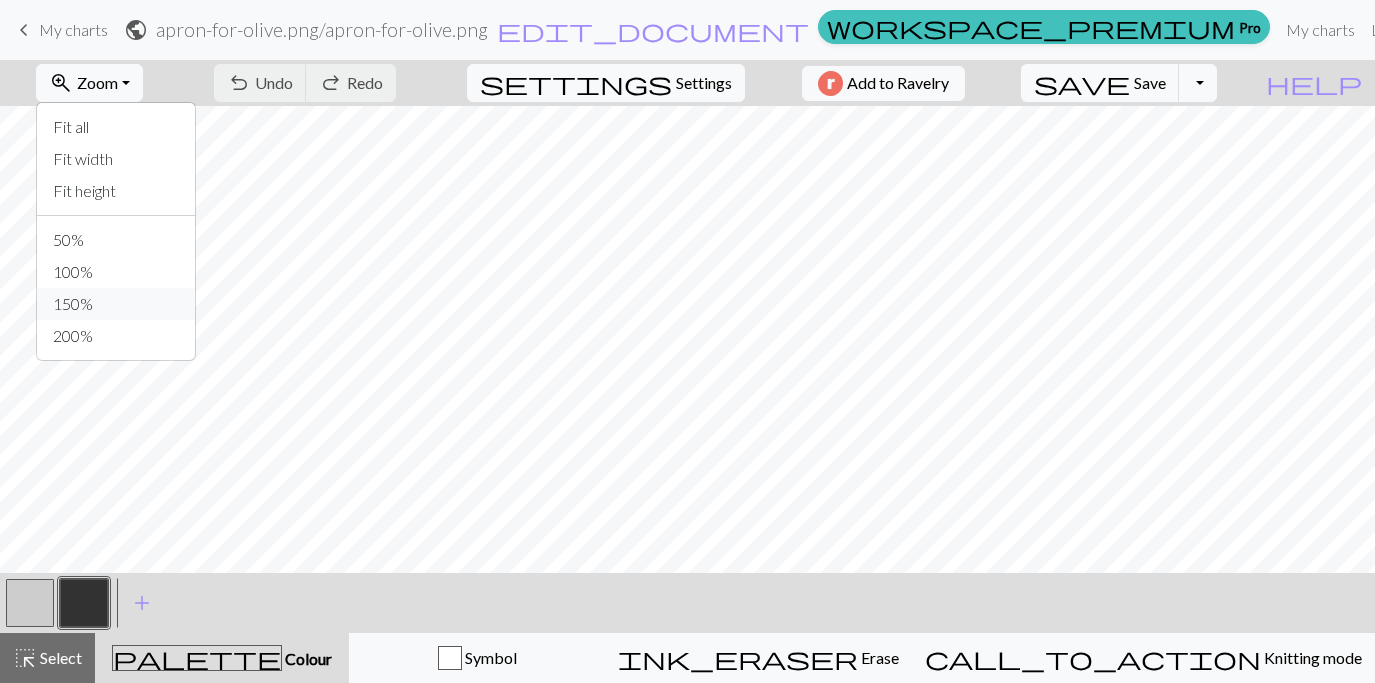 click on "150%" at bounding box center (116, 304) 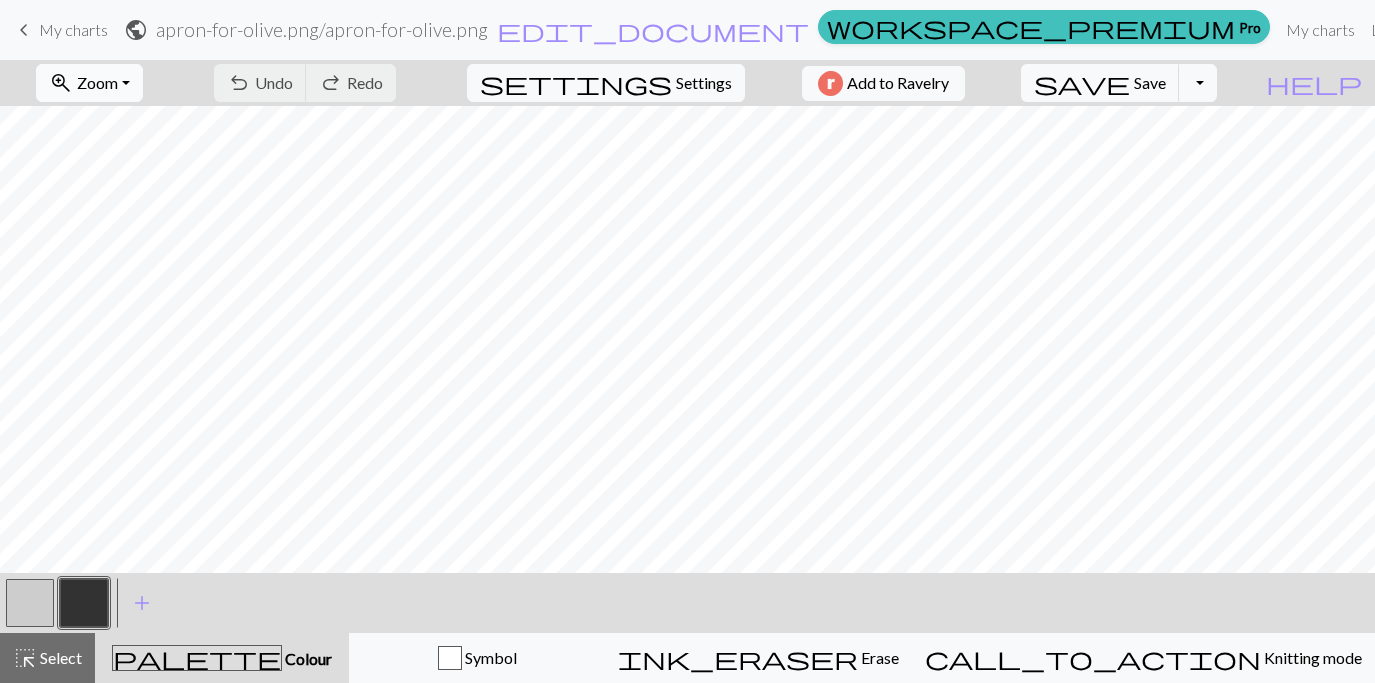 click on "Zoom" at bounding box center (97, 82) 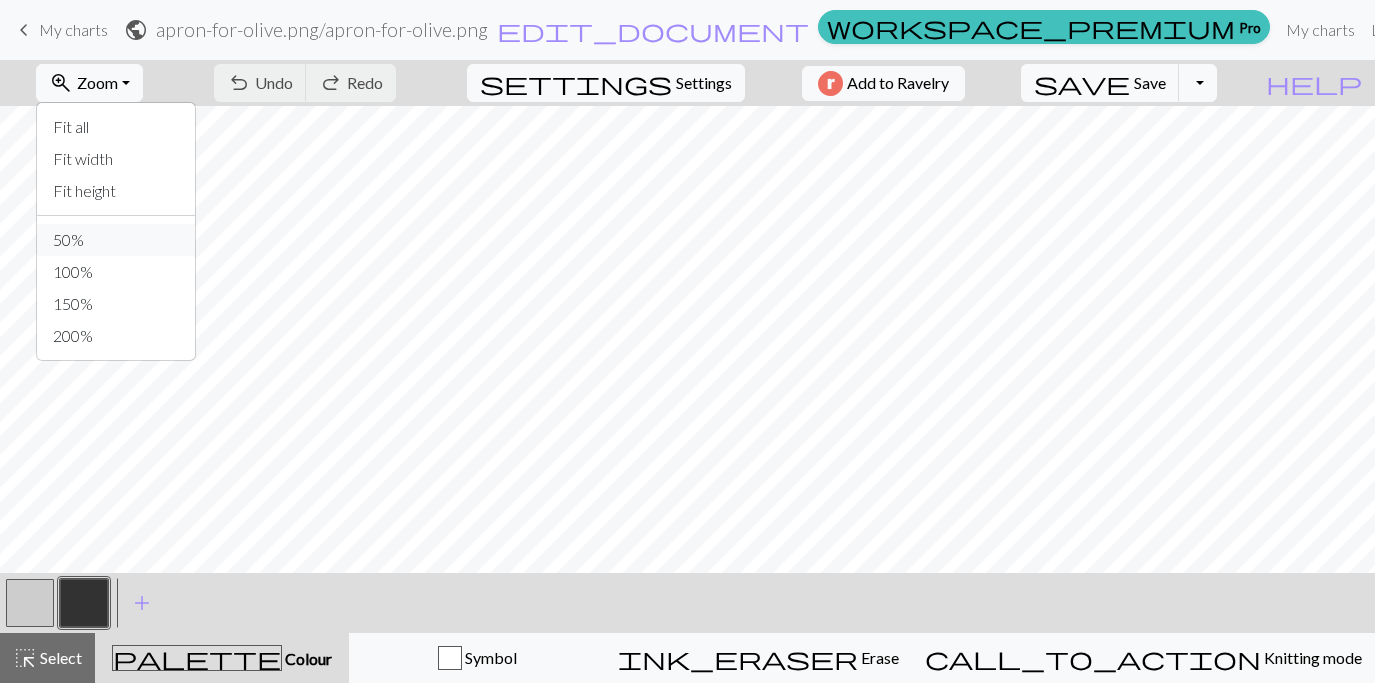 click on "50%" at bounding box center (116, 240) 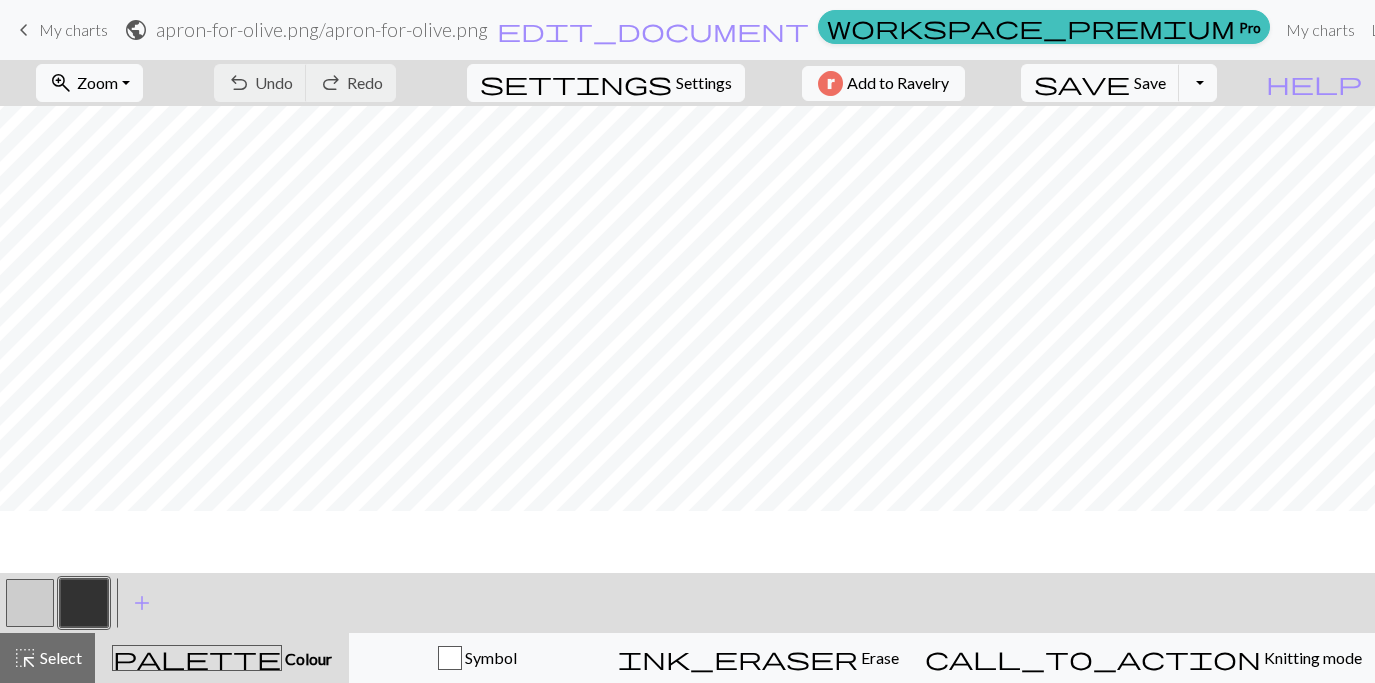 scroll, scrollTop: 0, scrollLeft: 0, axis: both 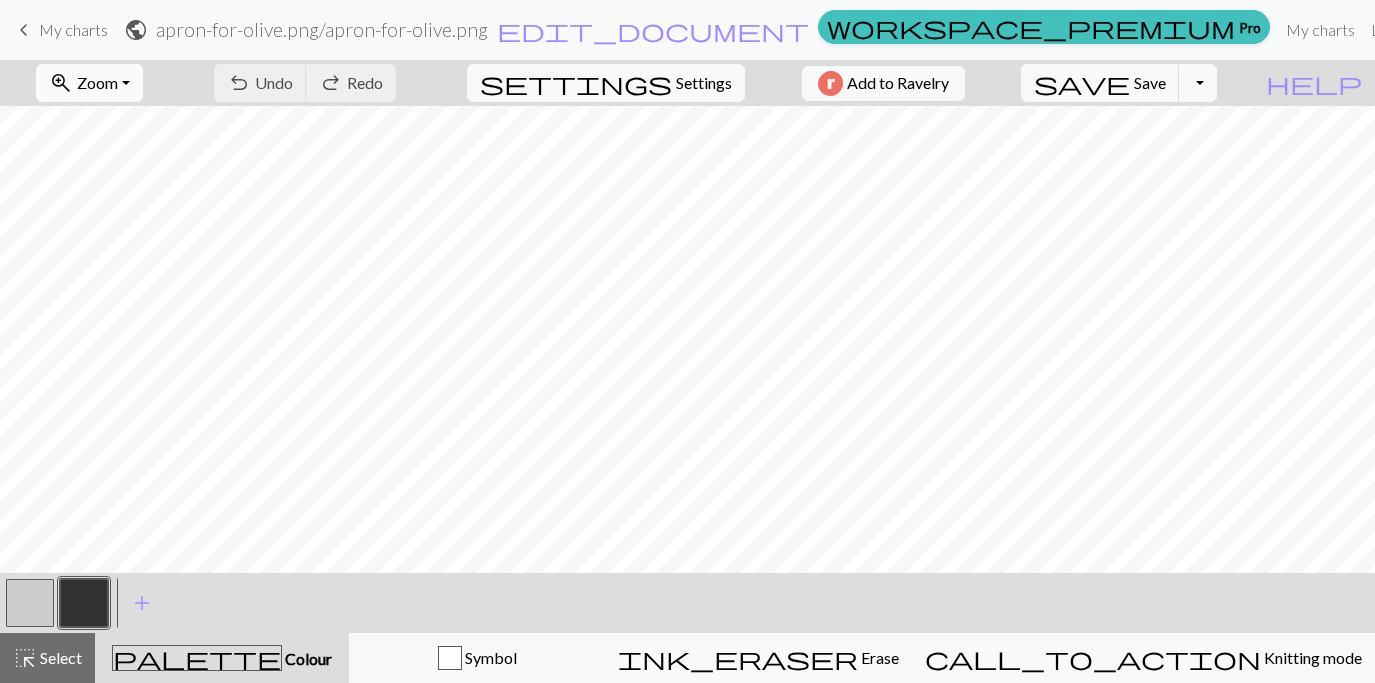 click on "zoom_in Zoom Zoom" at bounding box center (89, 83) 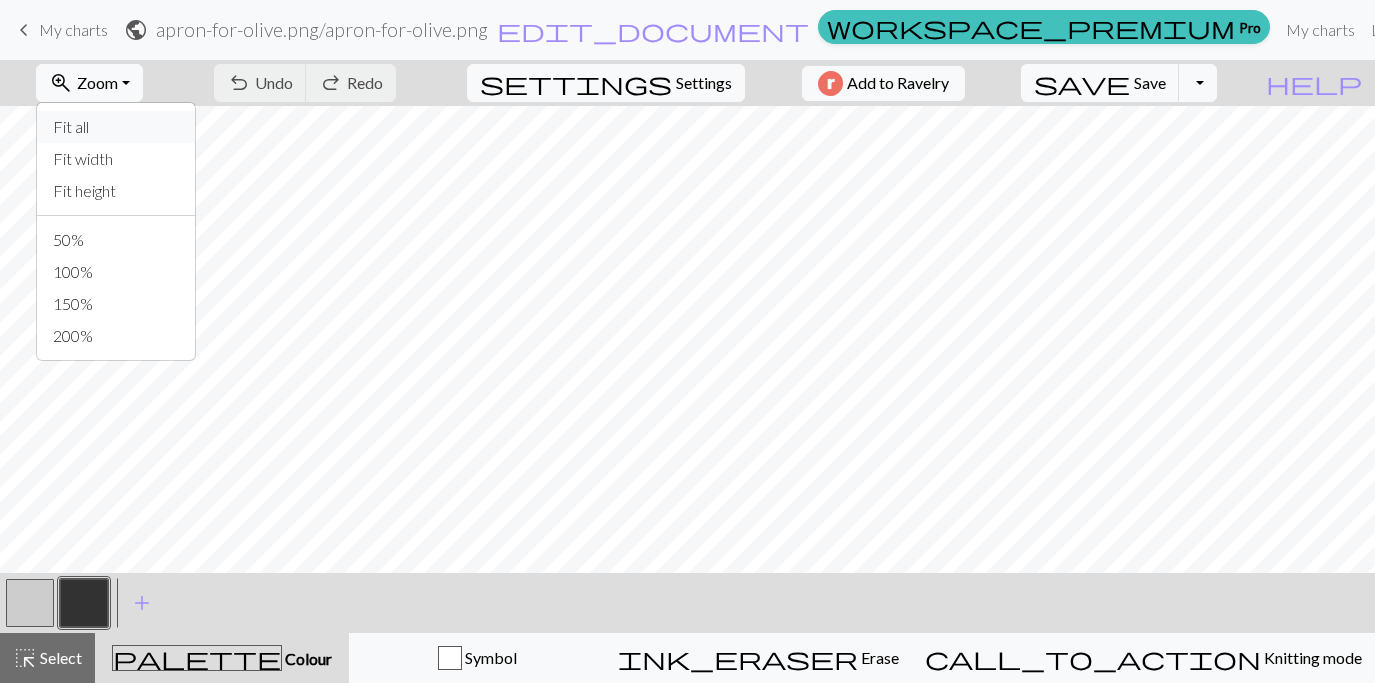 click on "Fit all" at bounding box center [116, 127] 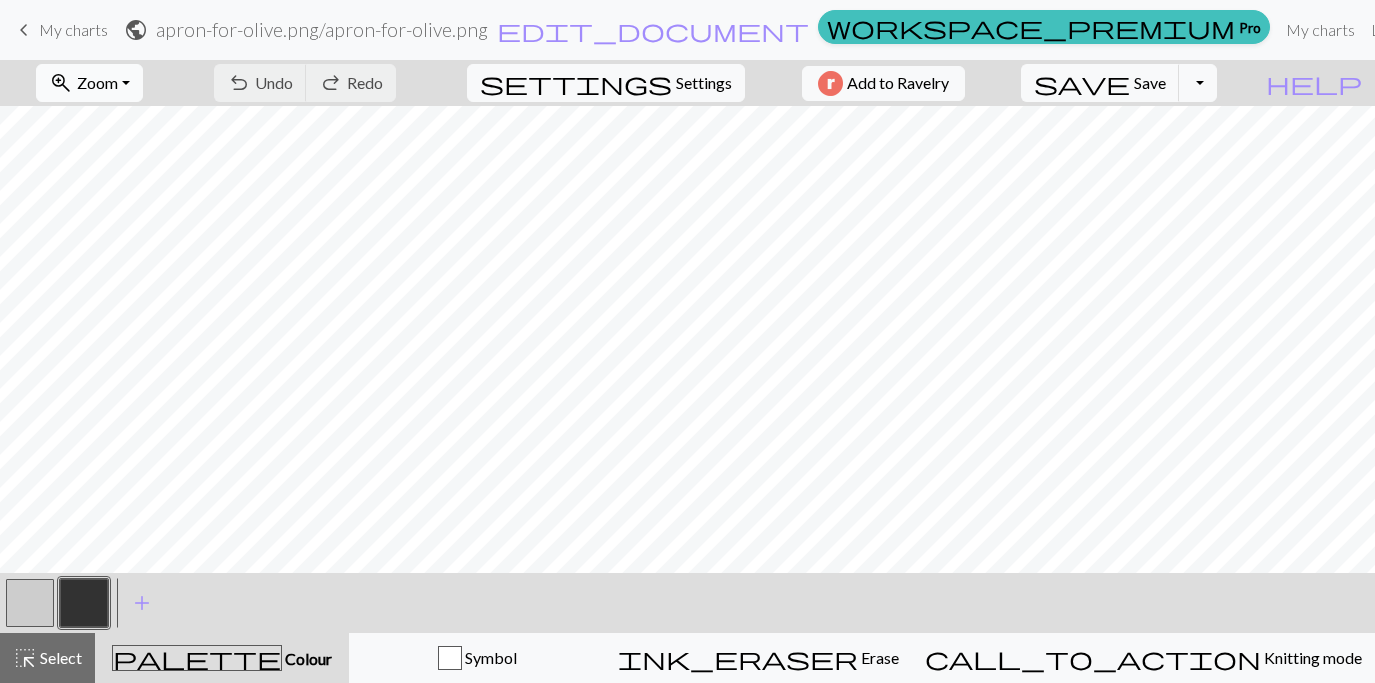 click on "zoom_in Zoom Zoom" at bounding box center [89, 83] 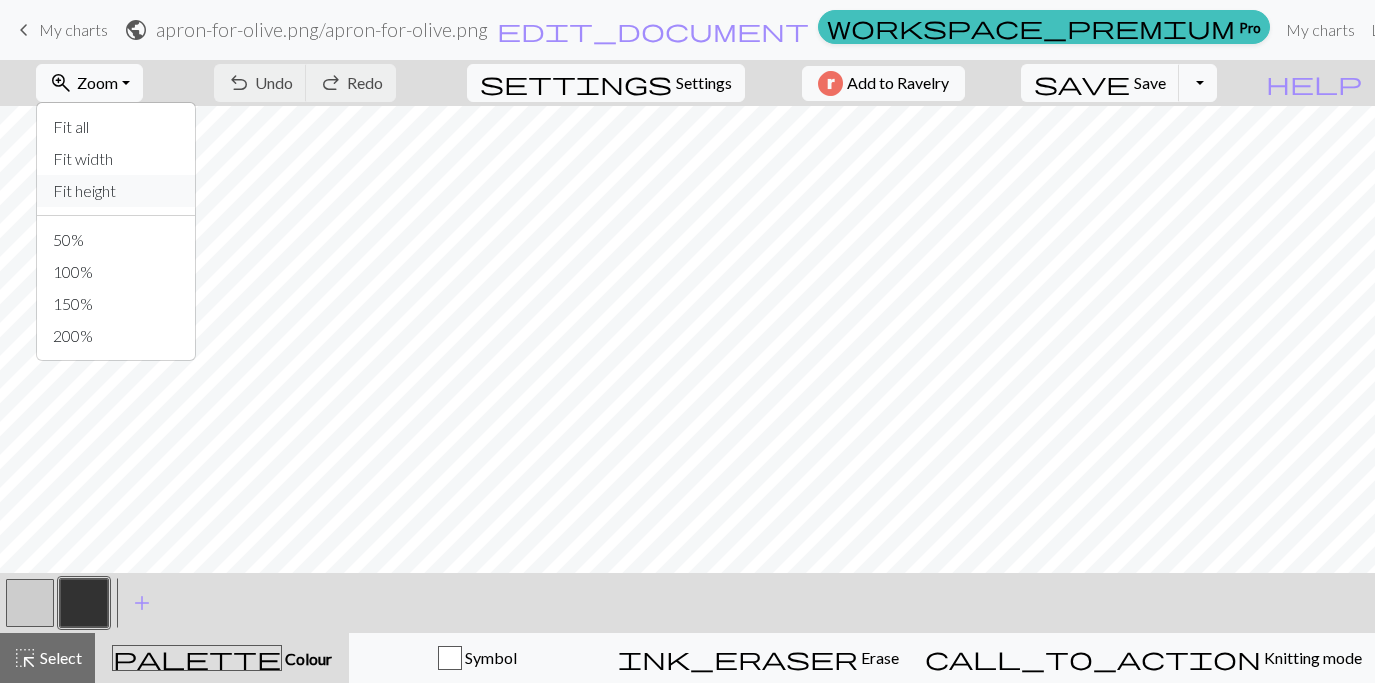 click on "Fit height" at bounding box center [116, 191] 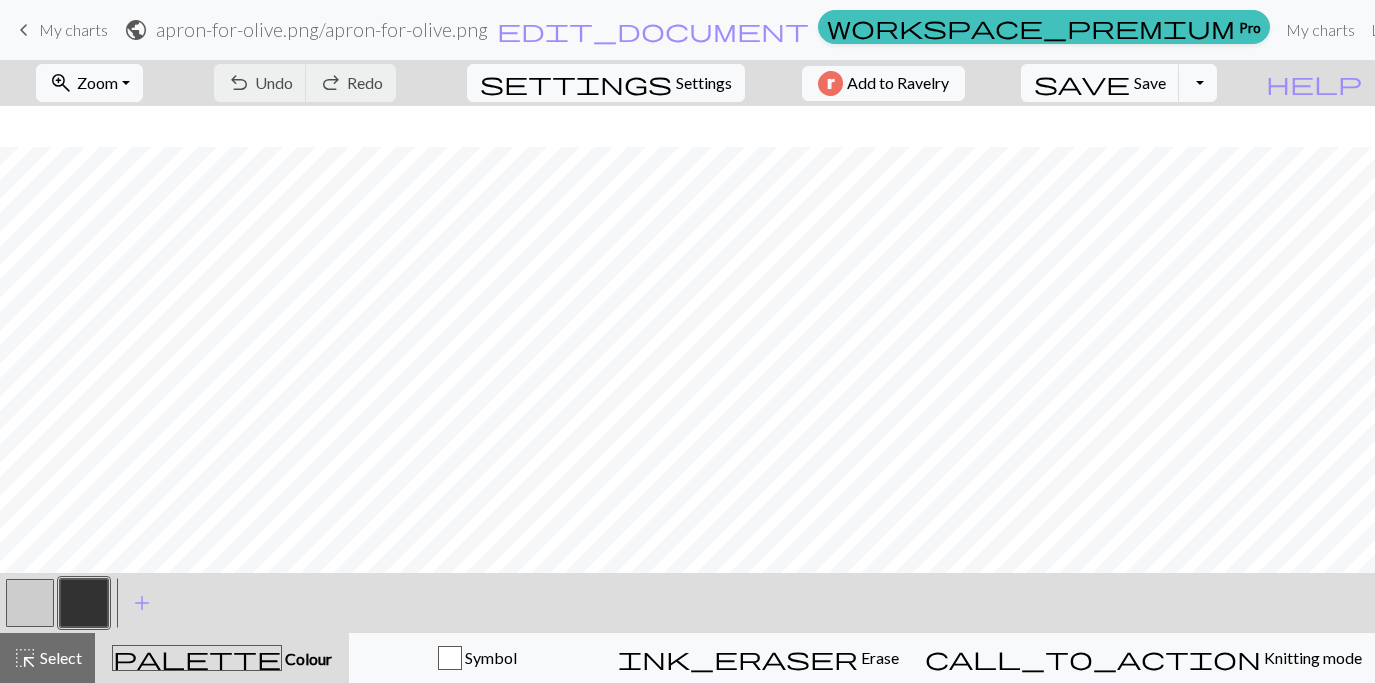 scroll, scrollTop: 163, scrollLeft: 0, axis: vertical 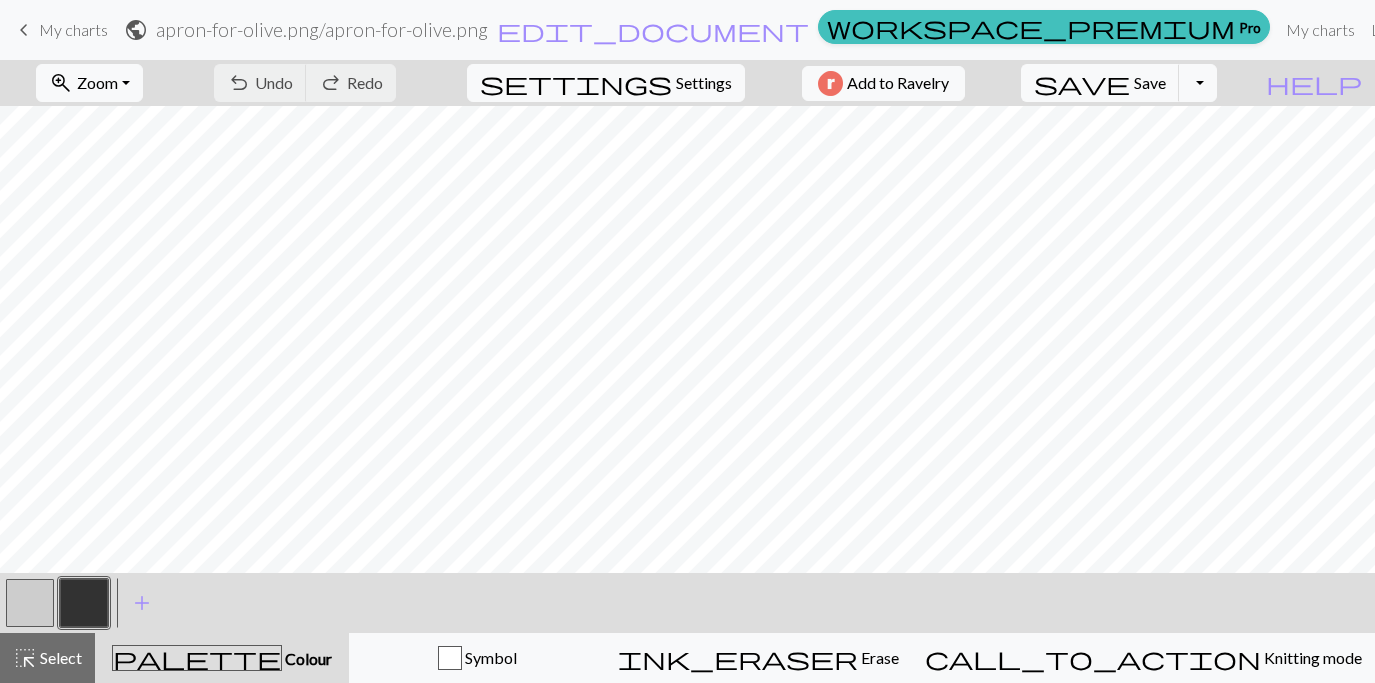 click on "My charts" at bounding box center [73, 29] 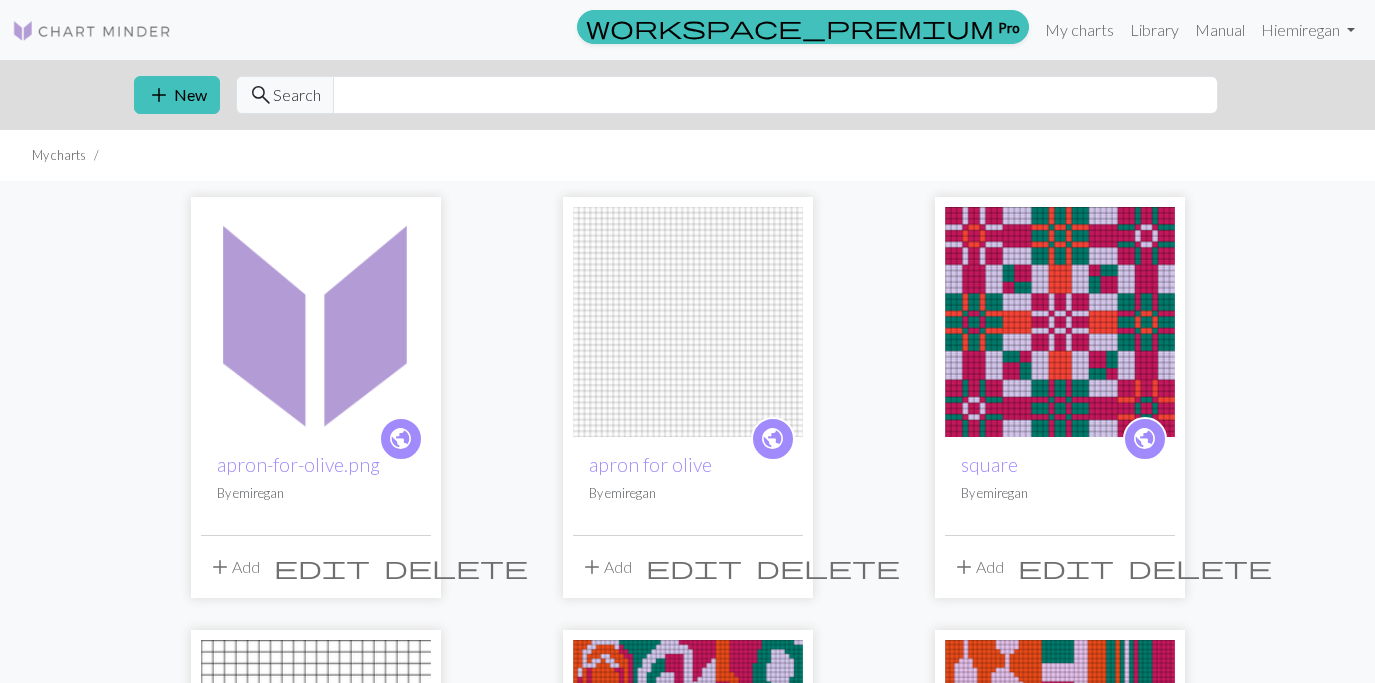 click at bounding box center [688, 322] 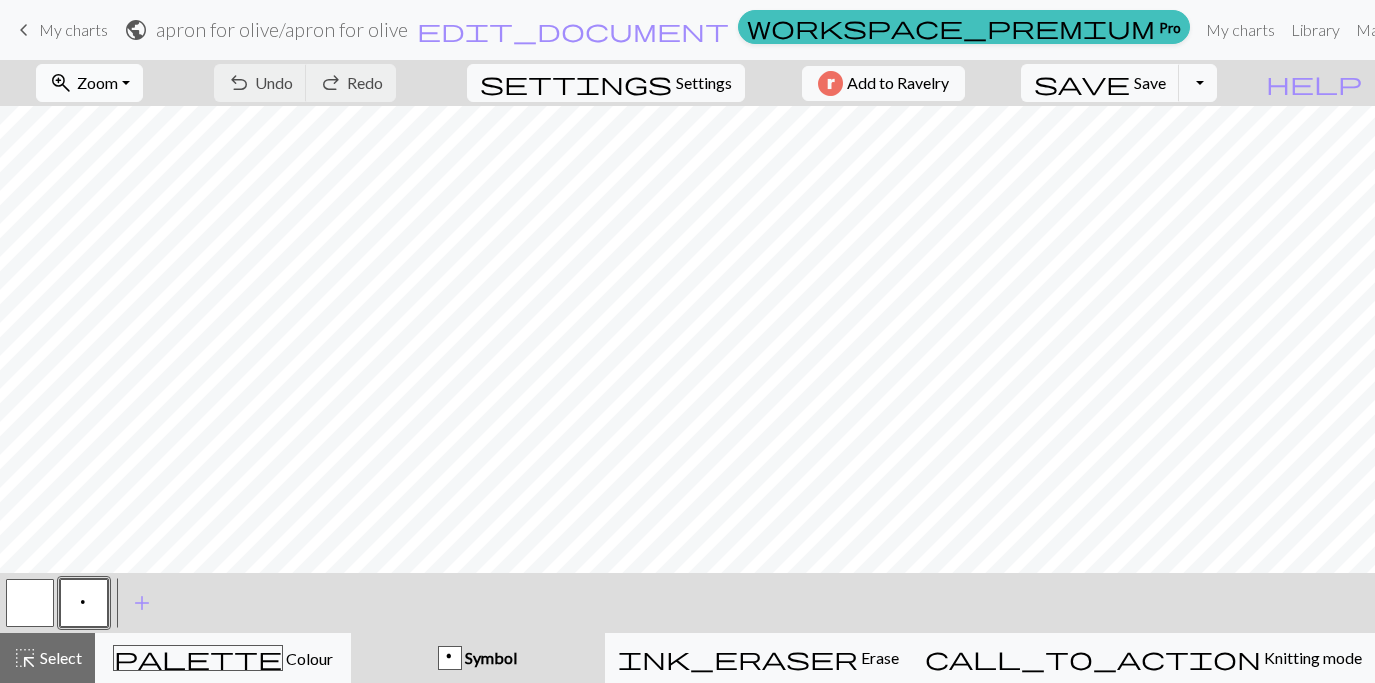 click on "Zoom" at bounding box center (97, 82) 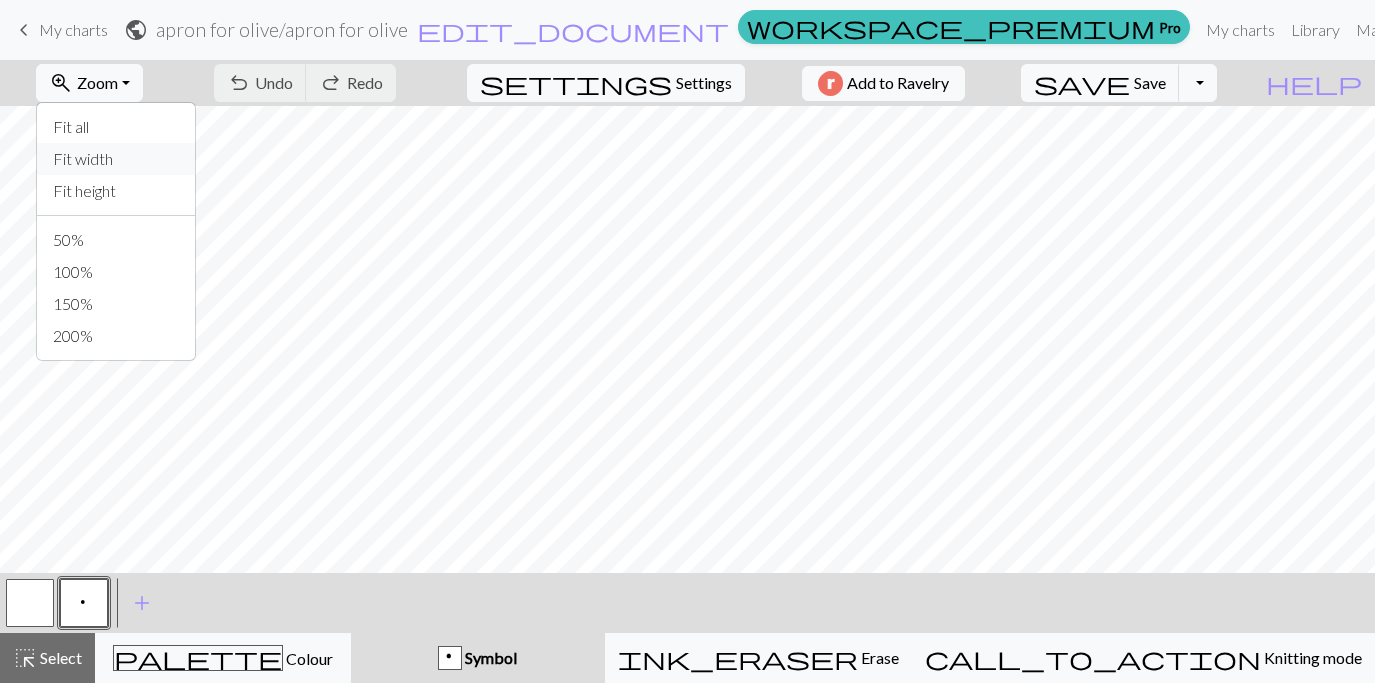 click on "Fit width" at bounding box center [116, 159] 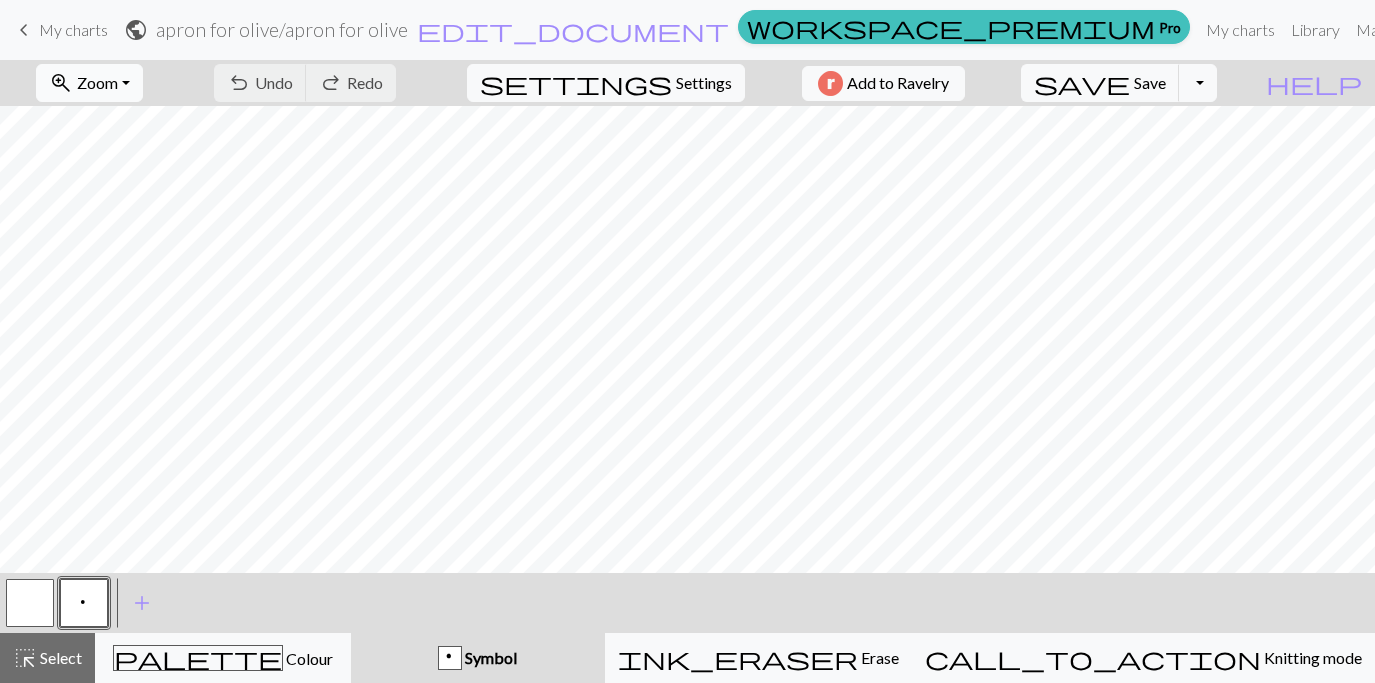 click on "zoom_in Zoom Zoom" at bounding box center (89, 83) 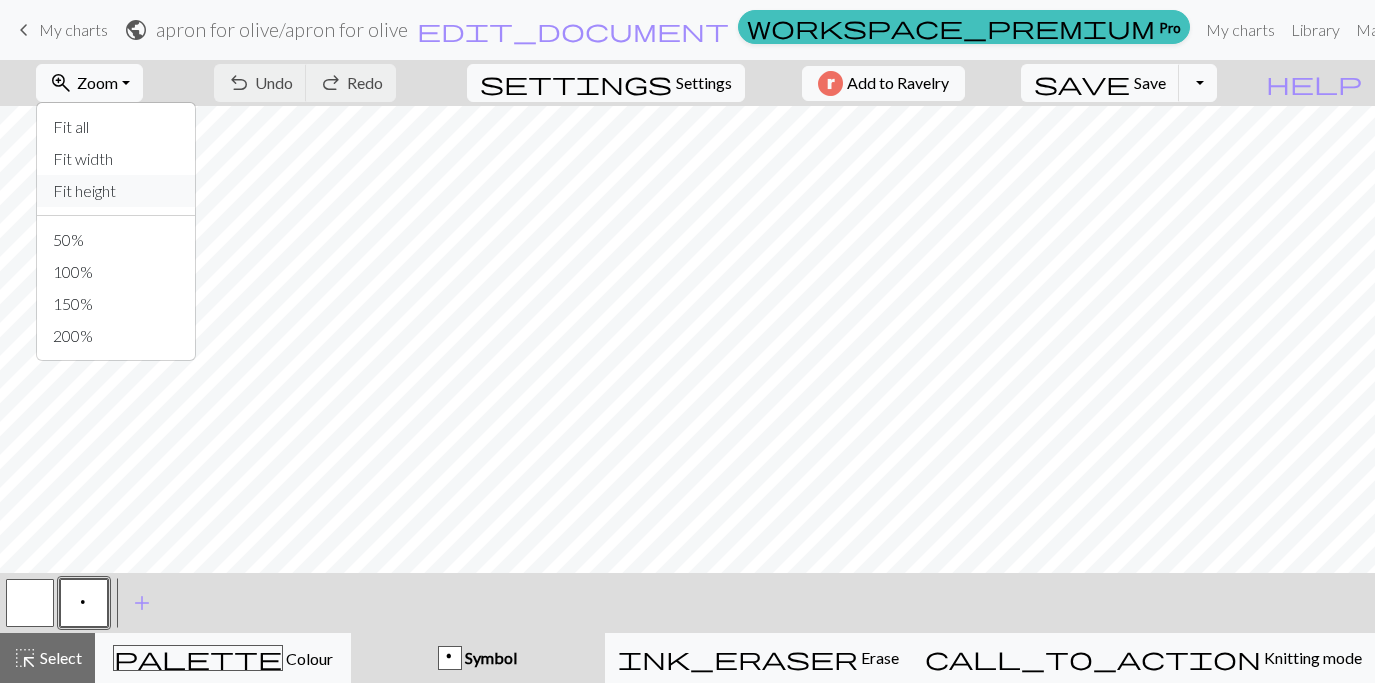 click on "Fit height" at bounding box center [116, 191] 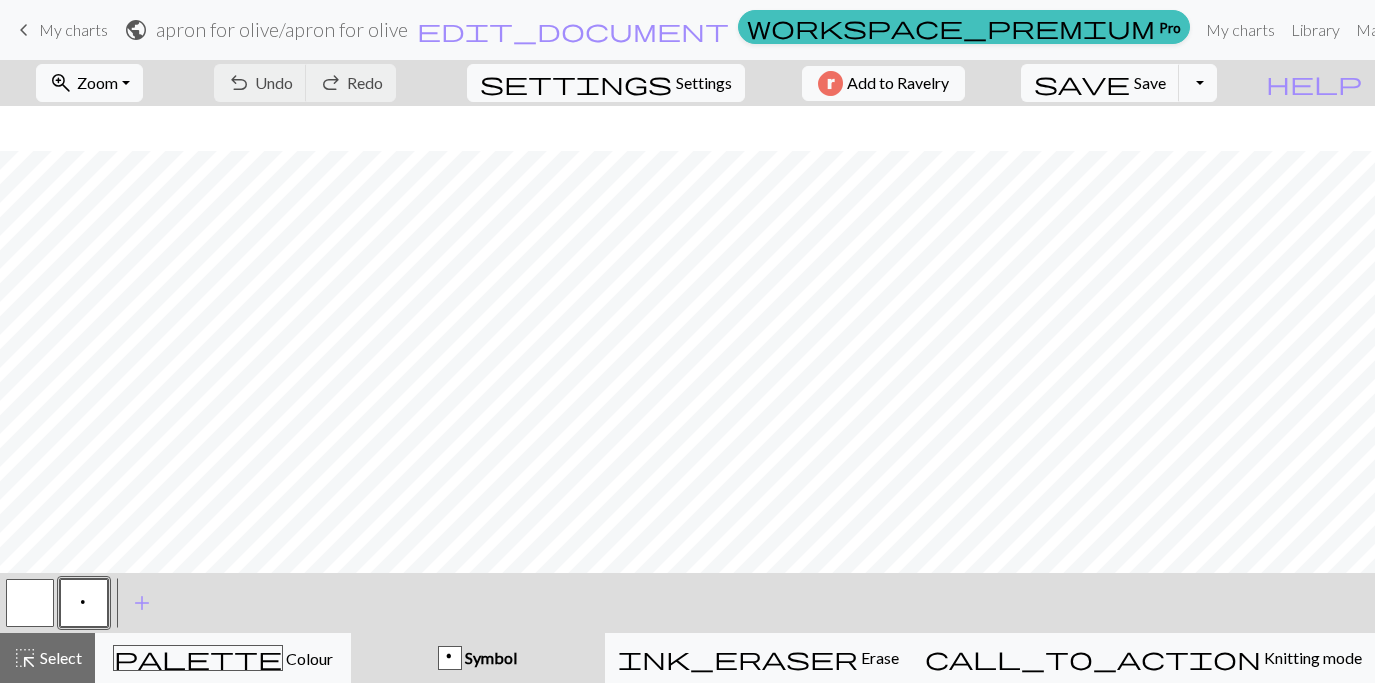 scroll, scrollTop: 203, scrollLeft: 0, axis: vertical 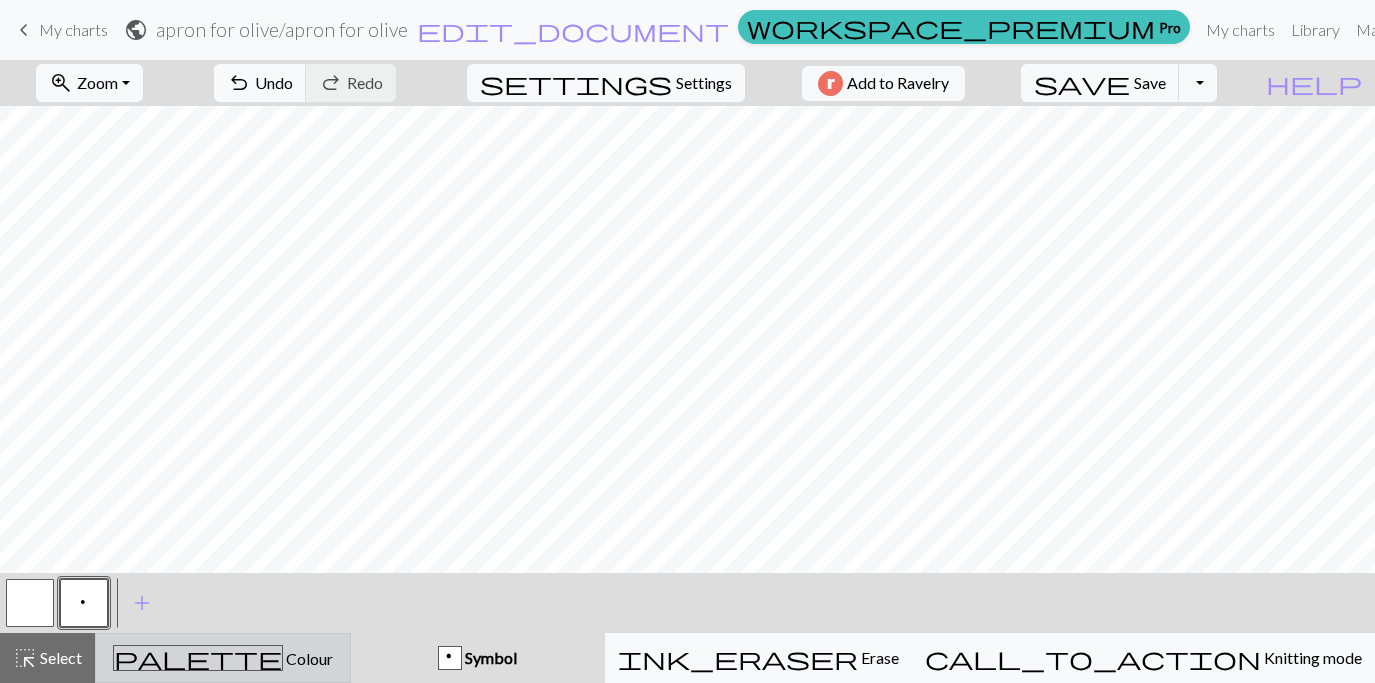click on "palette   Colour   Colour" at bounding box center [223, 658] 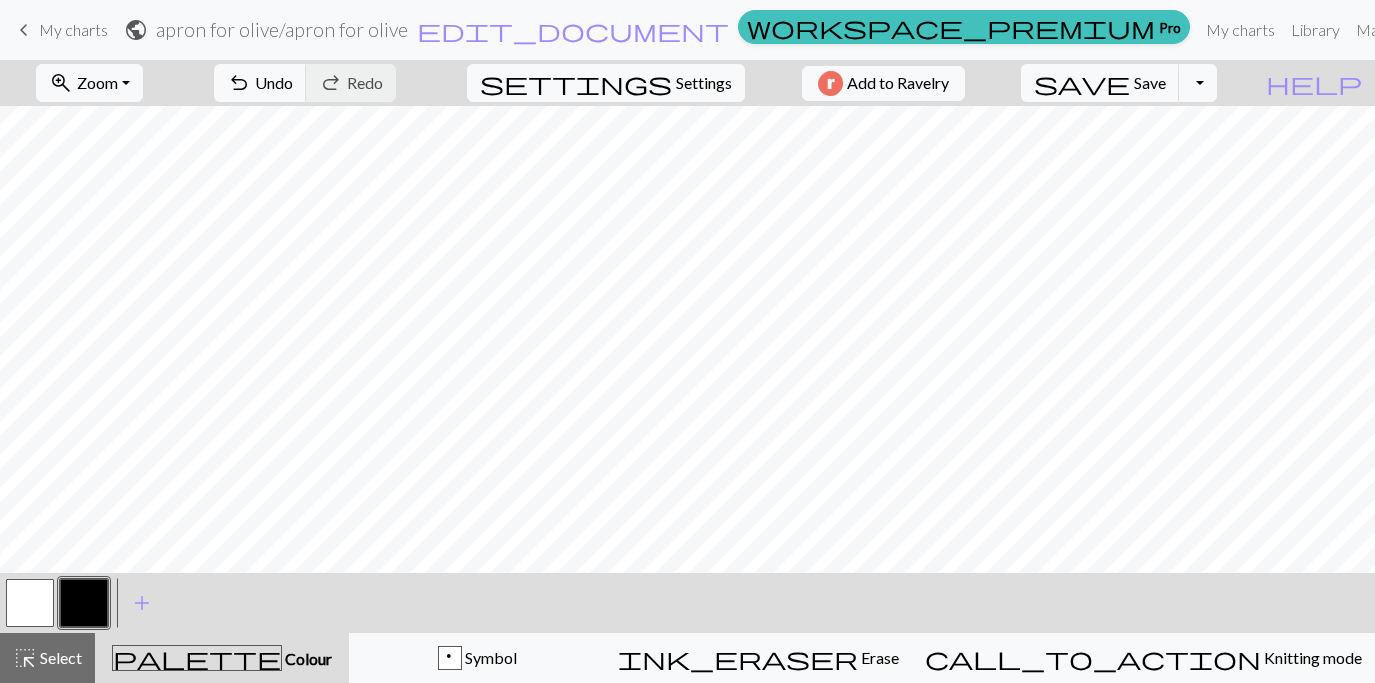click at bounding box center (84, 603) 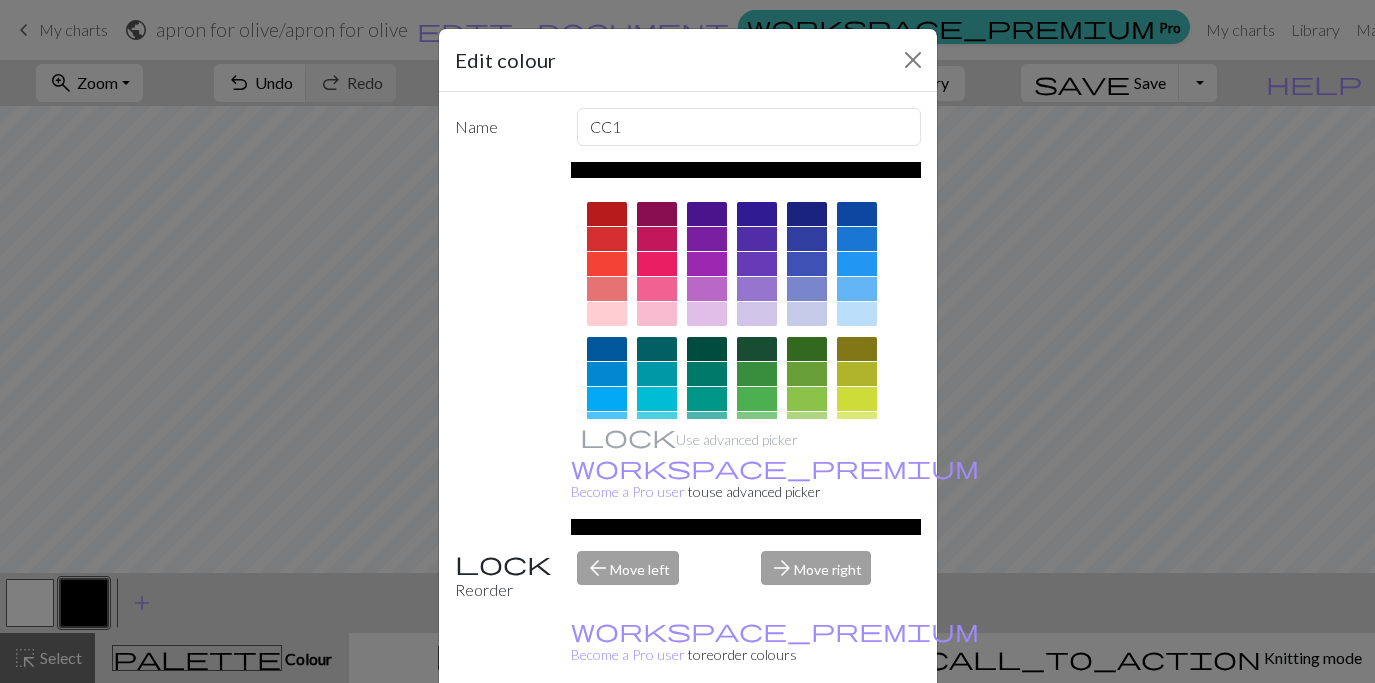click on "Done" at bounding box center (808, 734) 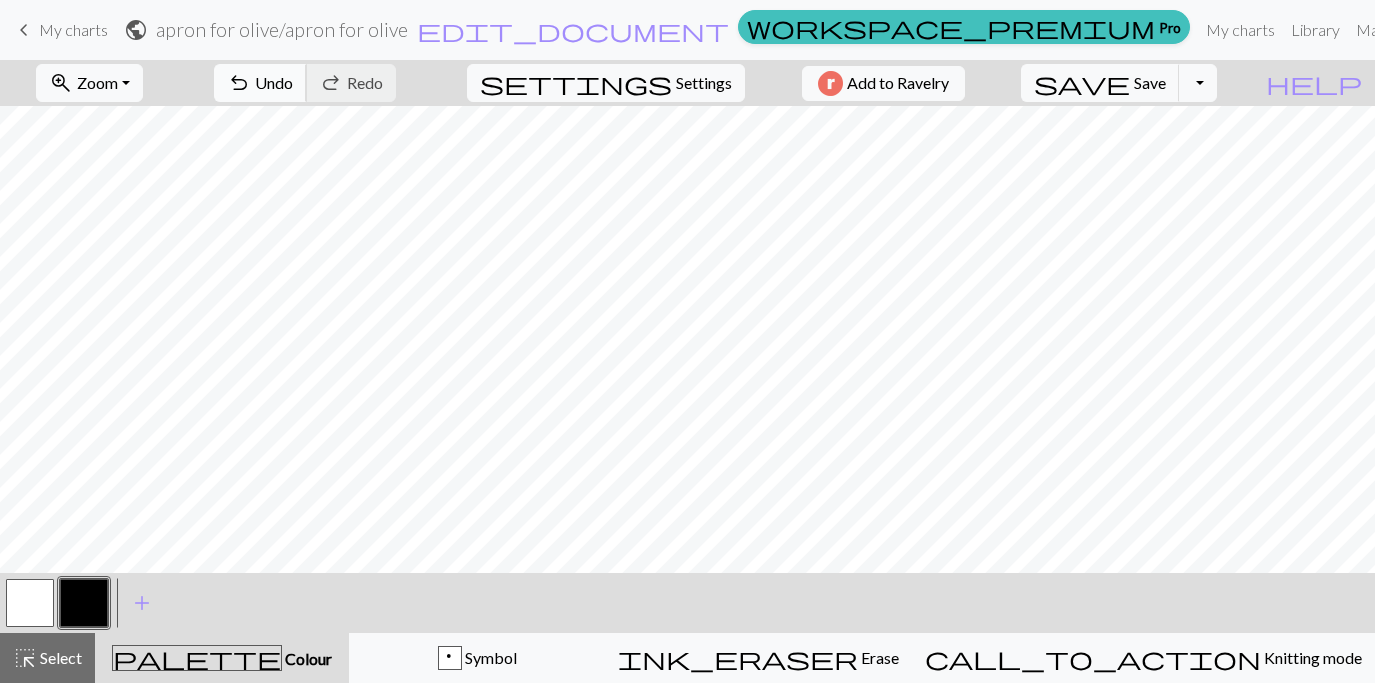 click on "undo Undo Undo" at bounding box center [260, 83] 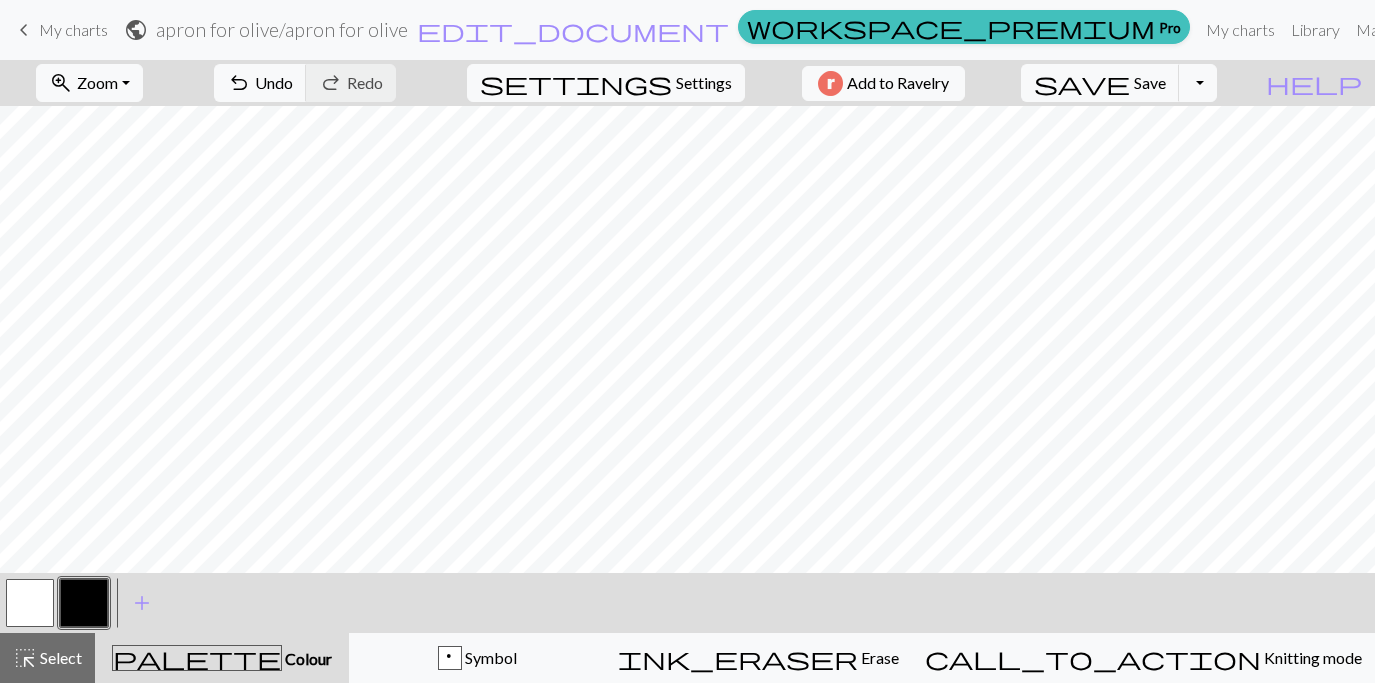 click at bounding box center [30, 603] 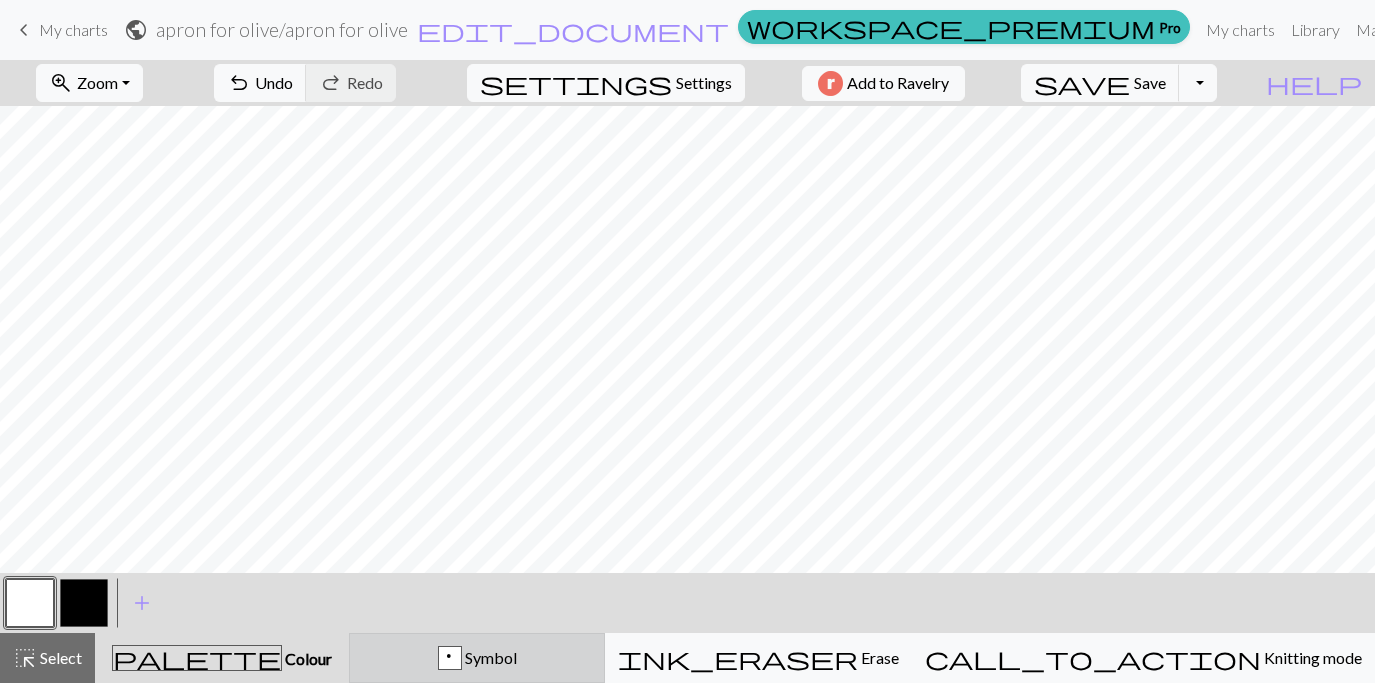 click on "p   Symbol" at bounding box center (477, 658) 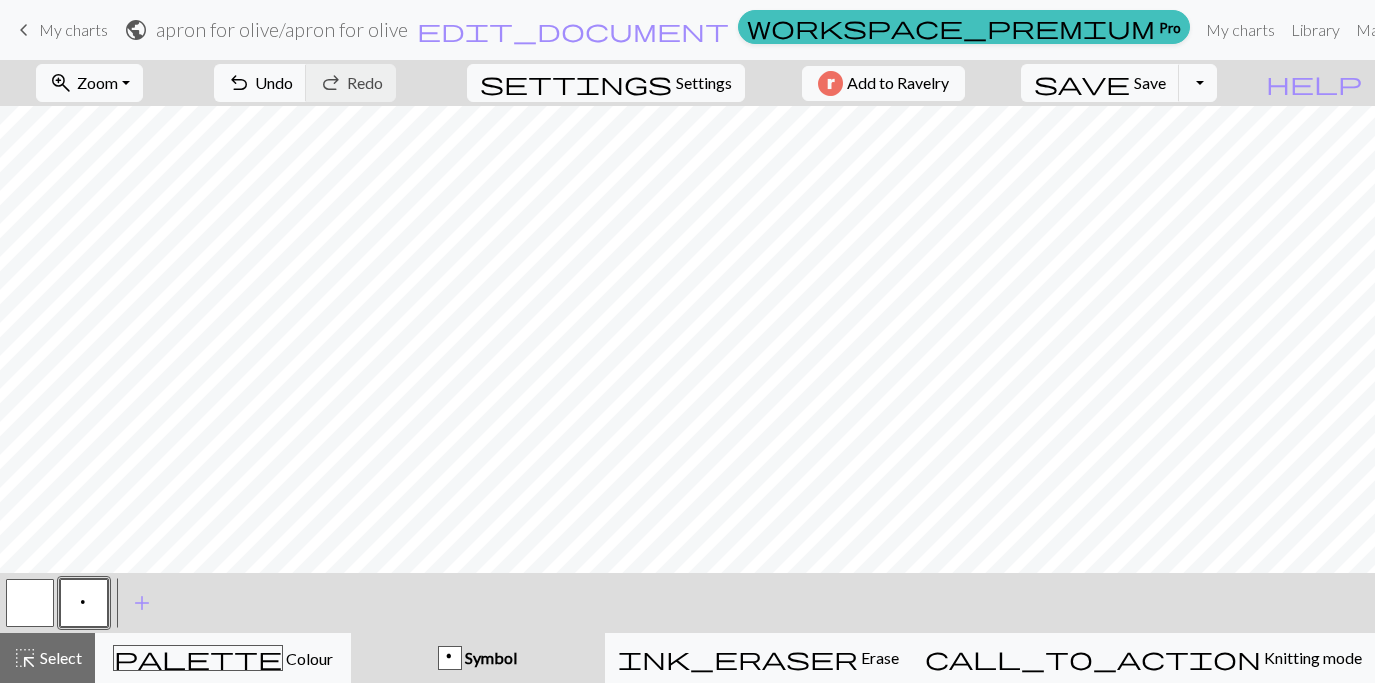 click at bounding box center (30, 603) 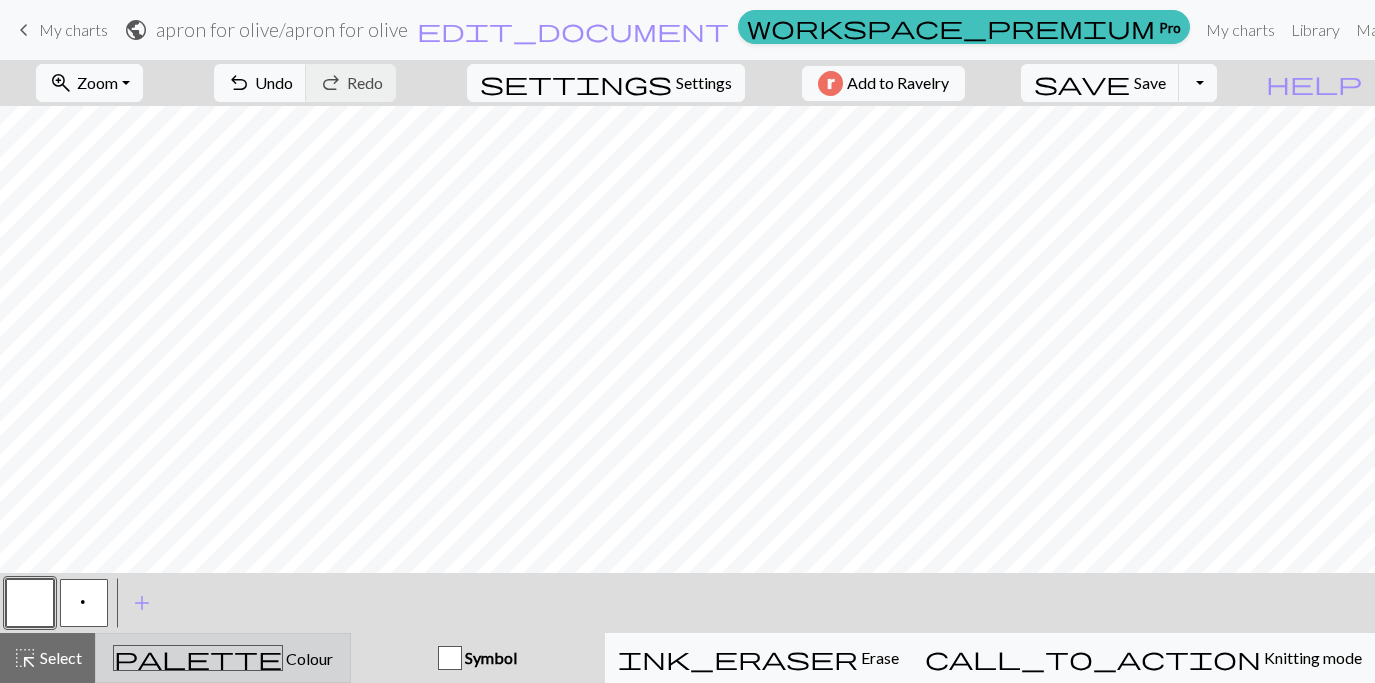 click on "palette" at bounding box center [198, 658] 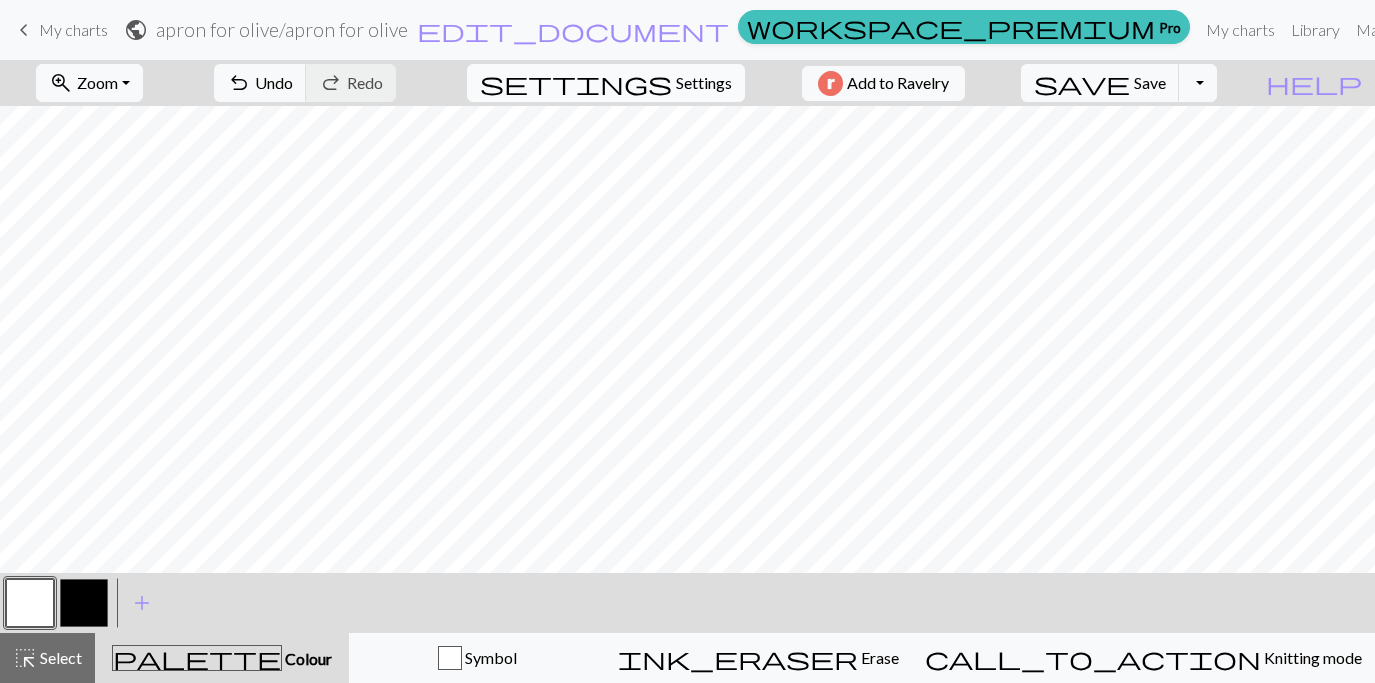 click on "settings" at bounding box center (576, 83) 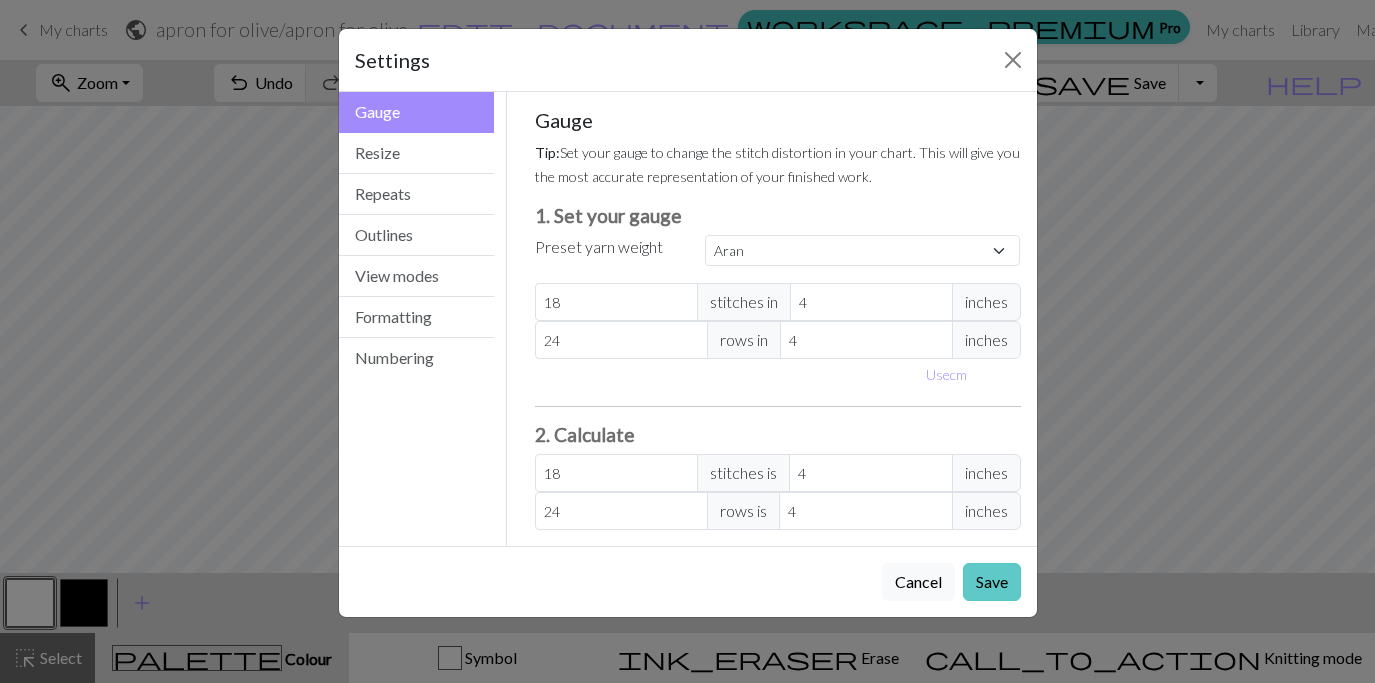 click on "Save" at bounding box center [992, 582] 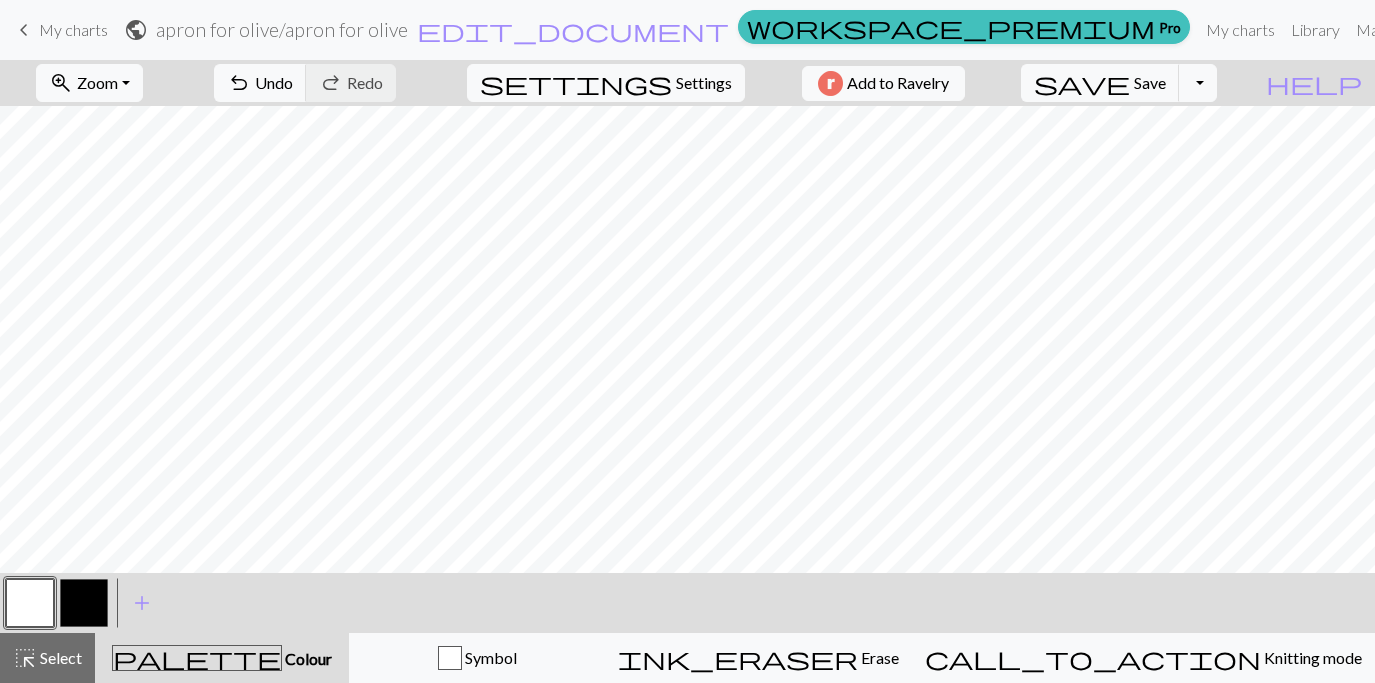click at bounding box center (84, 603) 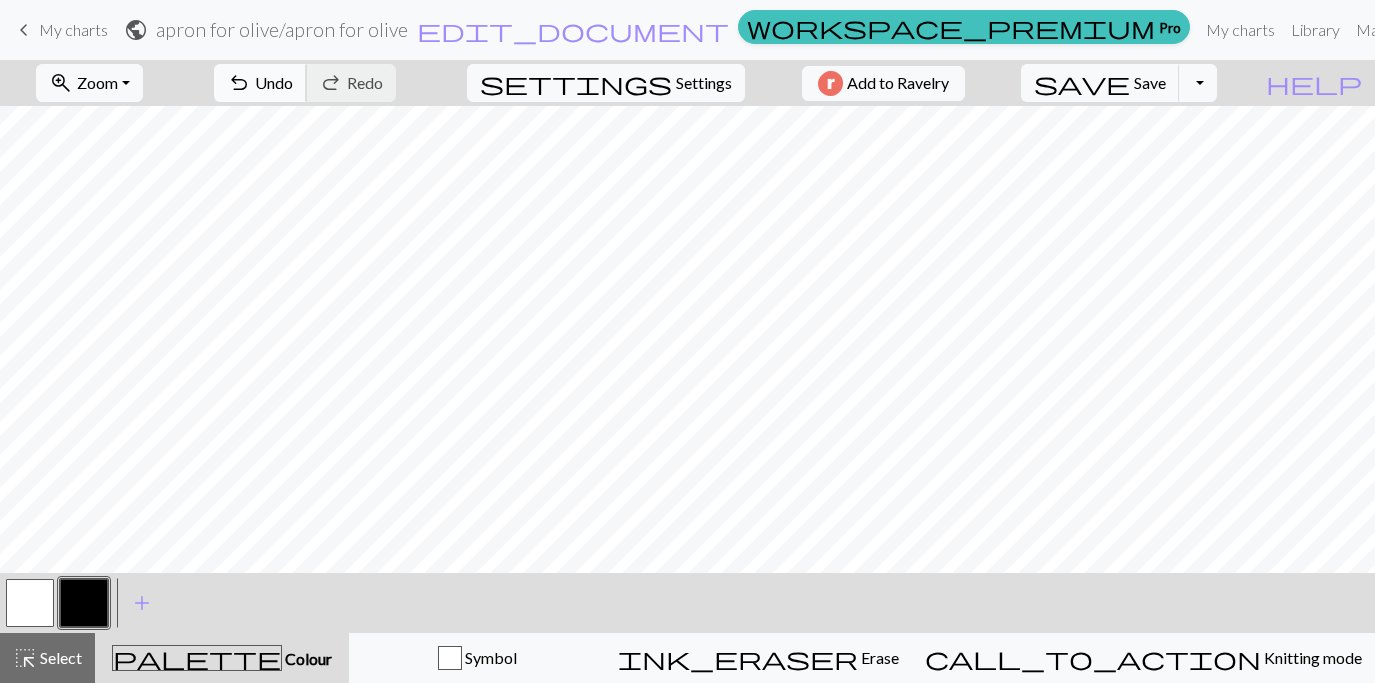 click on "Undo" at bounding box center (274, 82) 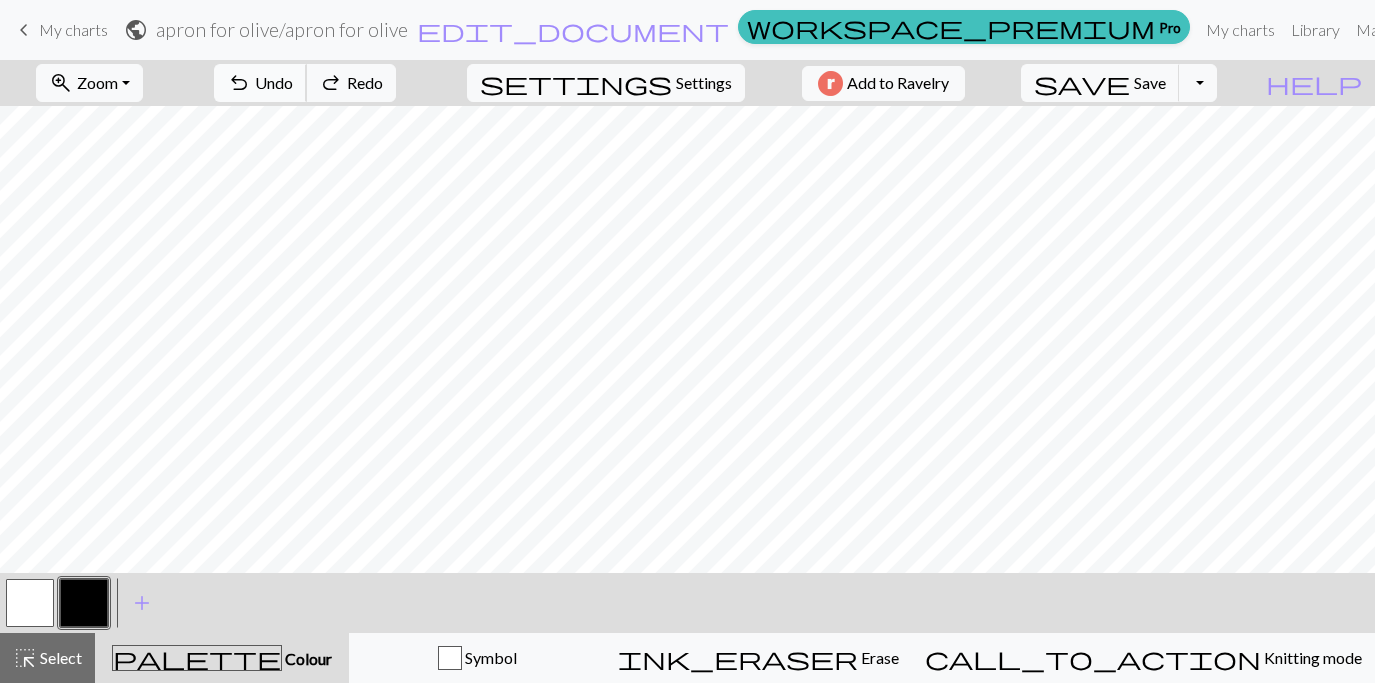 click on "Undo" at bounding box center (274, 82) 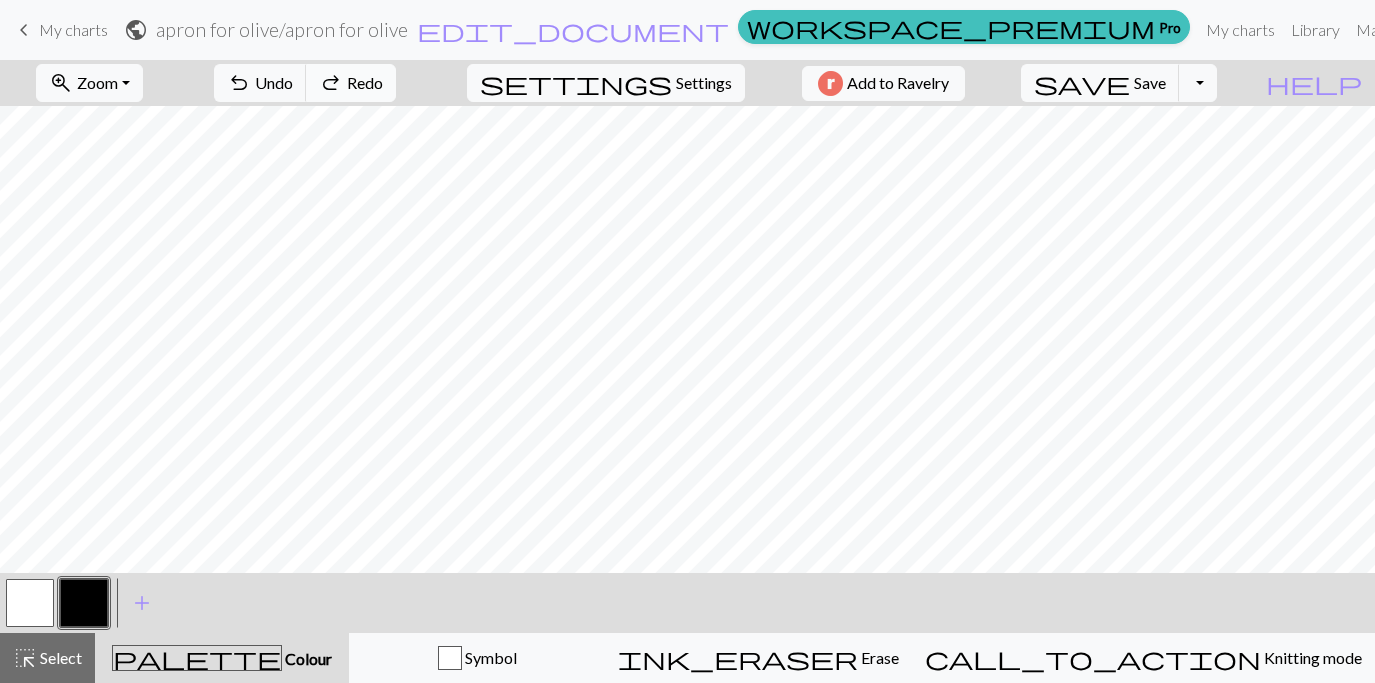 click on "redo Redo Redo" at bounding box center [351, 83] 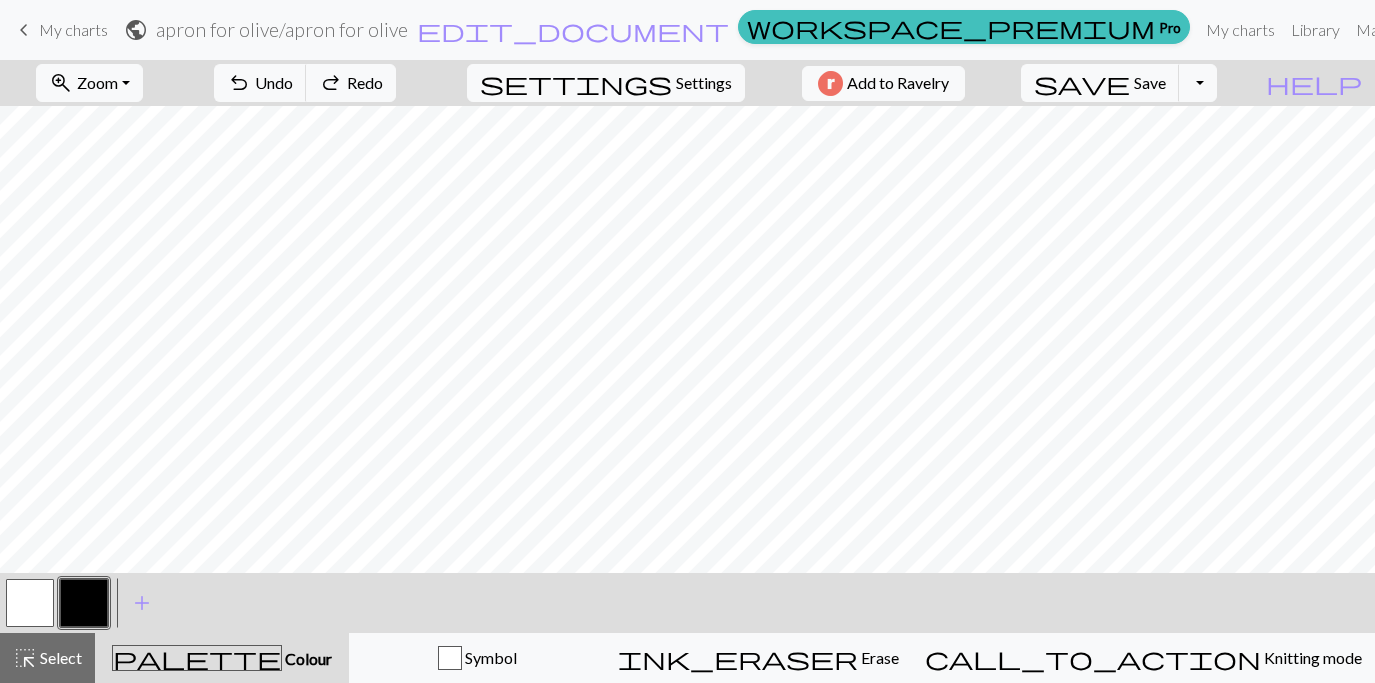 click on "< > add Add a  colour" at bounding box center (687, 603) 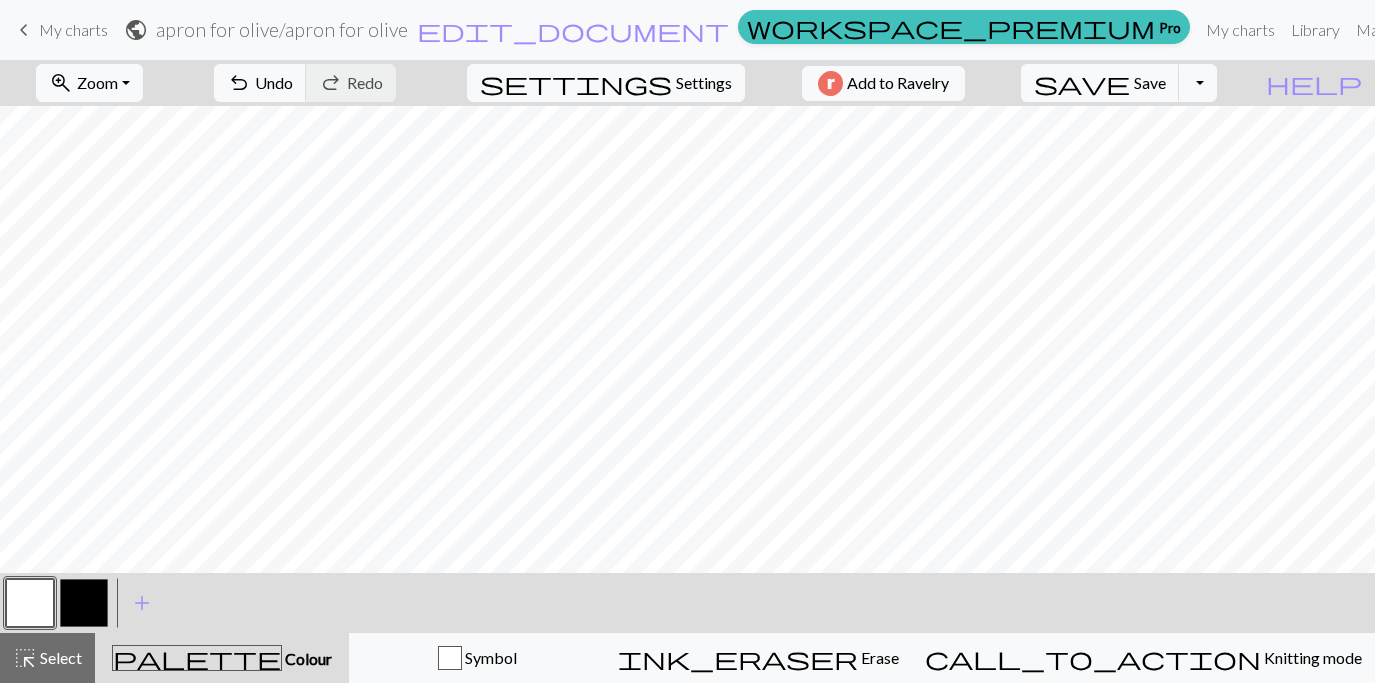 click at bounding box center (84, 603) 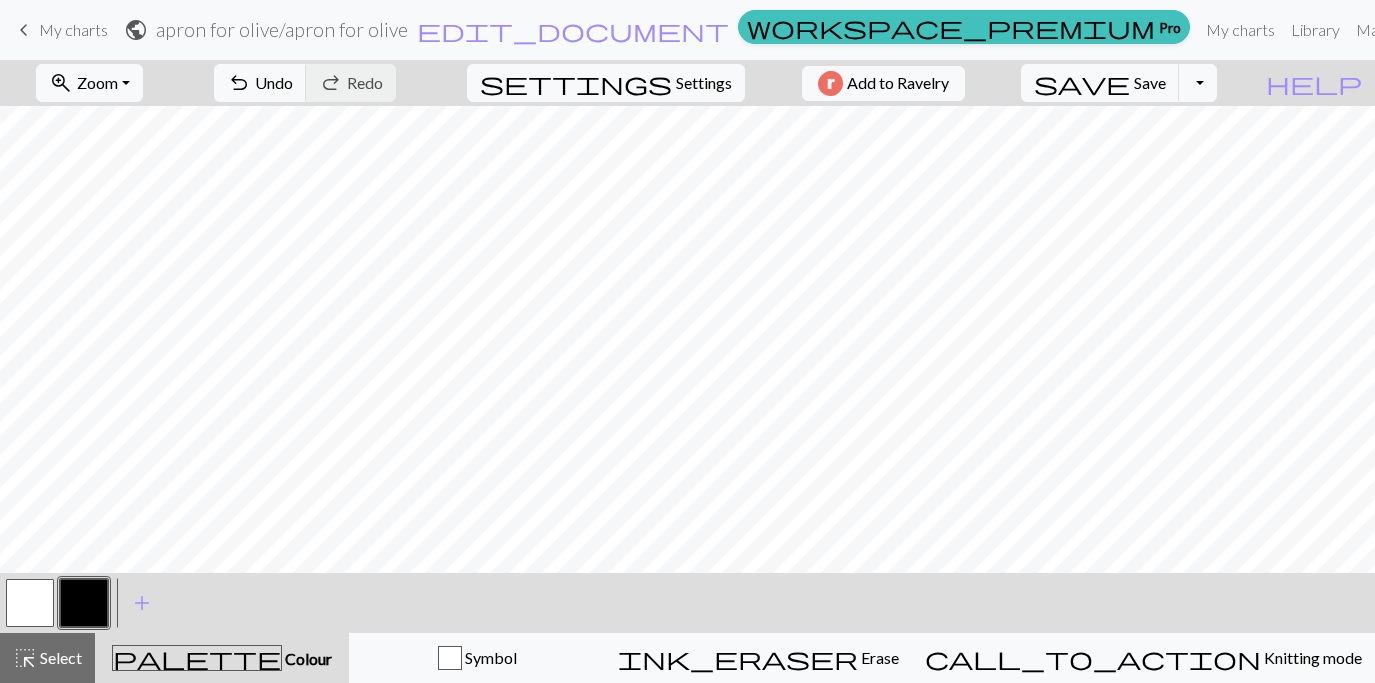 click at bounding box center (30, 603) 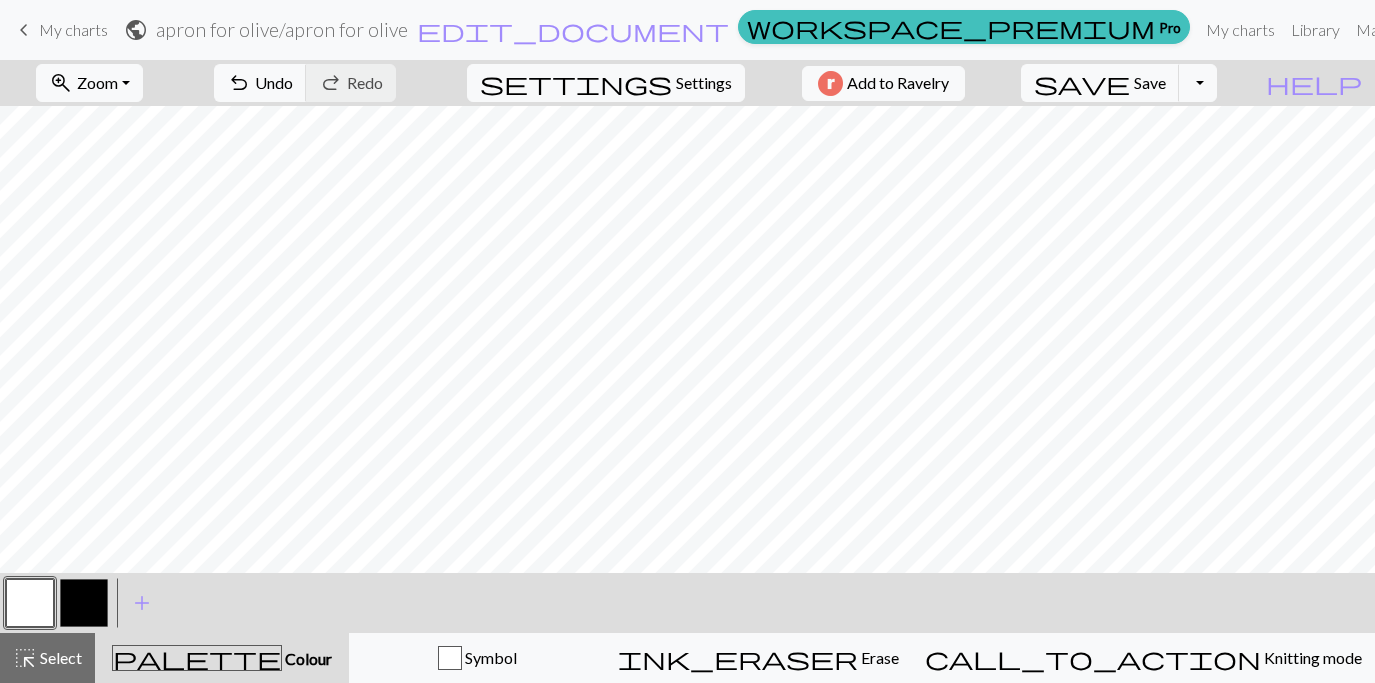 click at bounding box center (84, 603) 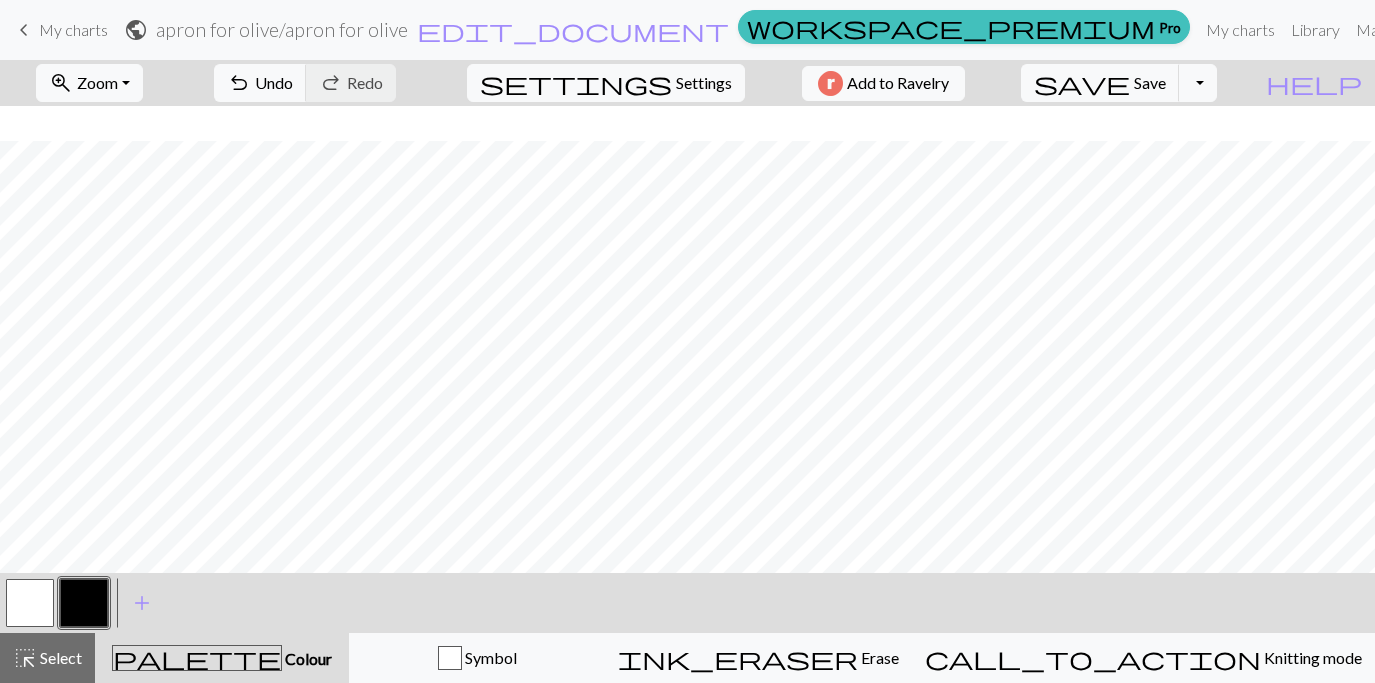 scroll, scrollTop: 175, scrollLeft: 0, axis: vertical 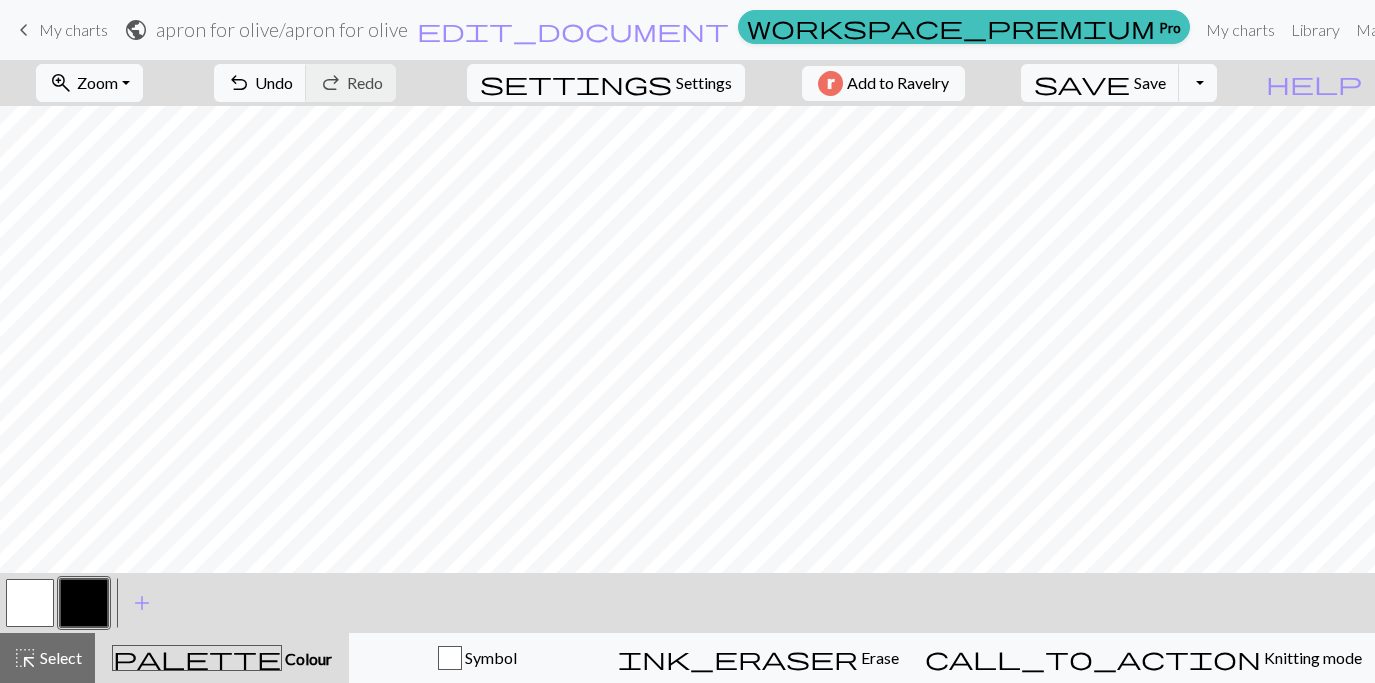click at bounding box center [30, 603] 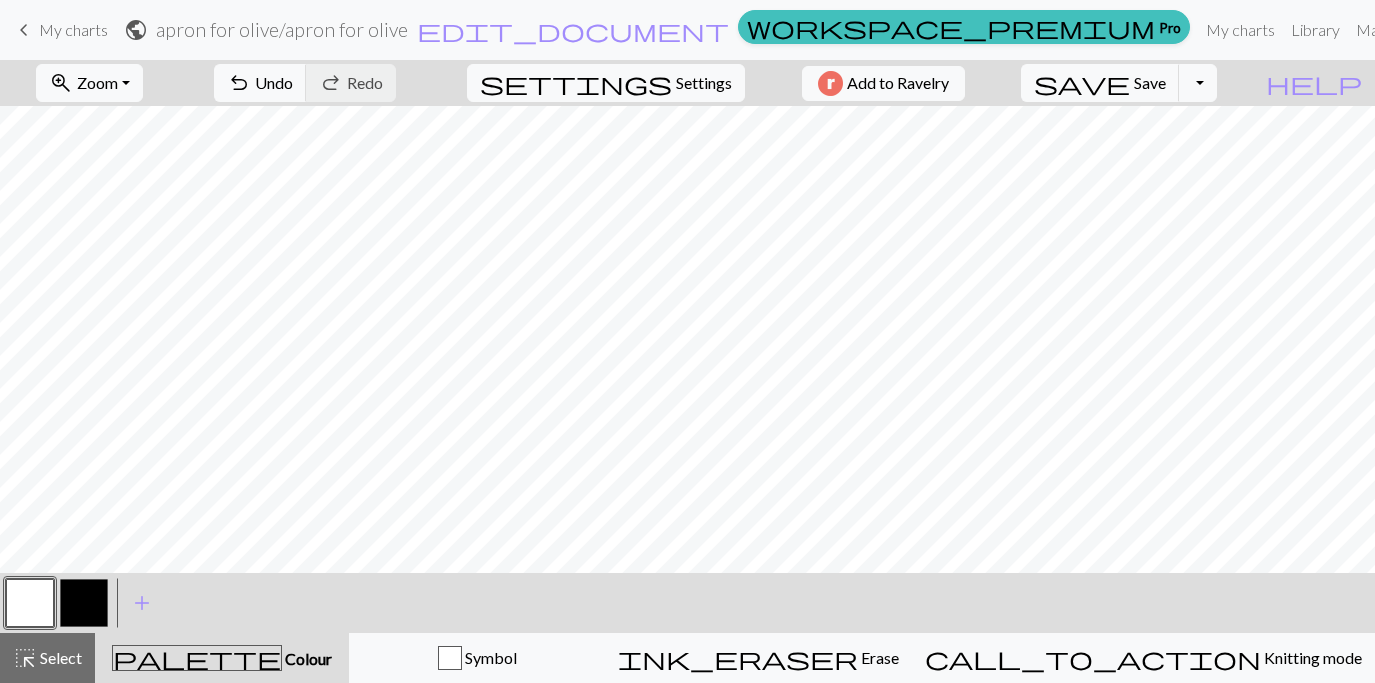 click at bounding box center (84, 603) 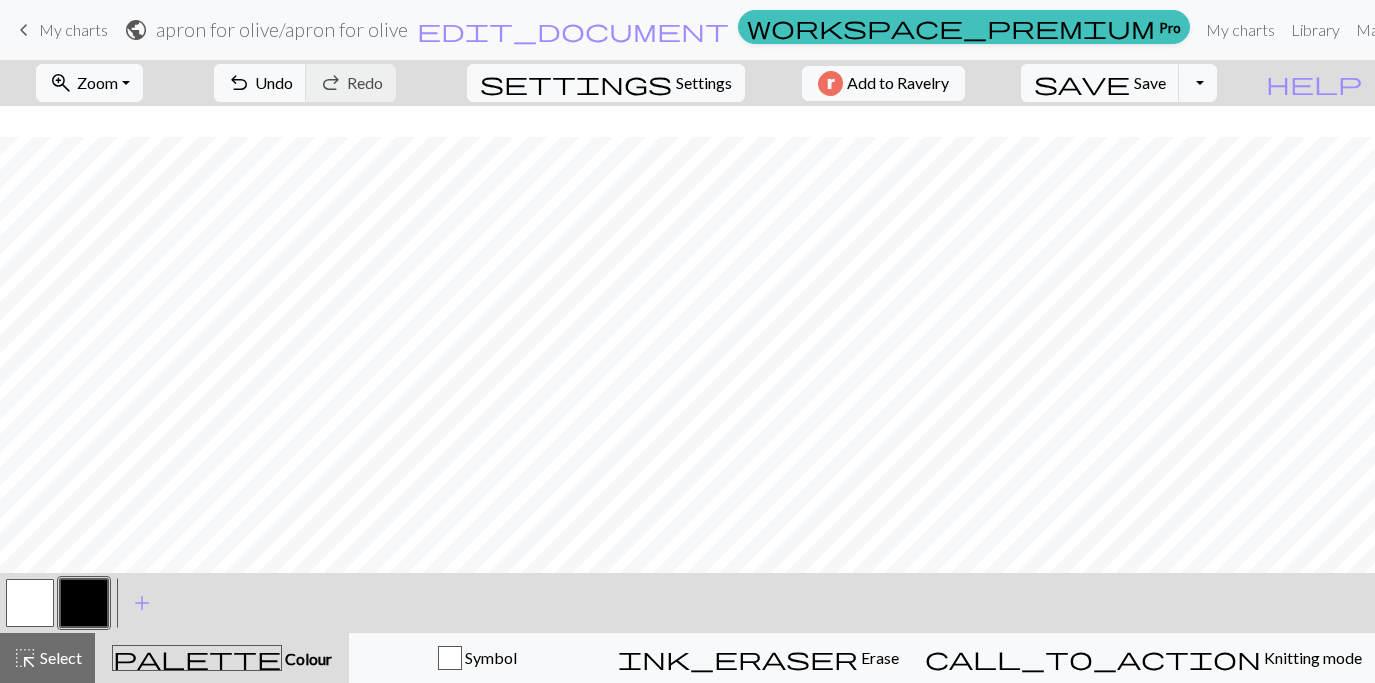 scroll, scrollTop: 203, scrollLeft: 0, axis: vertical 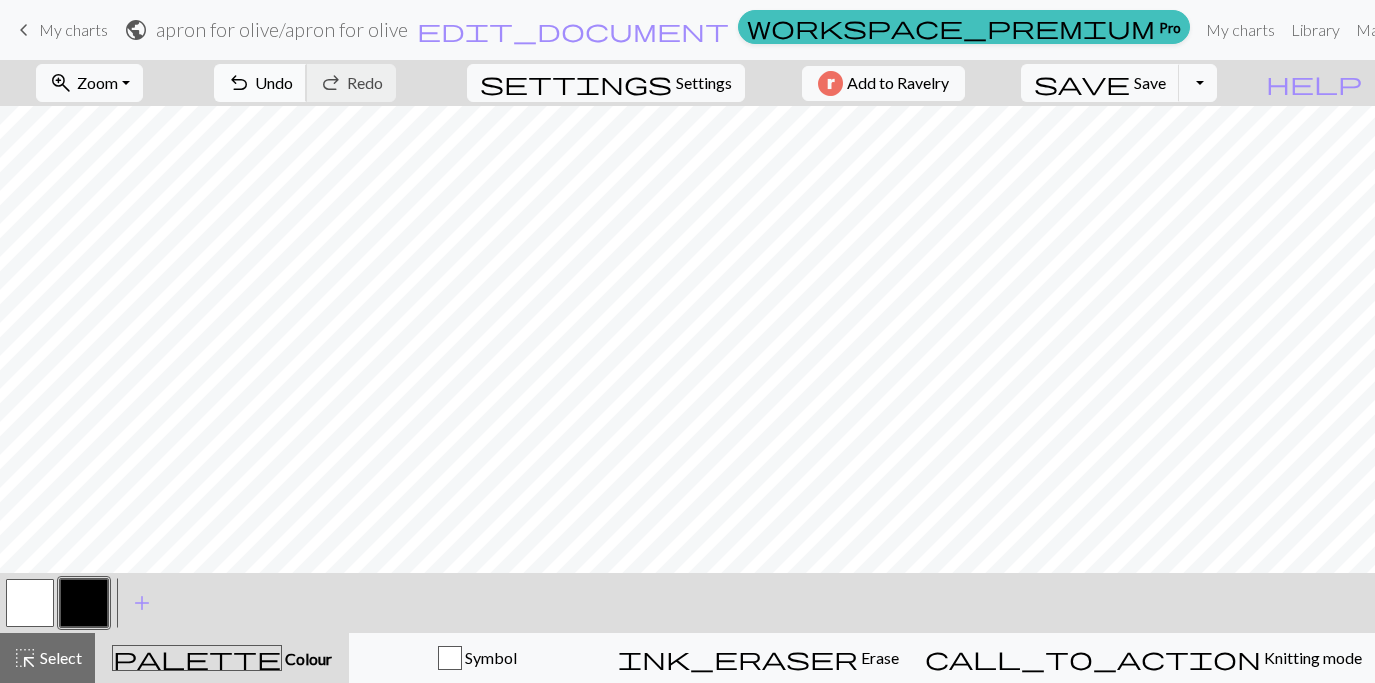 click on "undo" at bounding box center [239, 83] 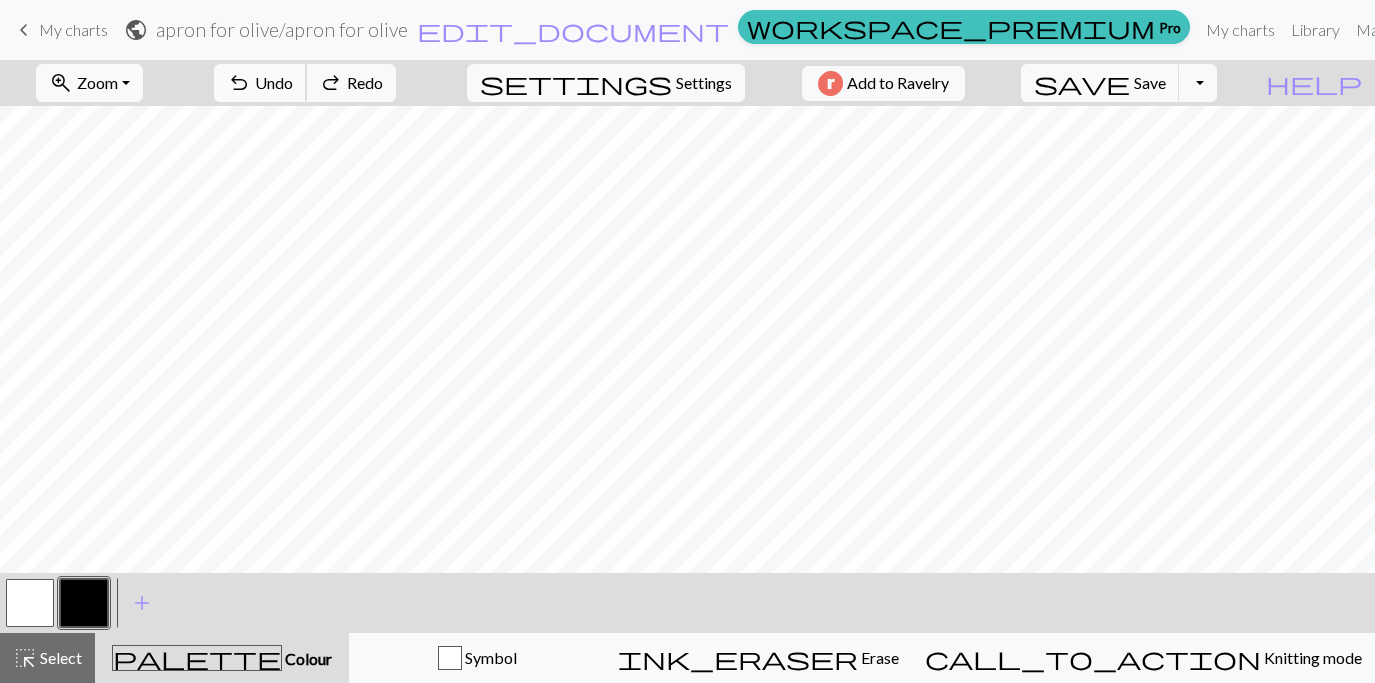 click on "Undo" at bounding box center [274, 82] 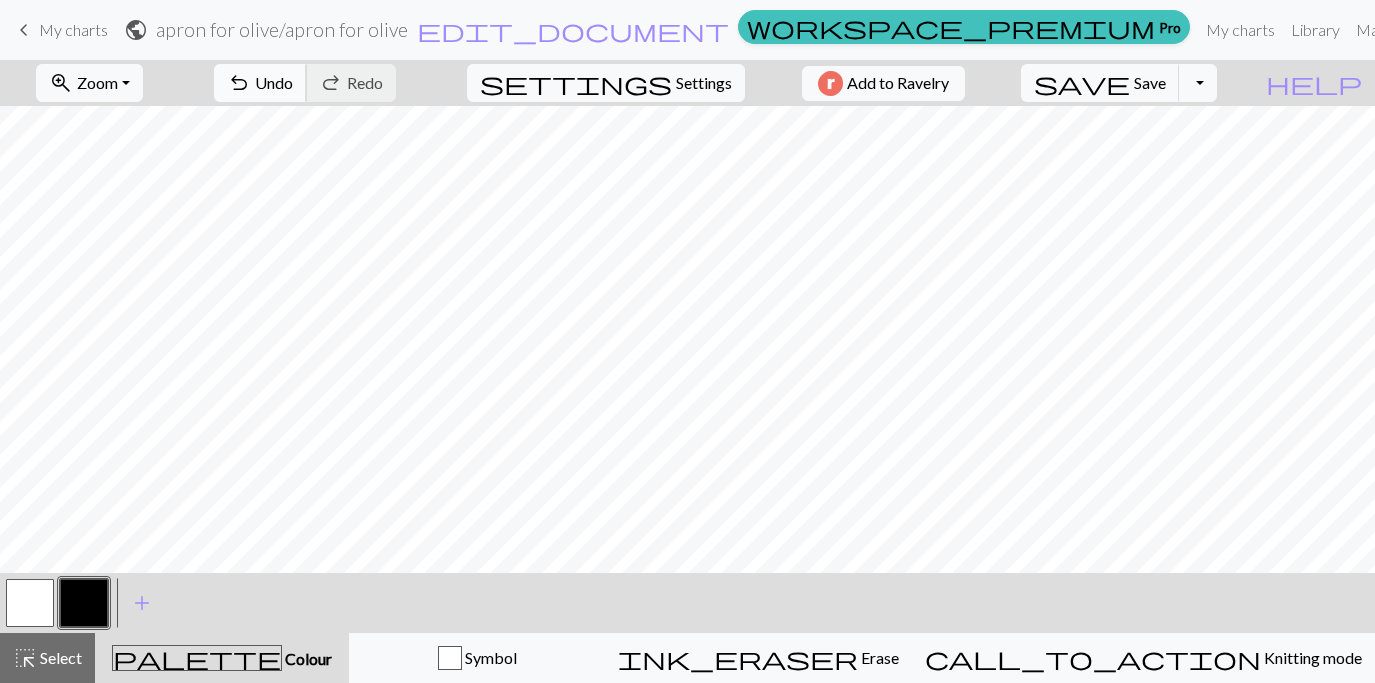 click on "Undo" at bounding box center [274, 82] 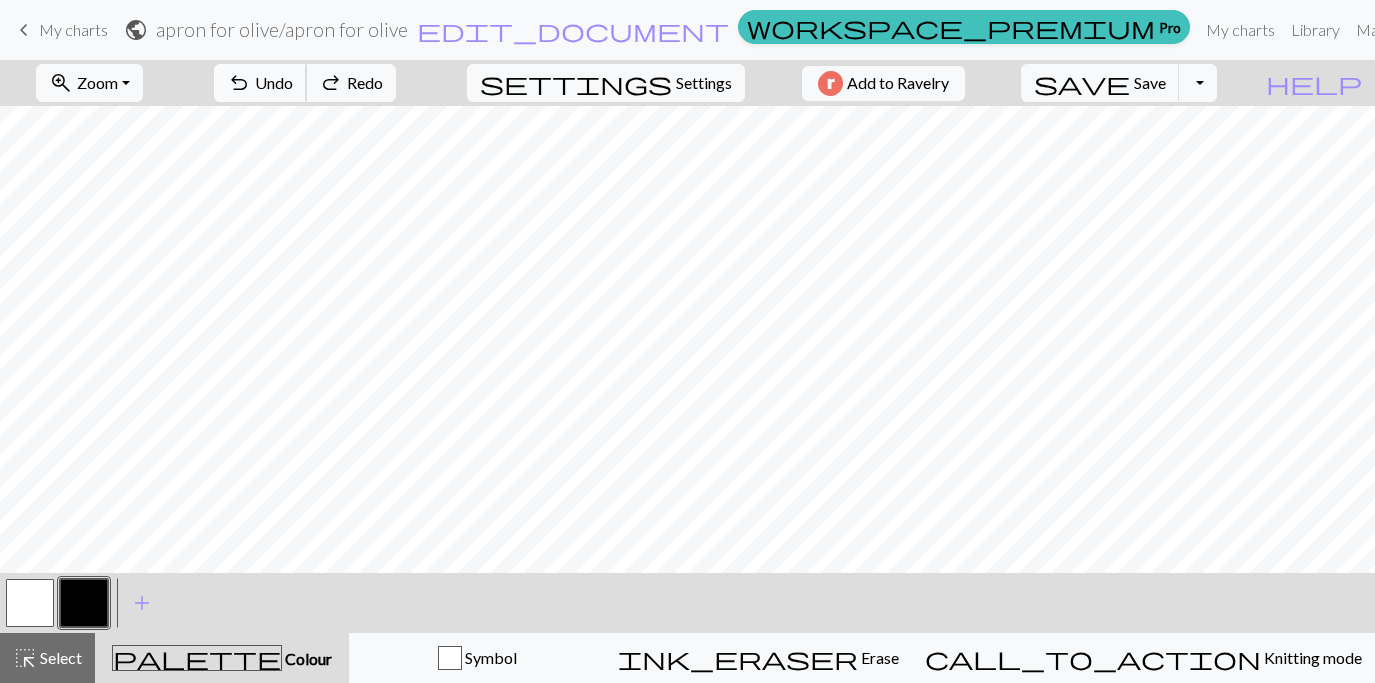 click on "Undo" at bounding box center [274, 82] 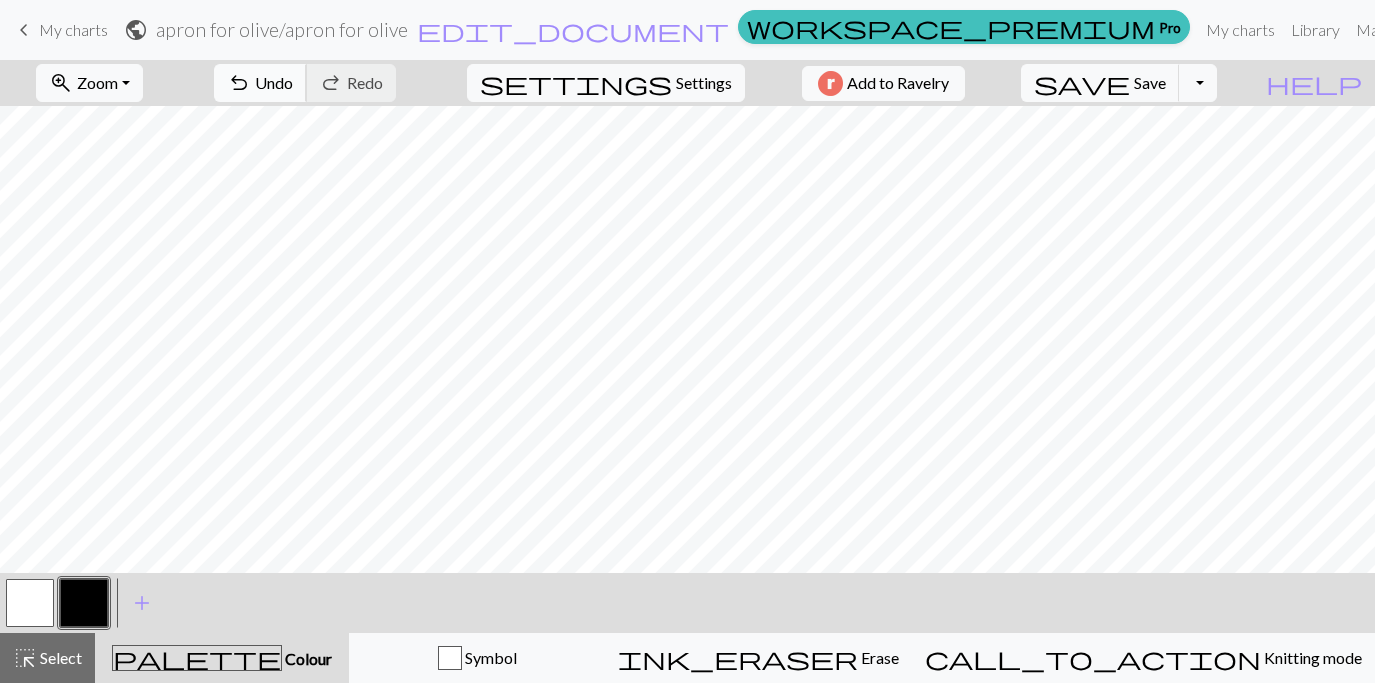 click on "Undo" at bounding box center (274, 82) 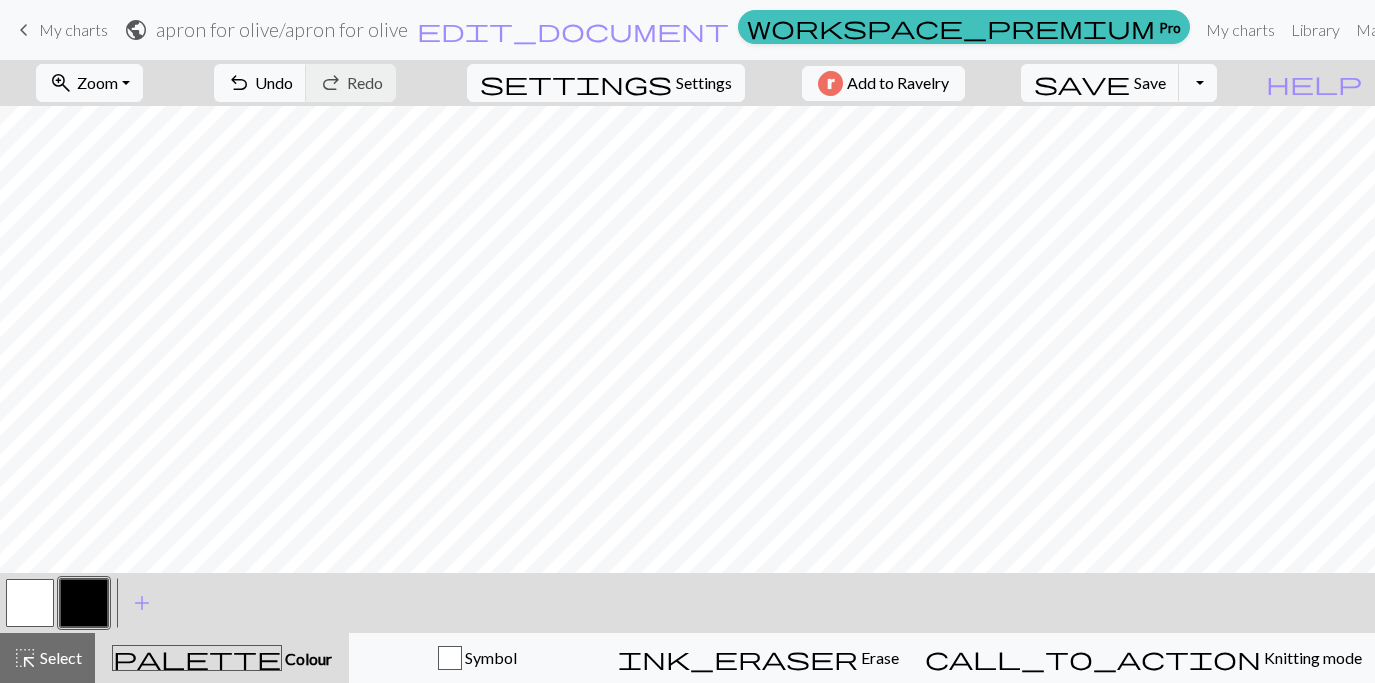 click at bounding box center [30, 603] 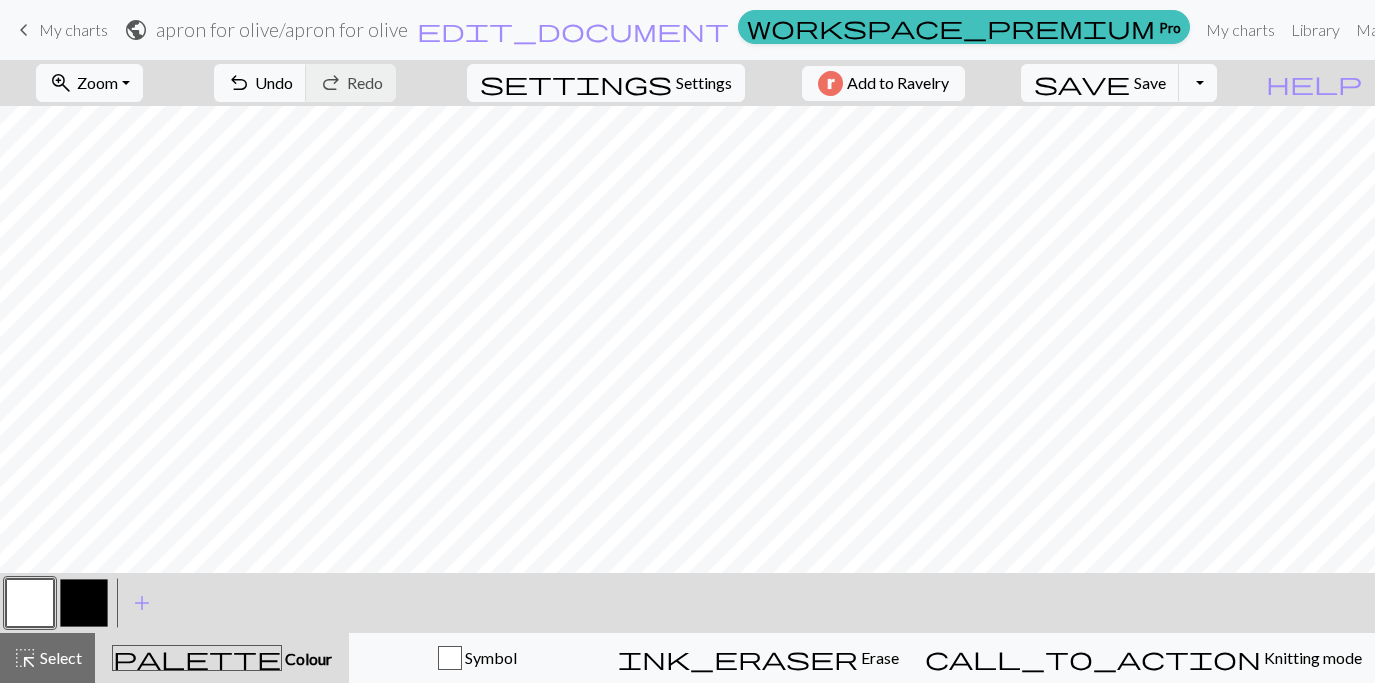 click at bounding box center (84, 603) 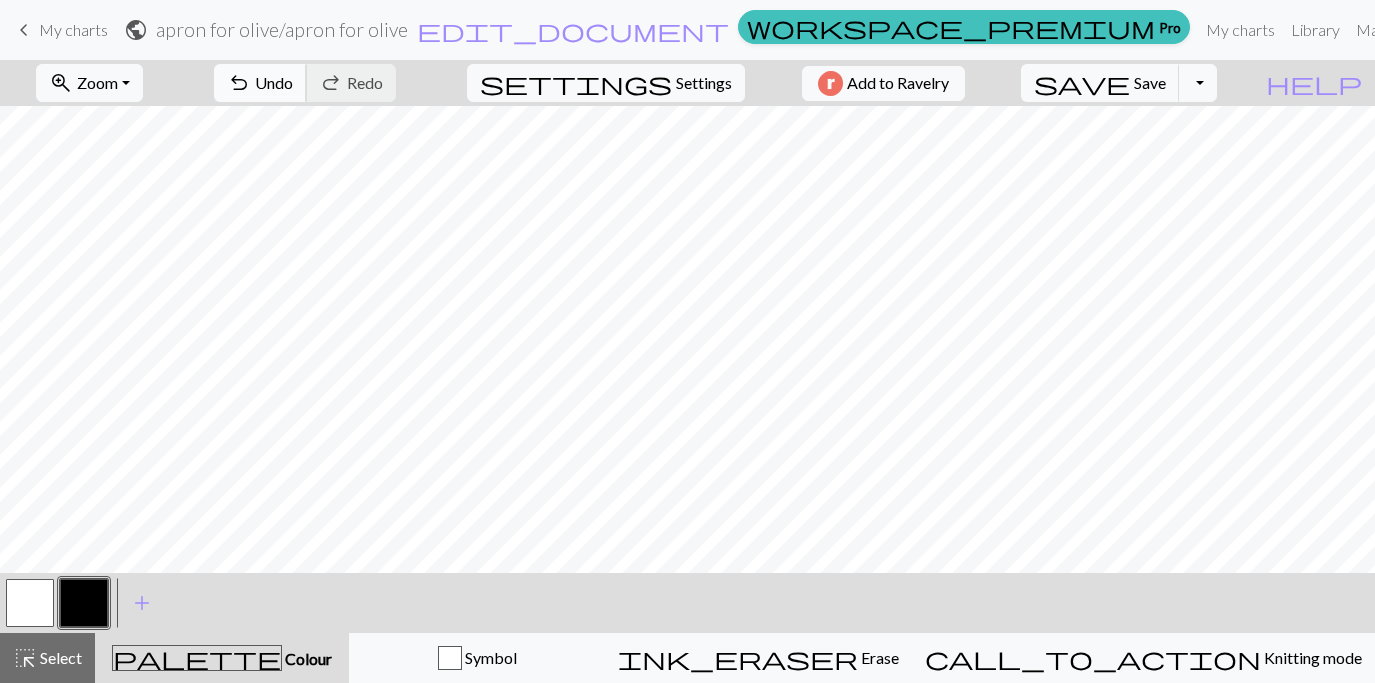 click on "Undo" at bounding box center (274, 82) 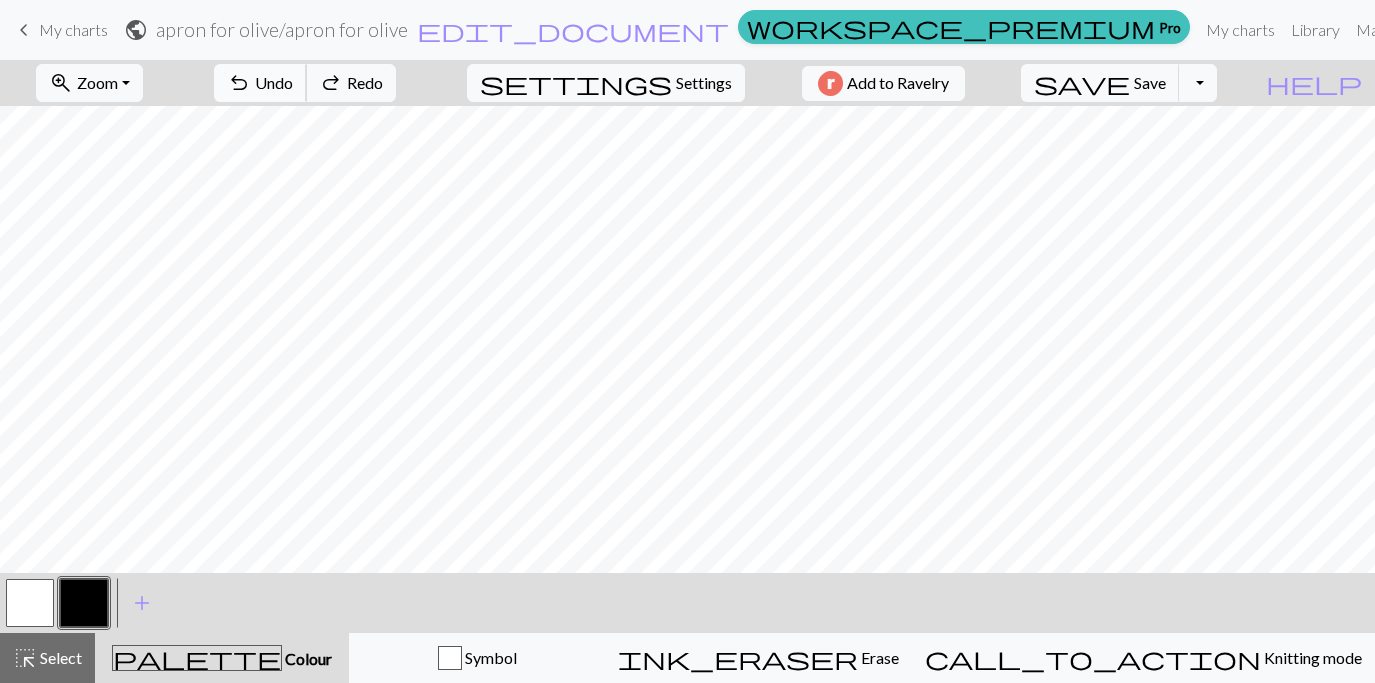 click on "Undo" at bounding box center (274, 82) 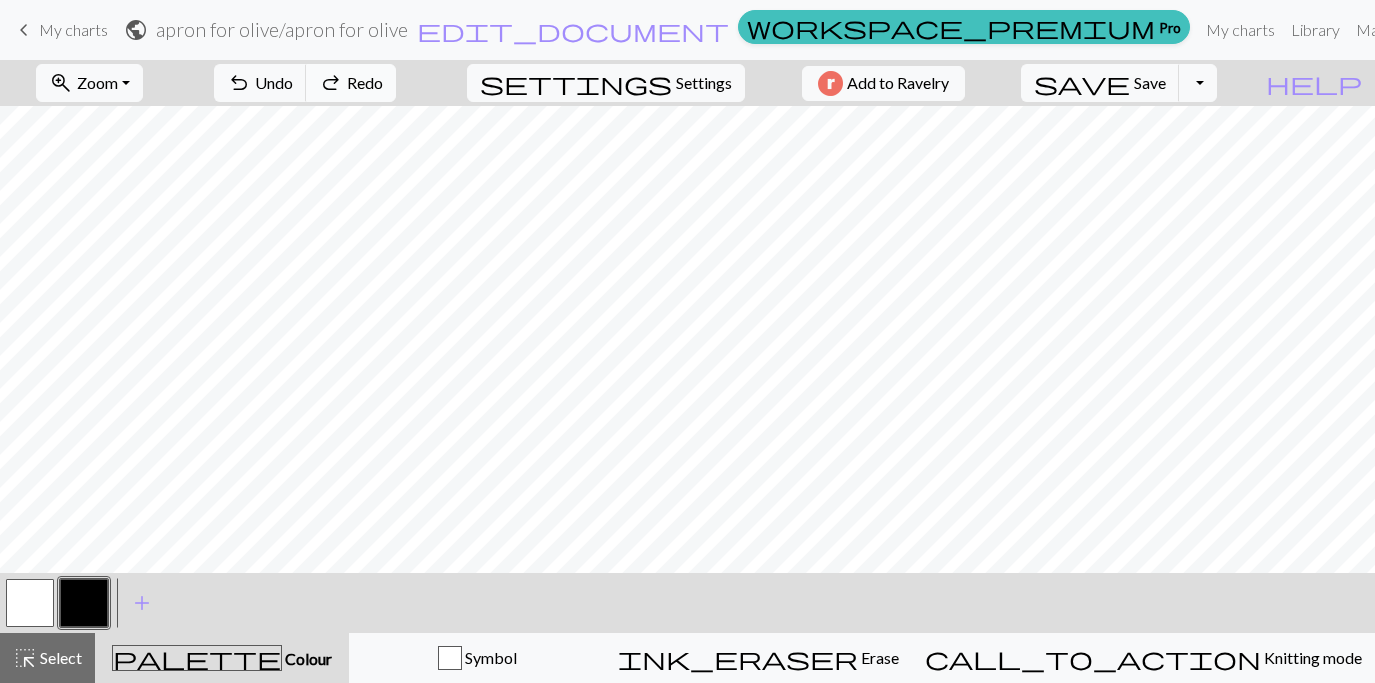 click on "redo" at bounding box center [331, 83] 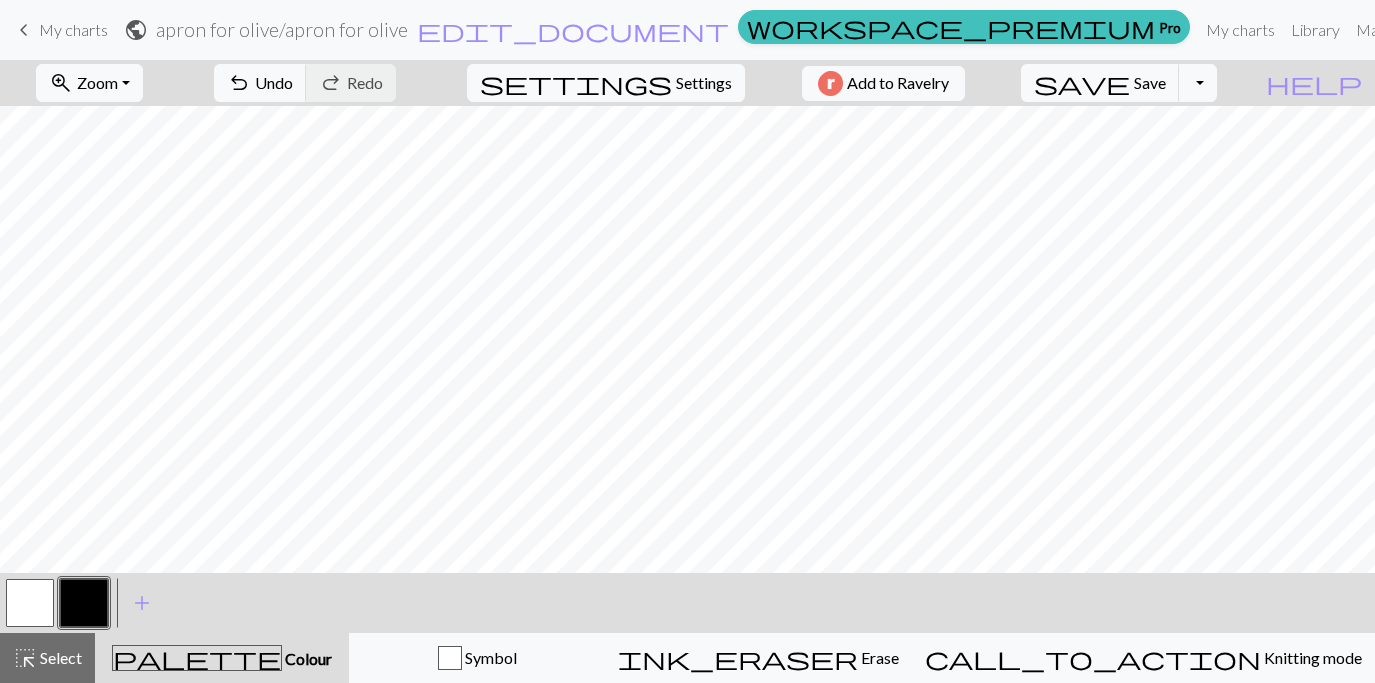 click at bounding box center (30, 603) 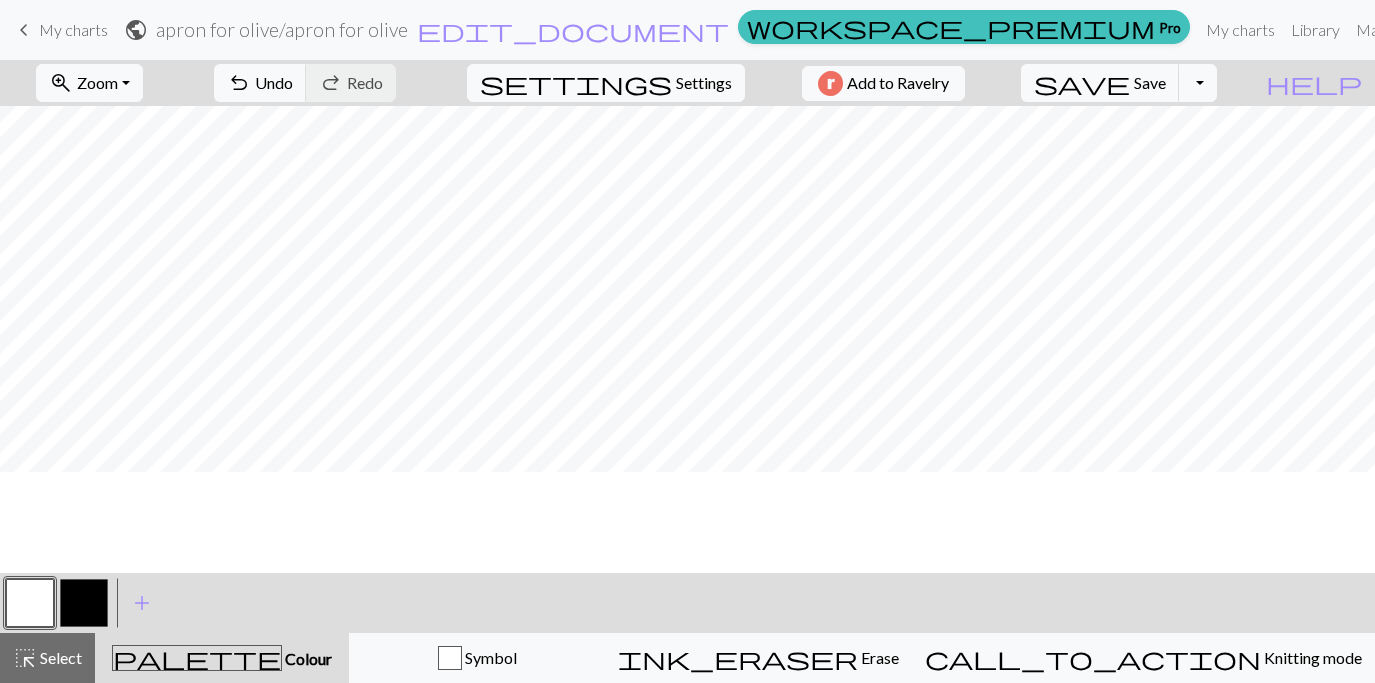 scroll, scrollTop: 8, scrollLeft: 0, axis: vertical 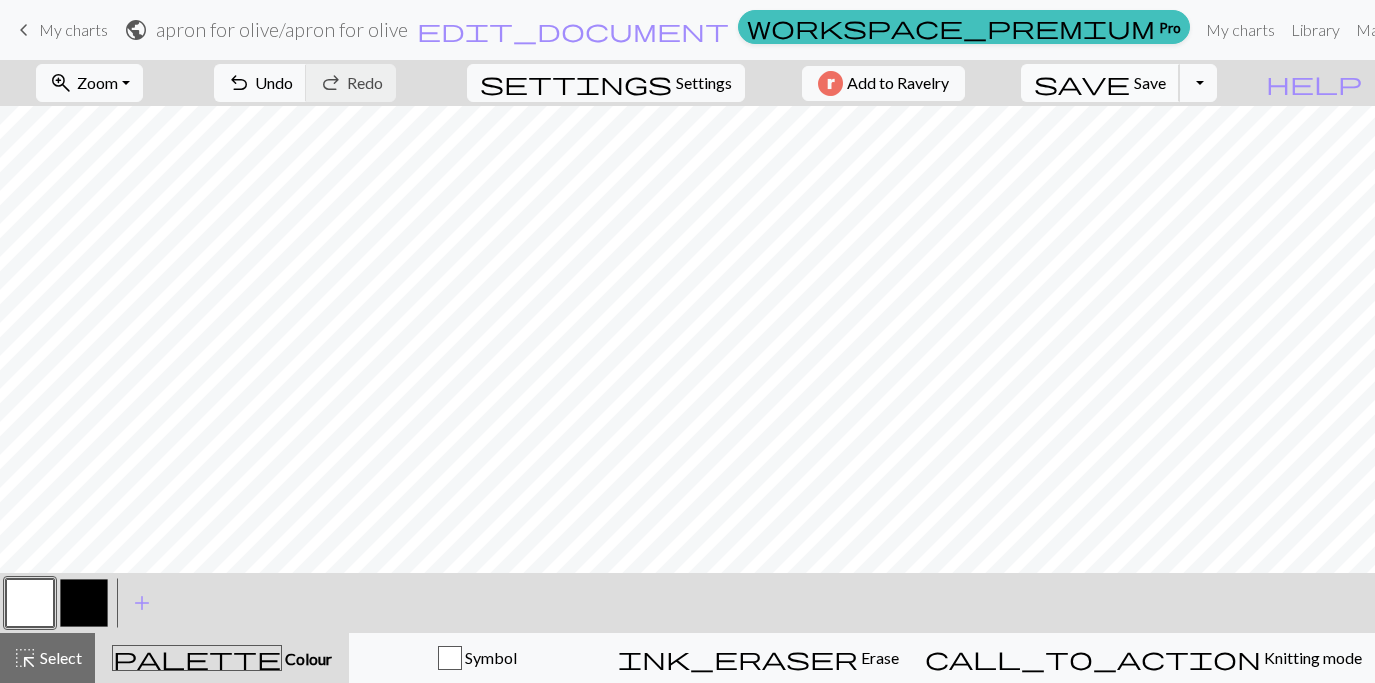 click on "save Save Save" at bounding box center [1100, 83] 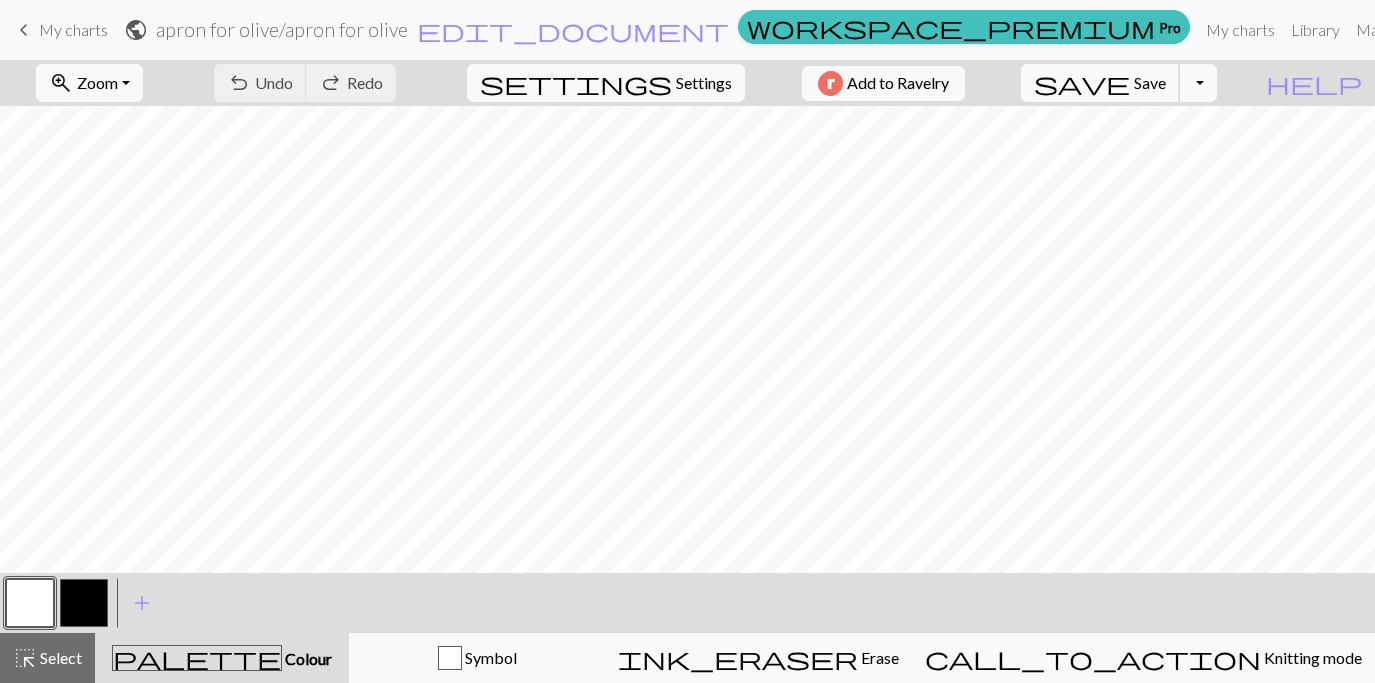 click on "save Save Save" at bounding box center [1100, 83] 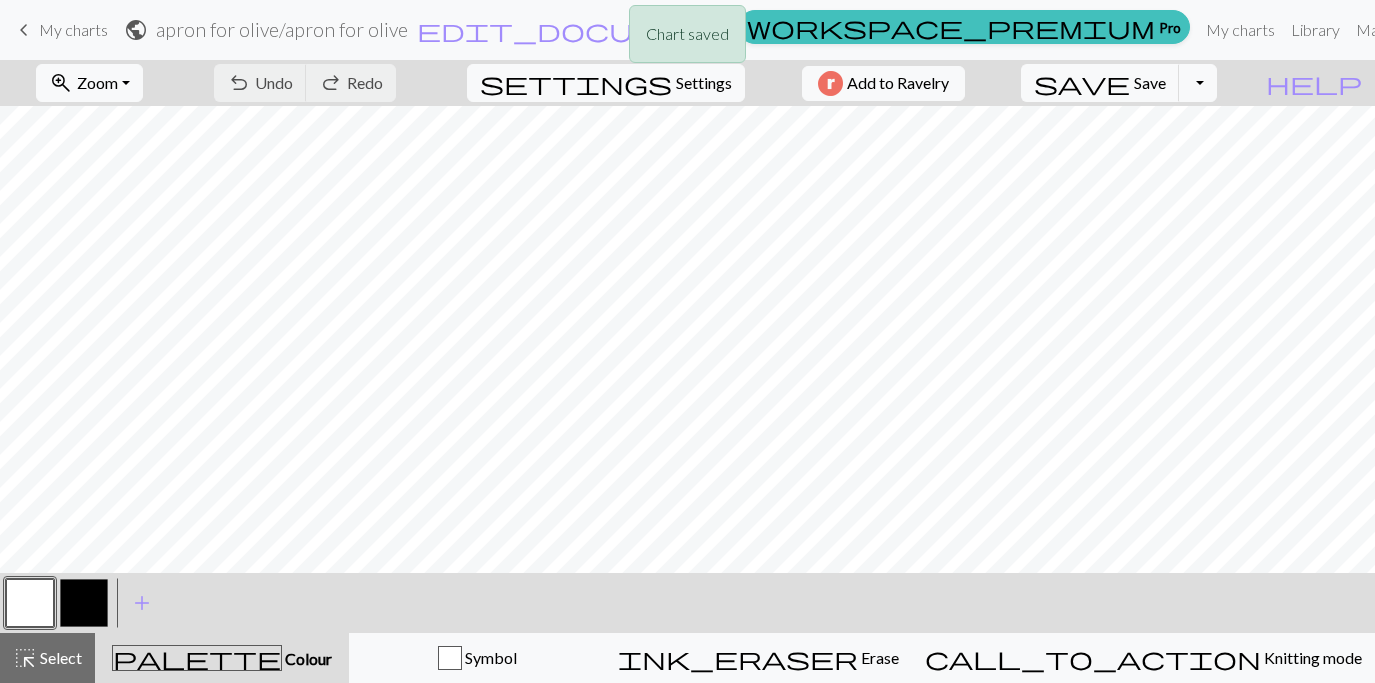 click on "Chart saved" at bounding box center (687, 39) 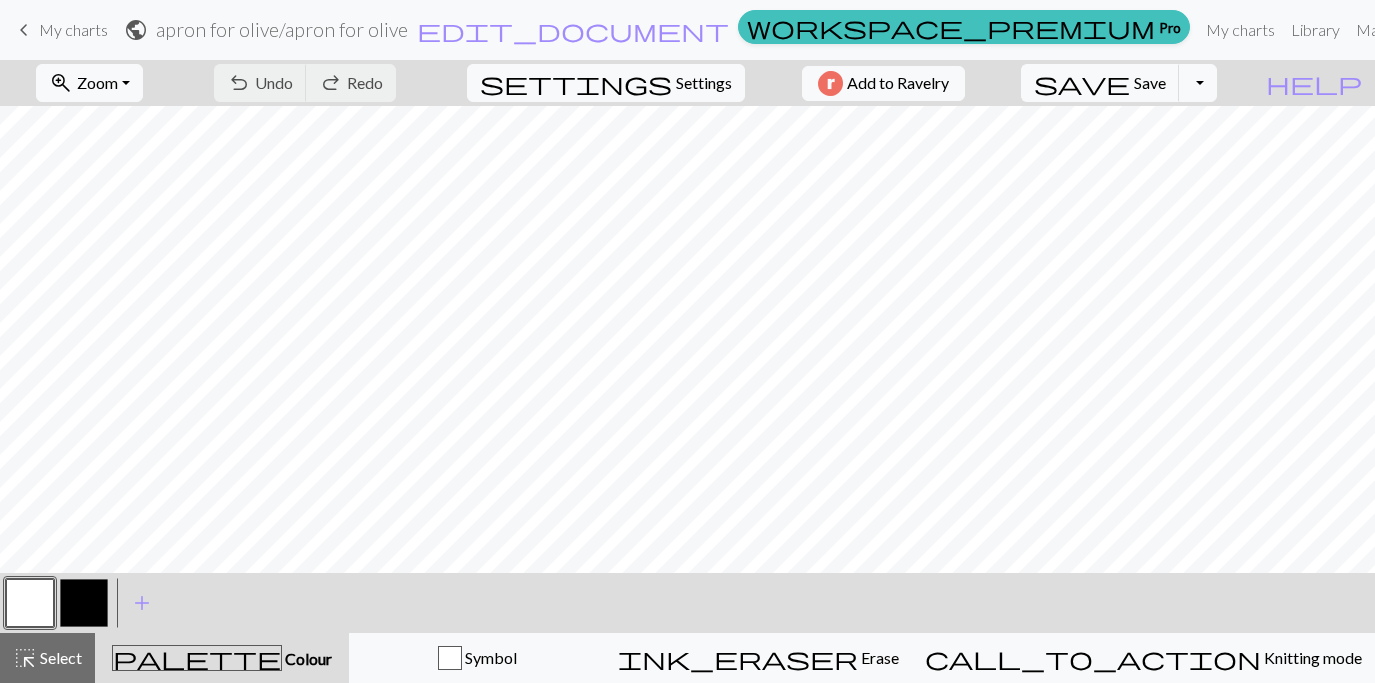 click on "My charts" at bounding box center [73, 29] 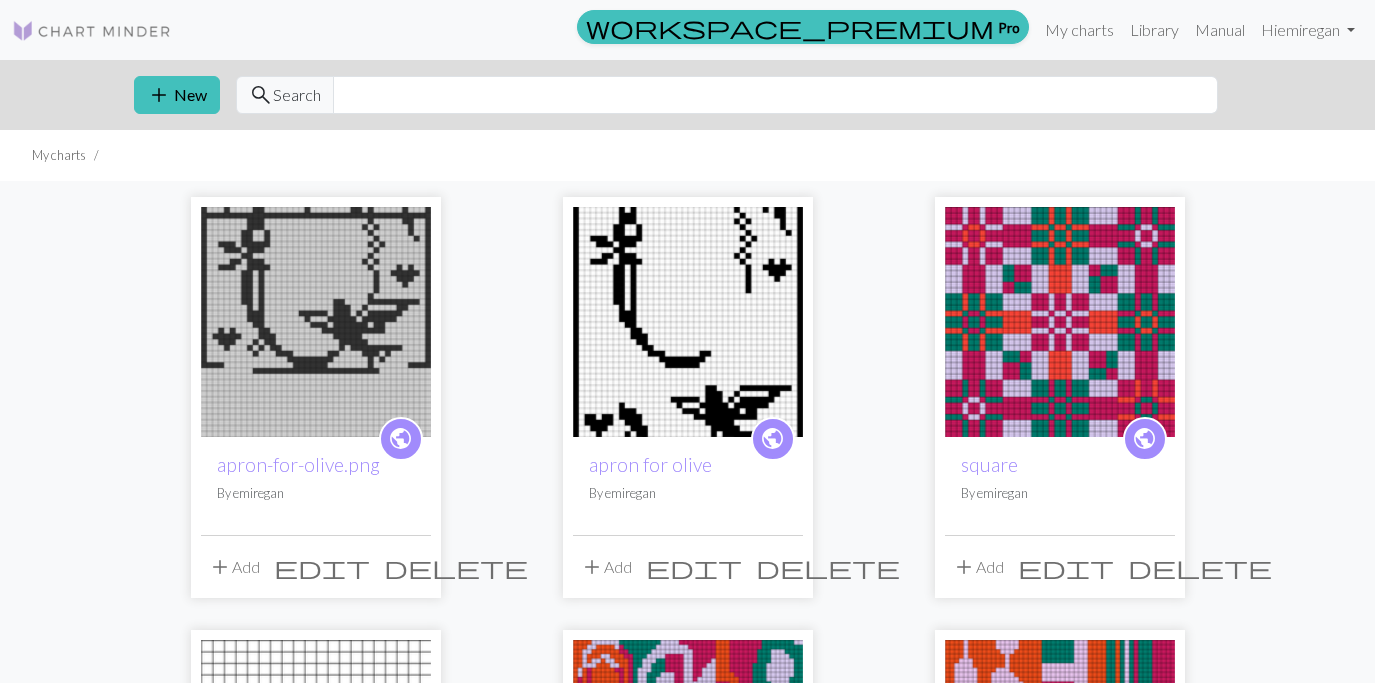 click on "add   New search   Search" at bounding box center (688, 95) 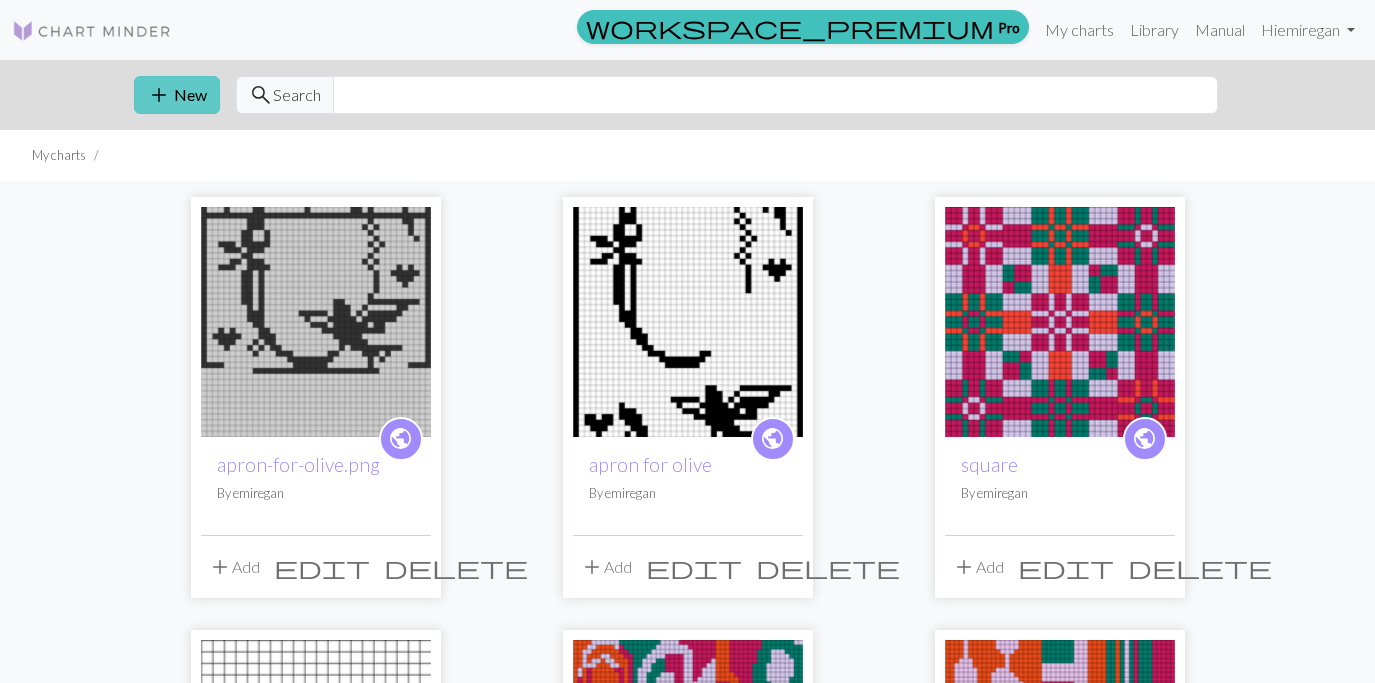 click on "add   New" at bounding box center (177, 95) 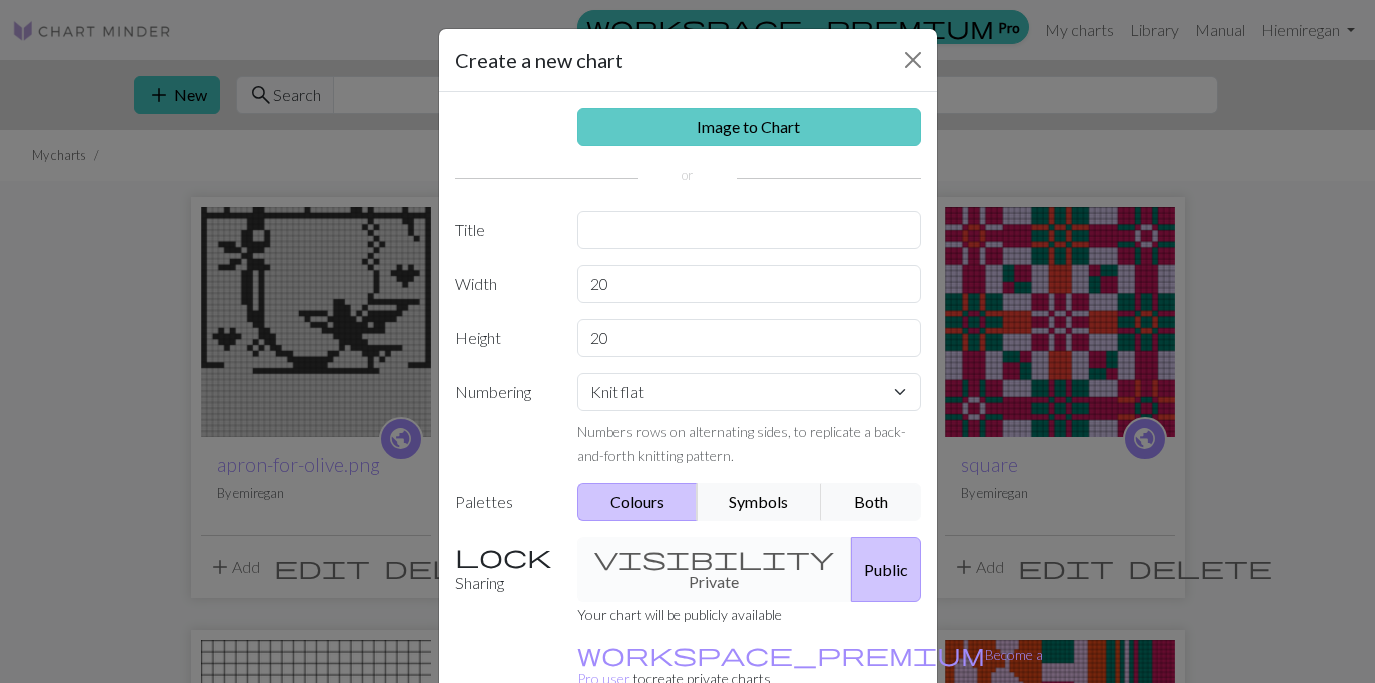 click on "Image to Chart" at bounding box center (749, 127) 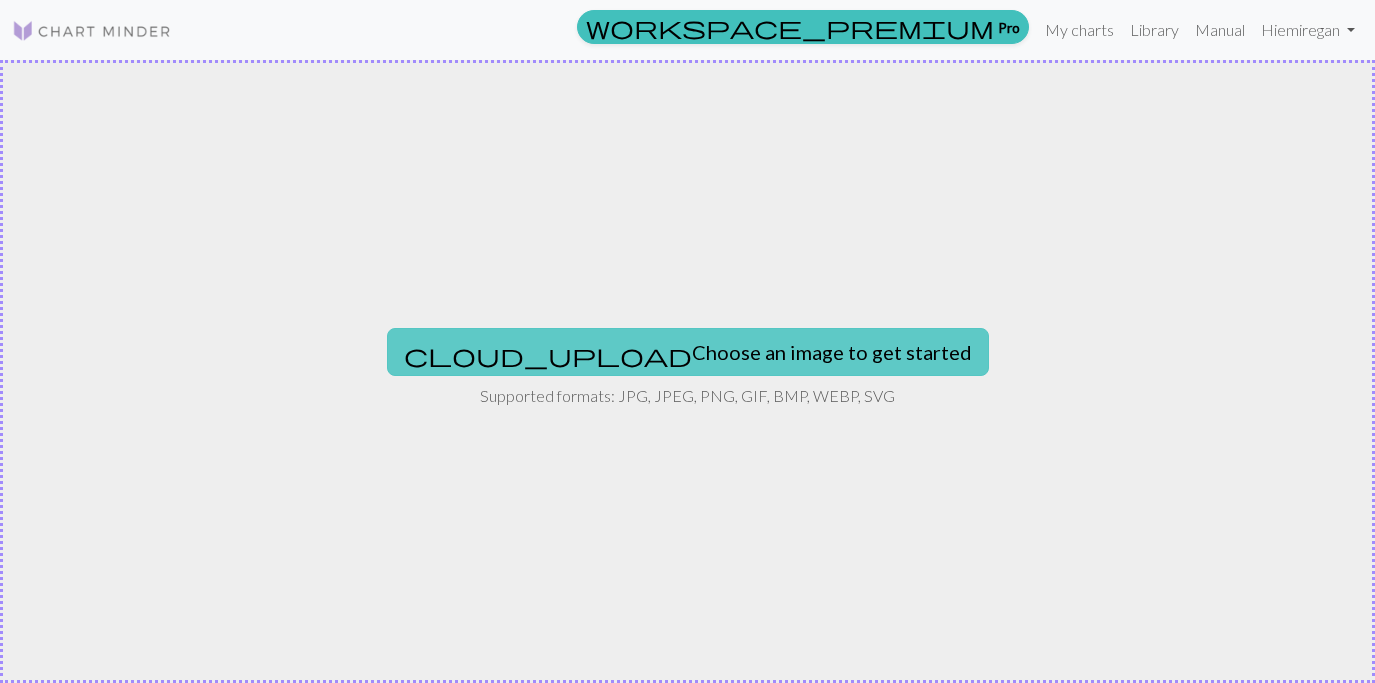 click on "cloud_upload  Choose an image to get started" at bounding box center (688, 352) 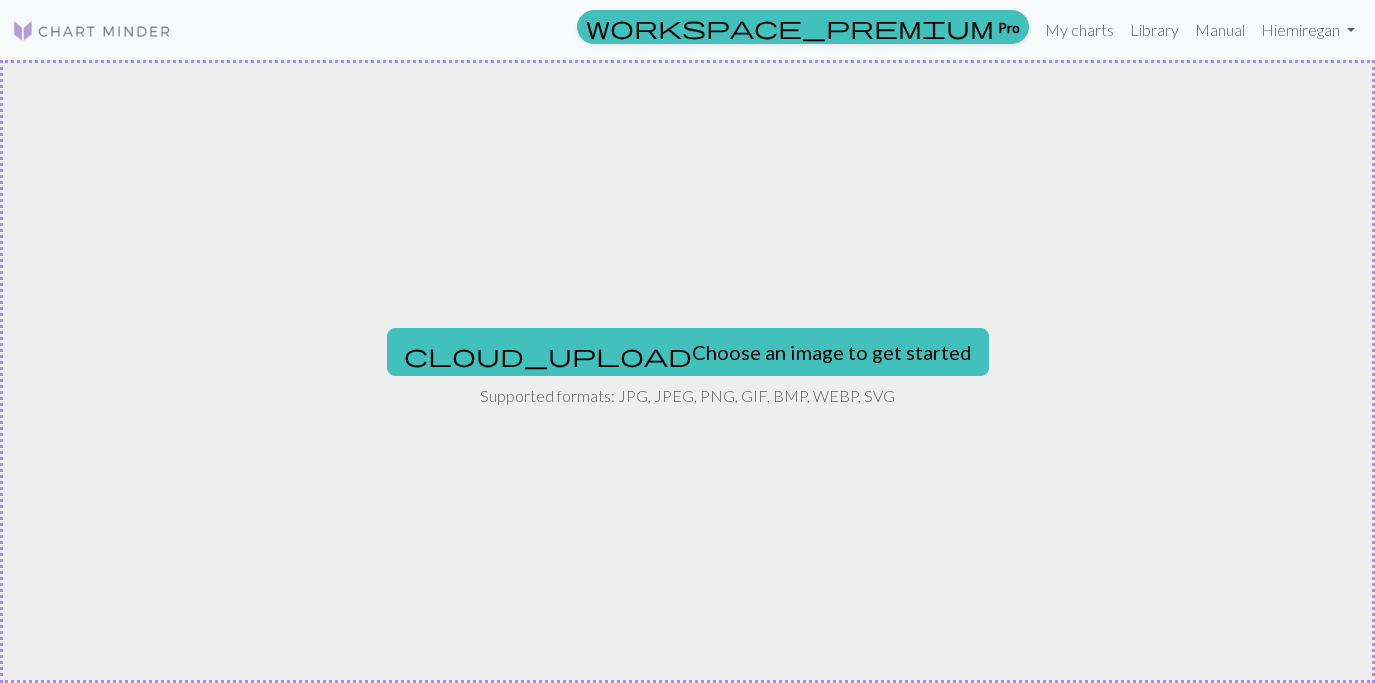 type 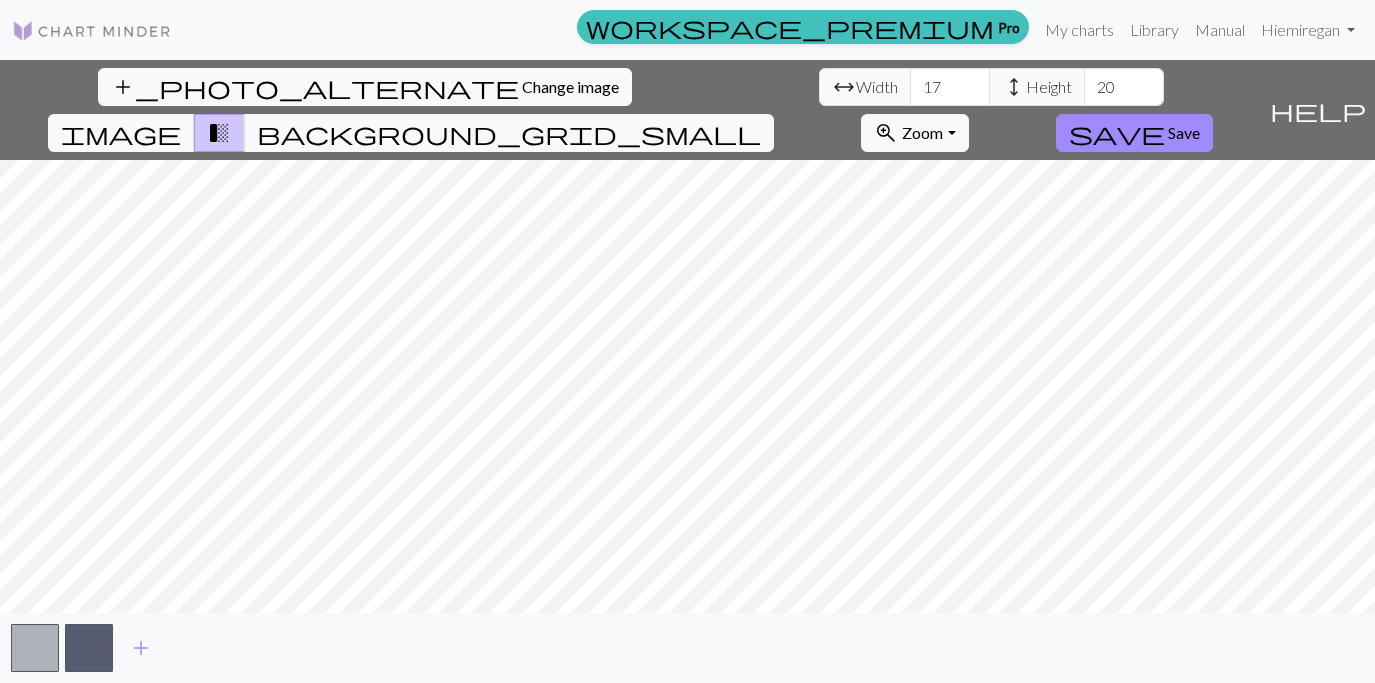 click on "add_photo_alternate   Change image arrow_range   Width 17 height   Height 20 image transition_fade background_grid_small zoom_in Zoom Zoom Fit all Fit width Fit height 50% 100% 150% 200% save   Save help Show me around add" at bounding box center [687, 371] 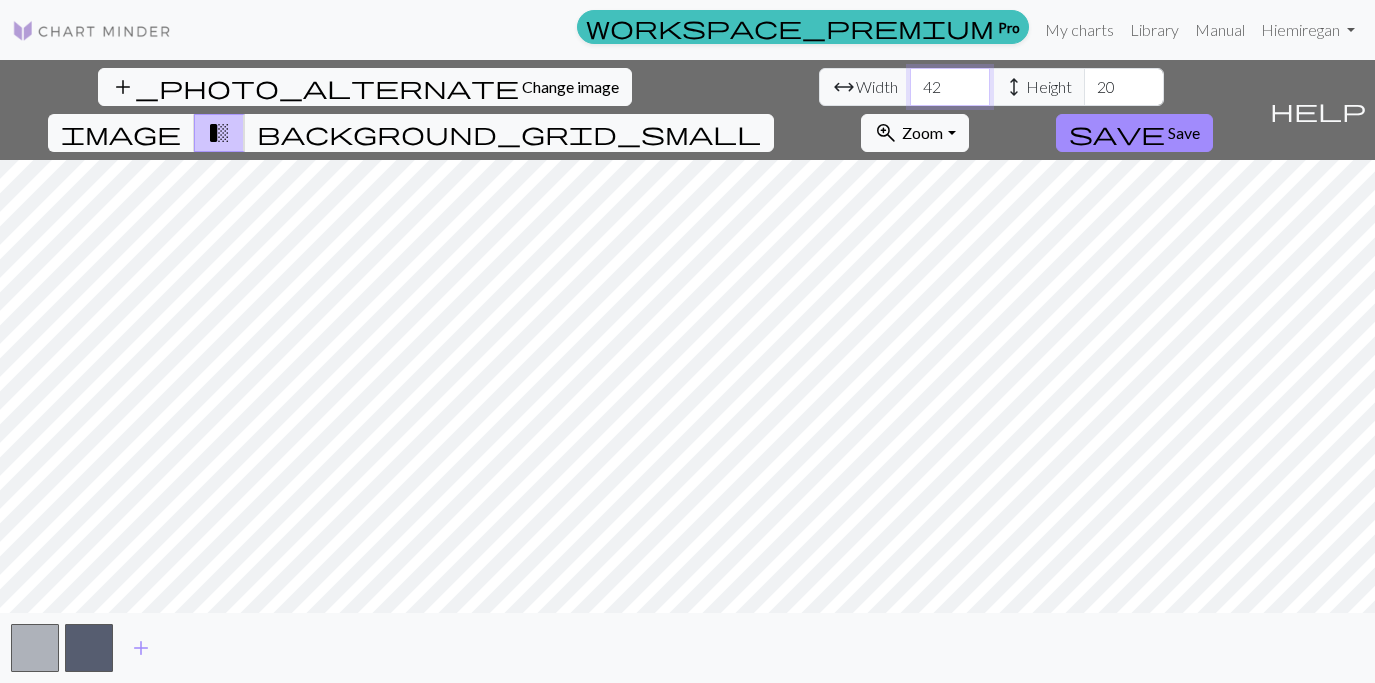 click on "42" at bounding box center [950, 87] 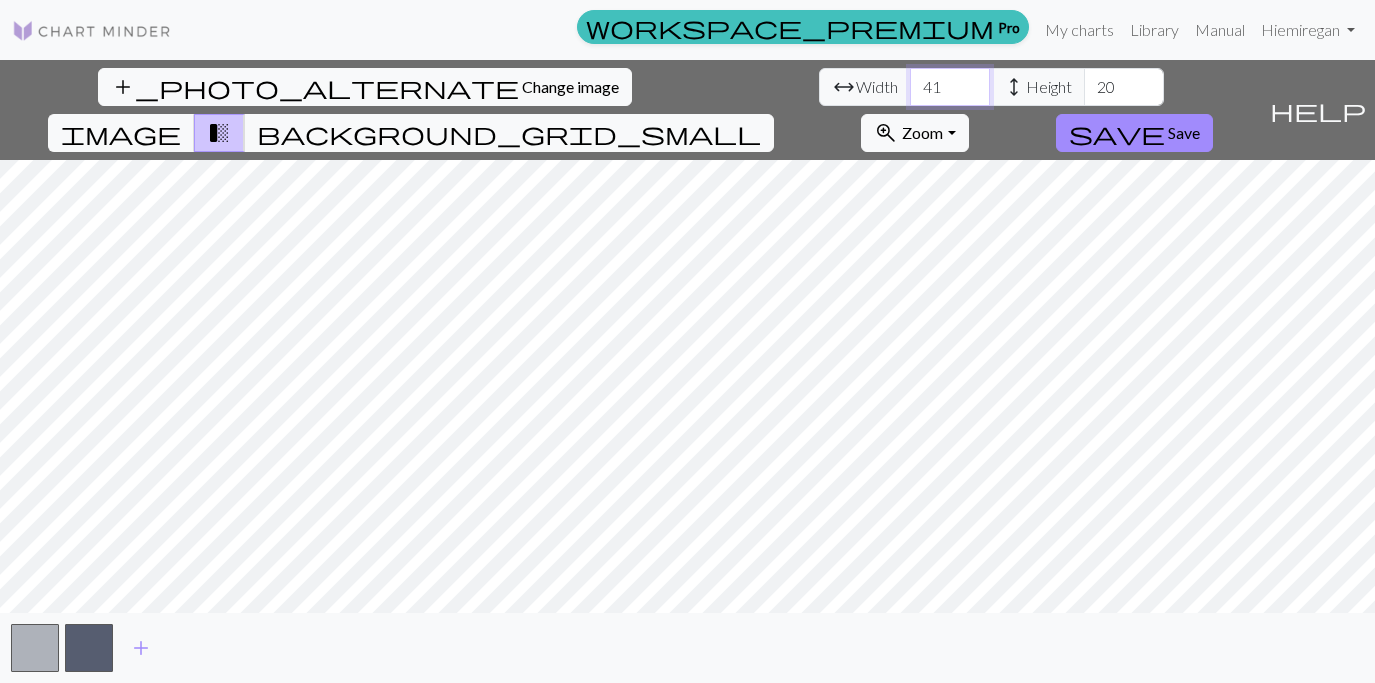 click on "41" at bounding box center (950, 87) 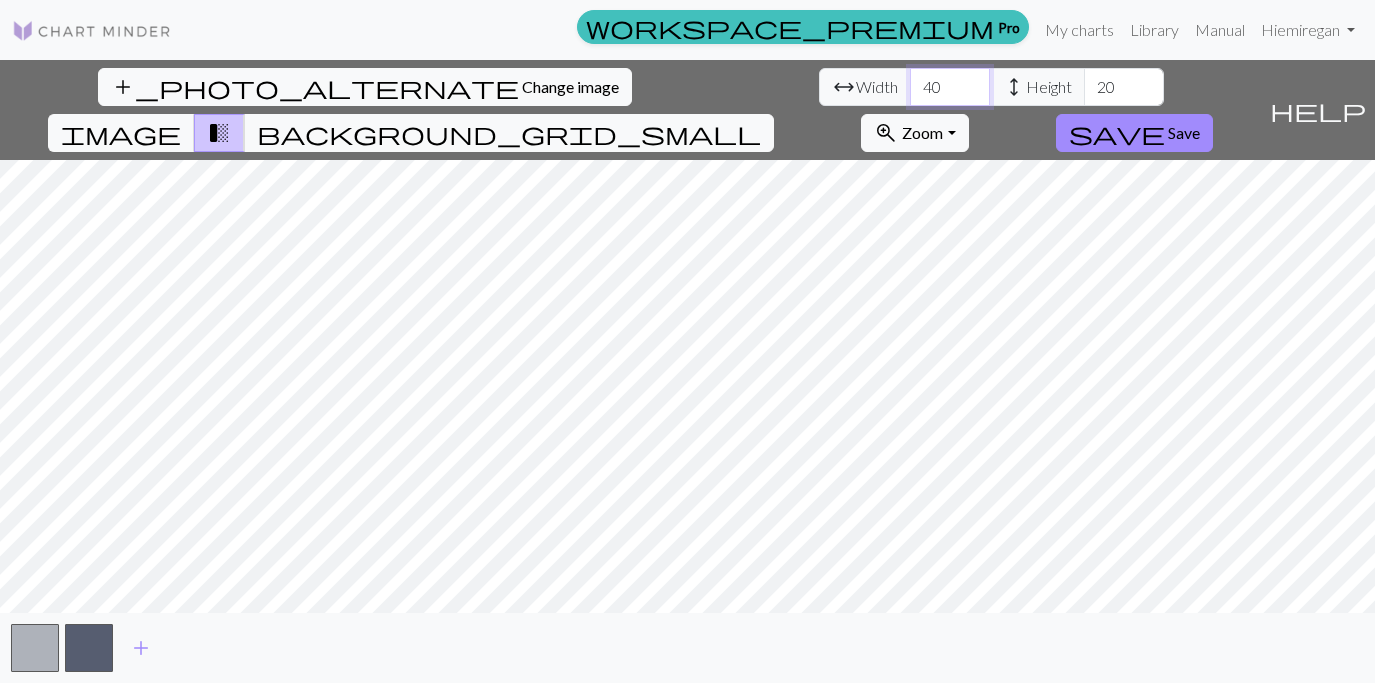 type on "40" 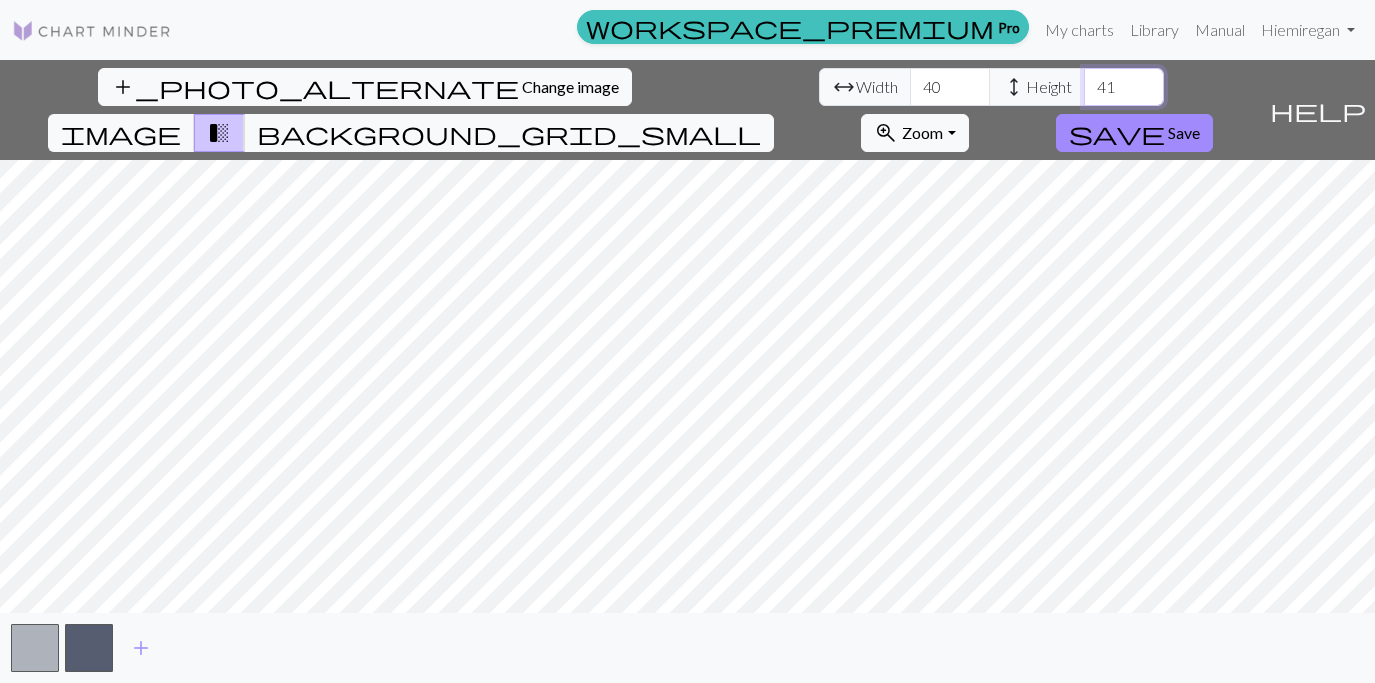 click on "41" at bounding box center [1124, 87] 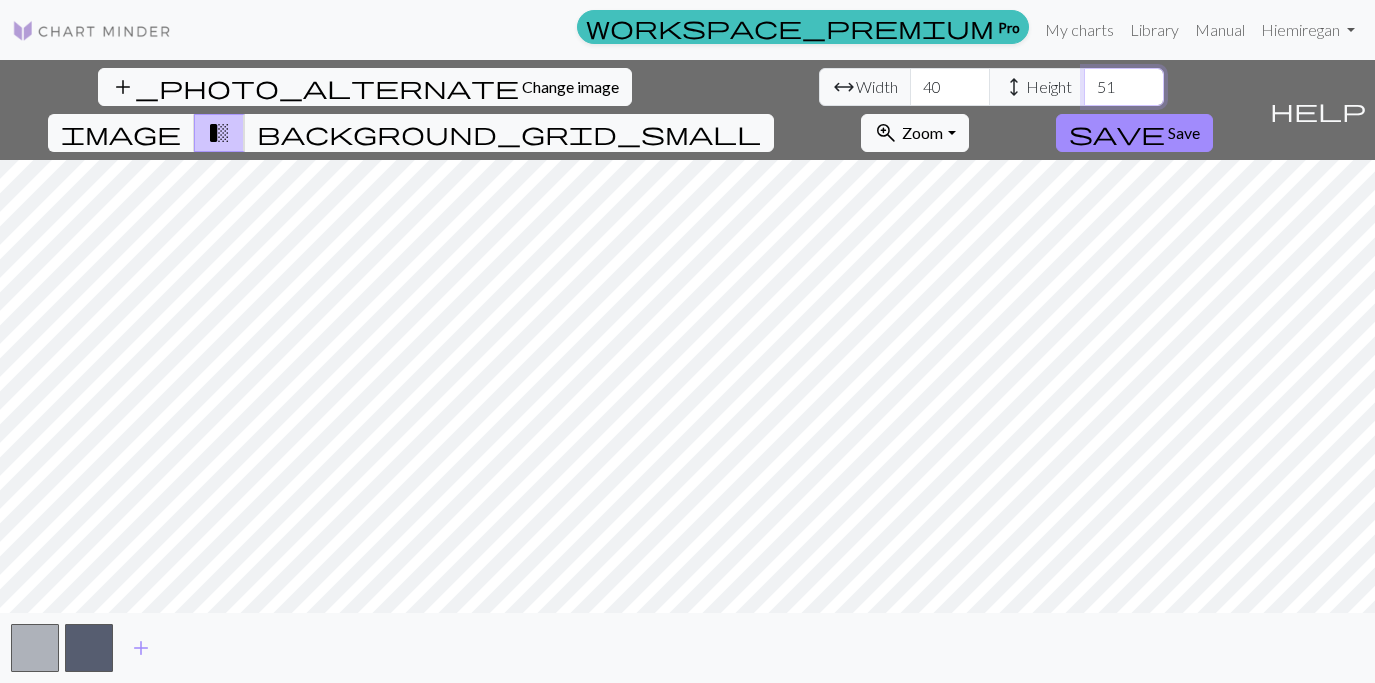 click on "52" at bounding box center [1124, 87] 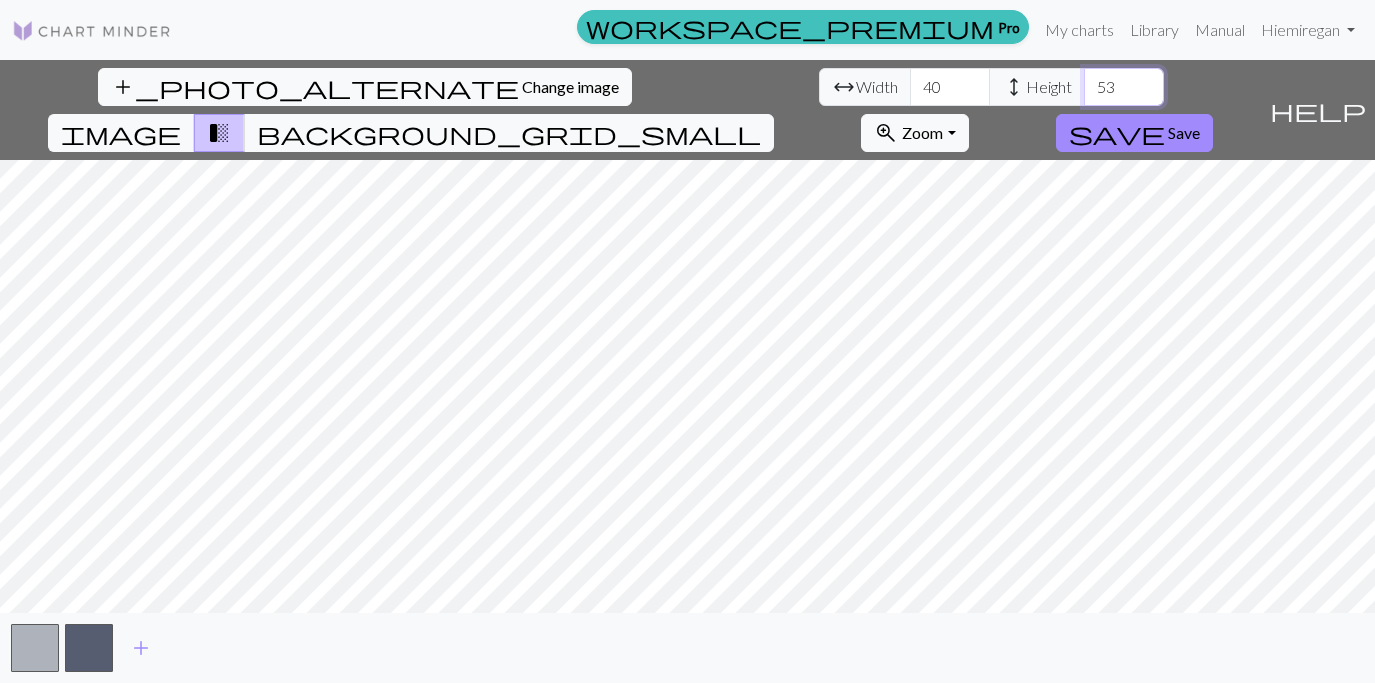 click on "53" at bounding box center [1124, 87] 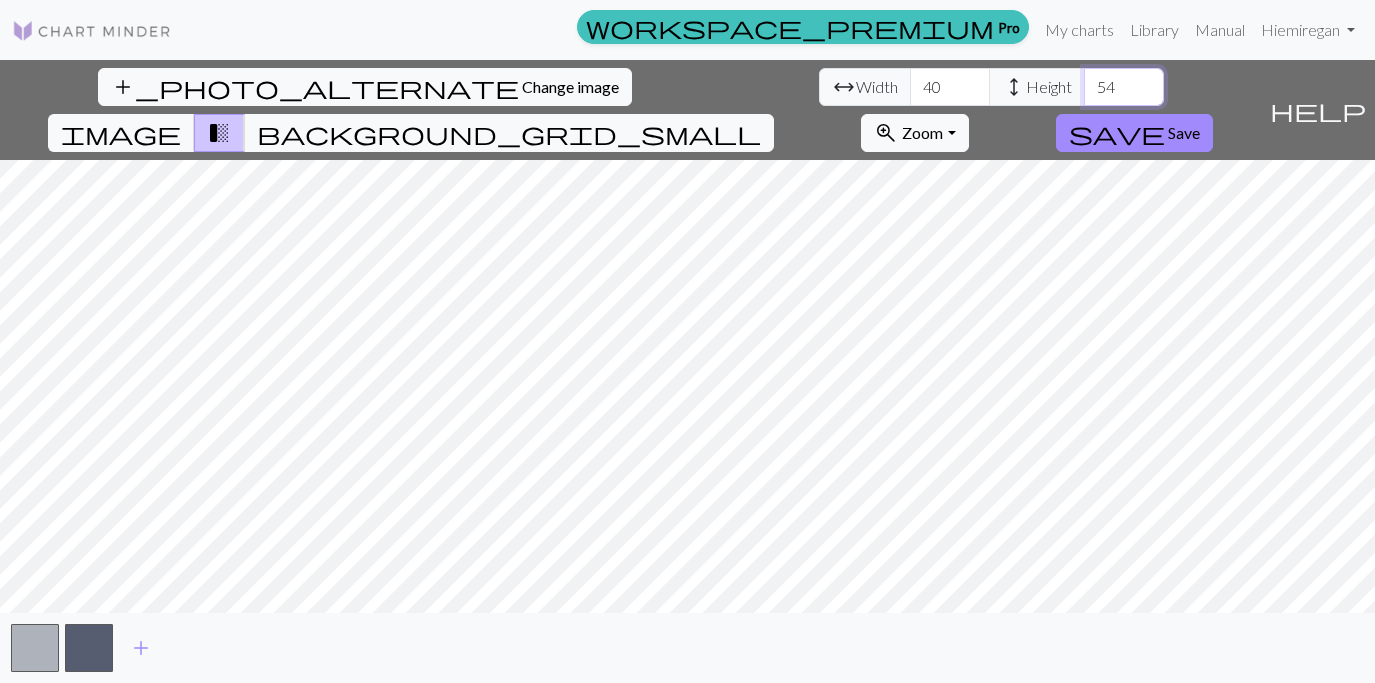click on "54" at bounding box center [1124, 87] 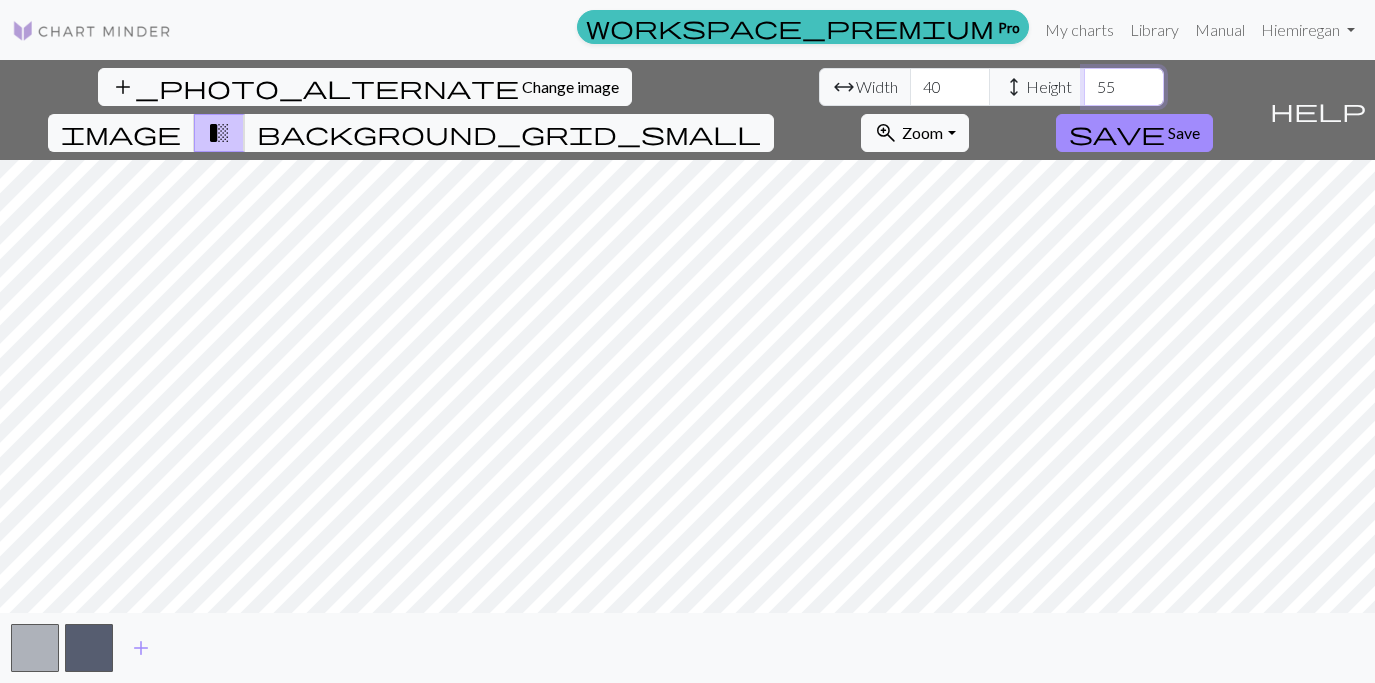 click on "55" at bounding box center (1124, 87) 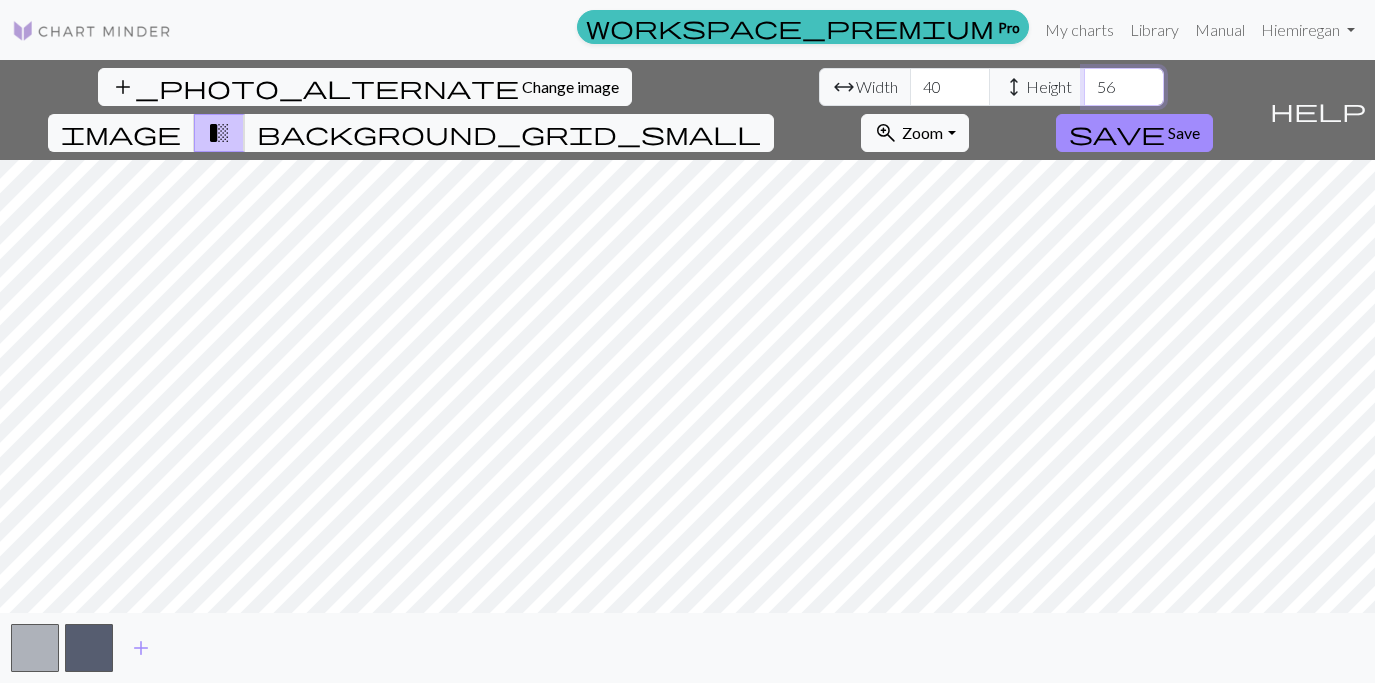 type on "56" 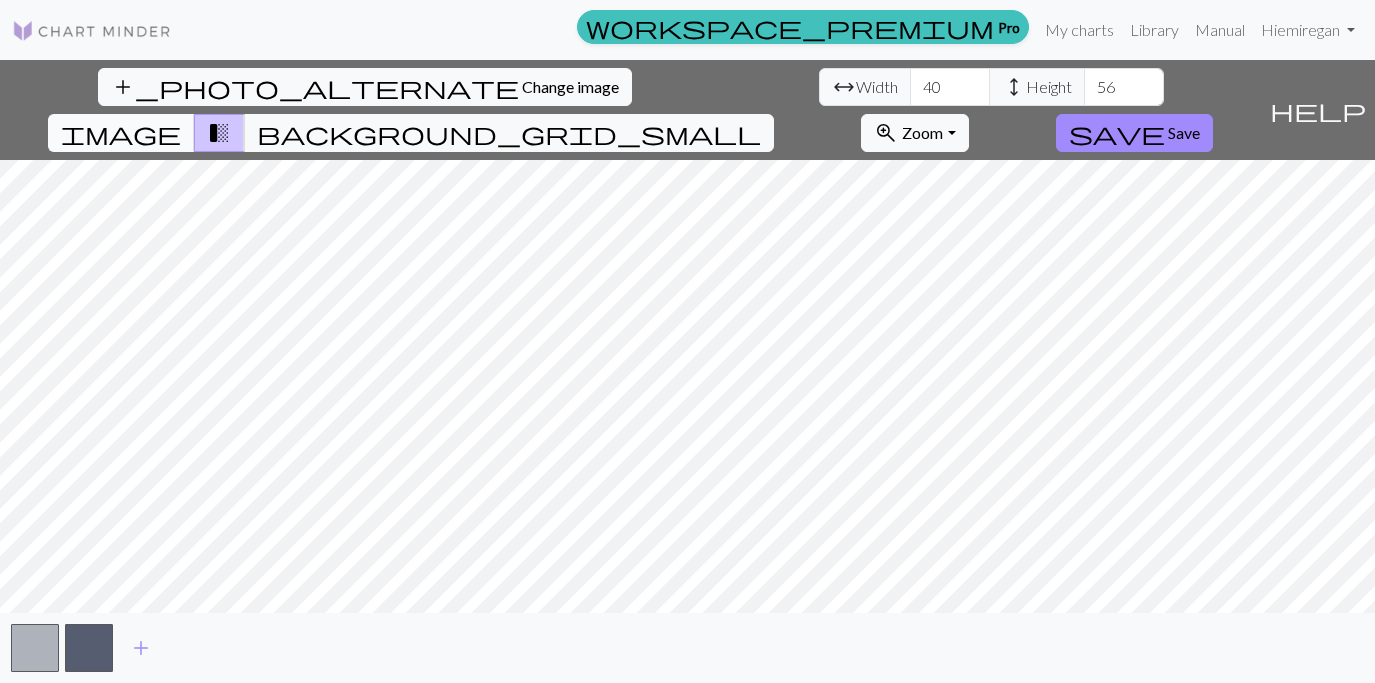 click on "image" at bounding box center (121, 133) 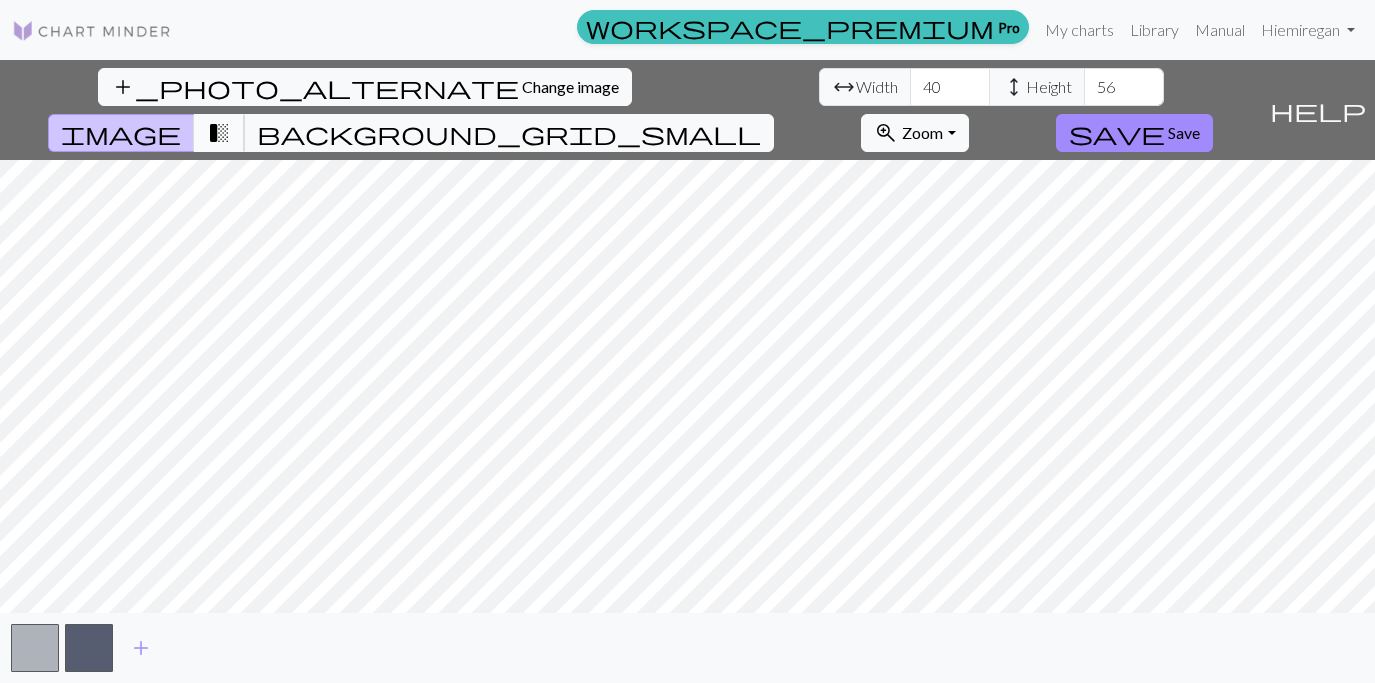 click on "transition_fade" at bounding box center [219, 133] 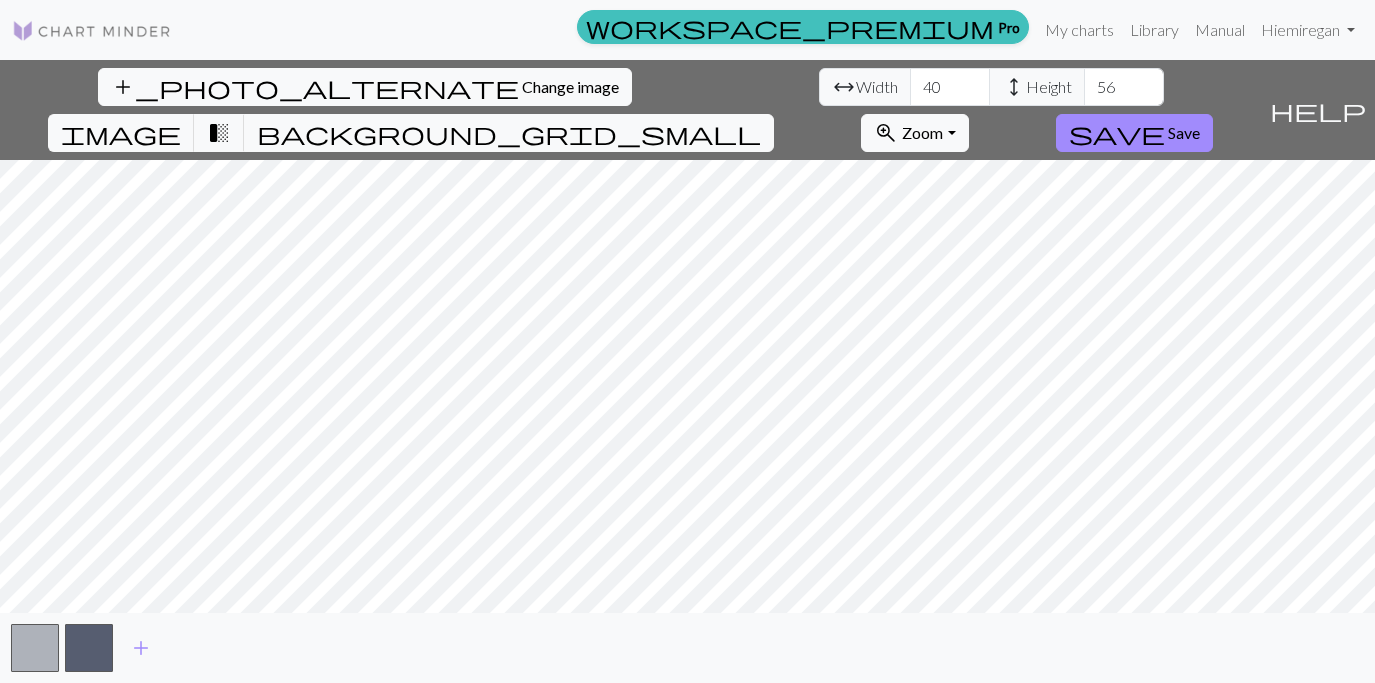 click on "add_photo_alternate   Change image arrow_range   Width 40 height   Height 56 image transition_fade background_grid_small zoom_in Zoom Zoom Fit all Fit width Fit height 50% 100% 150% 200% save   Save" at bounding box center [630, 110] 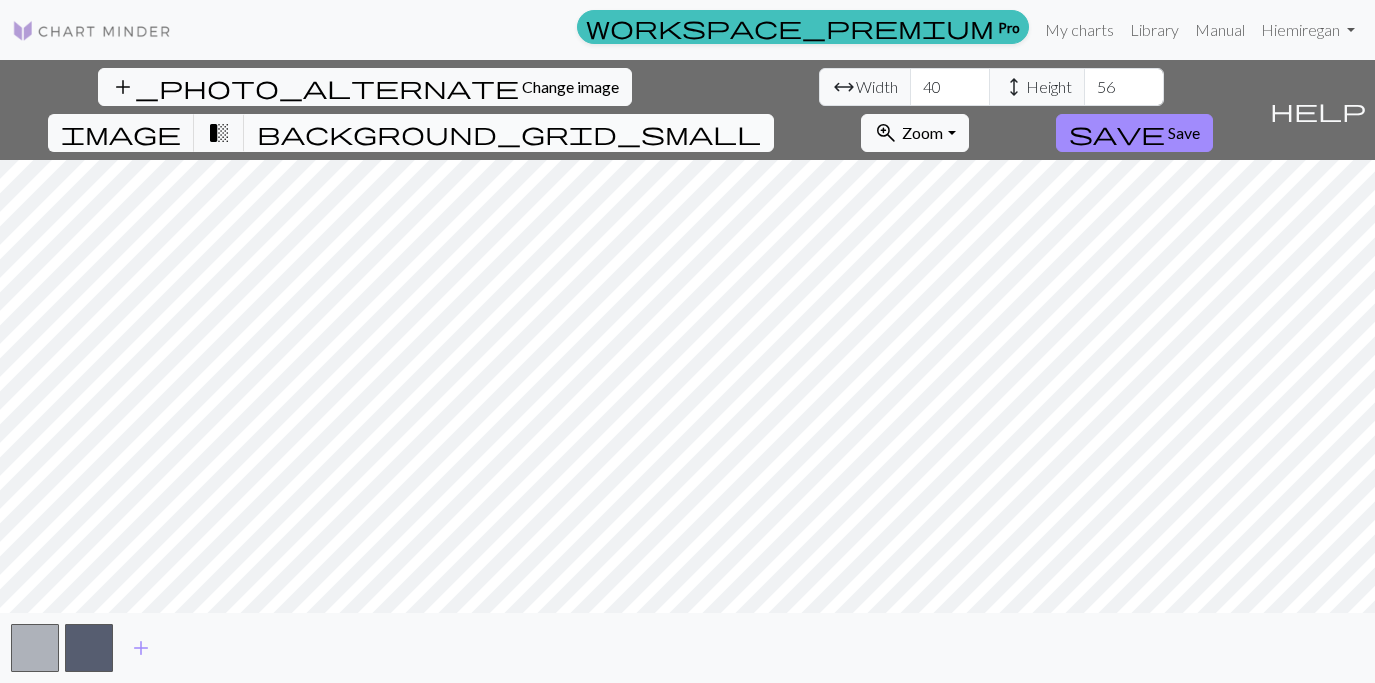 click on "background_grid_small" at bounding box center [509, 133] 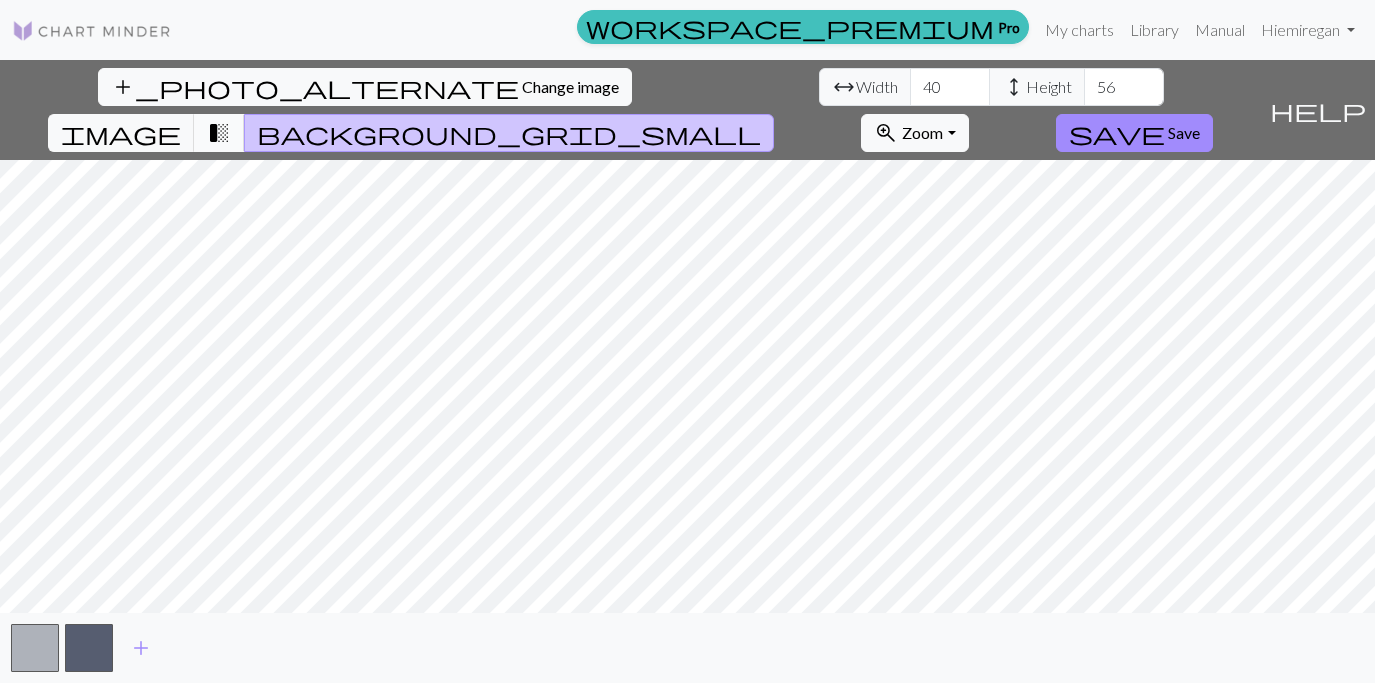 click on "transition_fade" at bounding box center [219, 133] 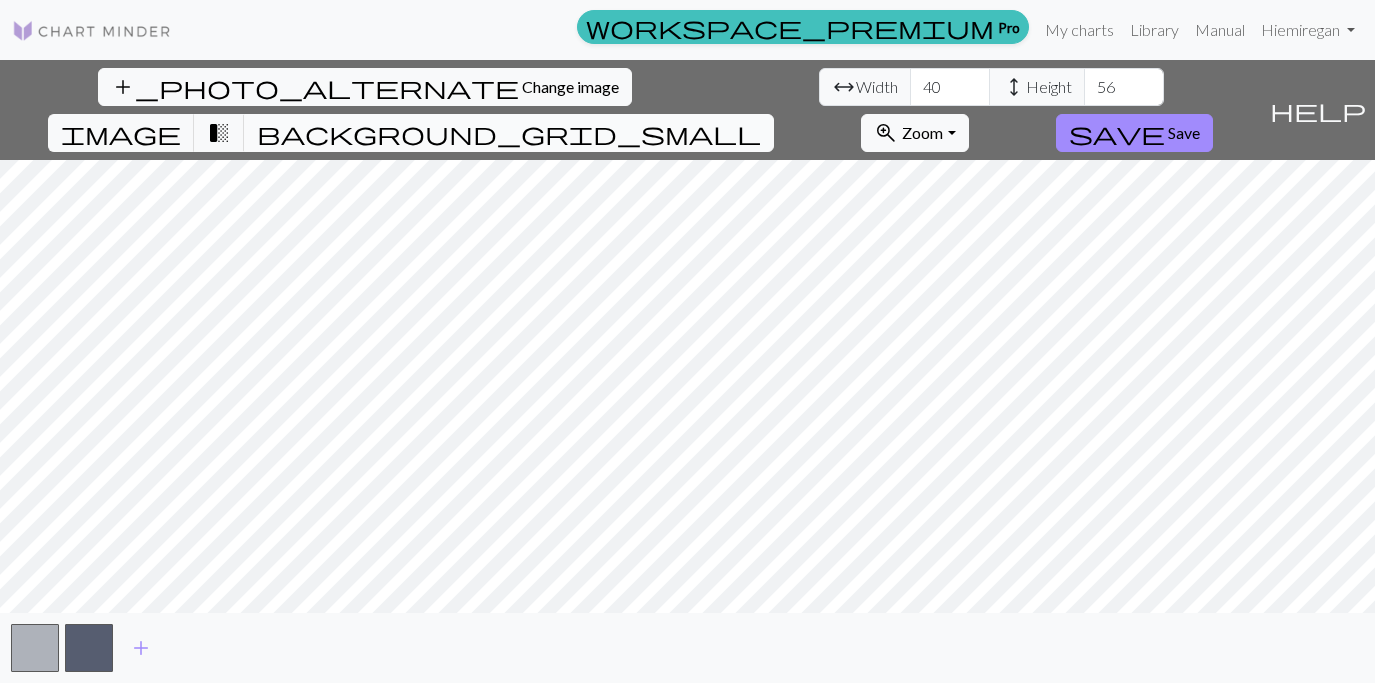 click on "background_grid_small" at bounding box center (509, 133) 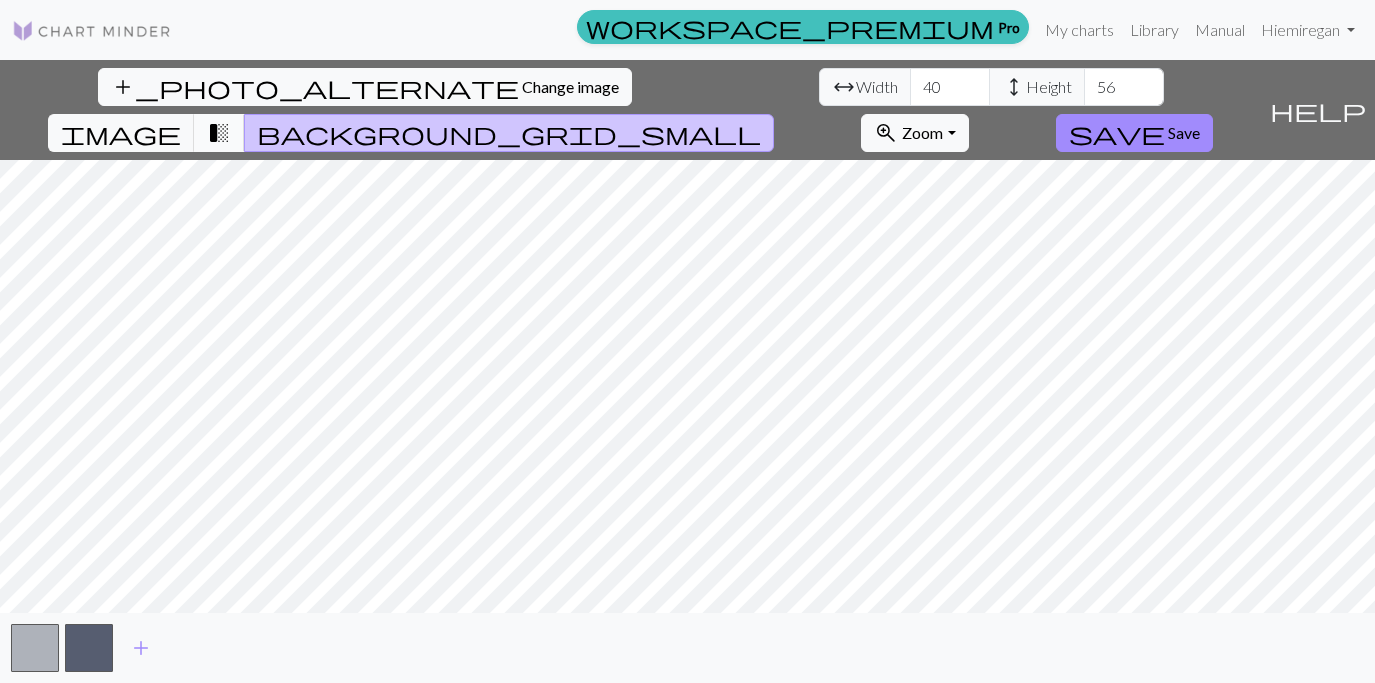 click on "transition_fade" at bounding box center [219, 133] 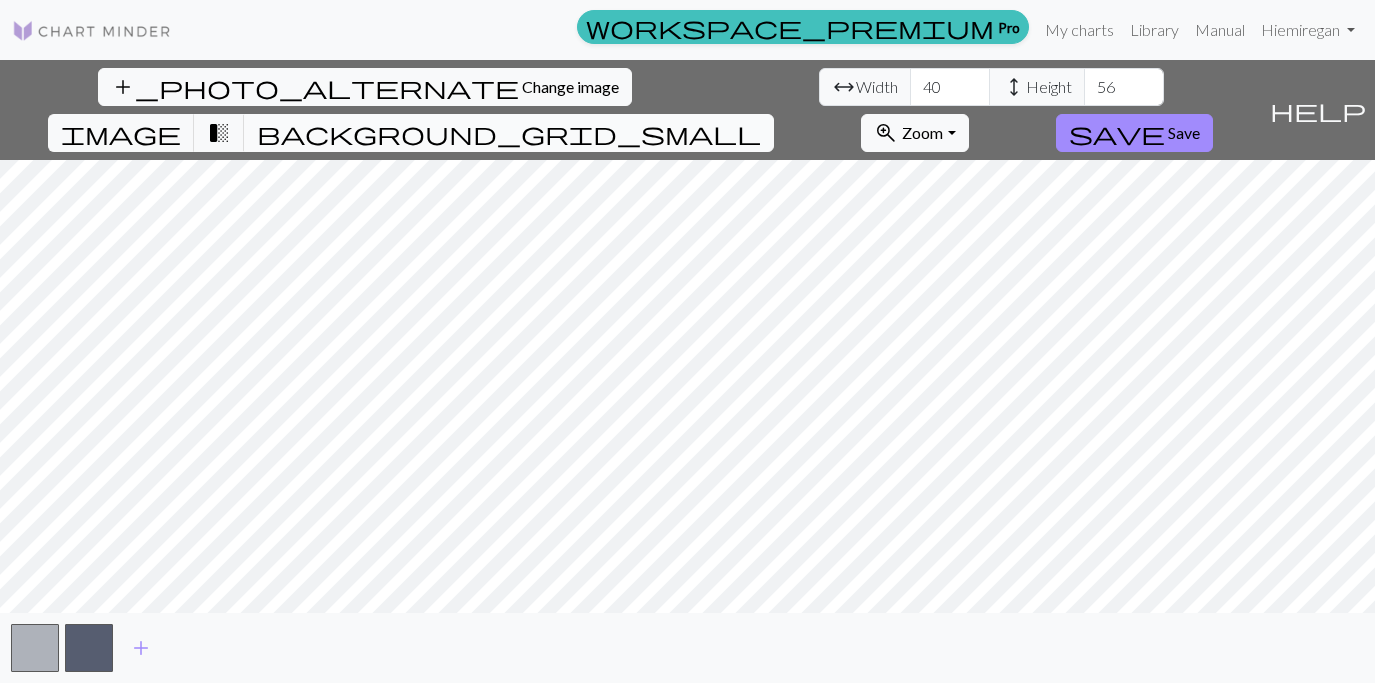 click on "background_grid_small" at bounding box center (509, 133) 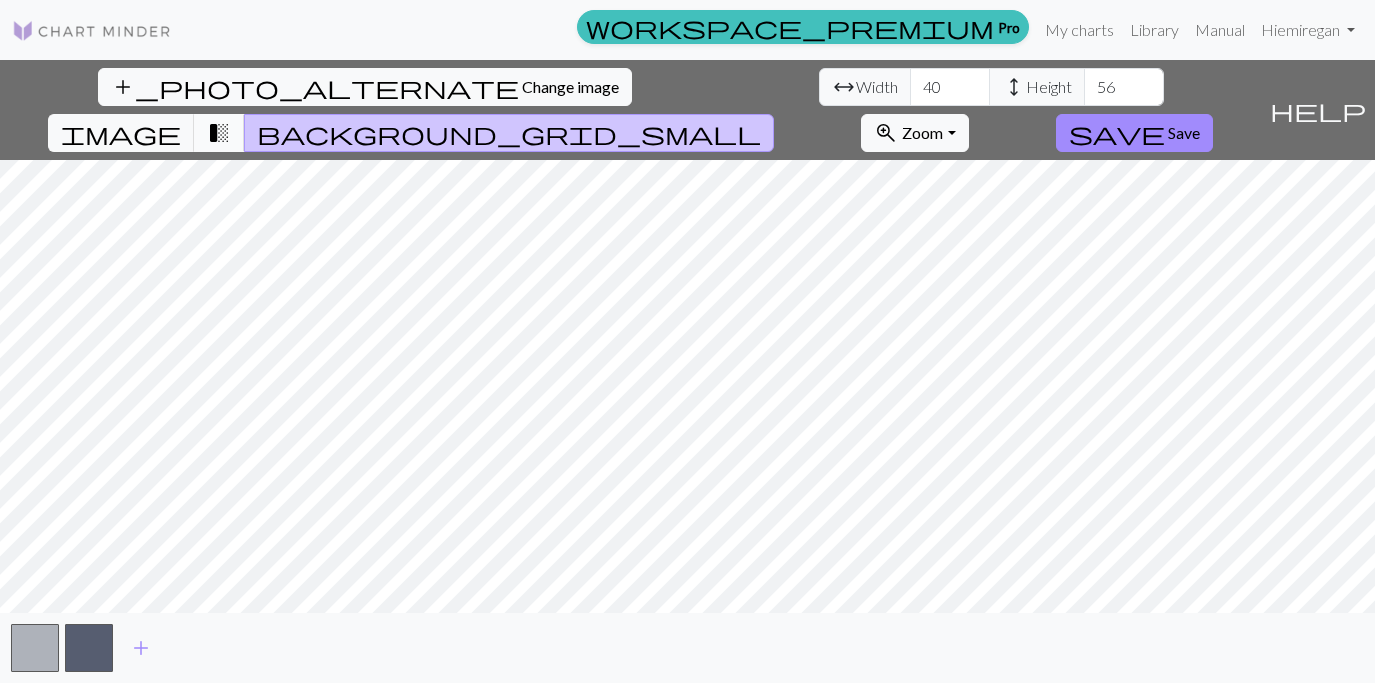 click on "transition_fade" at bounding box center [219, 133] 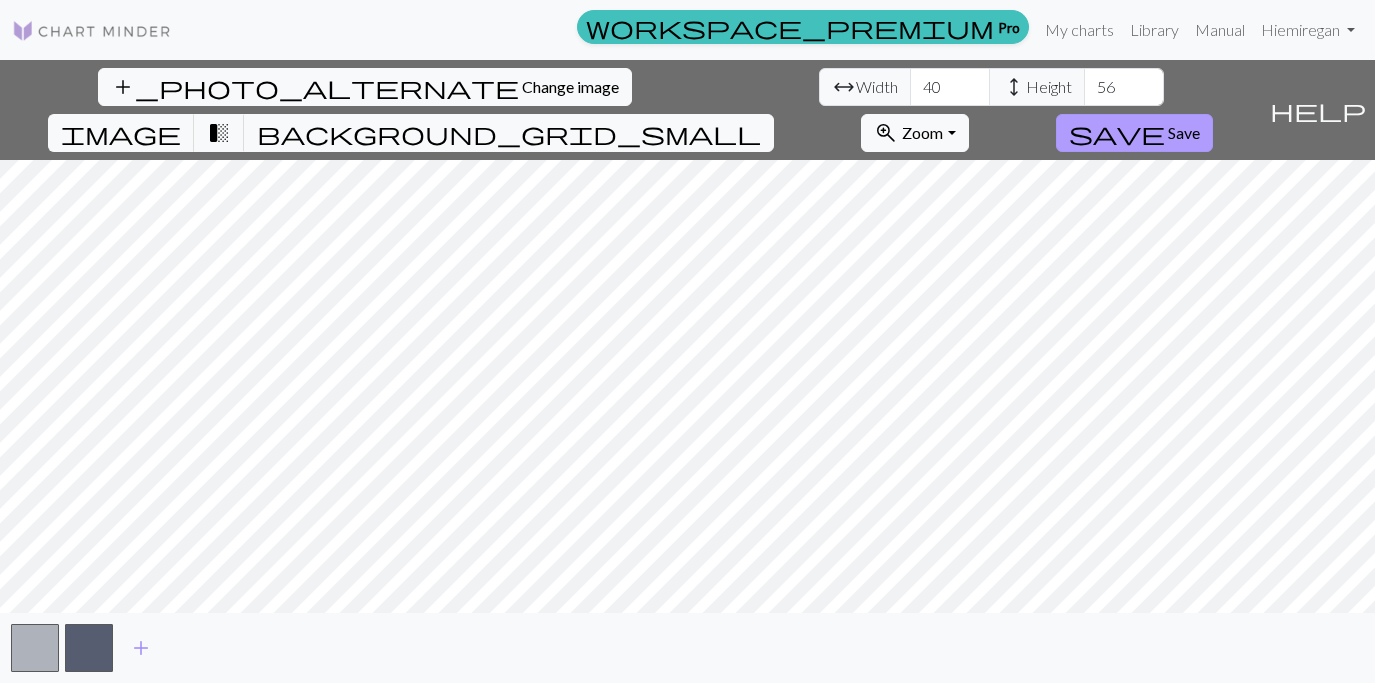 click on "save   Save" at bounding box center [1134, 133] 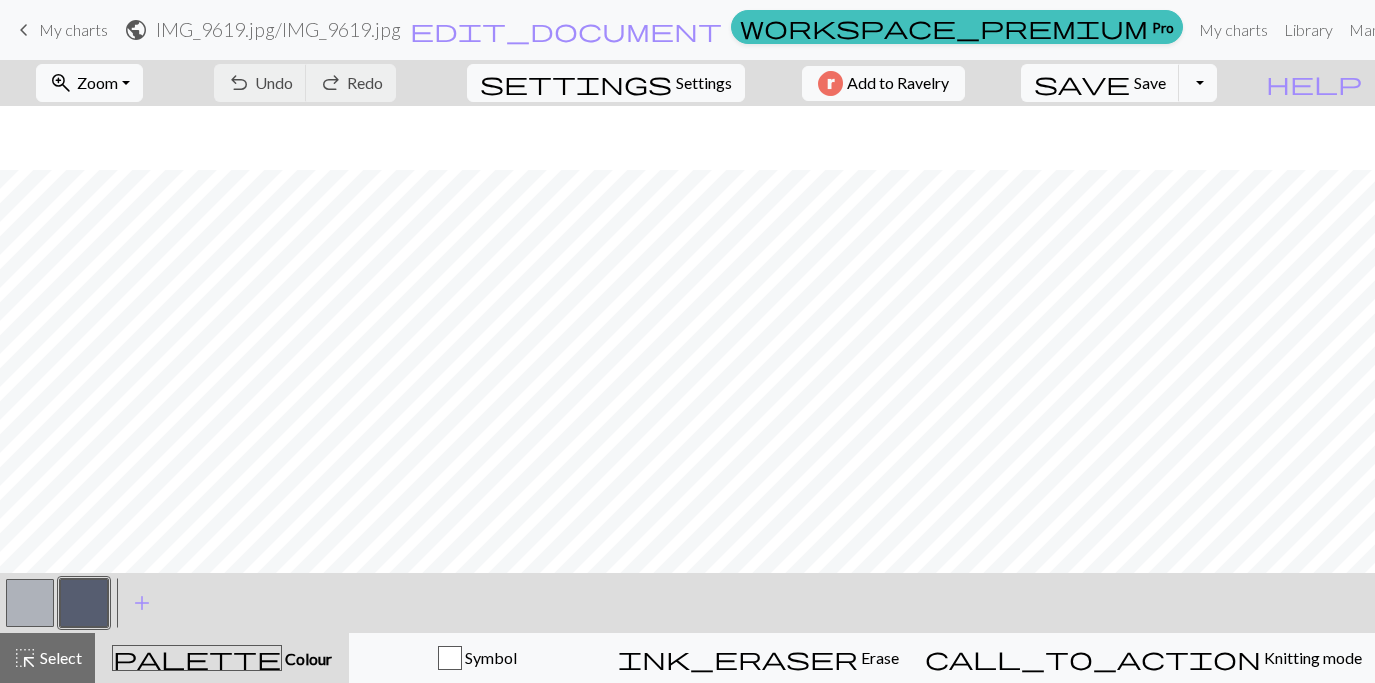 scroll, scrollTop: 163, scrollLeft: 0, axis: vertical 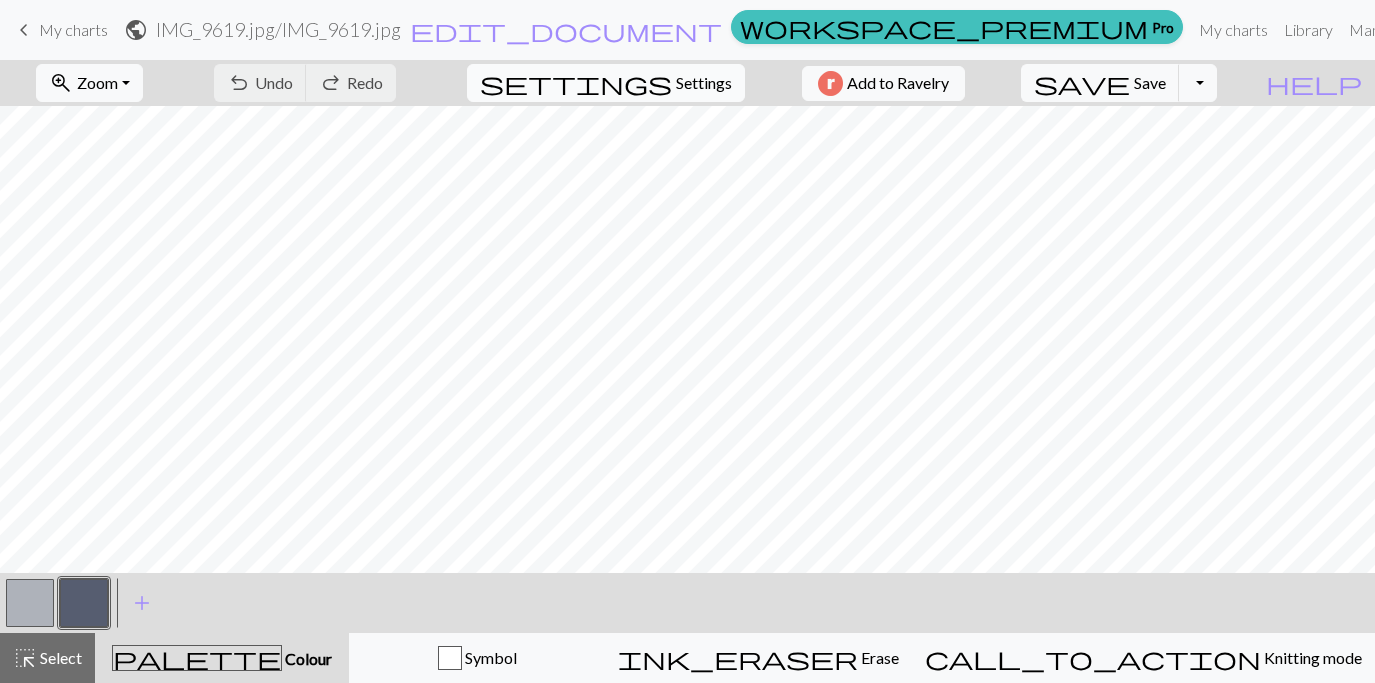 click on "Settings" at bounding box center [704, 83] 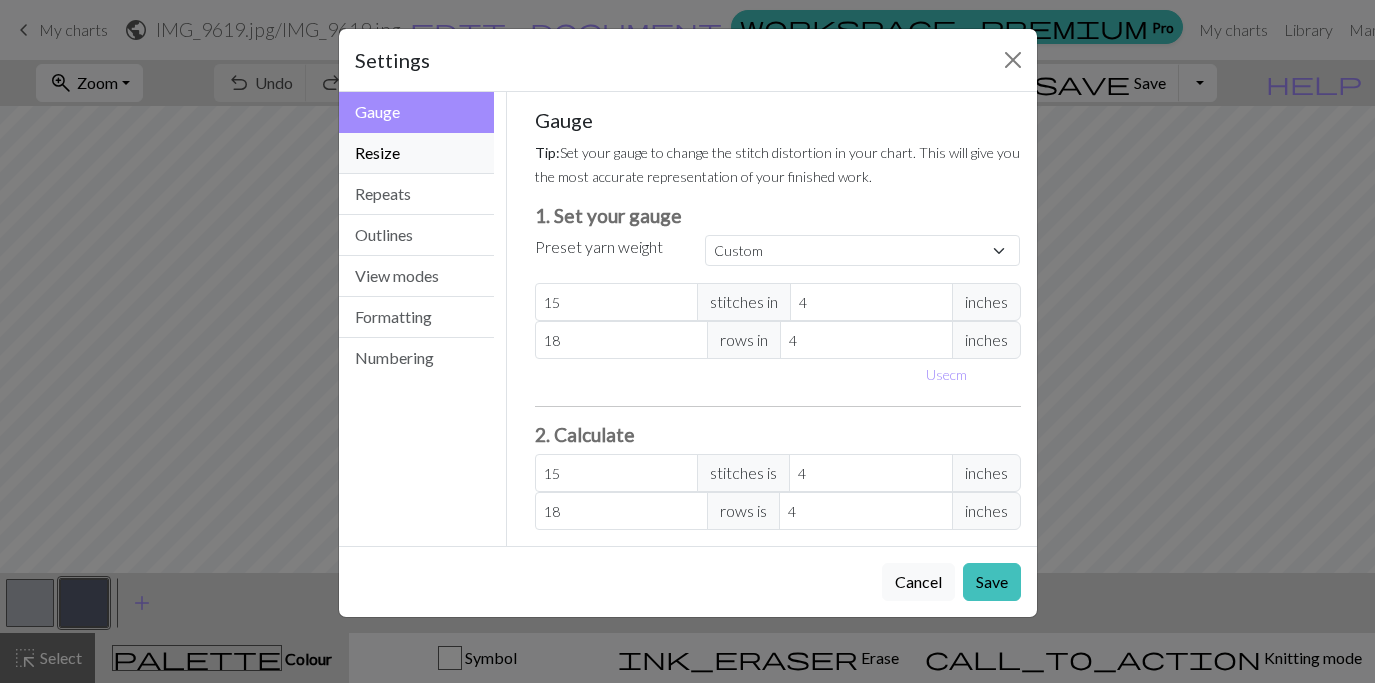 click on "Resize" at bounding box center (417, 153) 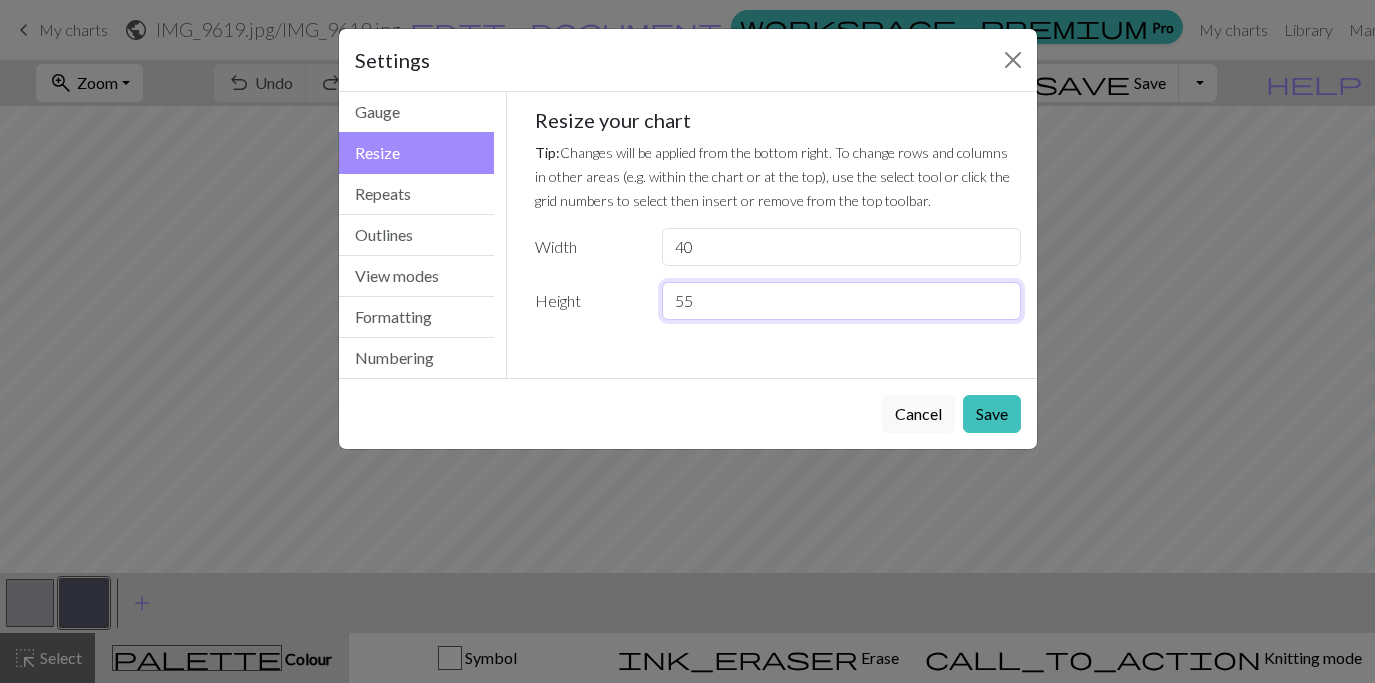 click on "55" at bounding box center (841, 301) 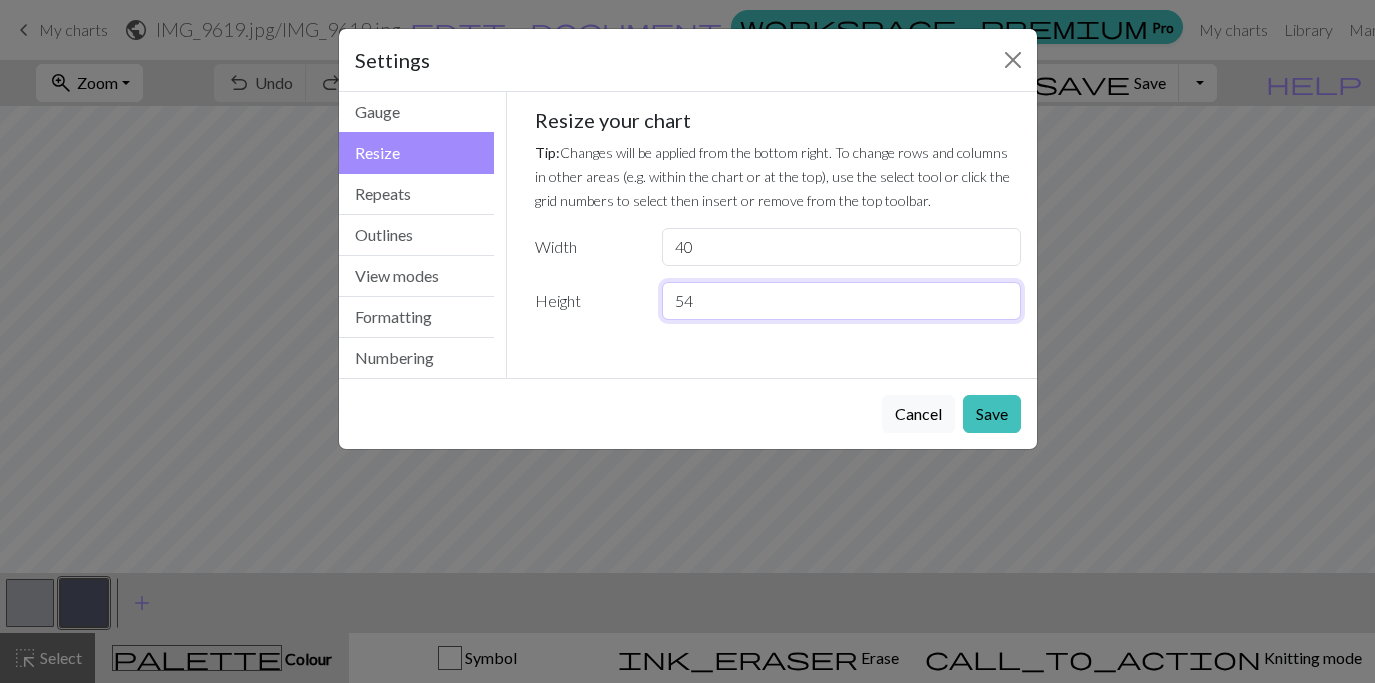 click on "54" at bounding box center [841, 301] 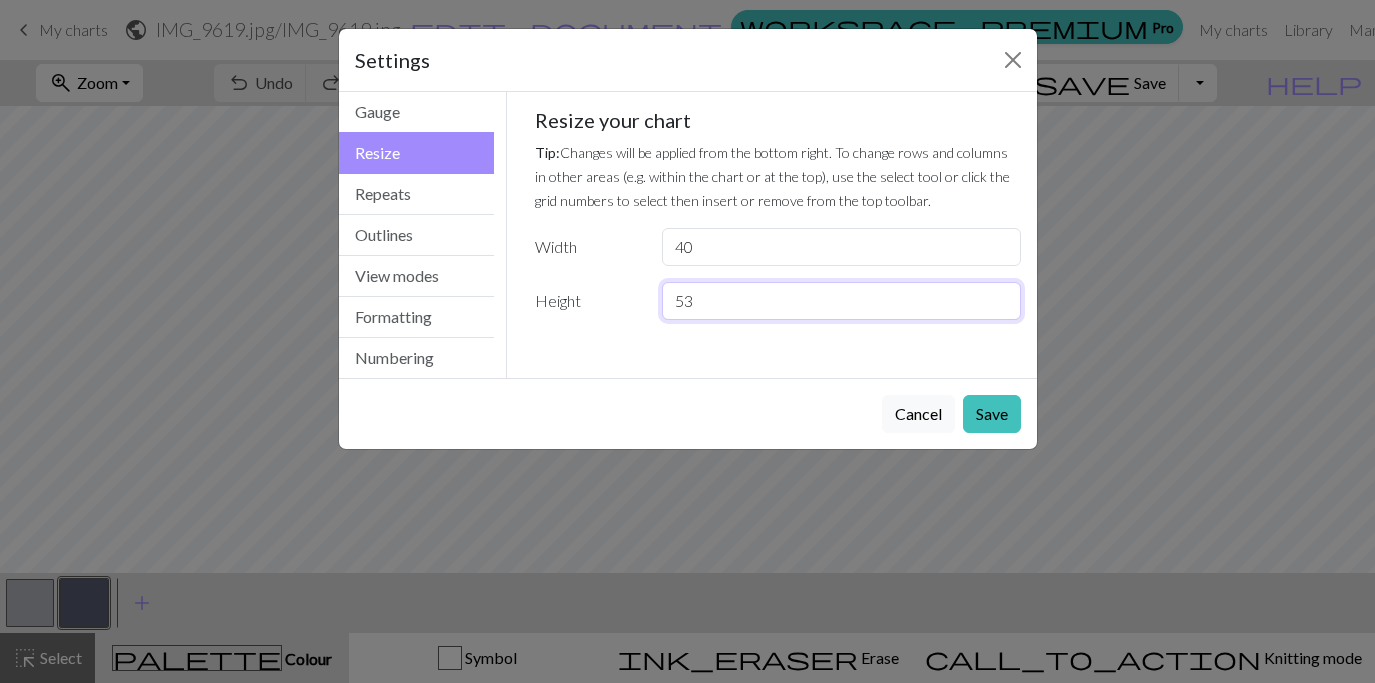 click on "53" at bounding box center [841, 301] 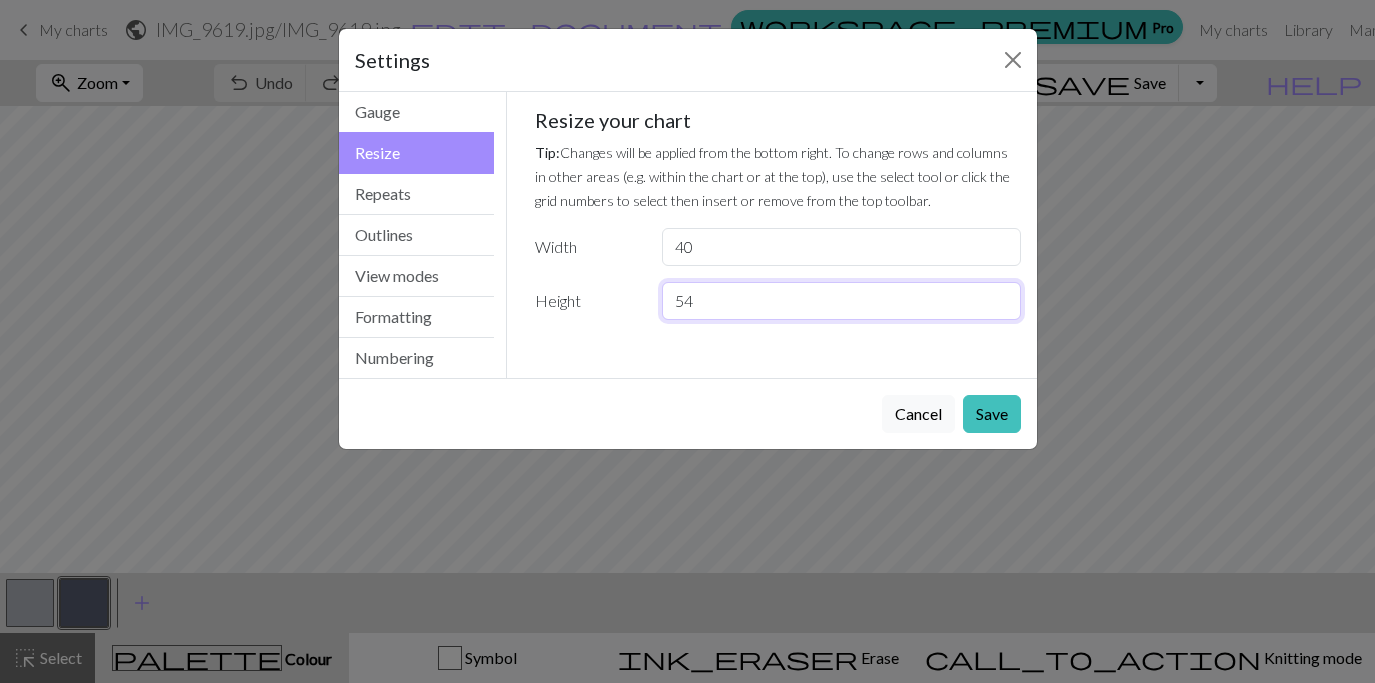type on "54" 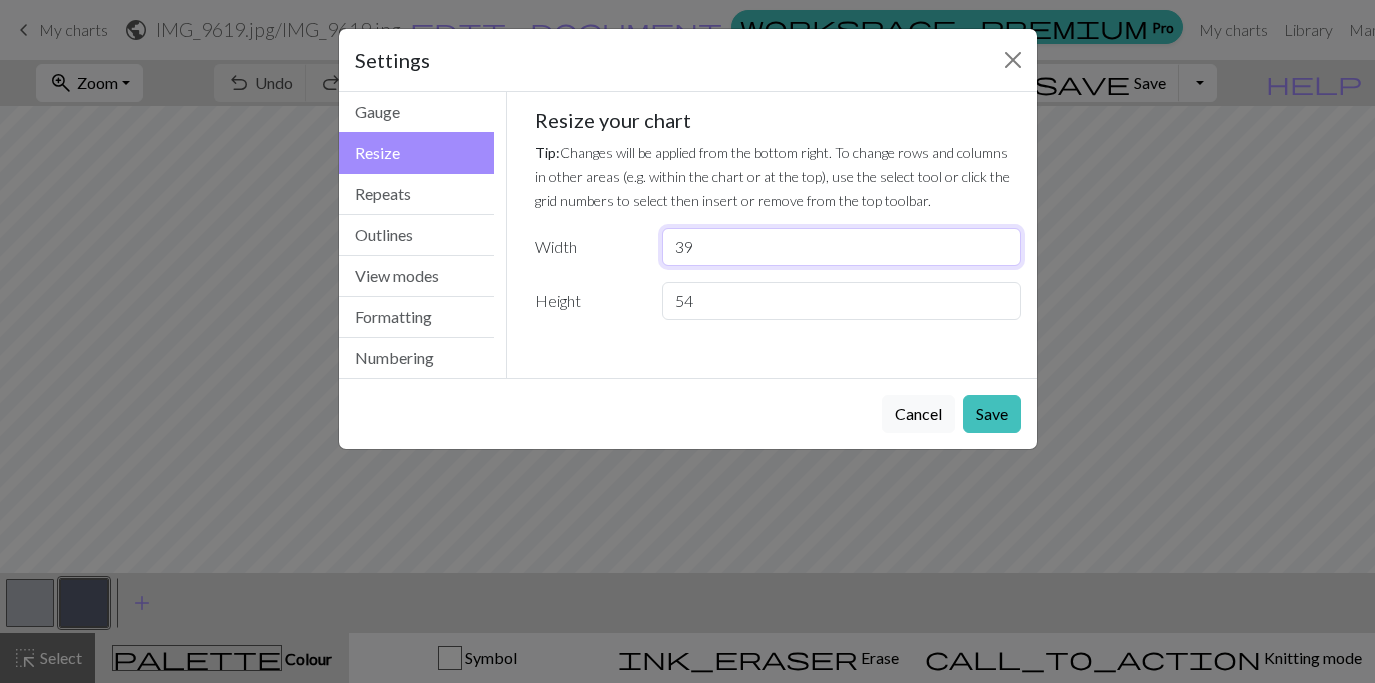 click on "39" at bounding box center (841, 247) 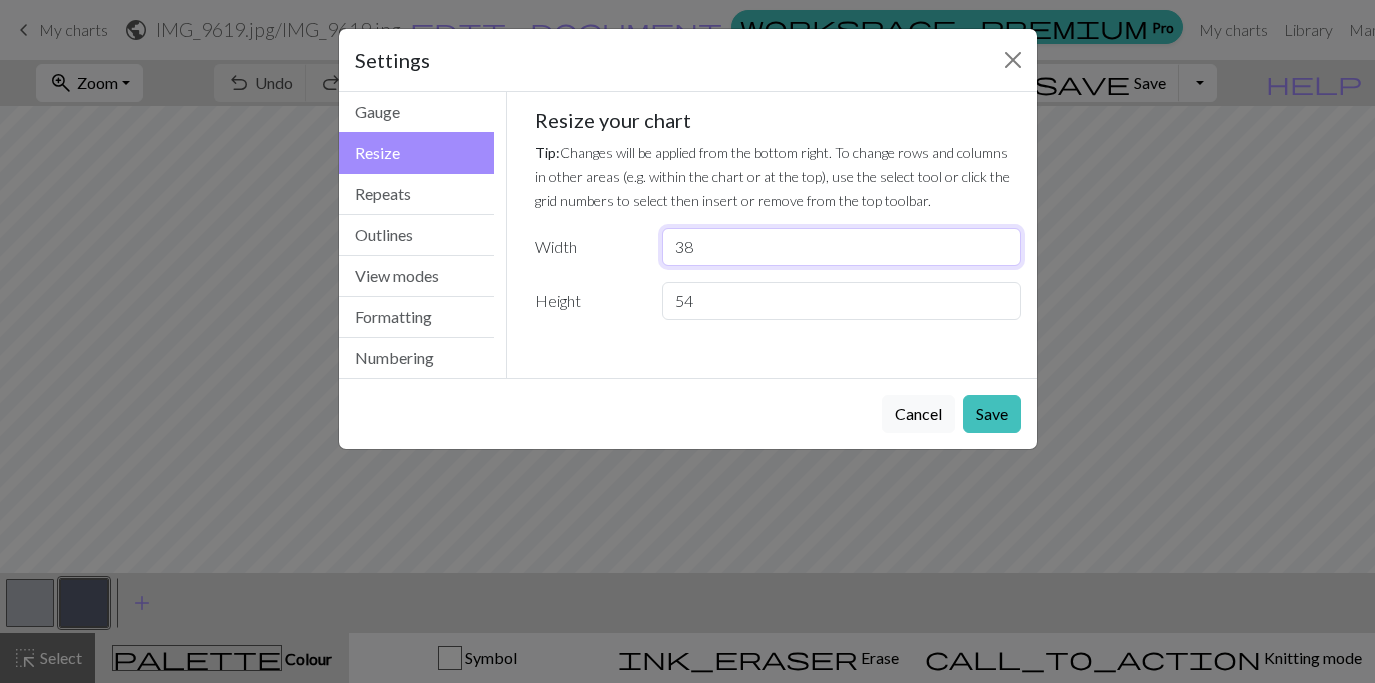 click on "38" at bounding box center [841, 247] 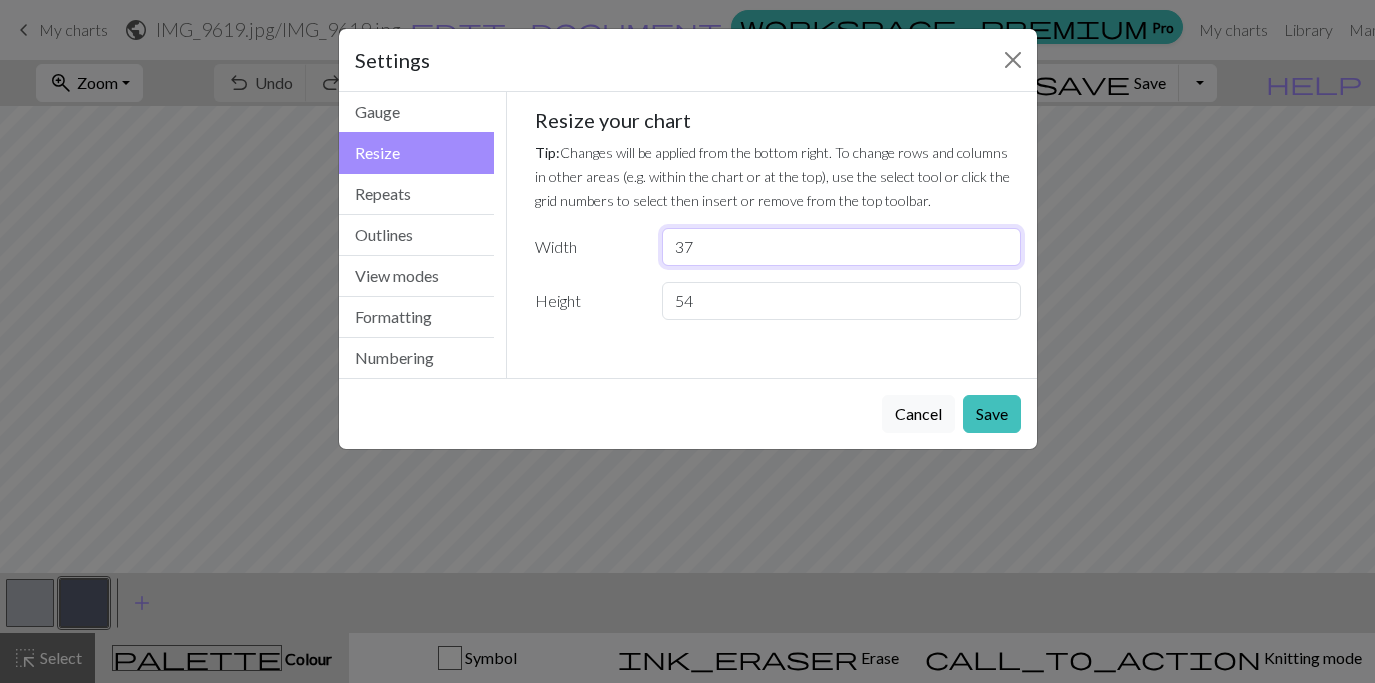 click on "37" at bounding box center (841, 247) 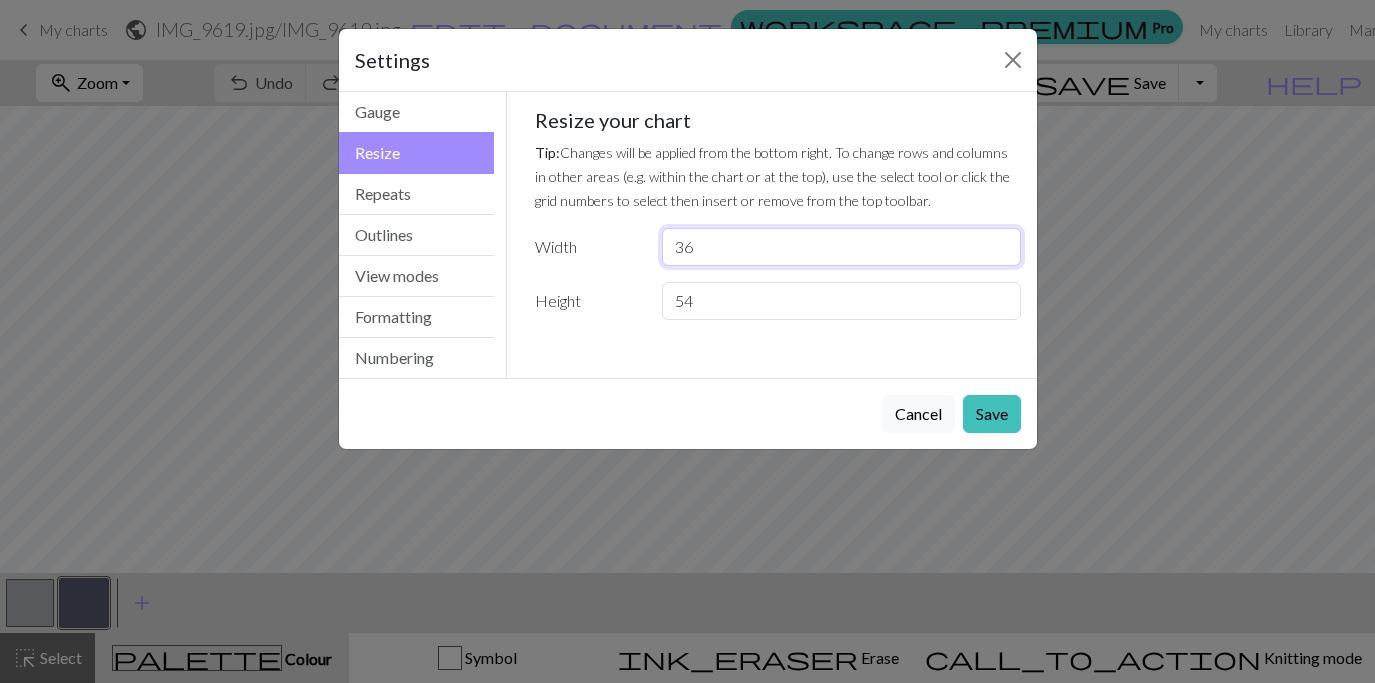 click on "36" at bounding box center [841, 247] 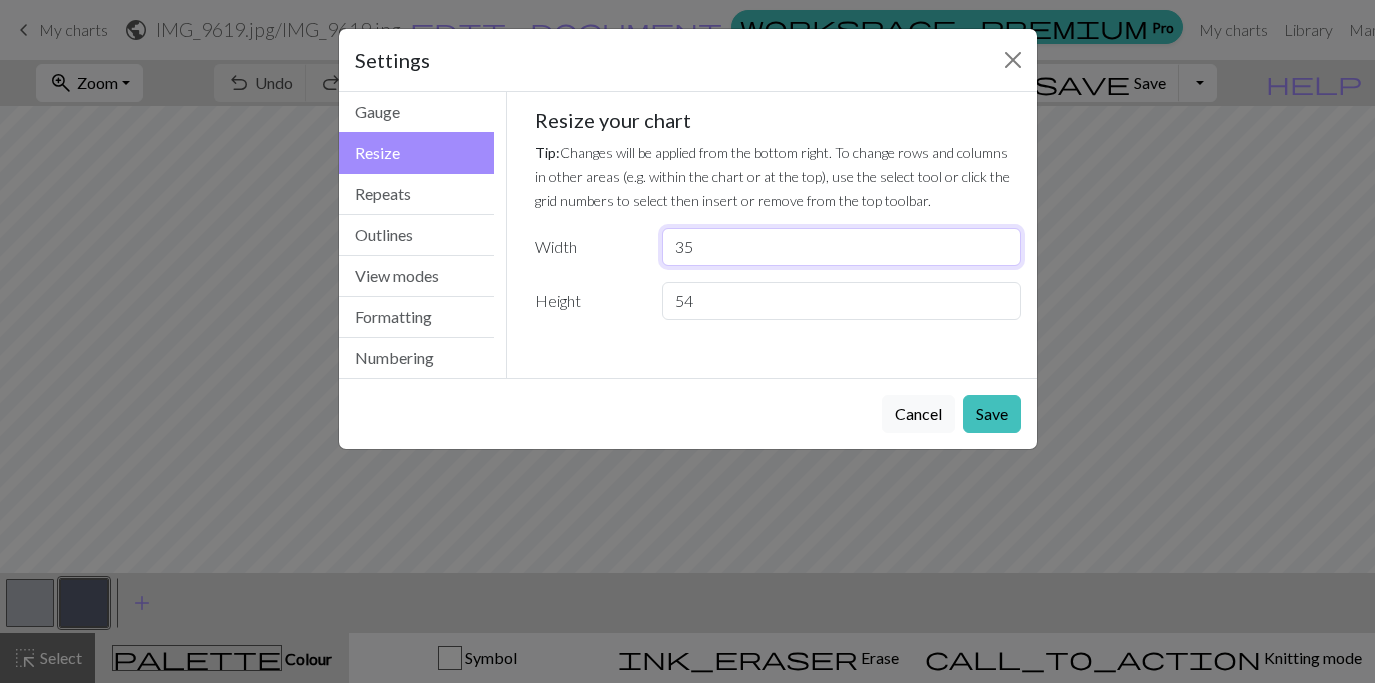 click on "35" at bounding box center [841, 247] 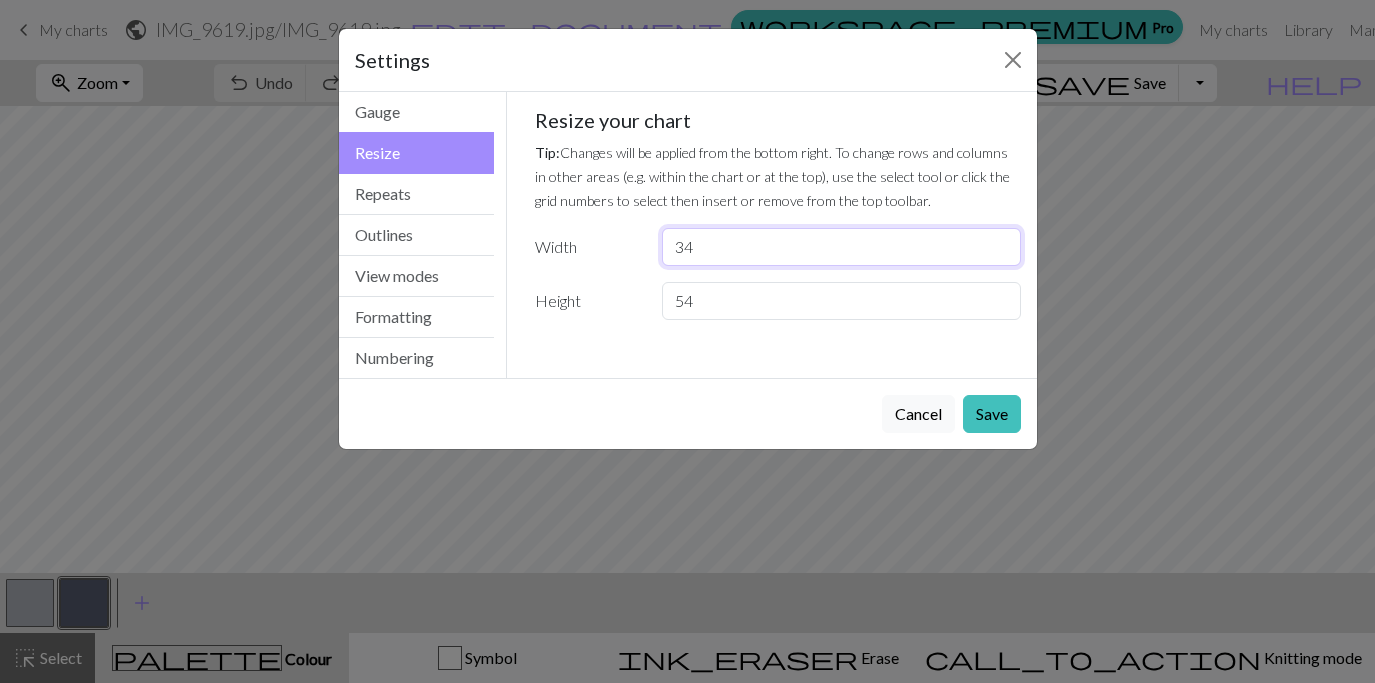 click on "34" at bounding box center (841, 247) 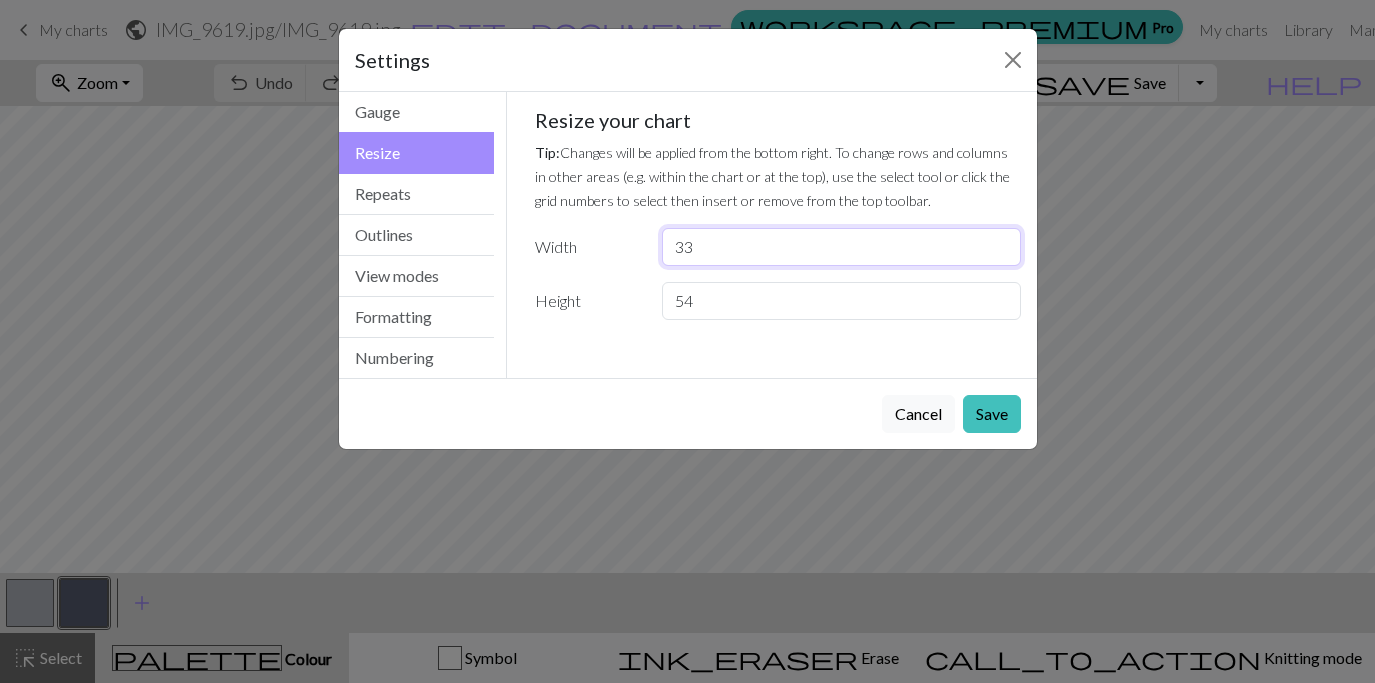 click on "33" at bounding box center [841, 247] 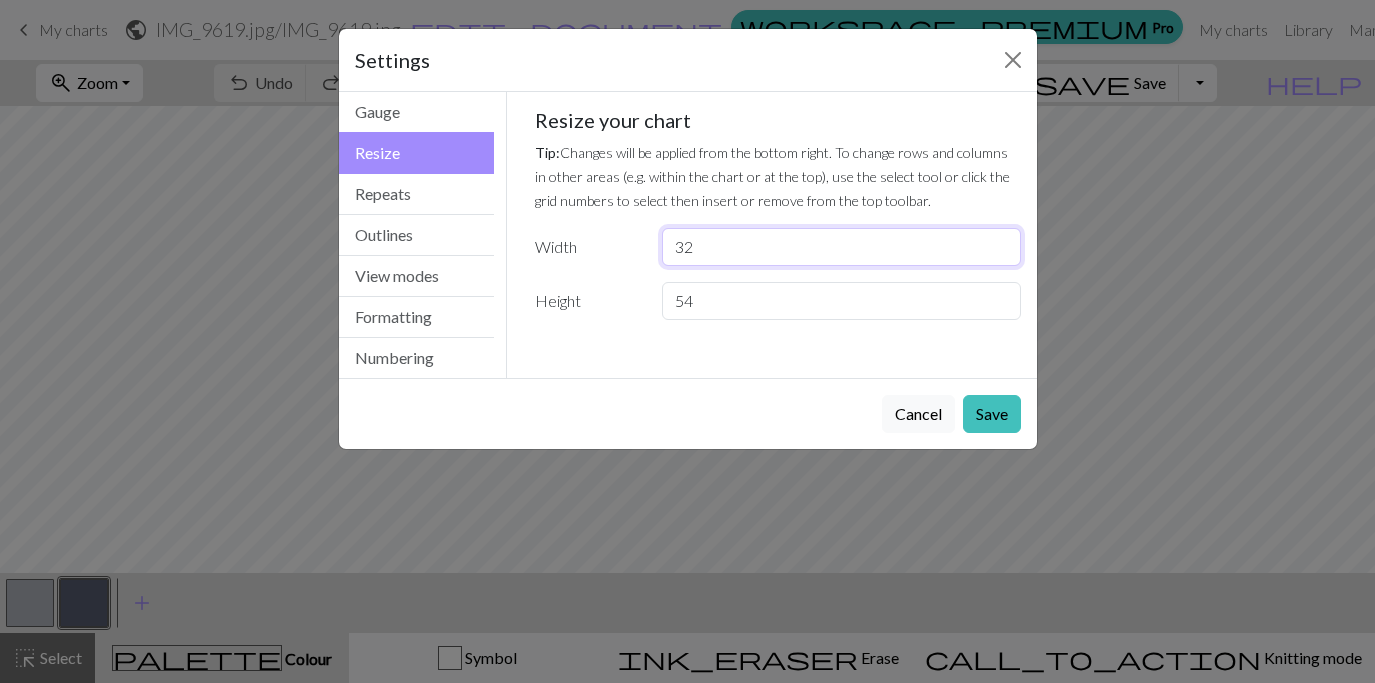 click on "32" at bounding box center (841, 247) 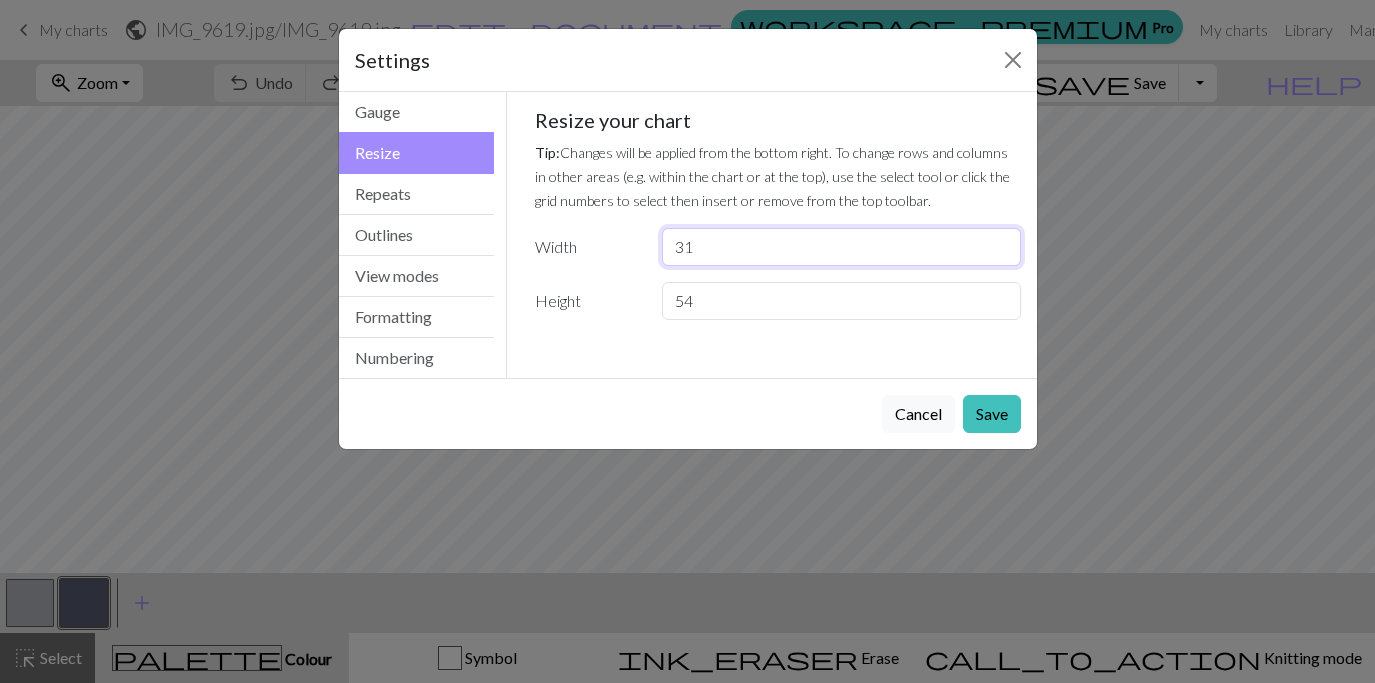 click on "31" at bounding box center (841, 247) 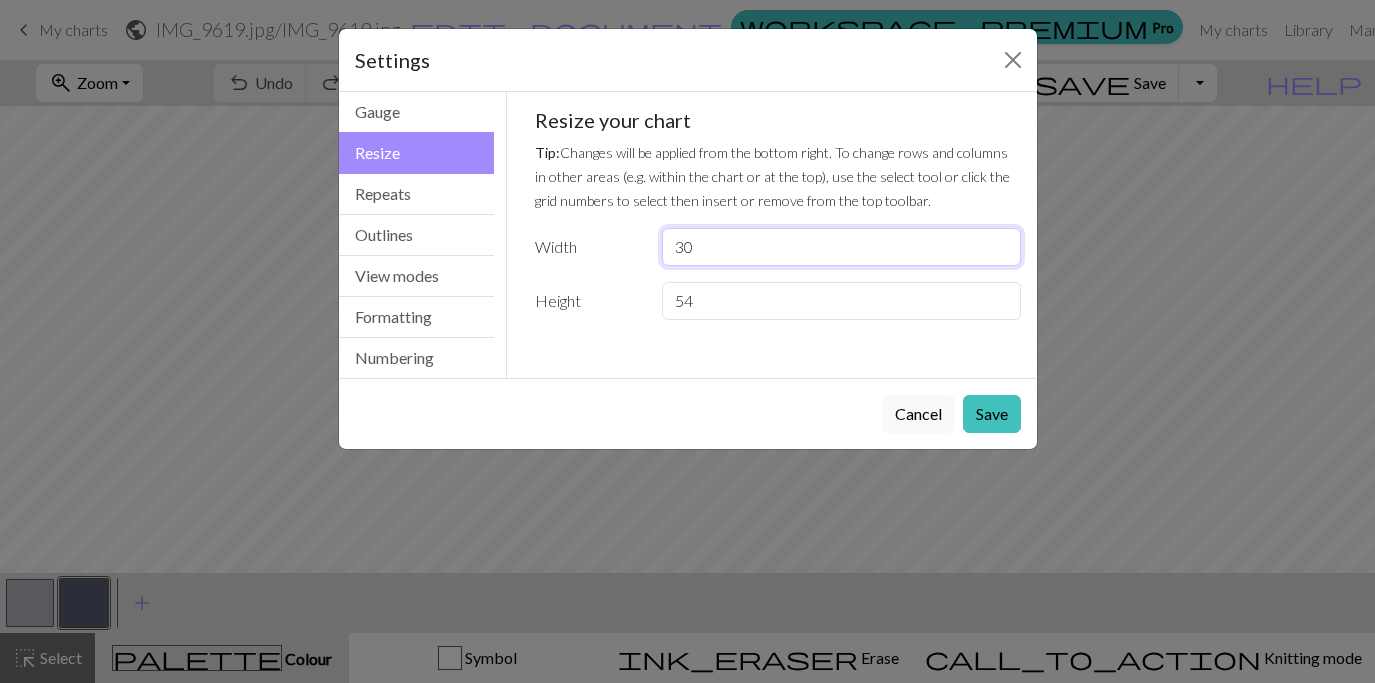 type on "30" 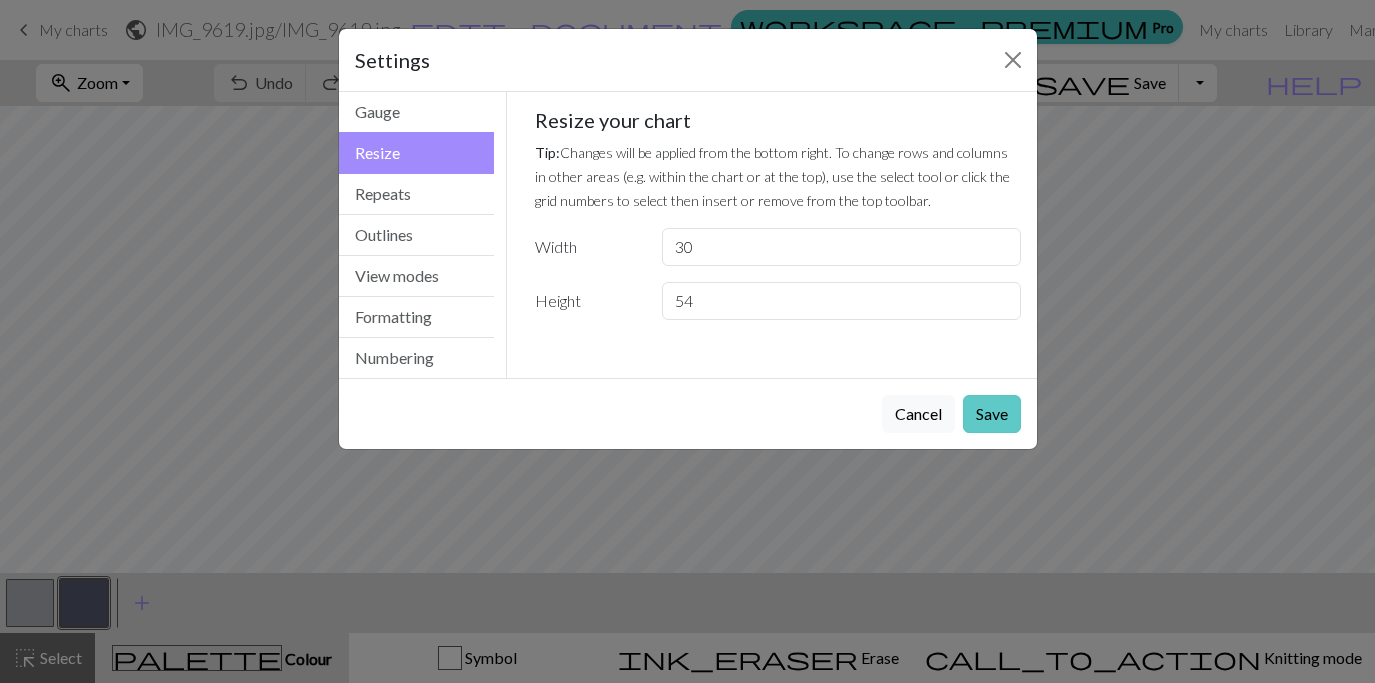 click on "Save" at bounding box center [992, 414] 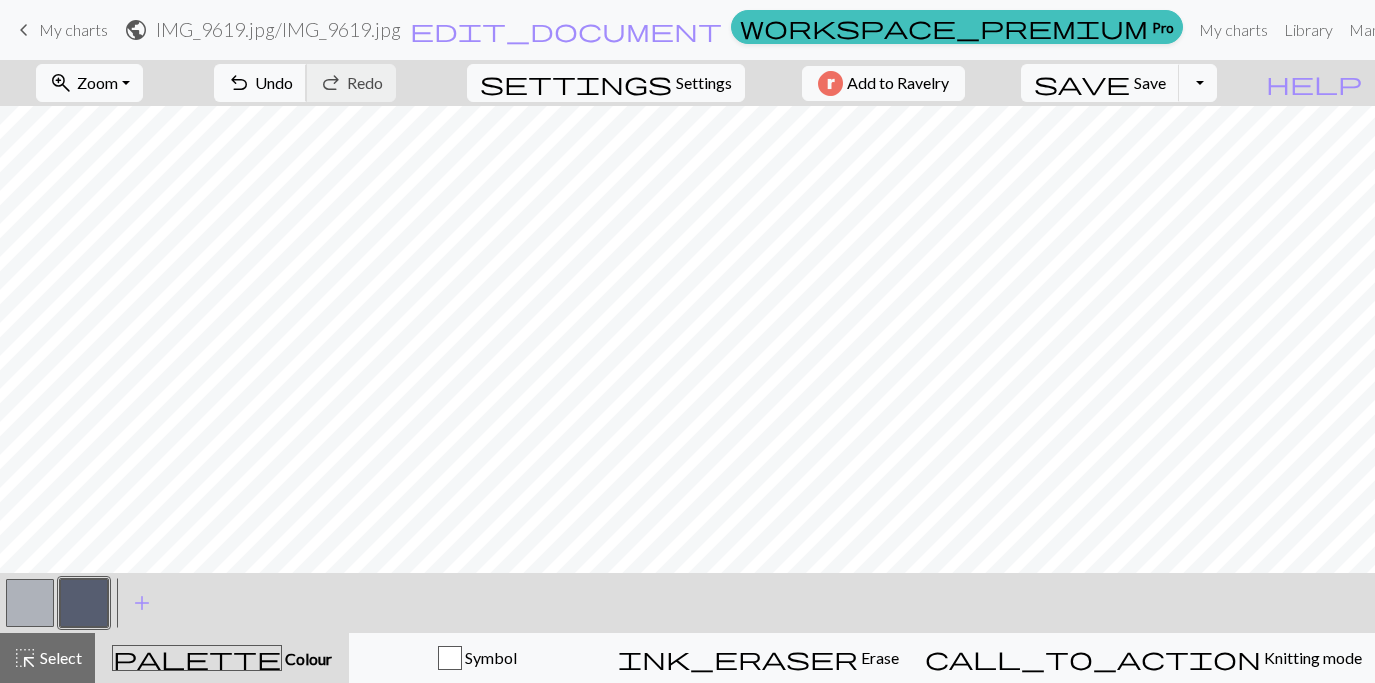 click on "undo" at bounding box center [239, 83] 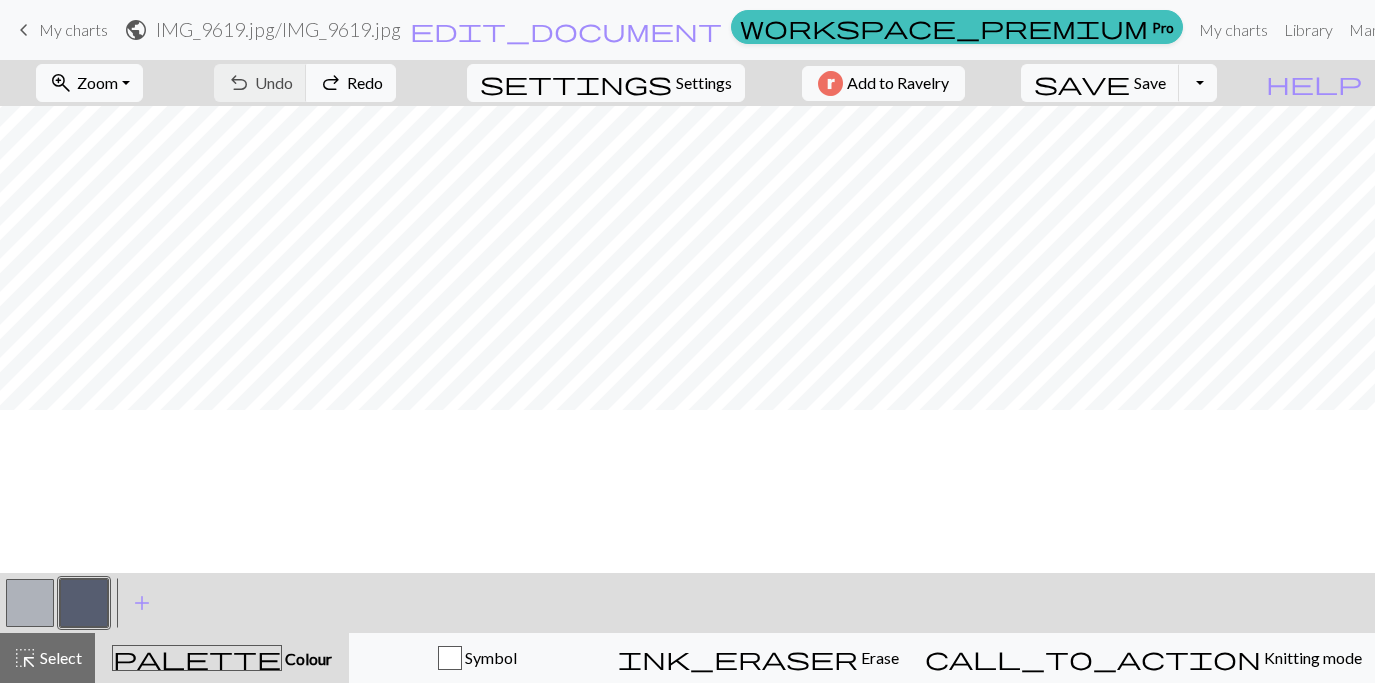 scroll, scrollTop: 0, scrollLeft: 0, axis: both 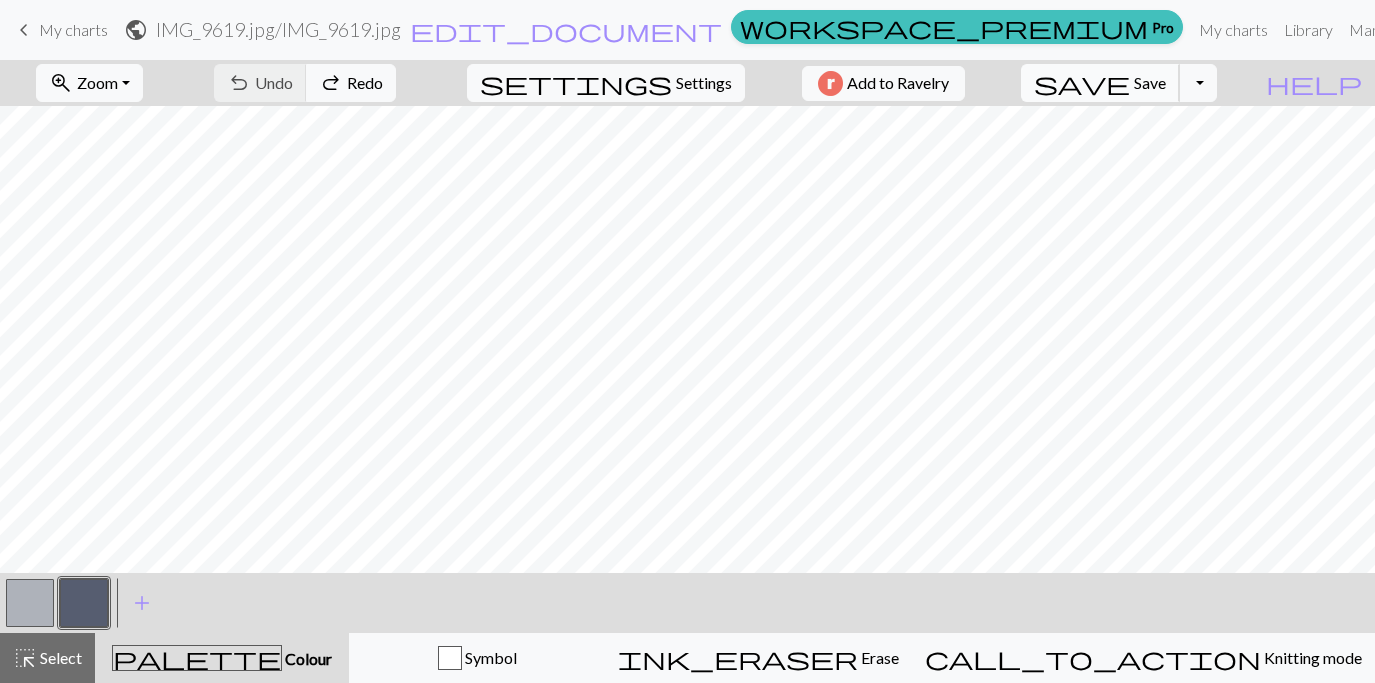 click on "Save" at bounding box center (1150, 82) 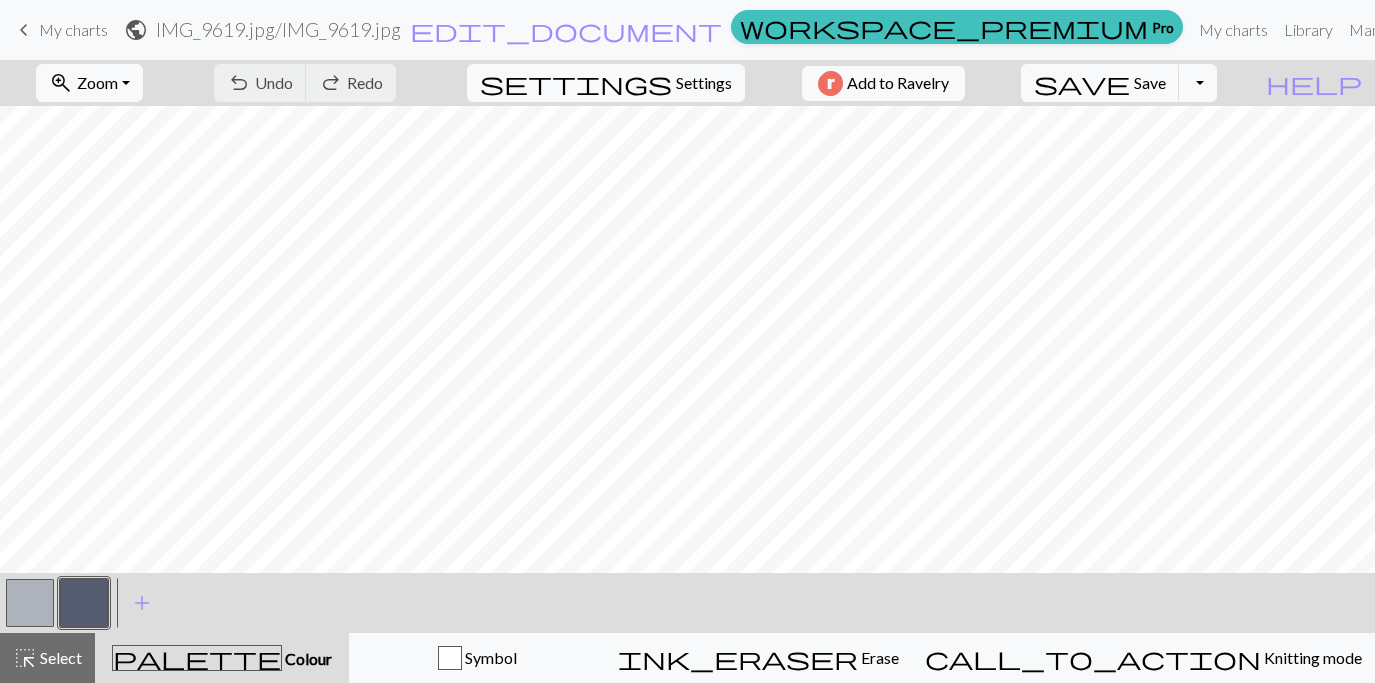 click on "My charts" at bounding box center [73, 29] 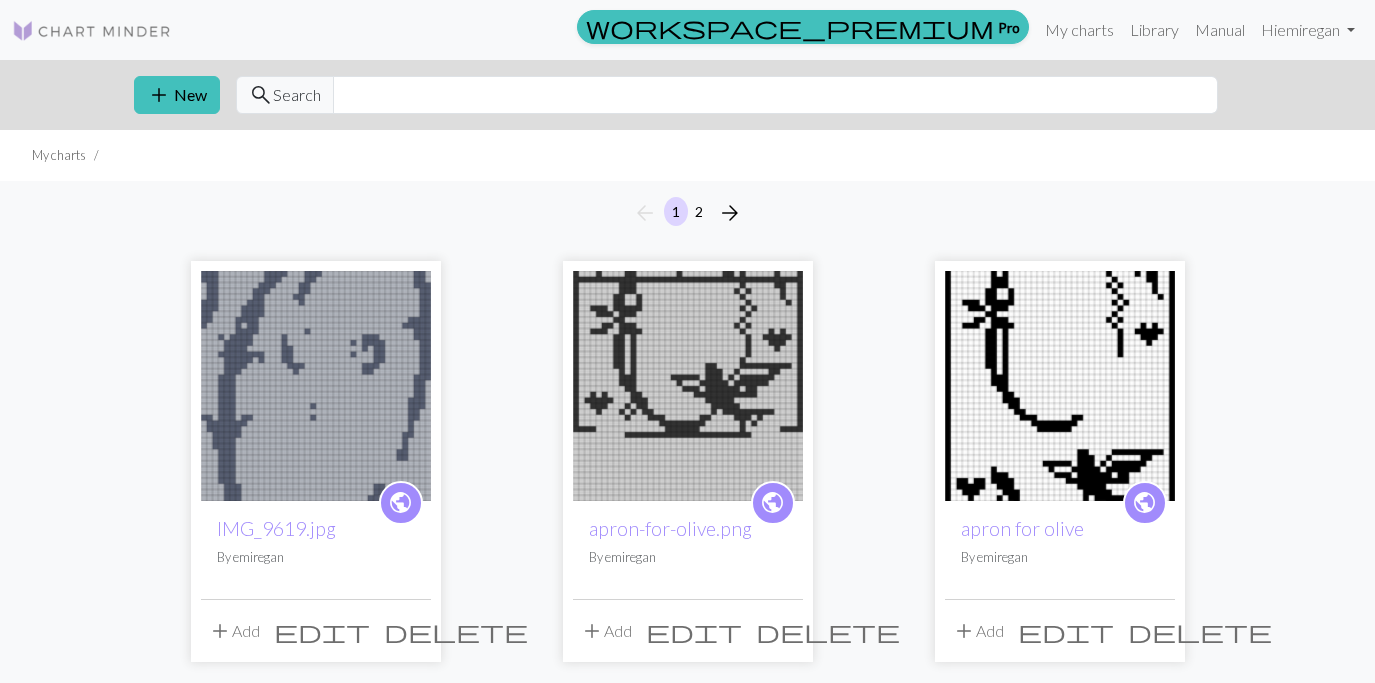 click at bounding box center (316, 386) 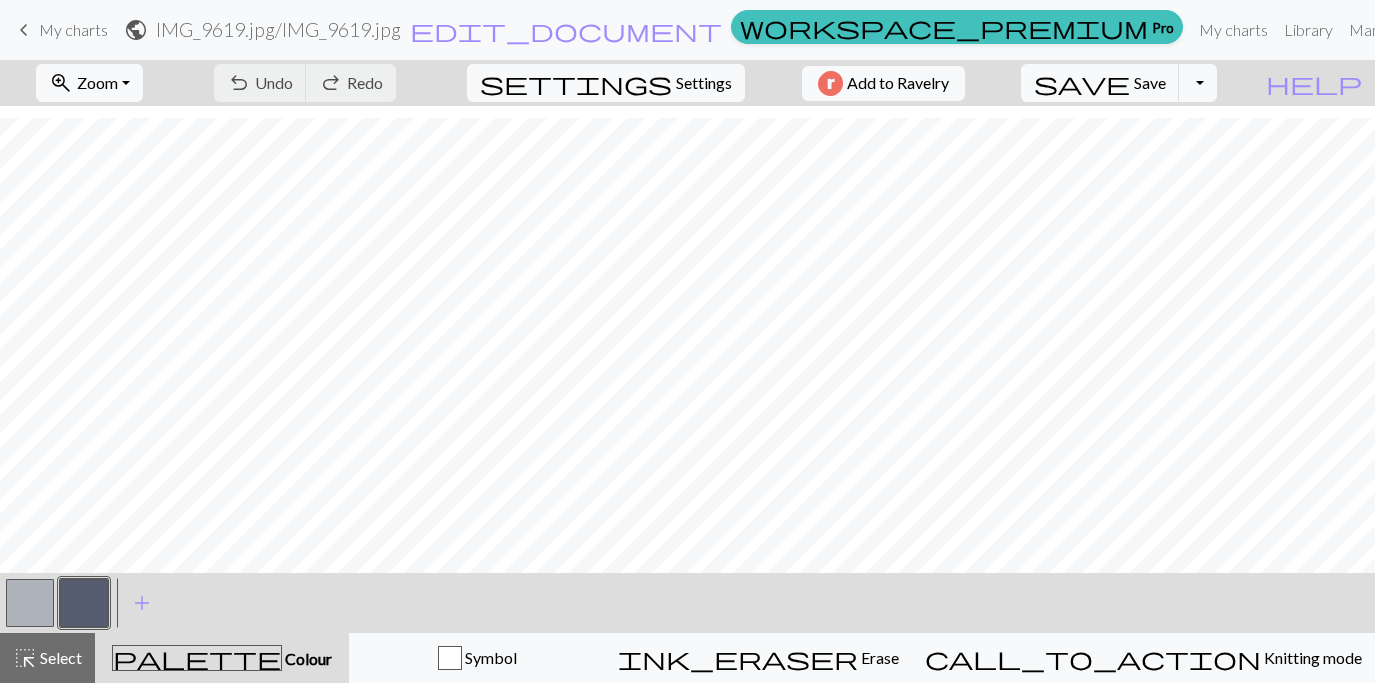 scroll, scrollTop: 699, scrollLeft: 0, axis: vertical 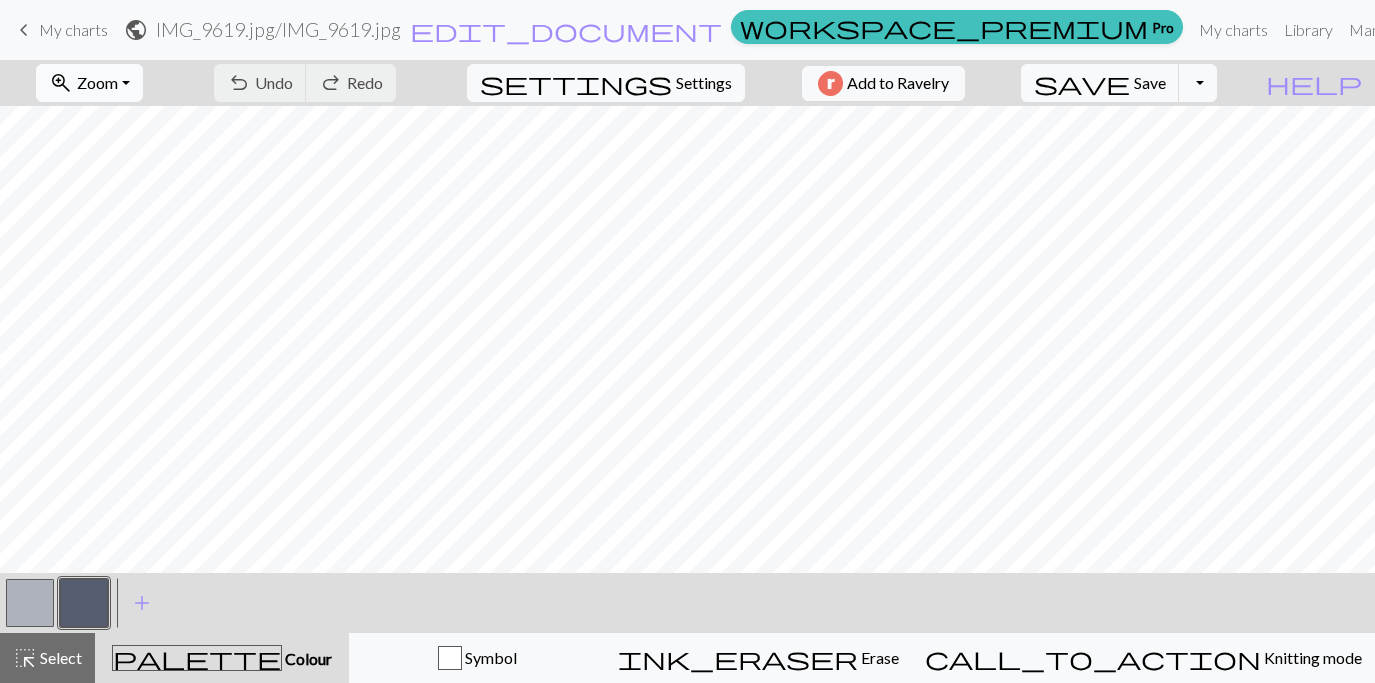 click on "zoom_in Zoom Zoom" at bounding box center (89, 83) 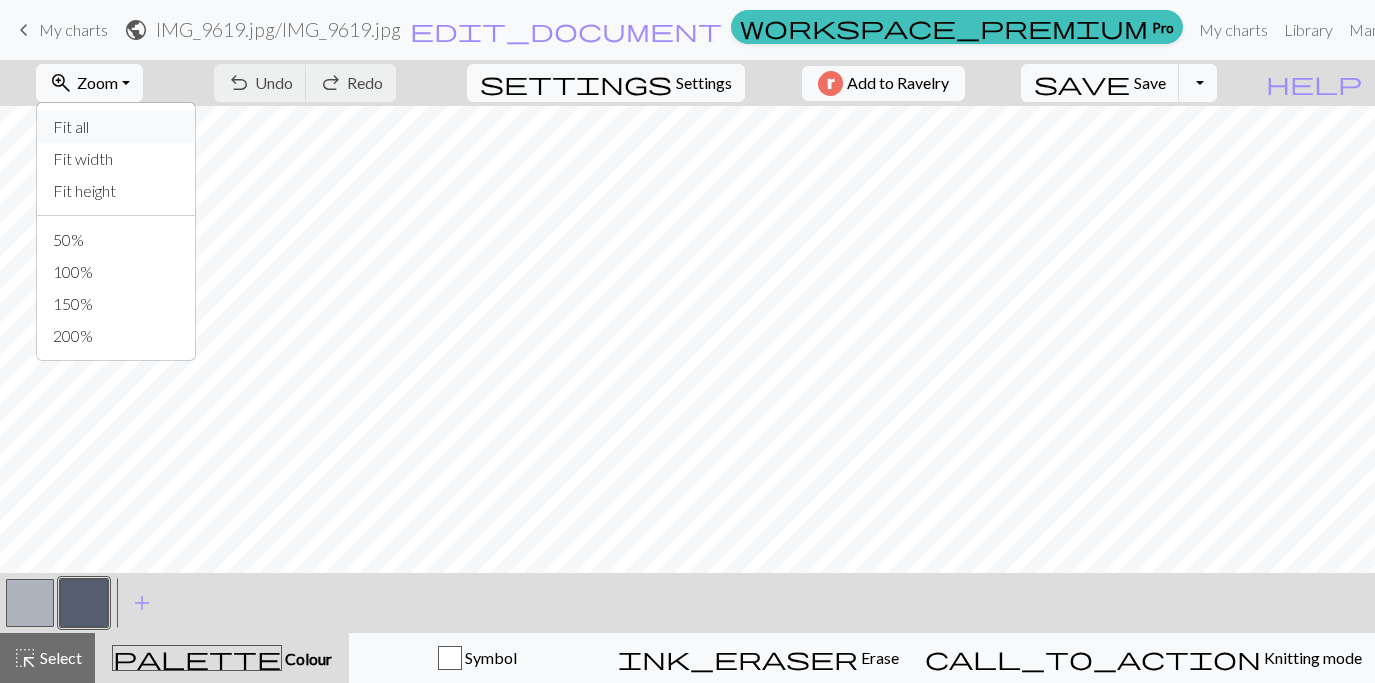 click on "Fit all" at bounding box center (116, 127) 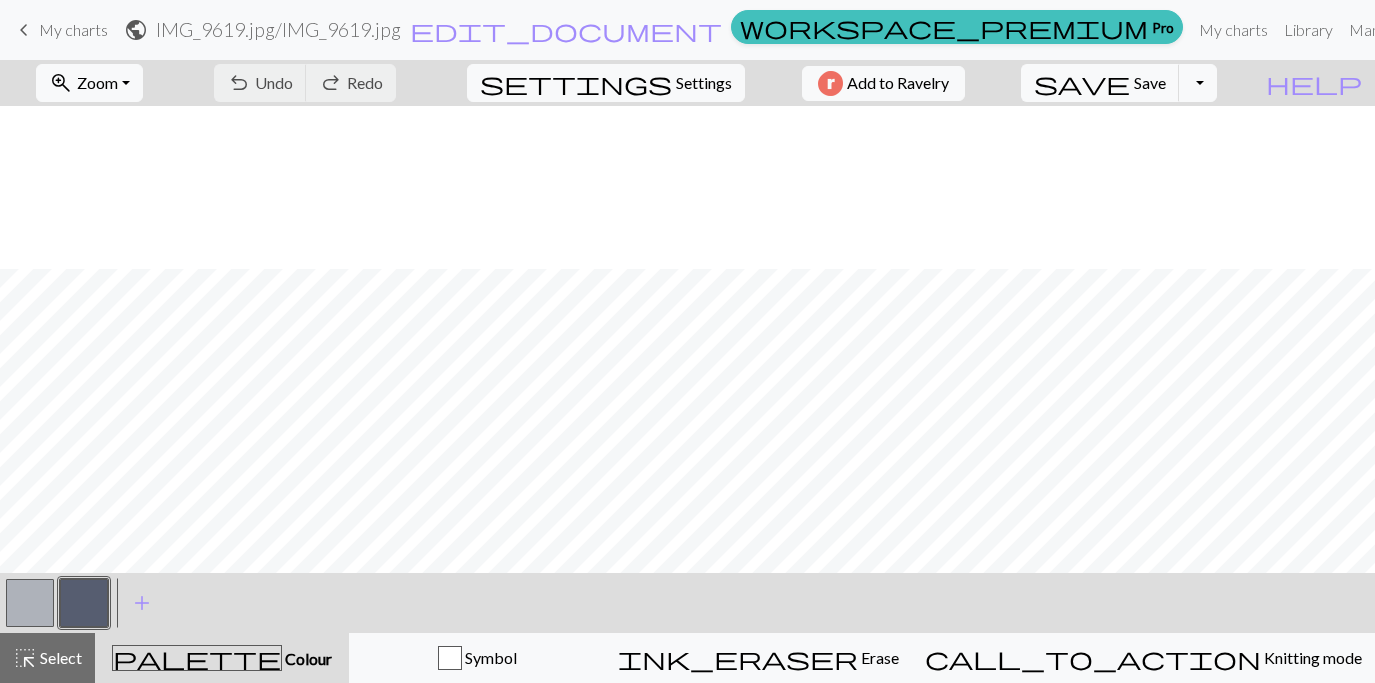 scroll, scrollTop: 163, scrollLeft: 0, axis: vertical 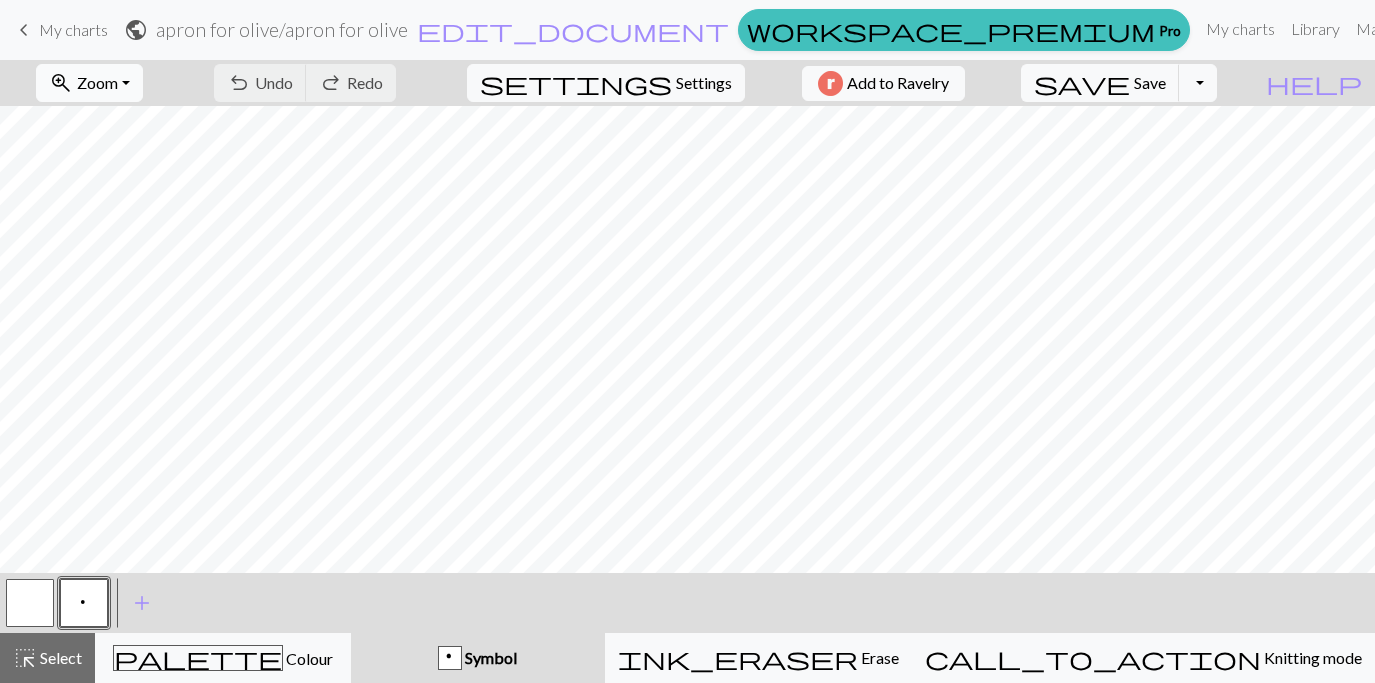 click on "zoom_in Zoom Zoom" at bounding box center [89, 83] 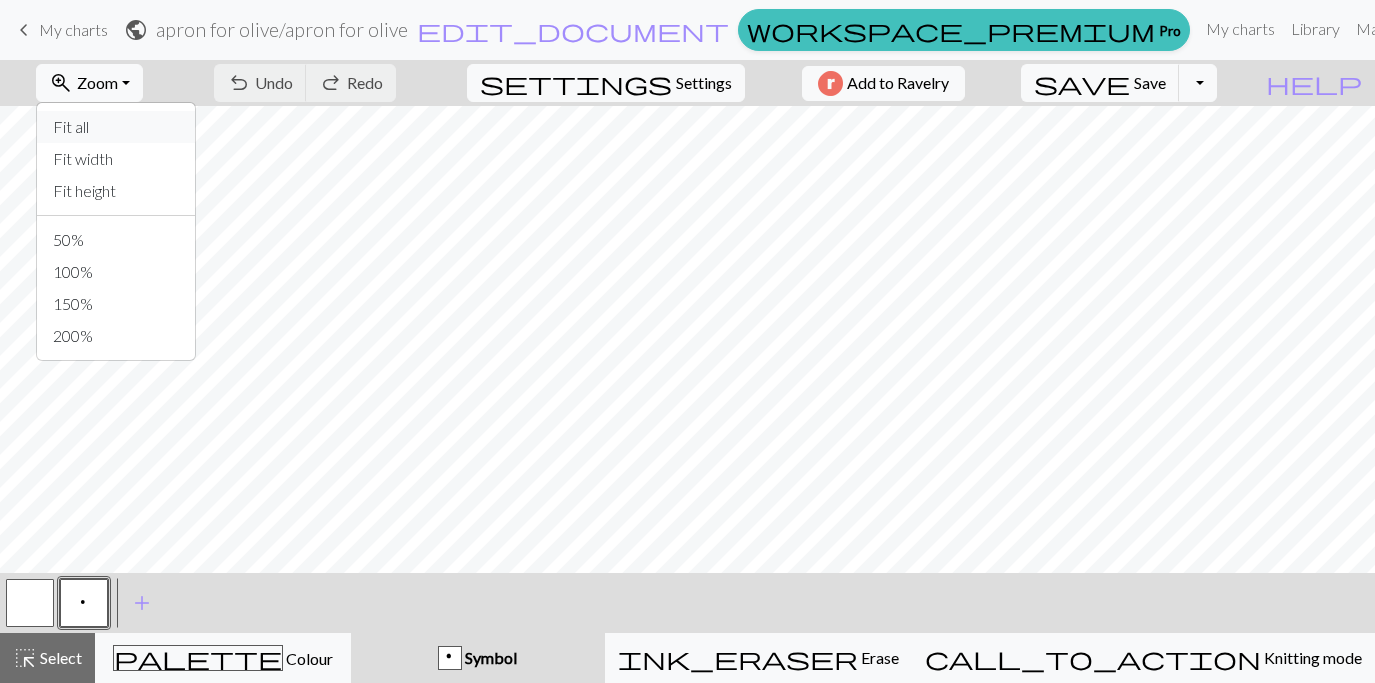 click on "Fit all" at bounding box center (116, 127) 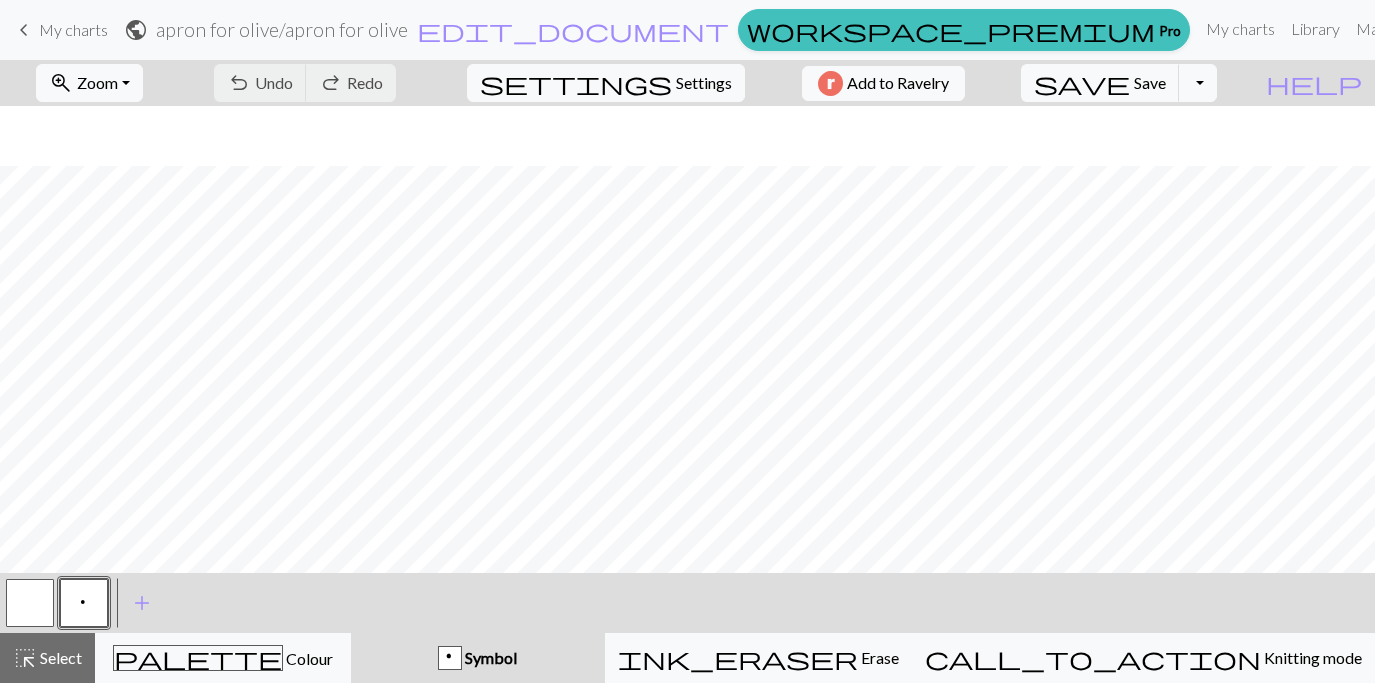 scroll, scrollTop: 203, scrollLeft: 0, axis: vertical 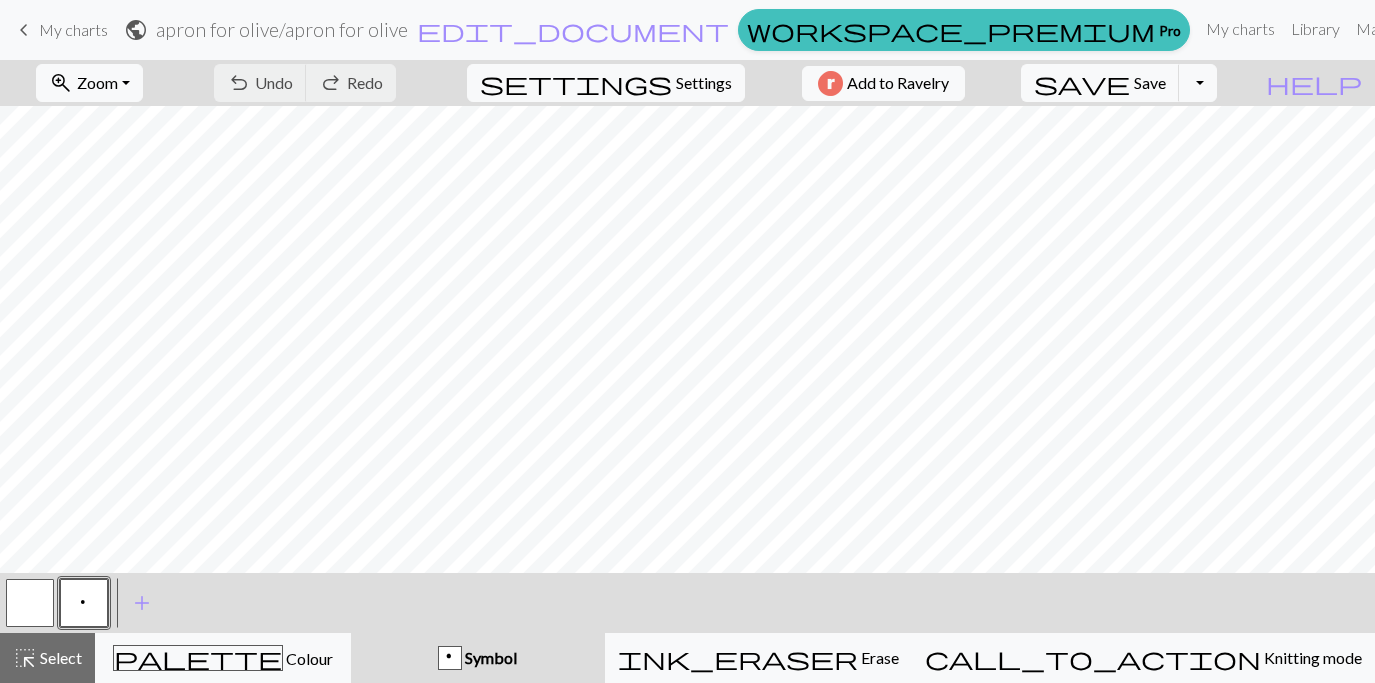 click at bounding box center (30, 603) 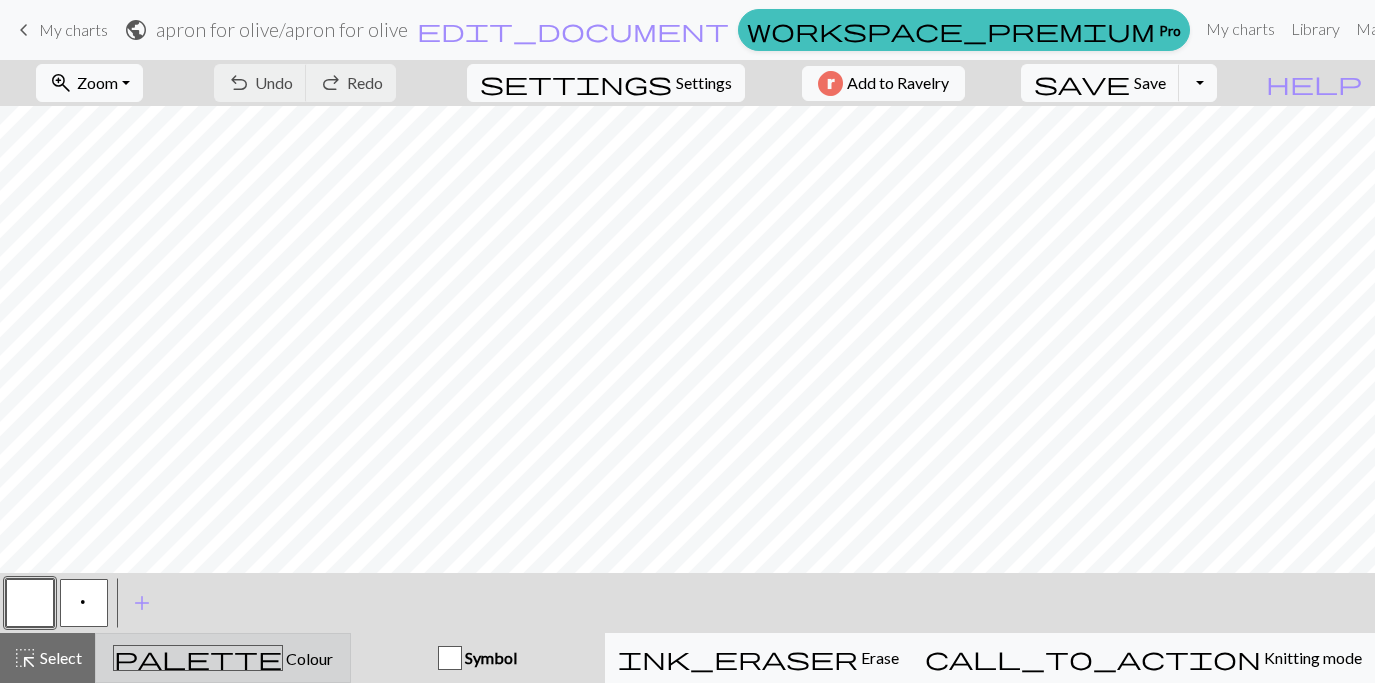 click on "palette   Colour   Colour" at bounding box center [223, 658] 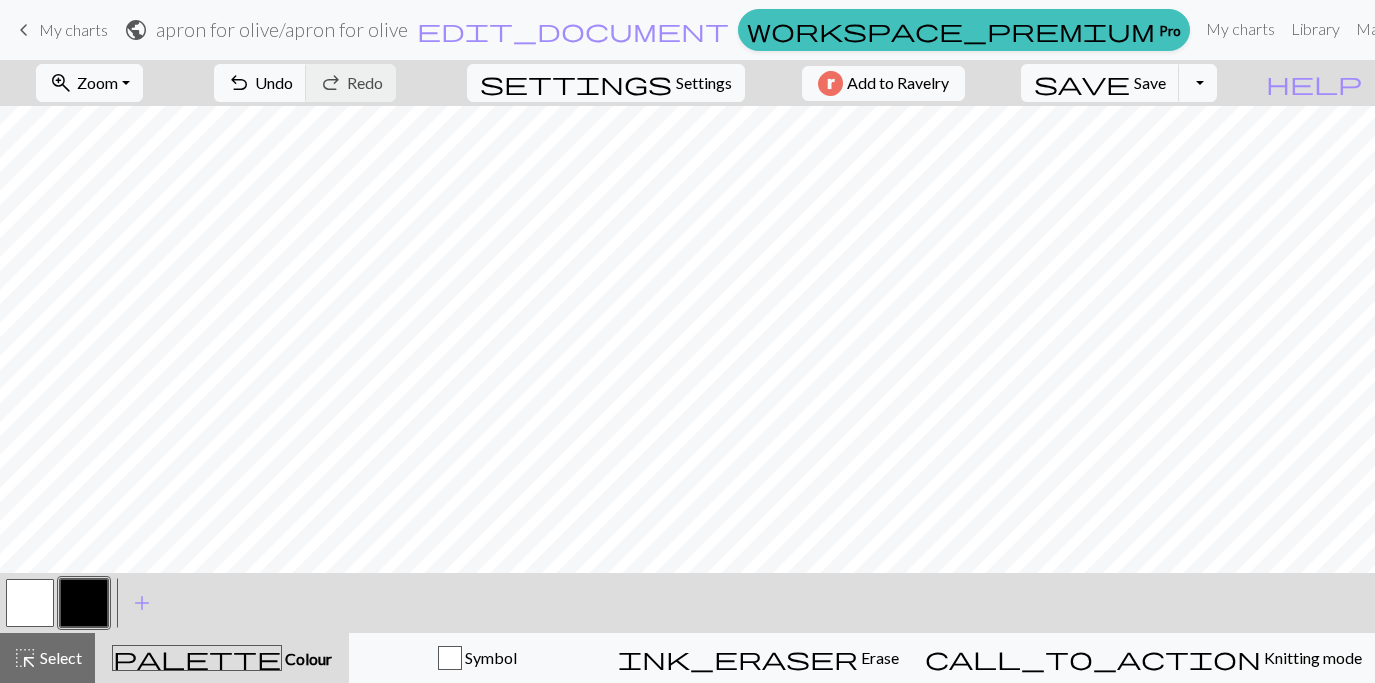 click at bounding box center [30, 603] 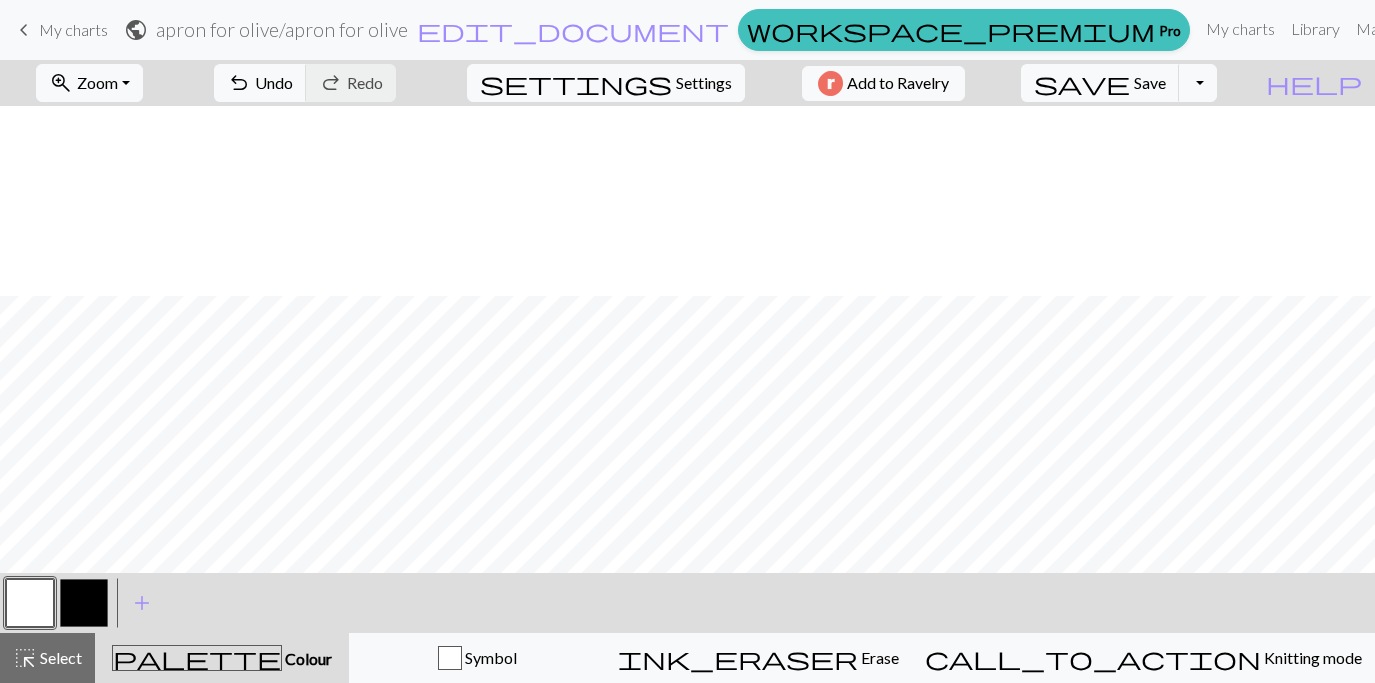 scroll, scrollTop: 203, scrollLeft: 0, axis: vertical 